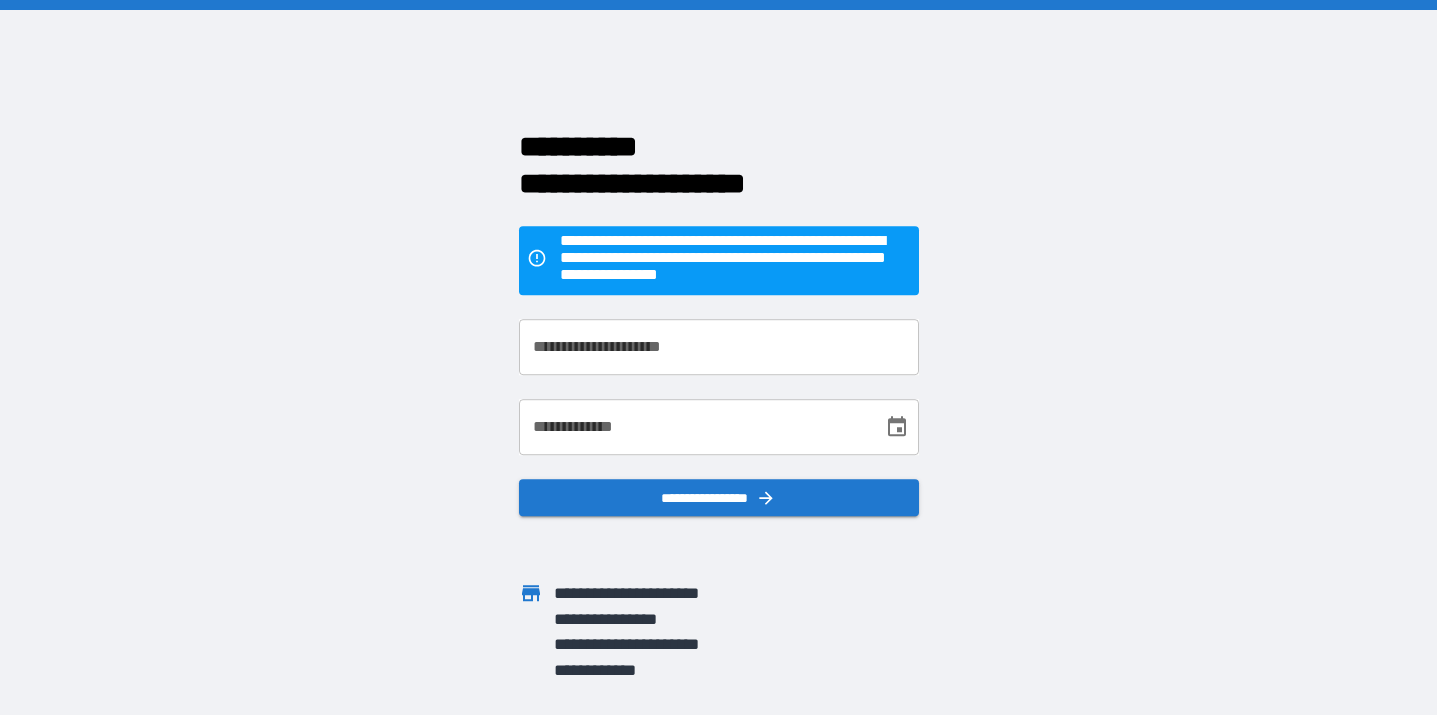 scroll, scrollTop: 0, scrollLeft: 0, axis: both 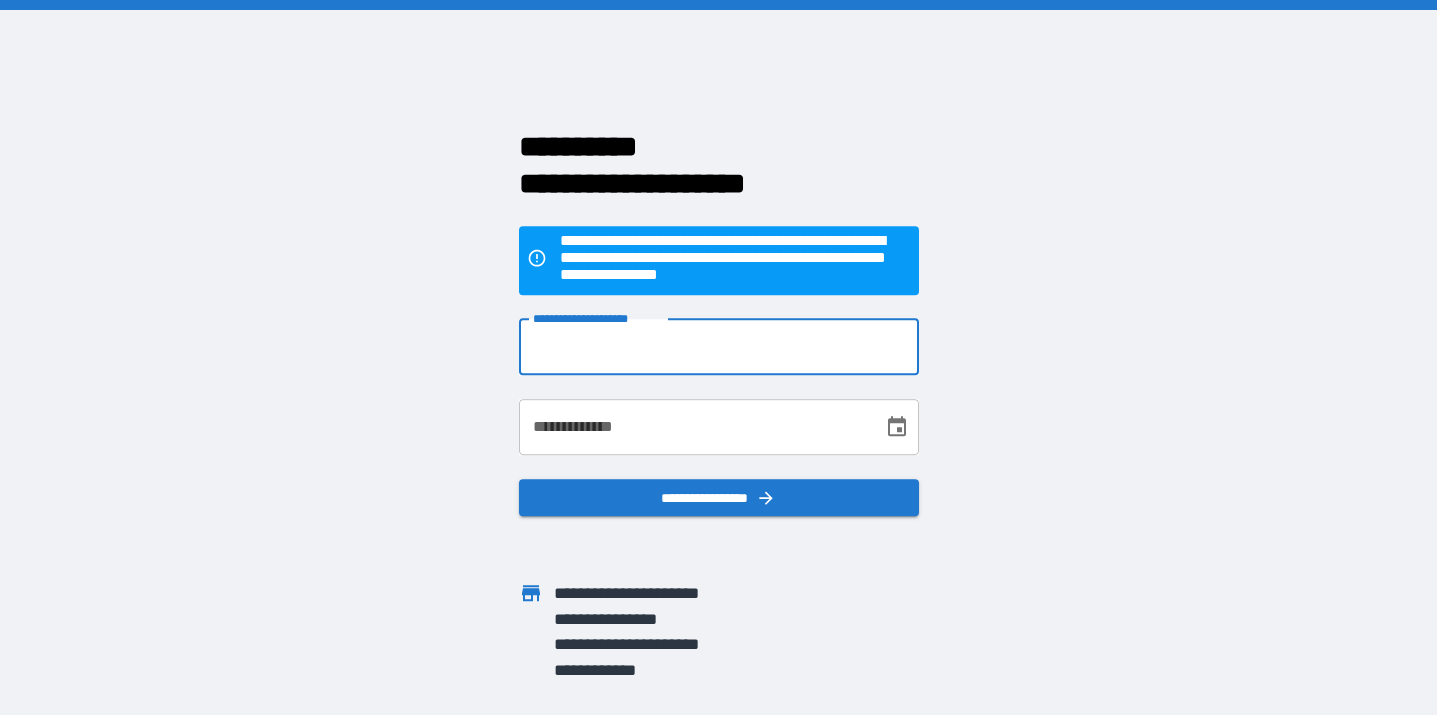 click on "**********" at bounding box center (719, 347) 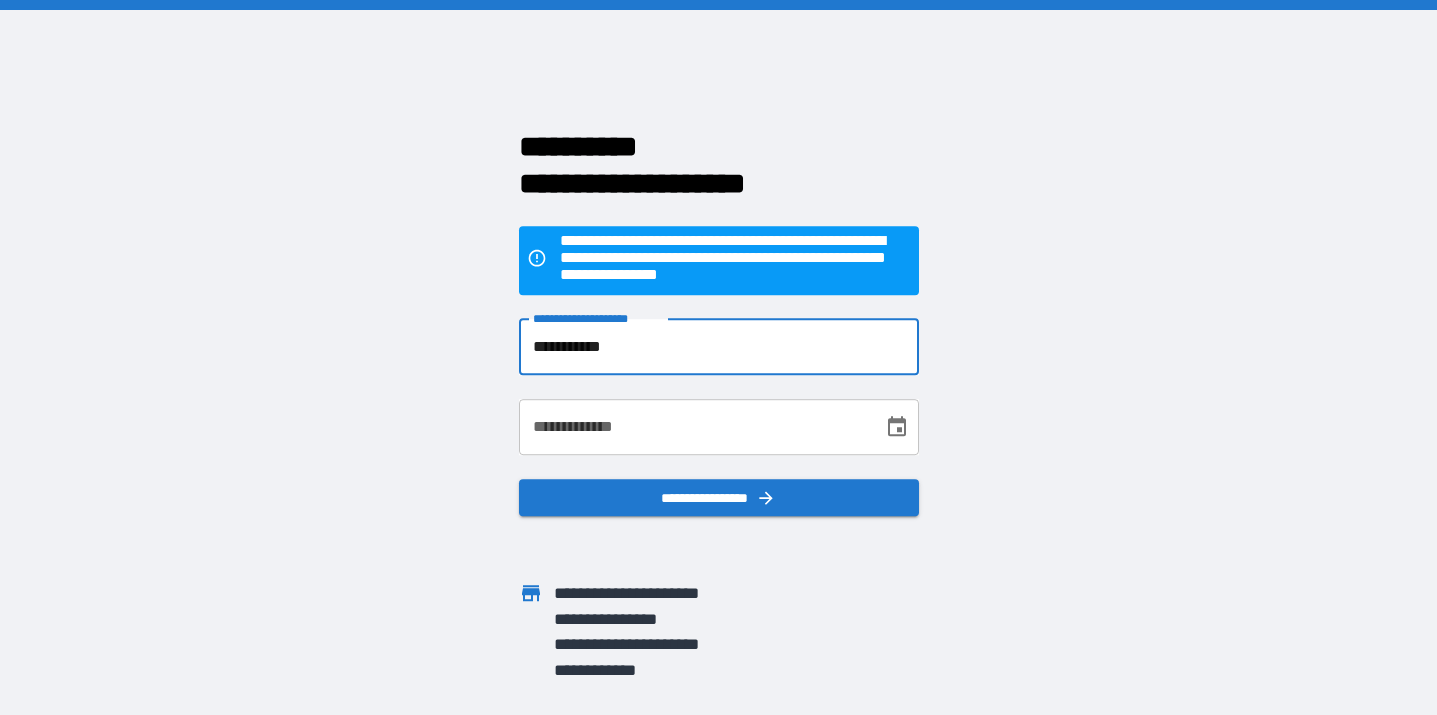 type on "**********" 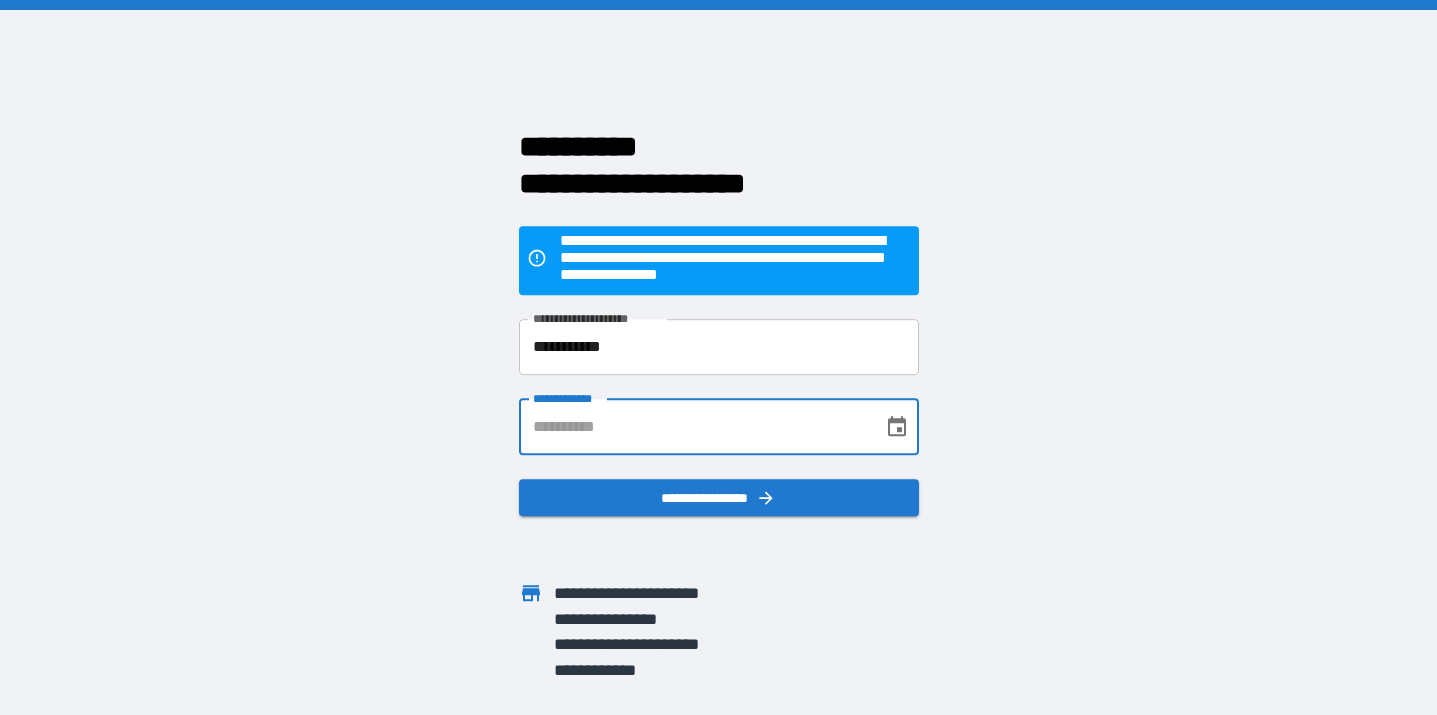 click on "**********" at bounding box center (694, 427) 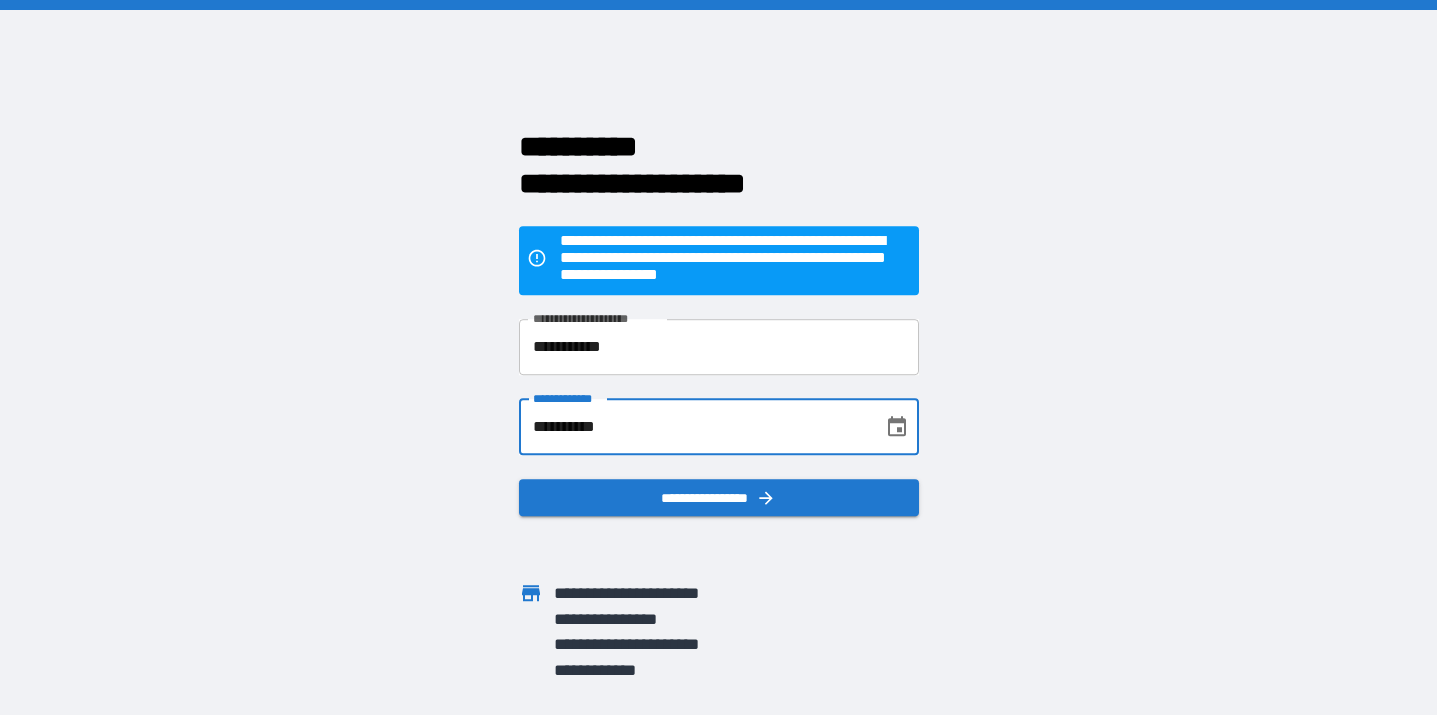 type on "**********" 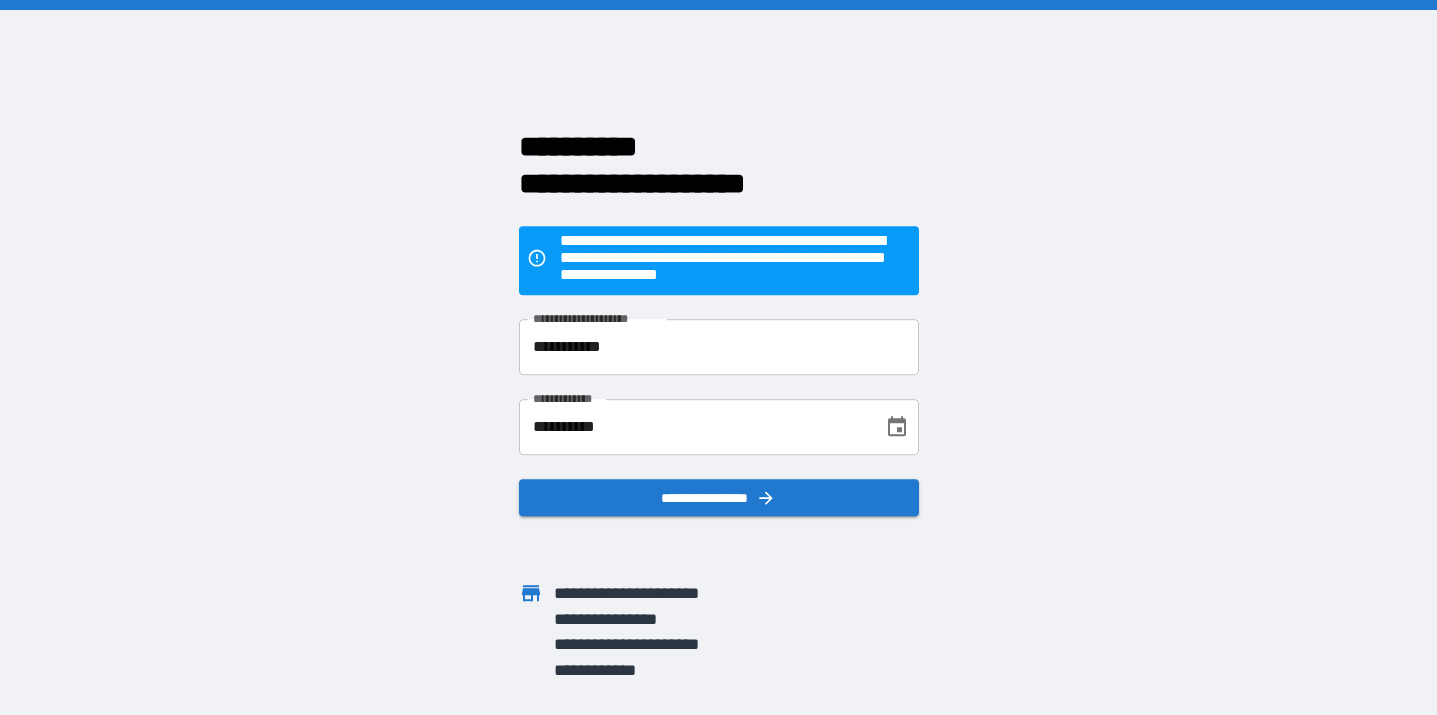 click on "**********" at bounding box center (718, 357) 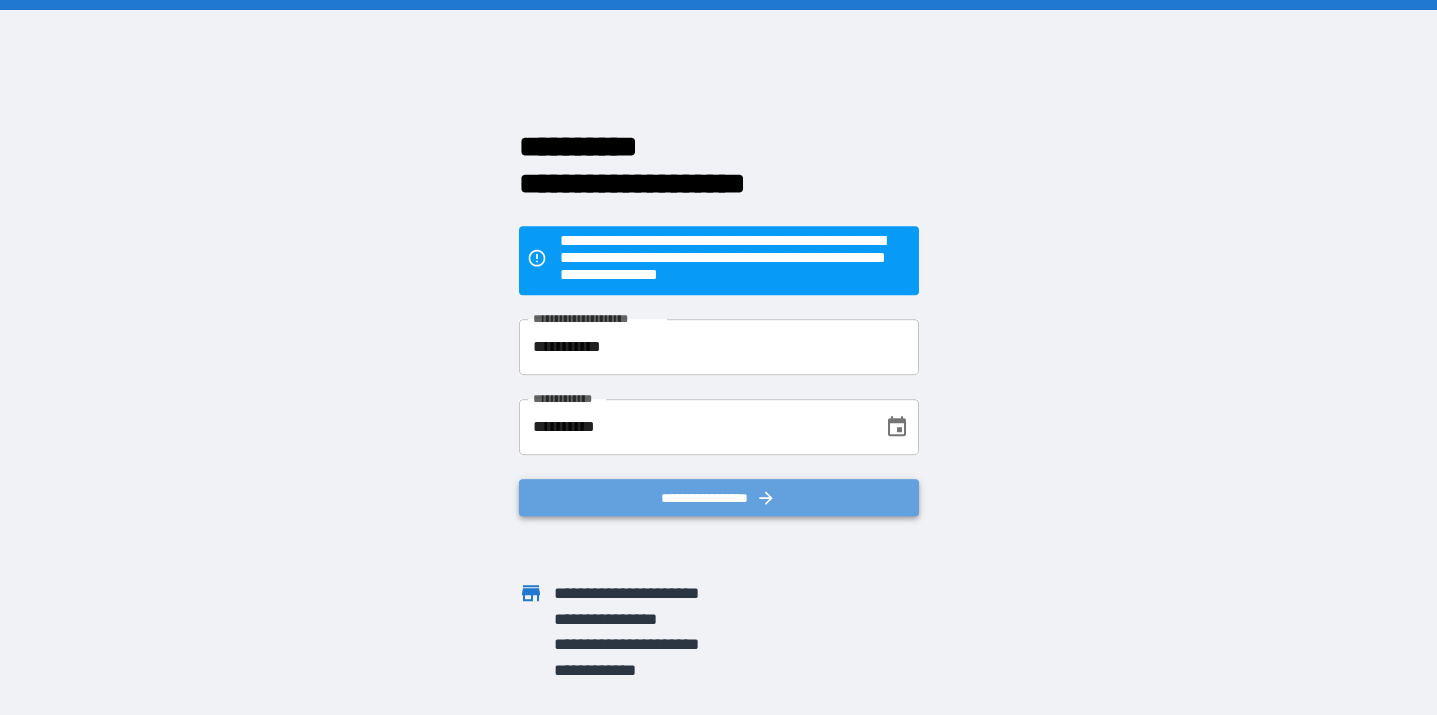 click on "**********" at bounding box center (719, 498) 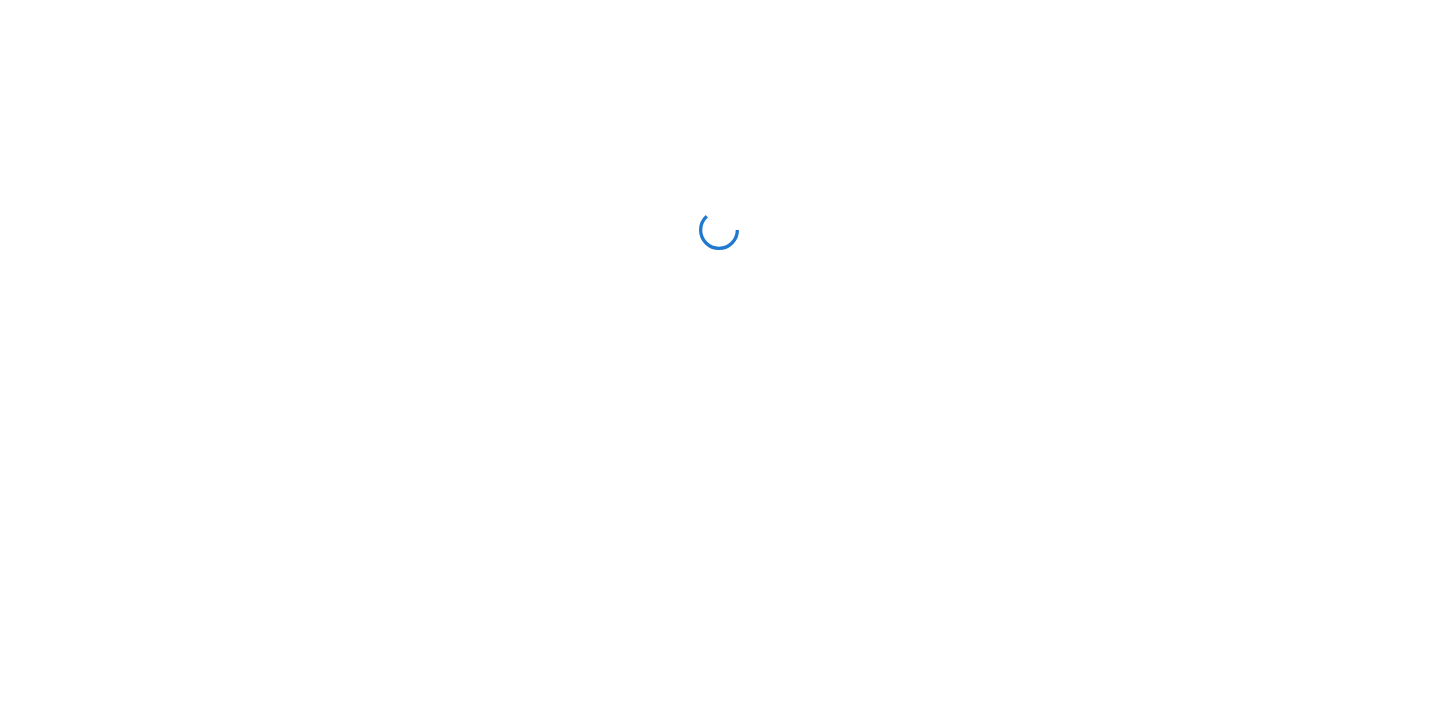 scroll, scrollTop: 0, scrollLeft: 0, axis: both 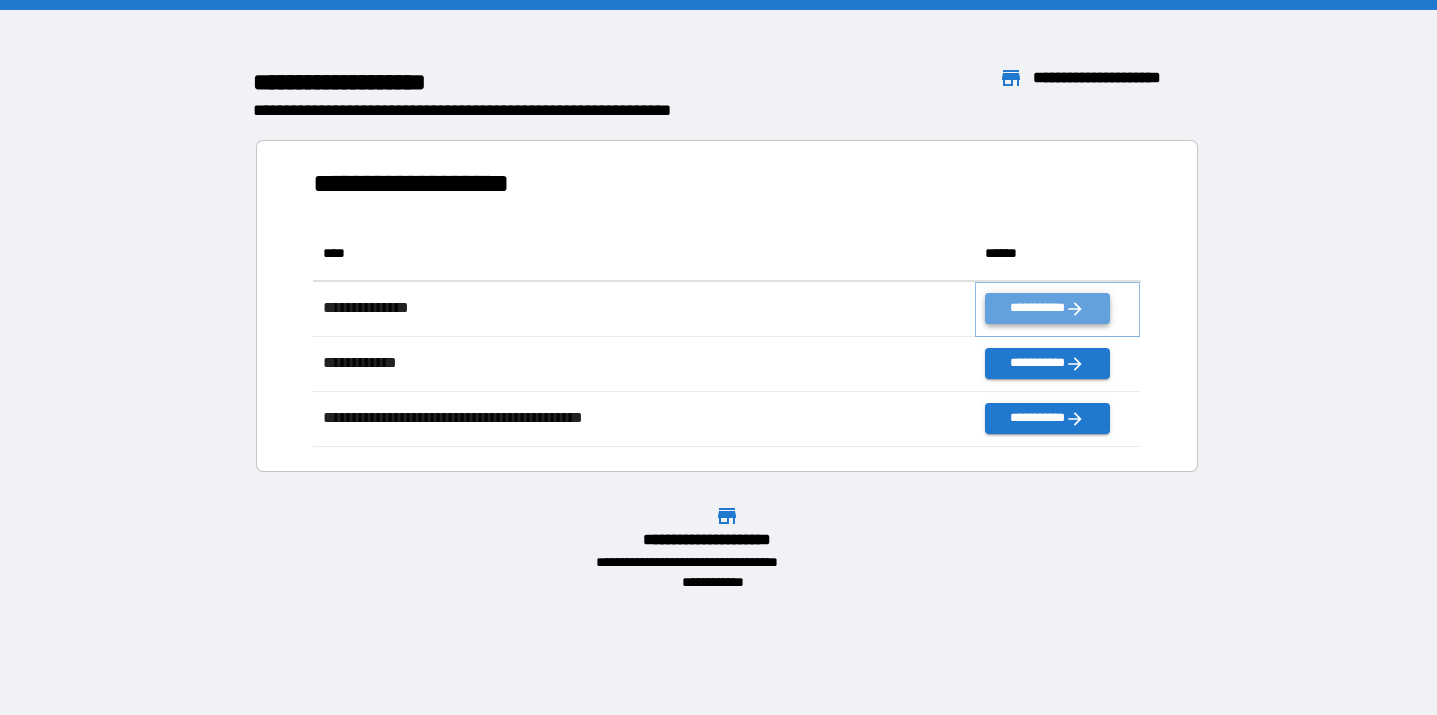 click on "**********" at bounding box center [1047, 308] 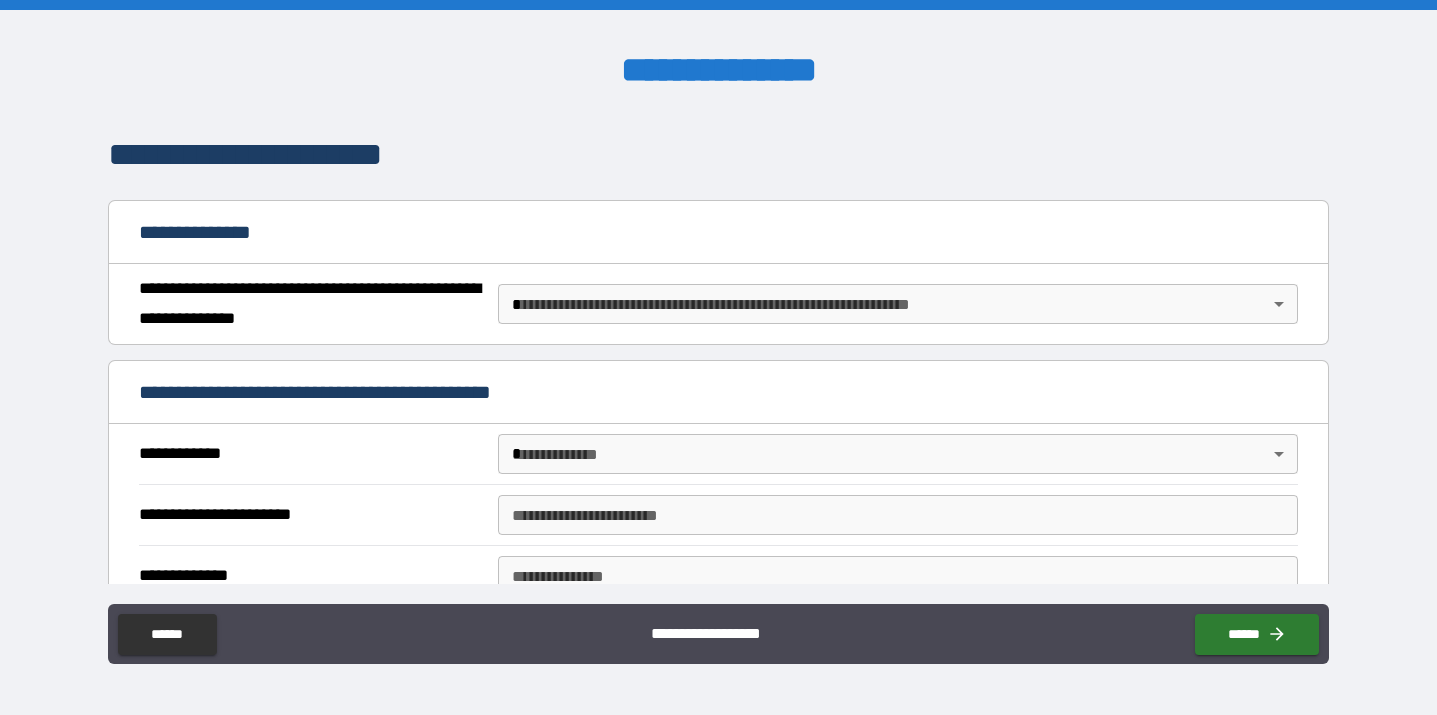 scroll, scrollTop: 154, scrollLeft: 0, axis: vertical 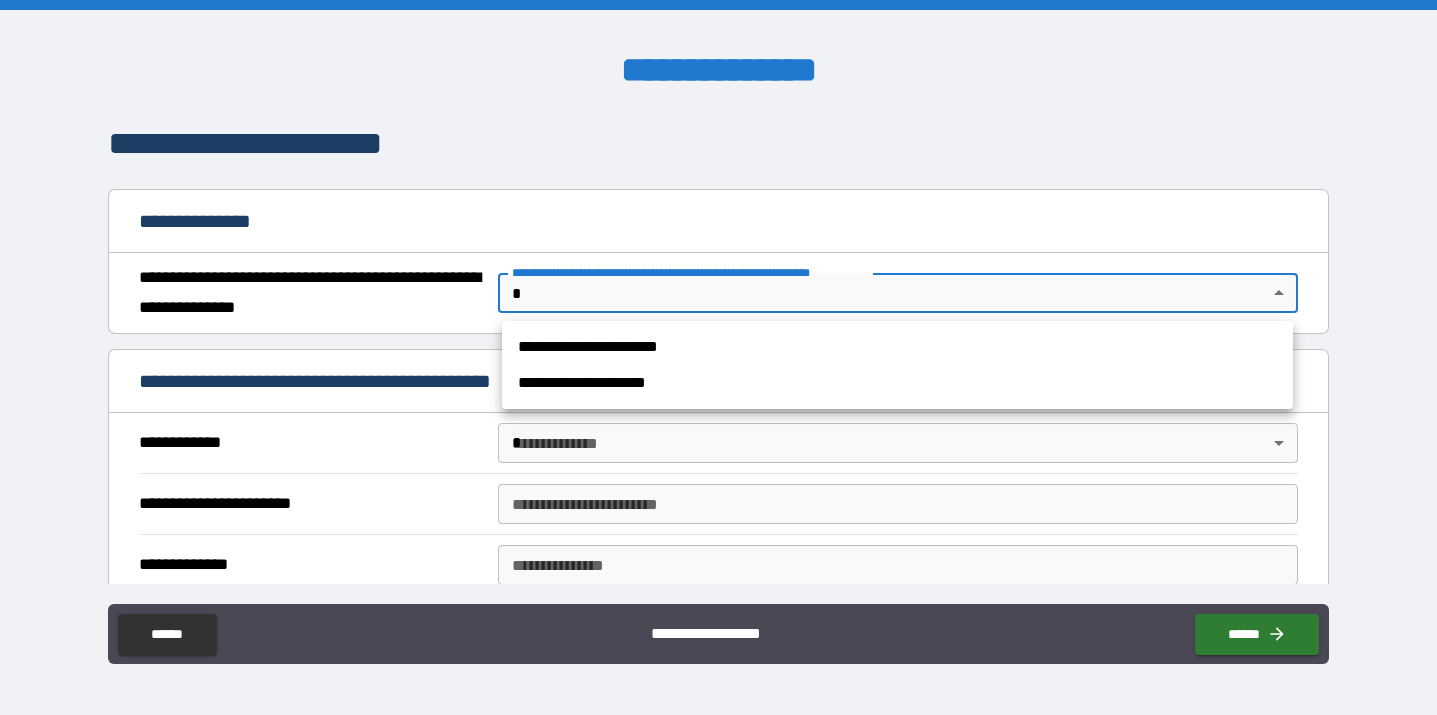 click on "**********" at bounding box center (718, 357) 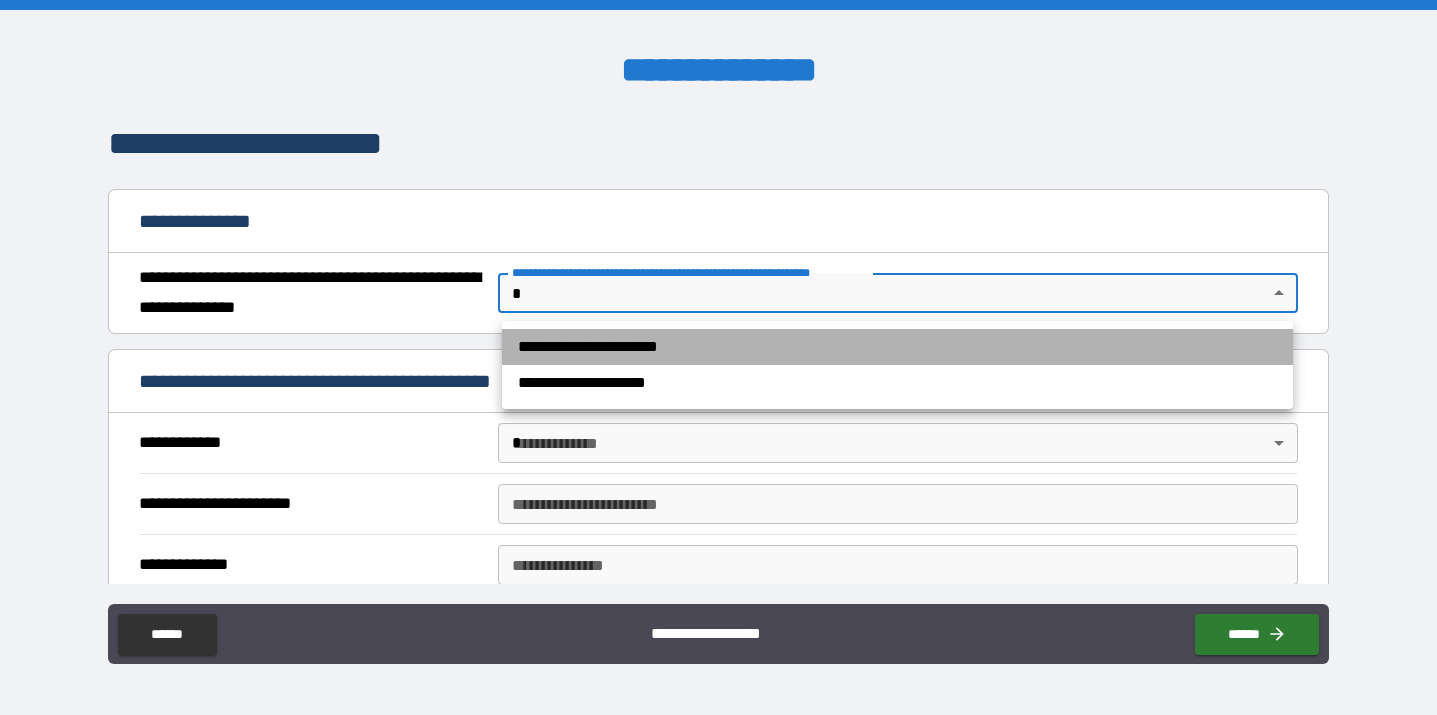 click on "**********" at bounding box center [897, 347] 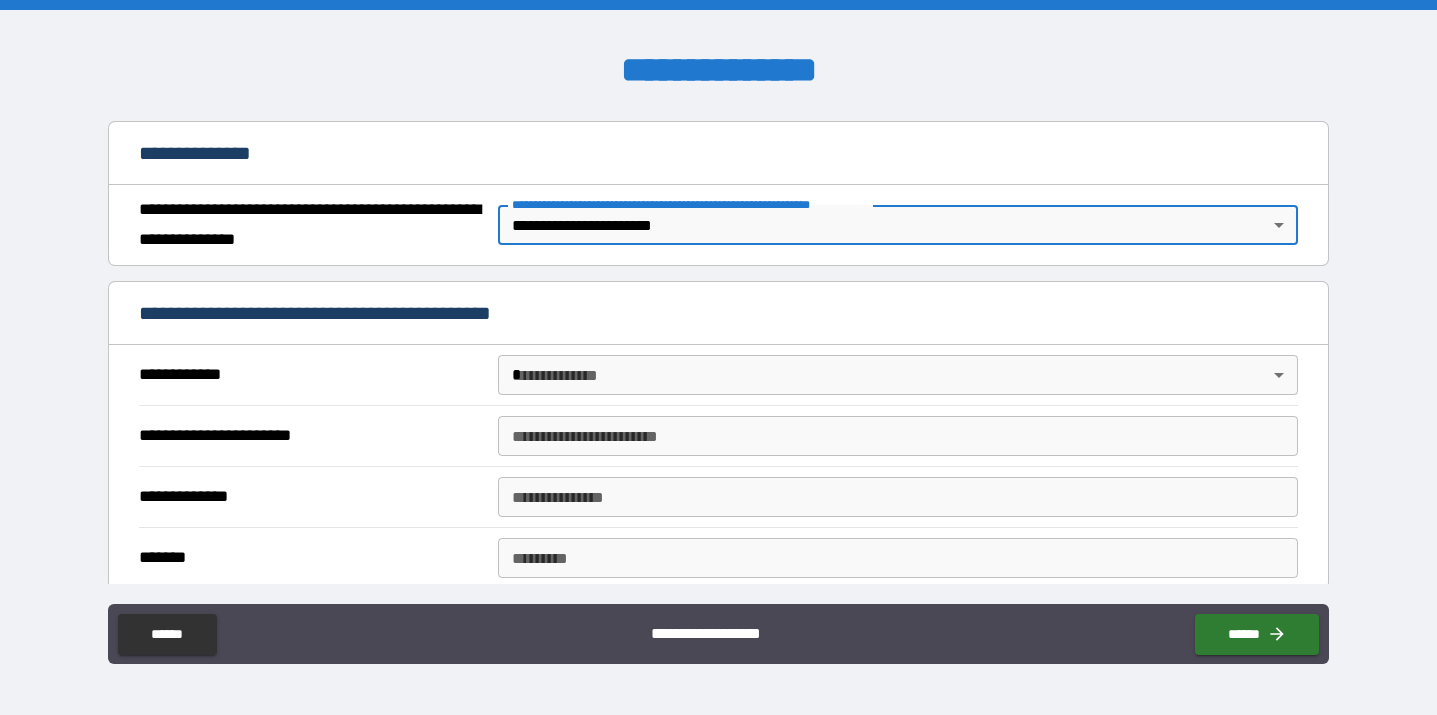 scroll, scrollTop: 235, scrollLeft: 0, axis: vertical 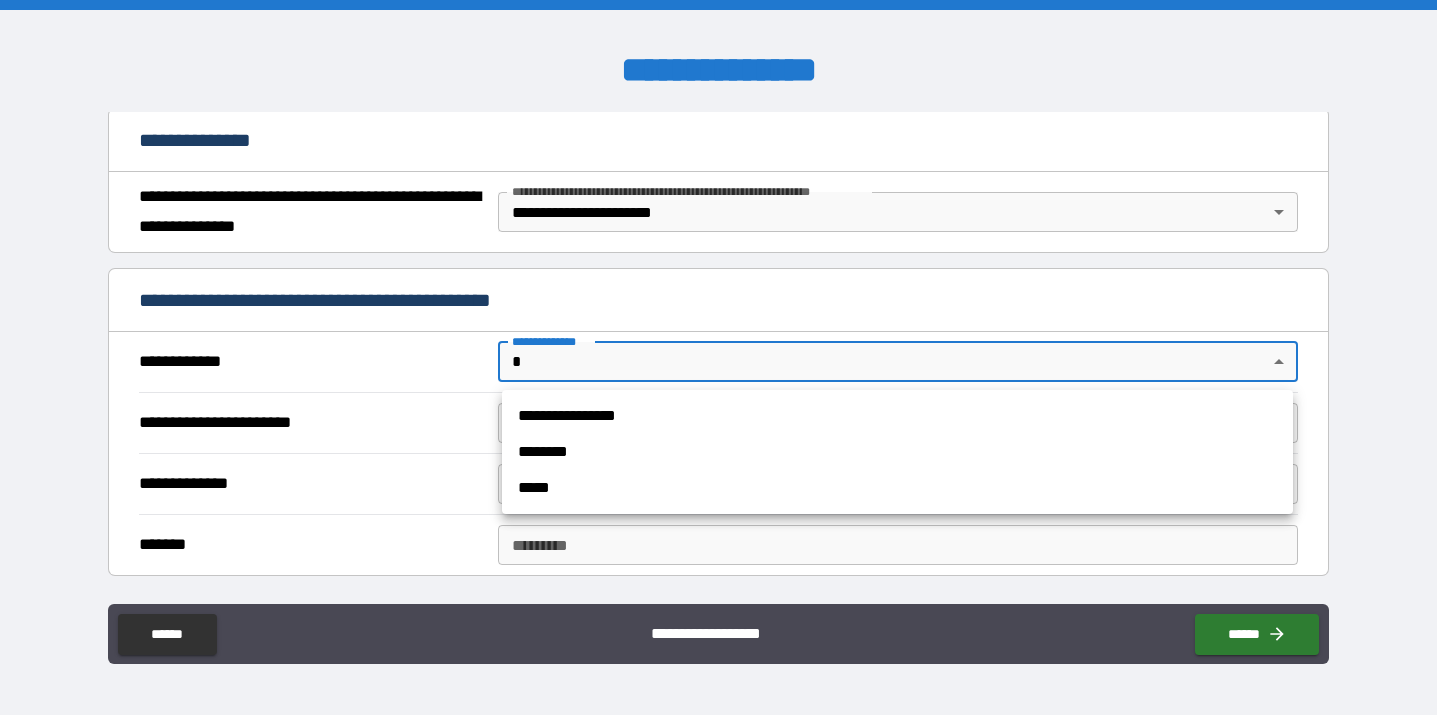 click on "**********" at bounding box center [718, 357] 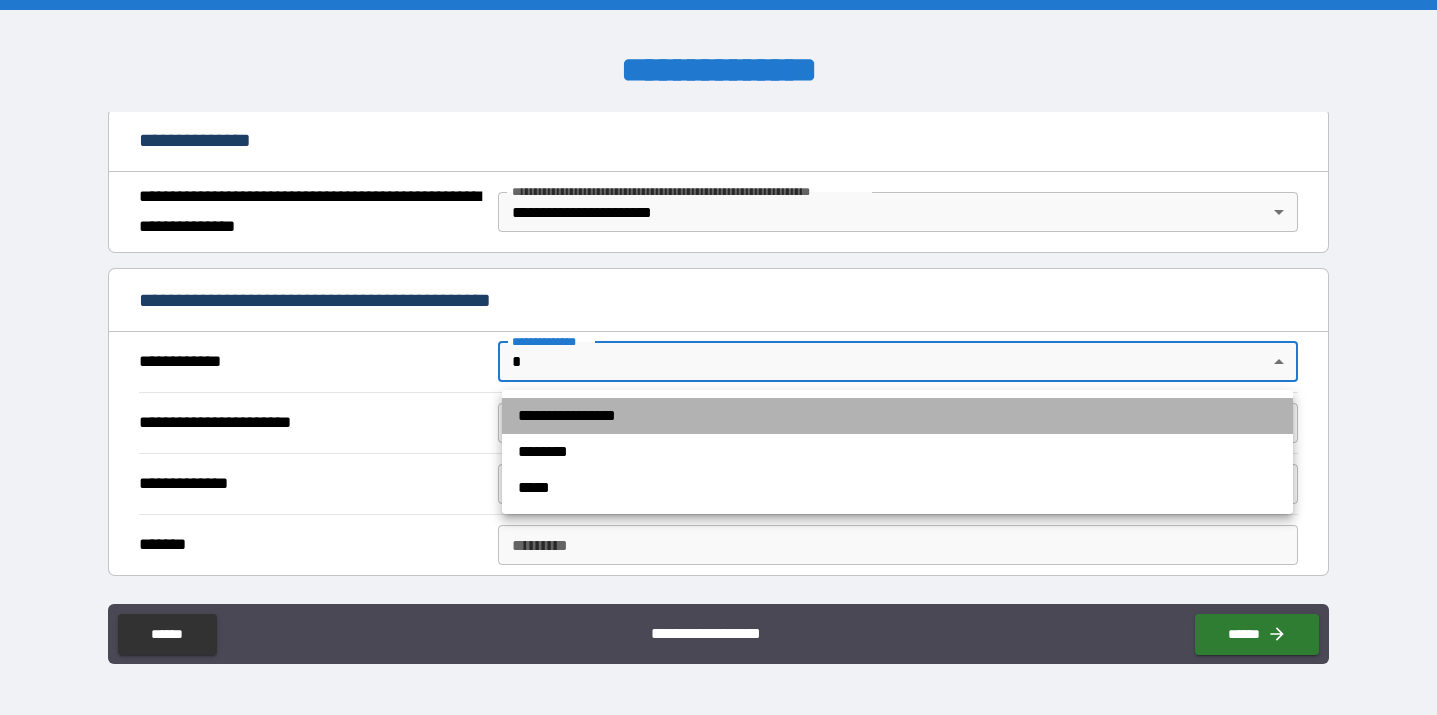 click on "**********" at bounding box center [897, 416] 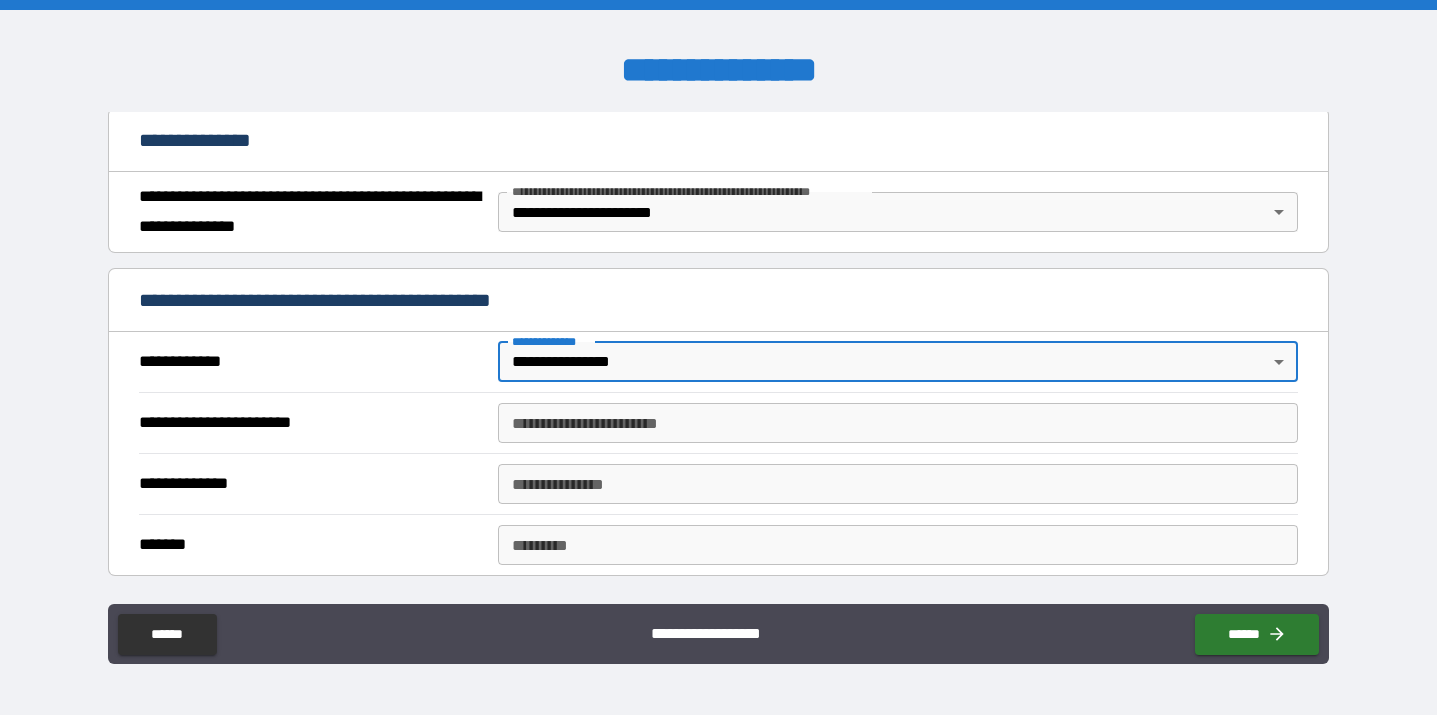 click on "**********" at bounding box center [718, 422] 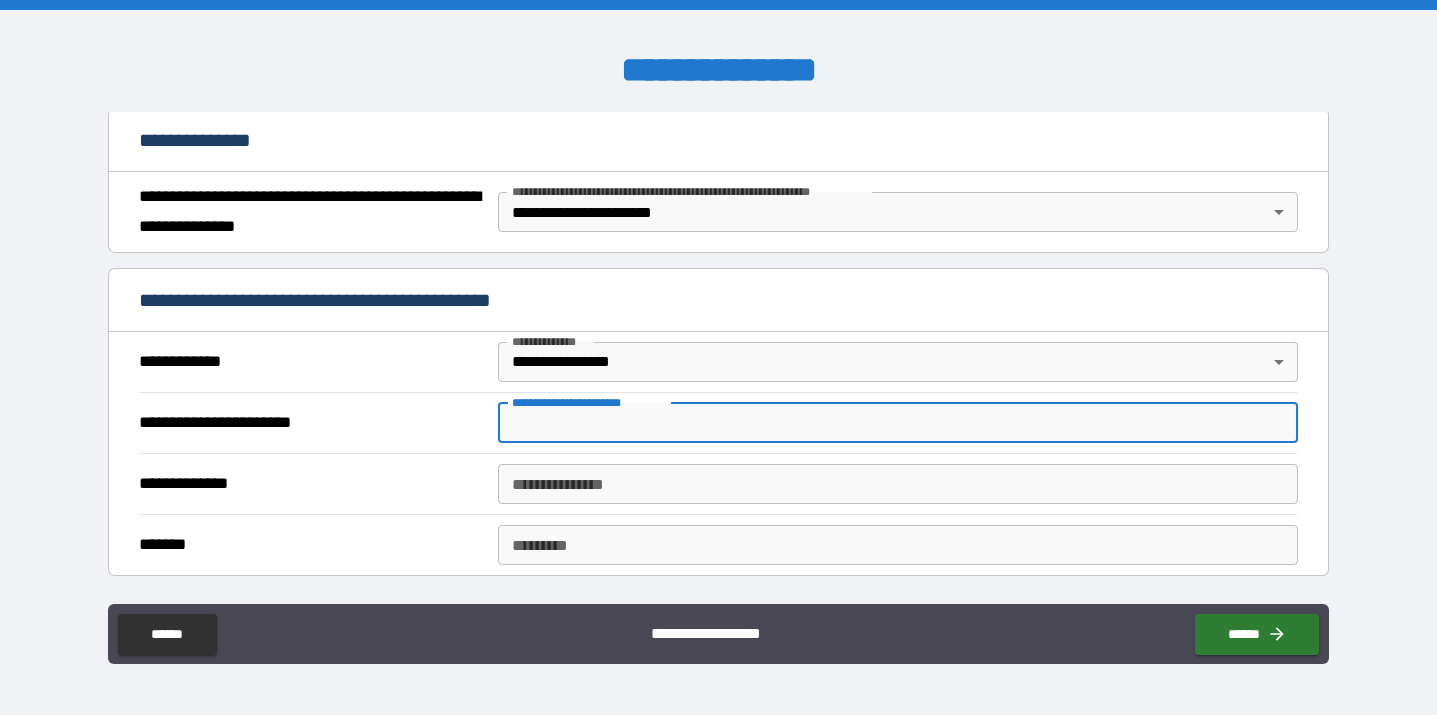 click on "**********" at bounding box center (897, 423) 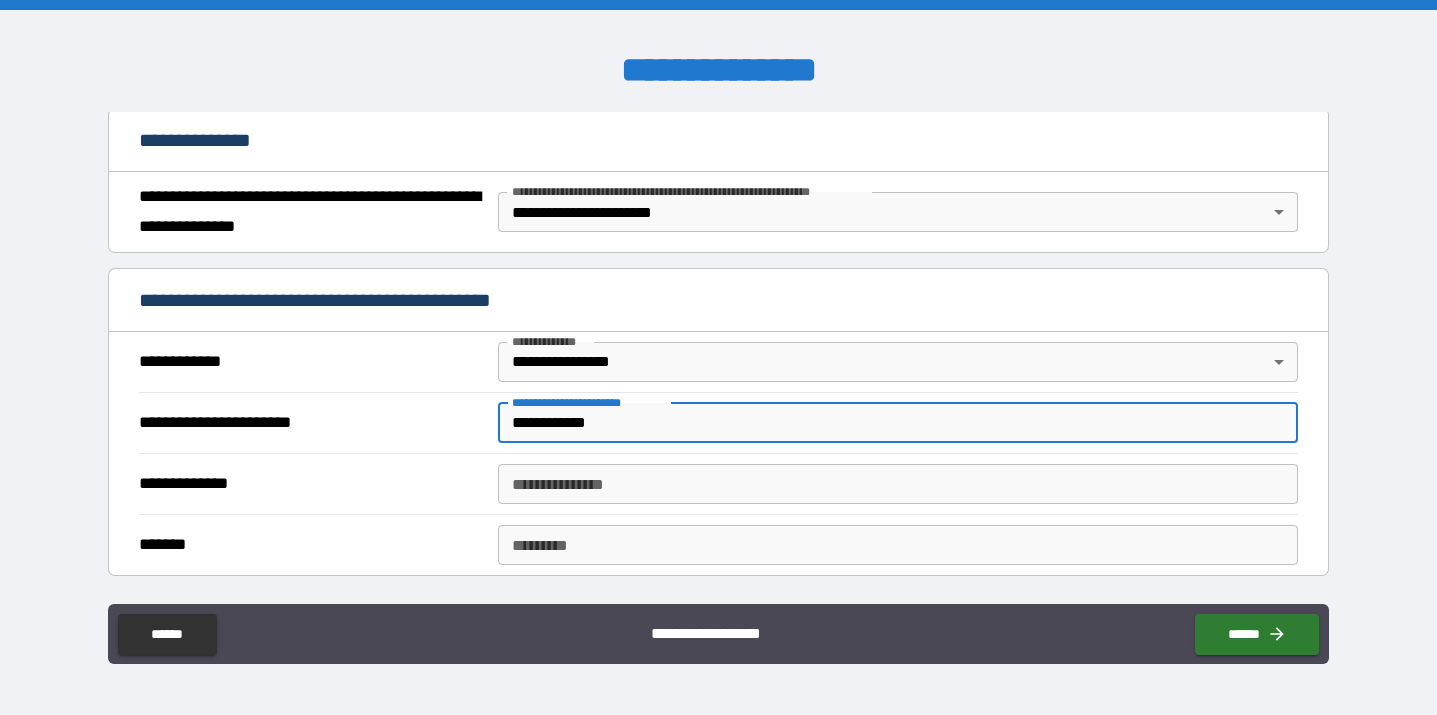 type on "**********" 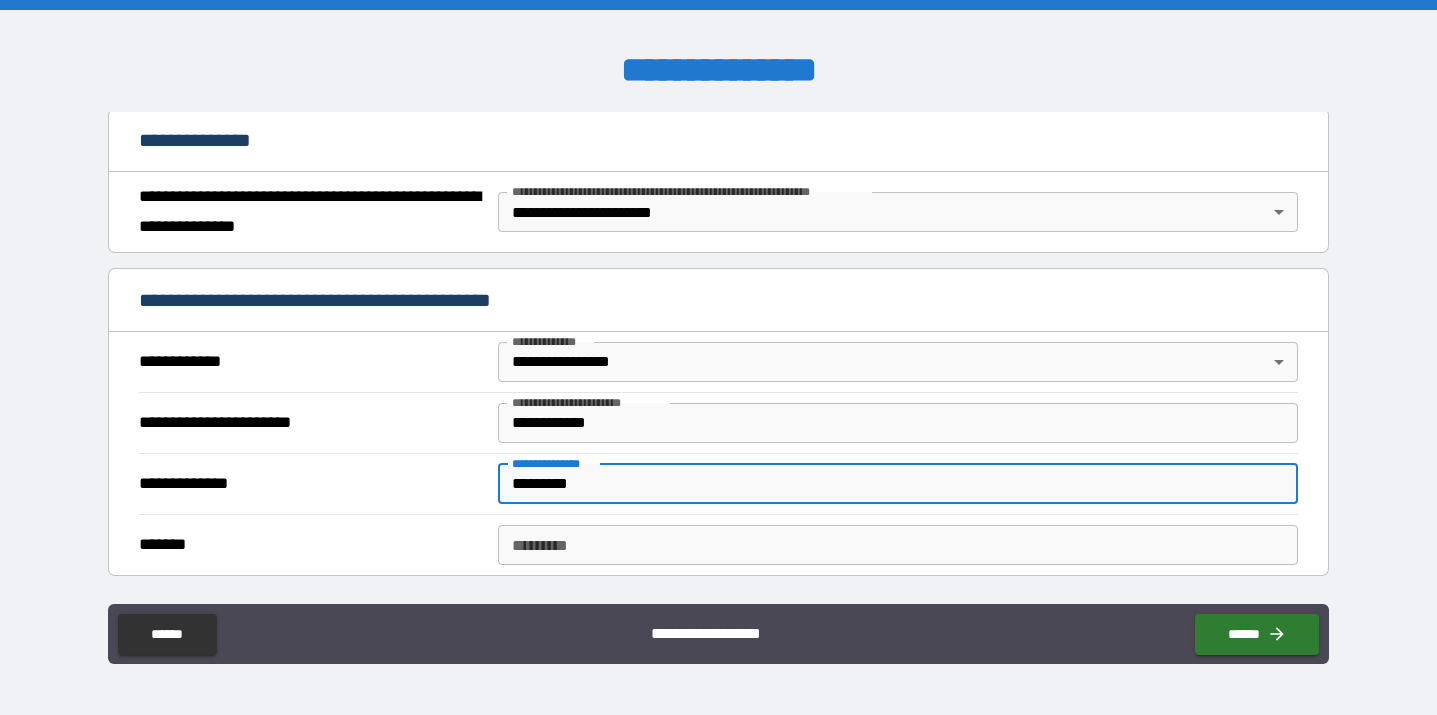 type on "*********" 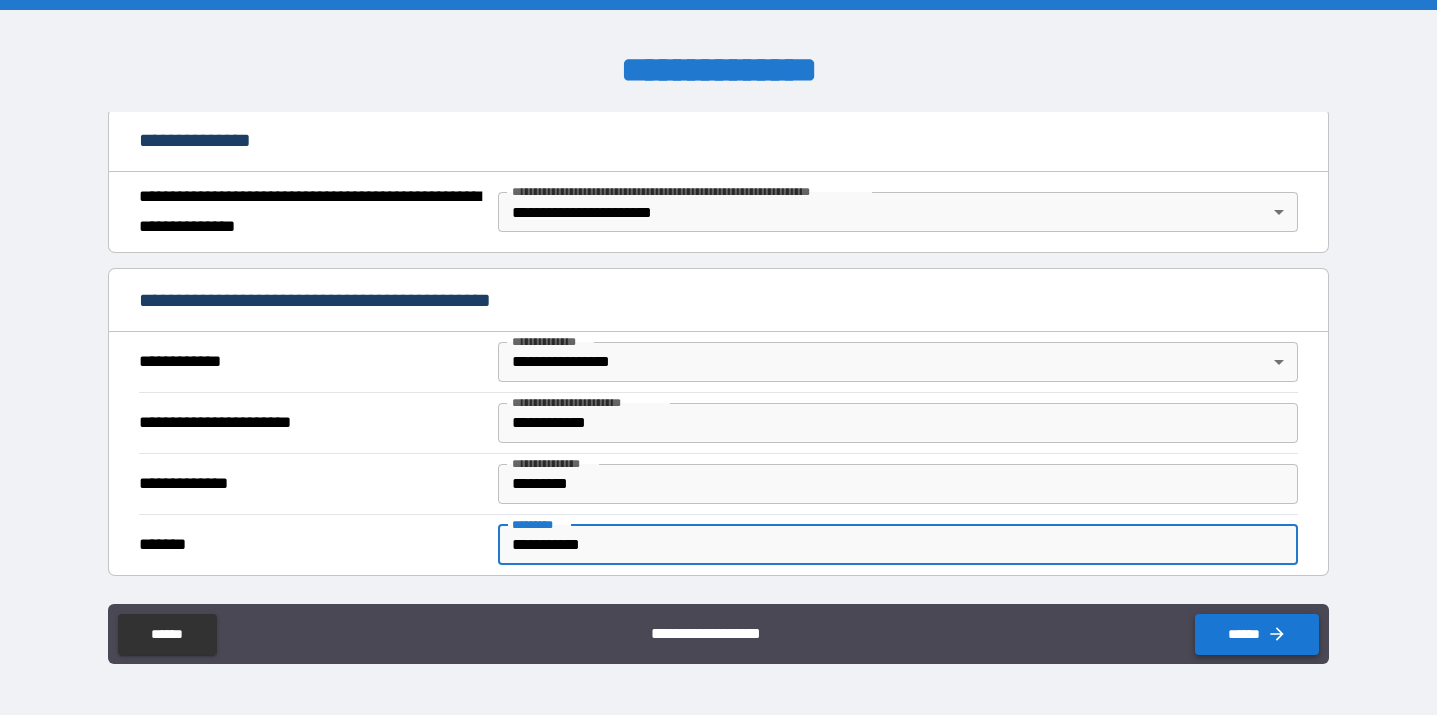 type on "**********" 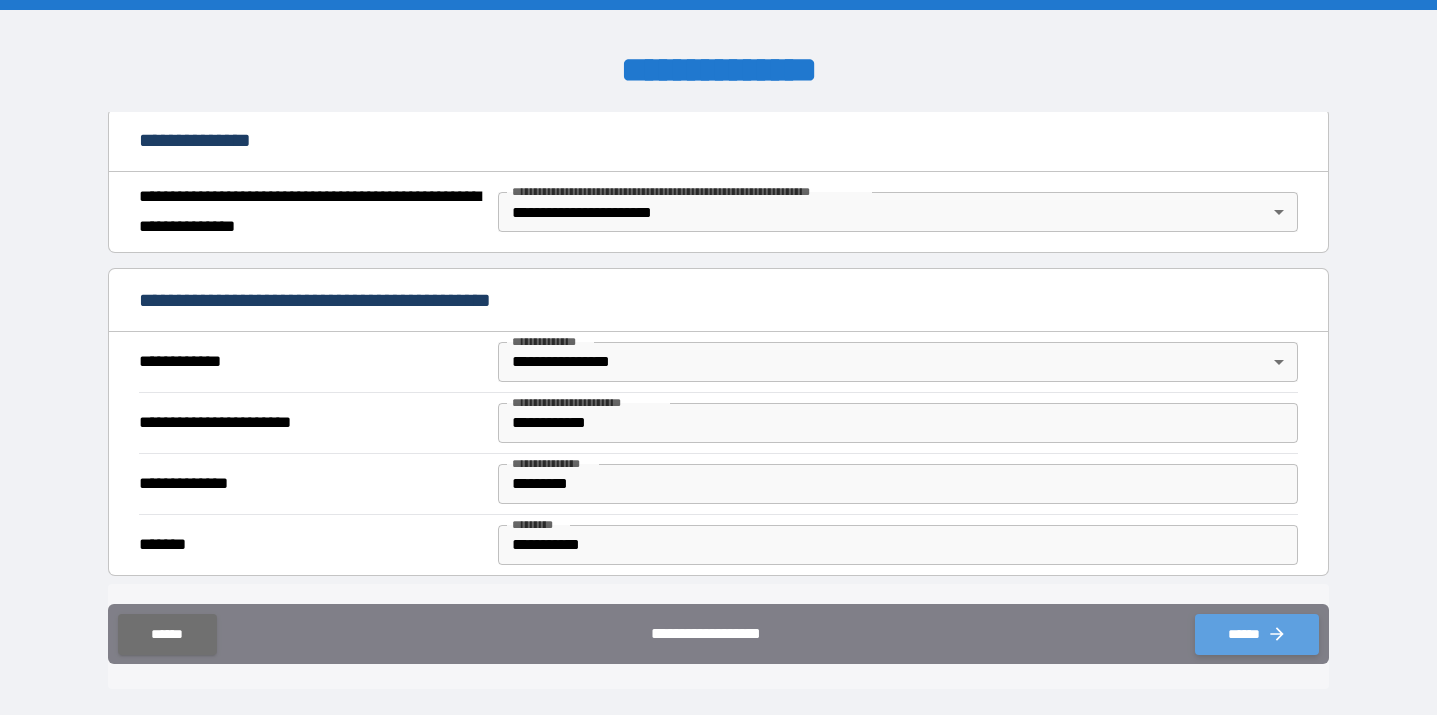 click 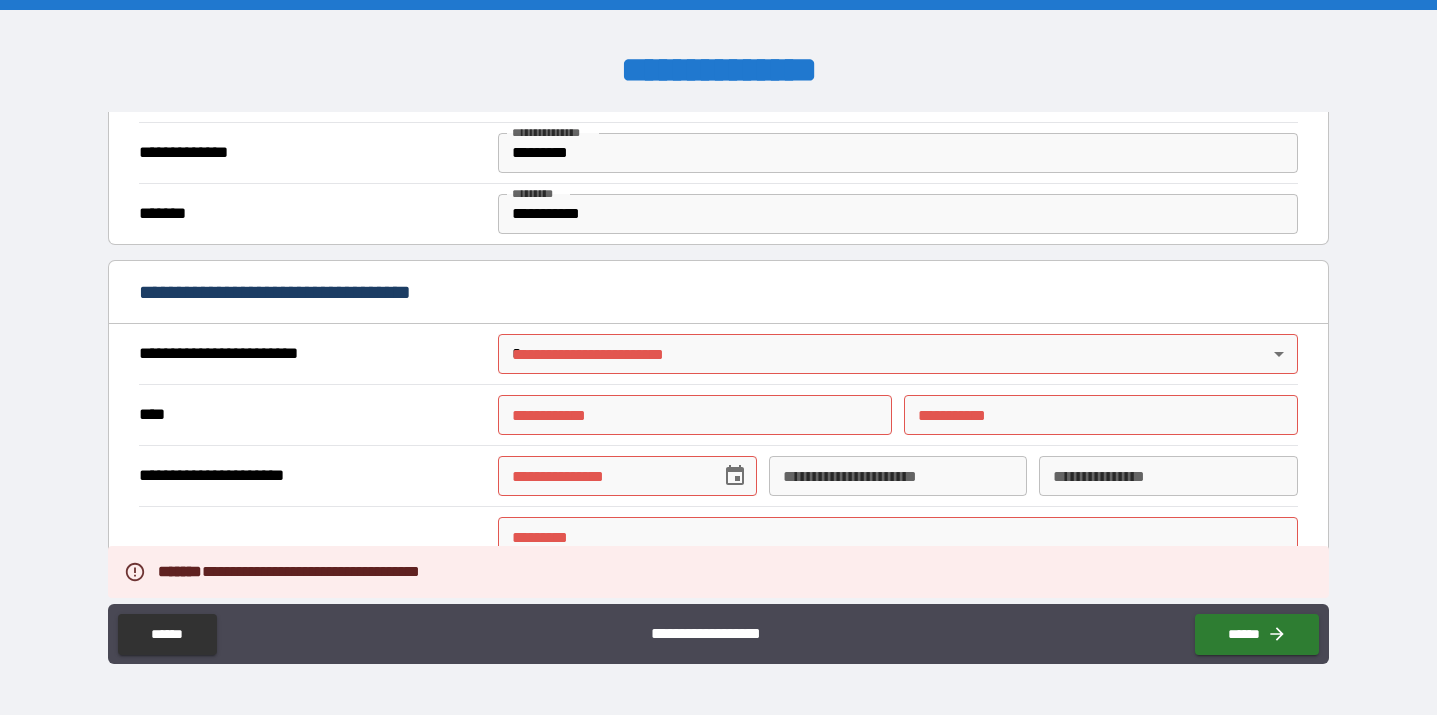 scroll, scrollTop: 570, scrollLeft: 0, axis: vertical 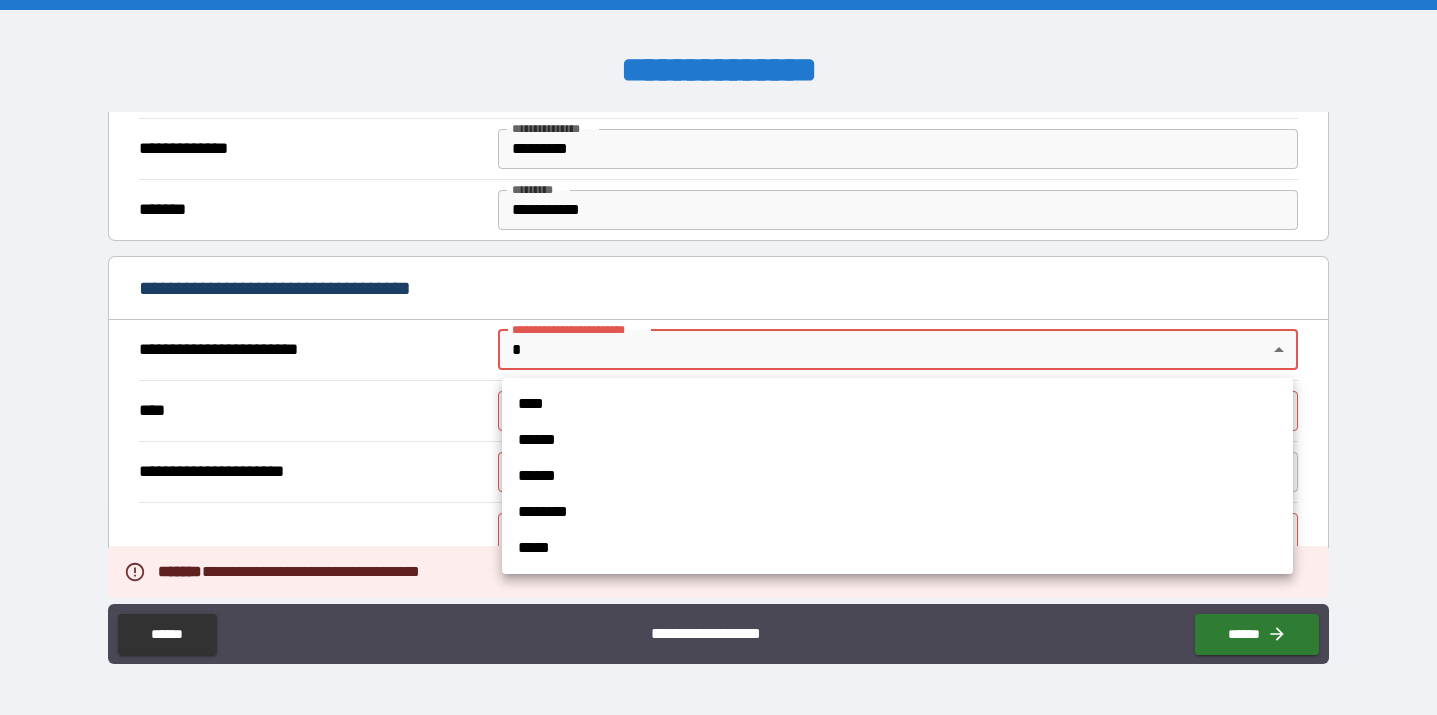 click on "**********" at bounding box center (718, 357) 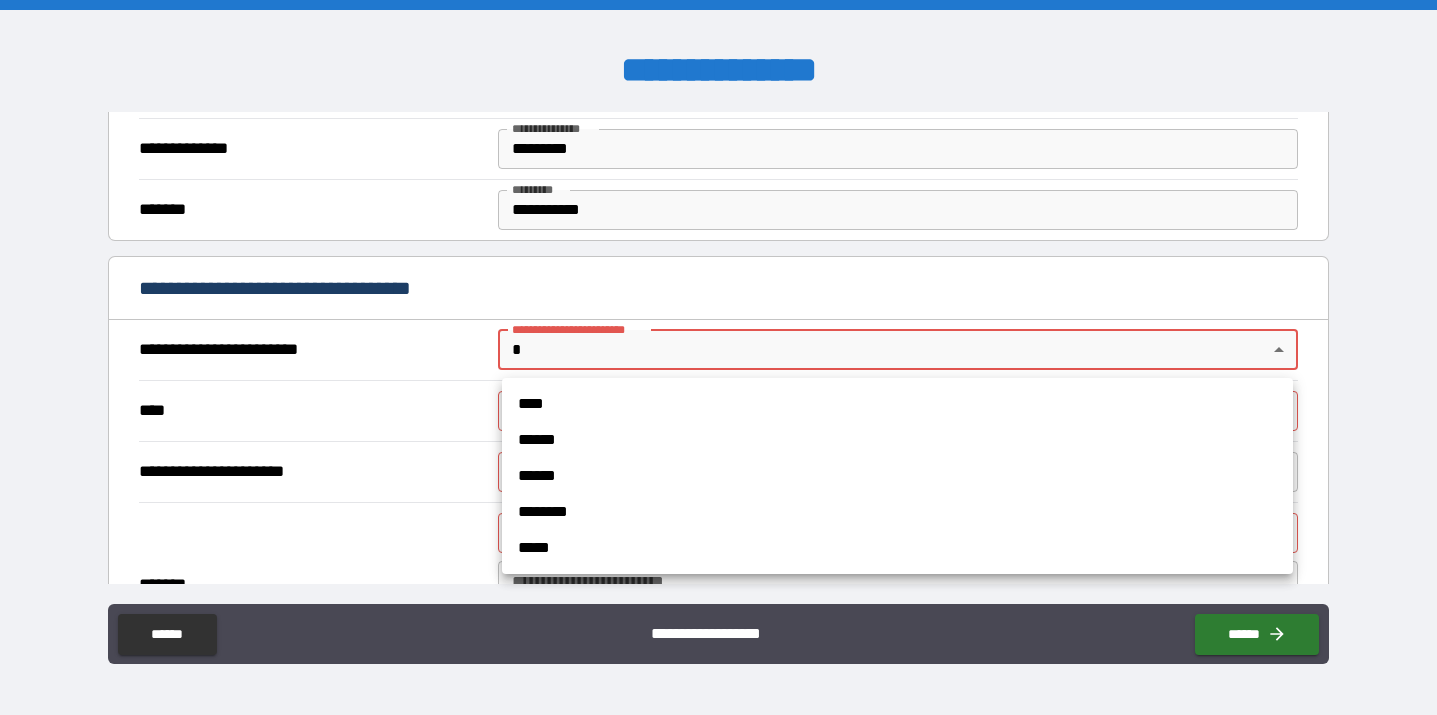 click on "****" at bounding box center [897, 404] 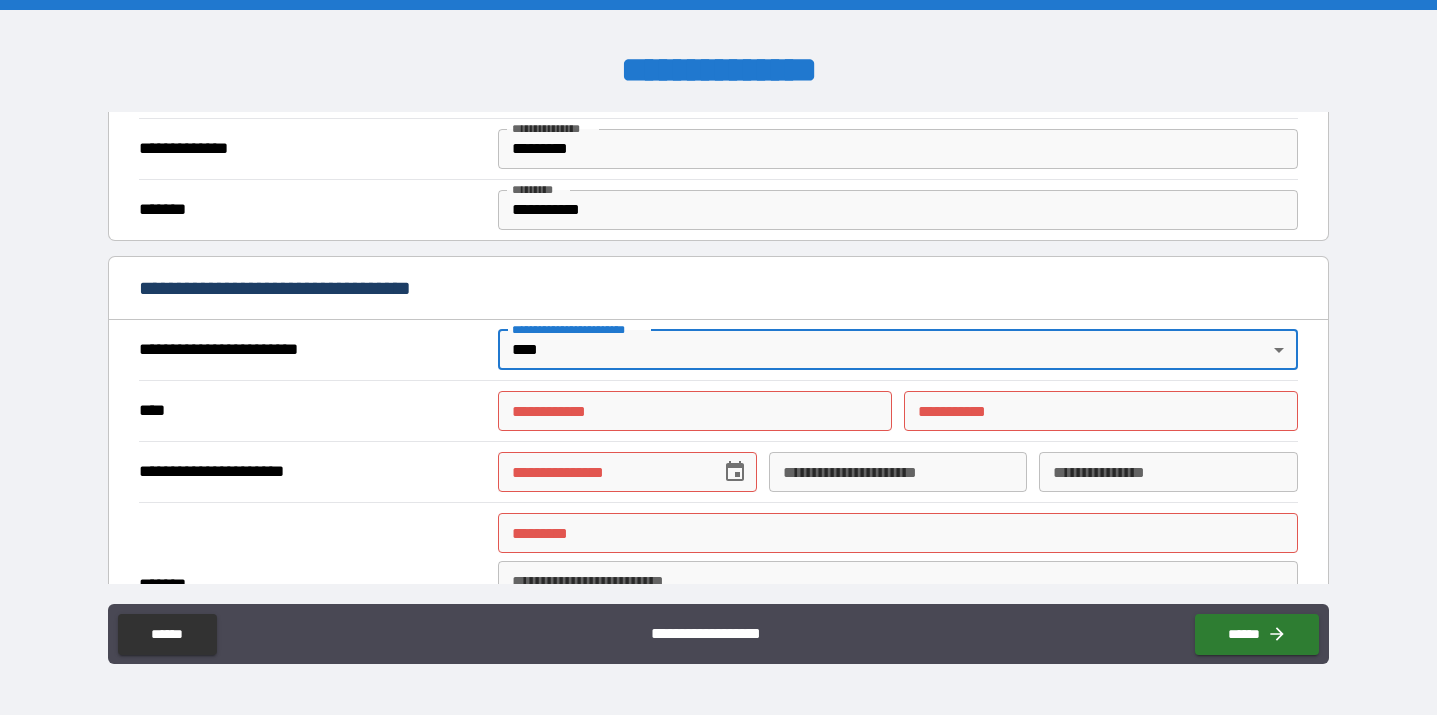 click on "**********" at bounding box center [695, 411] 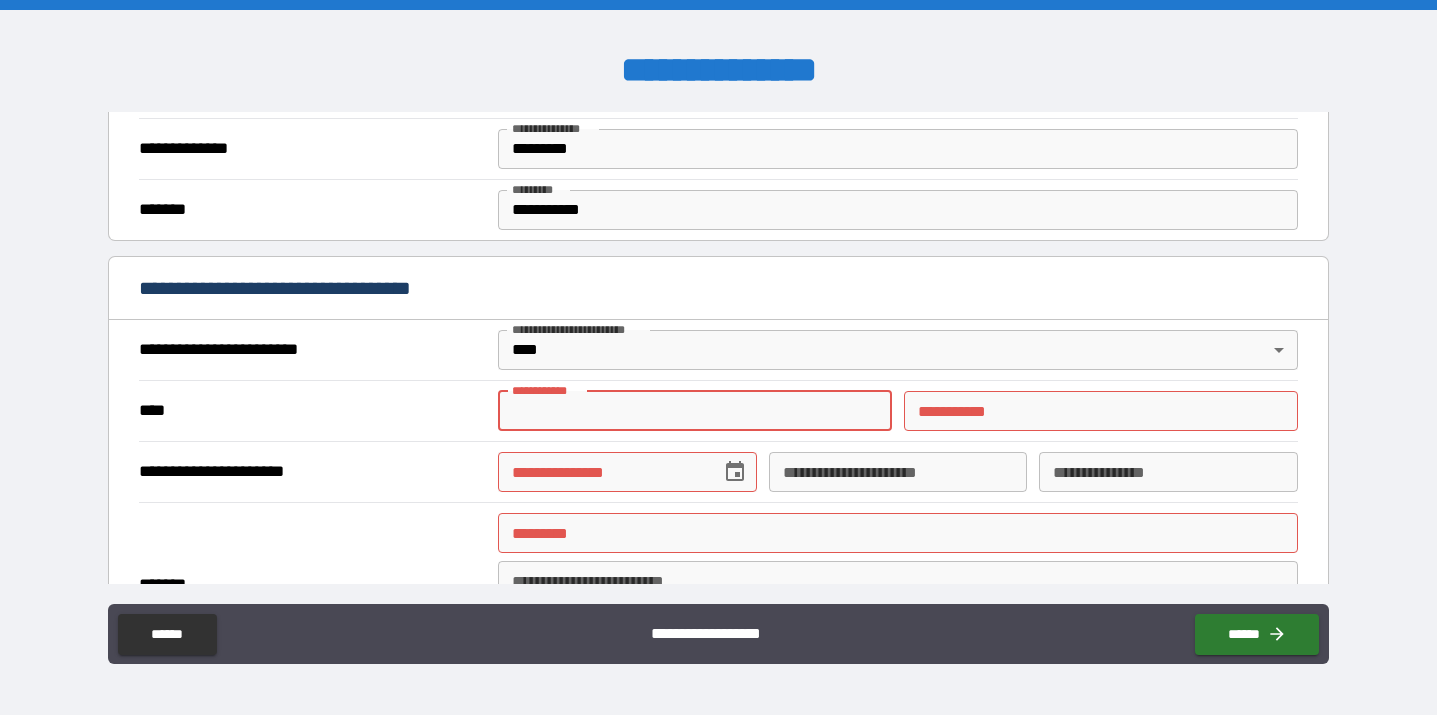 type on "*******" 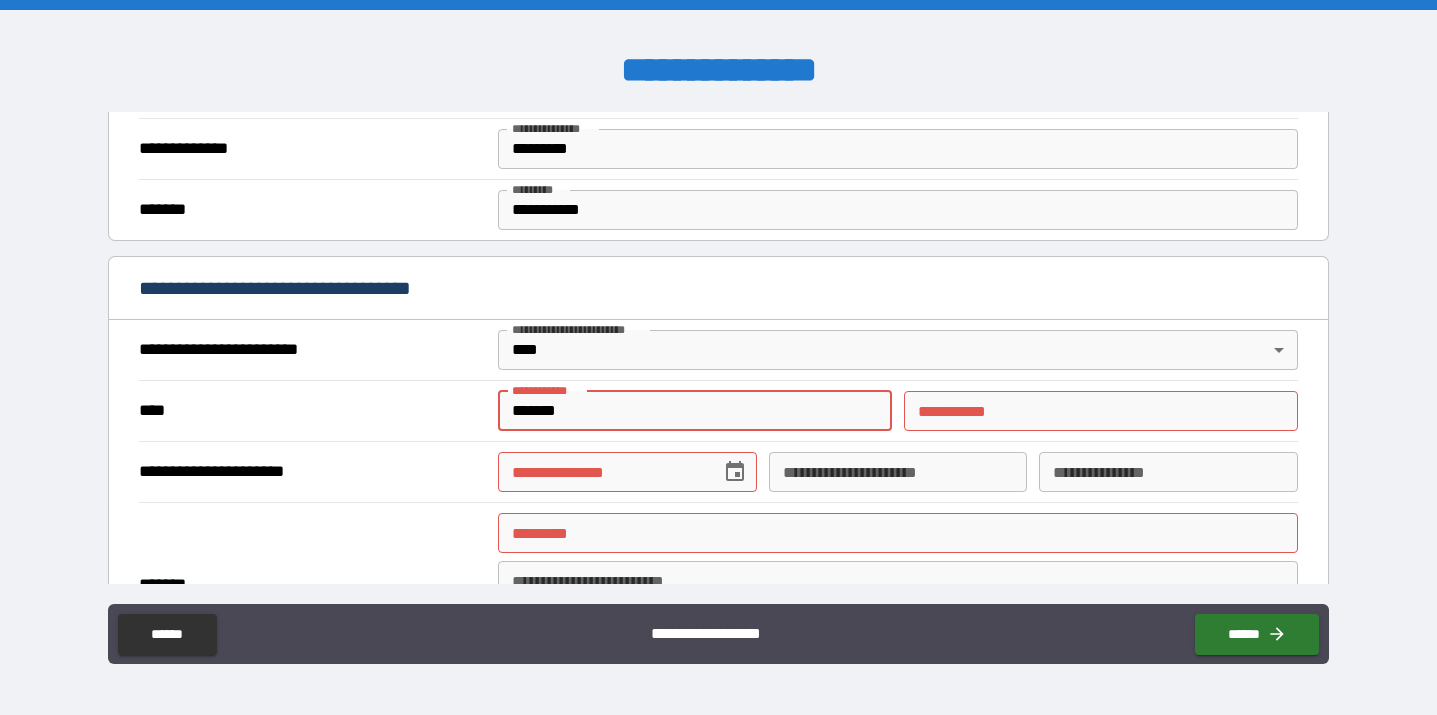 type on "******" 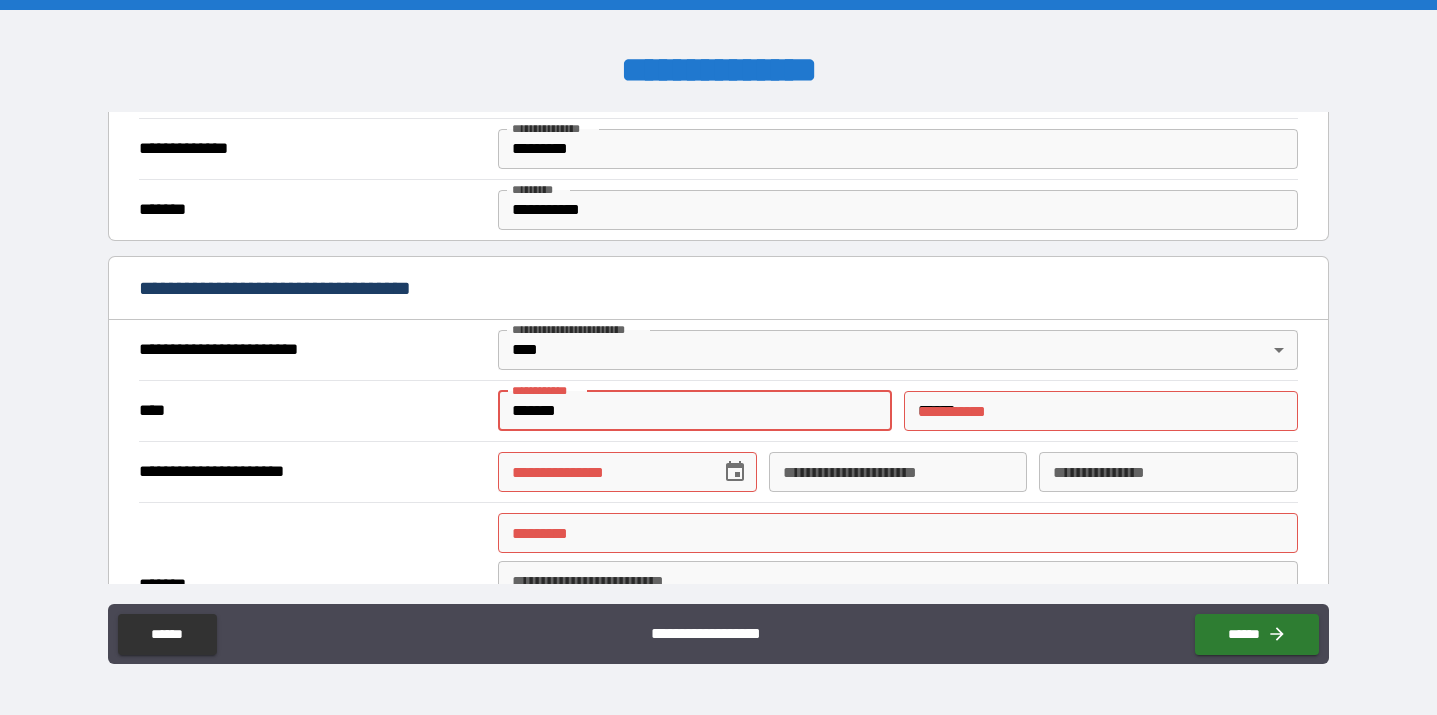 type on "**********" 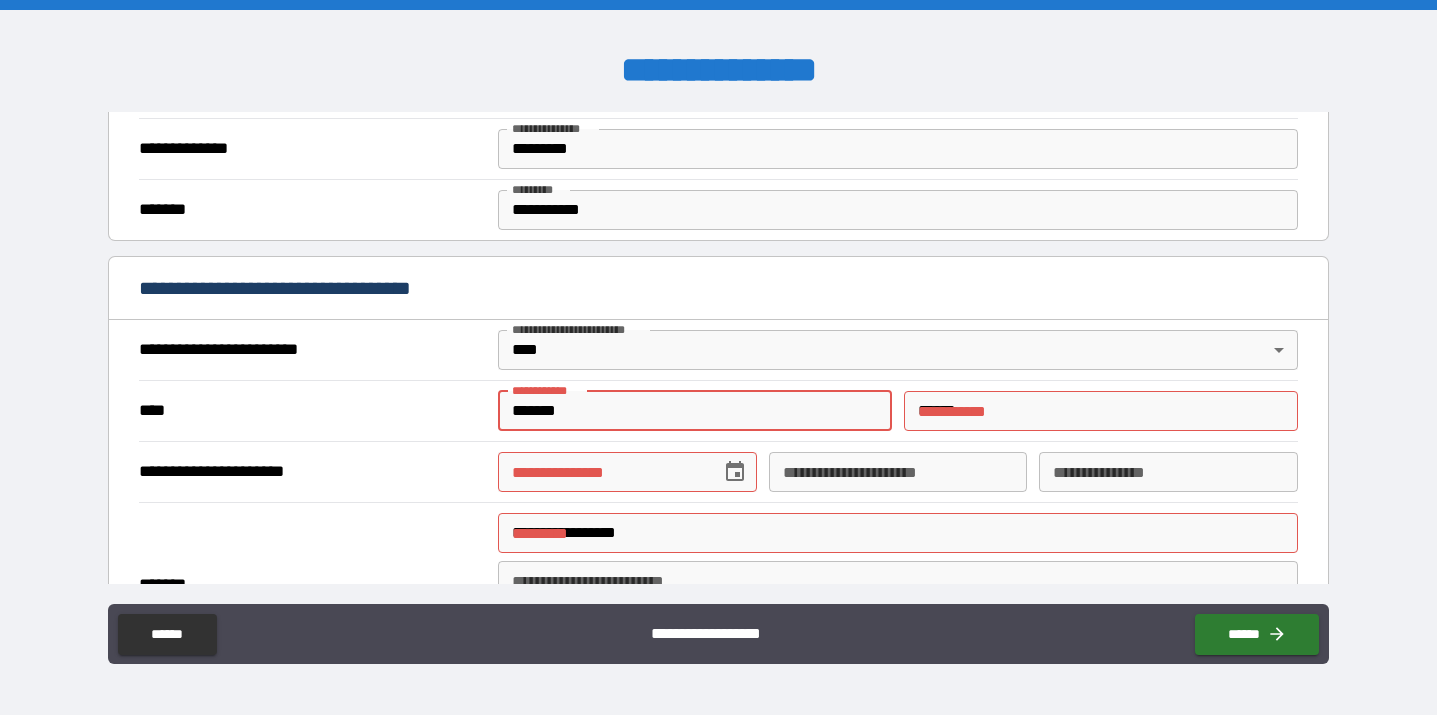 type on "**********" 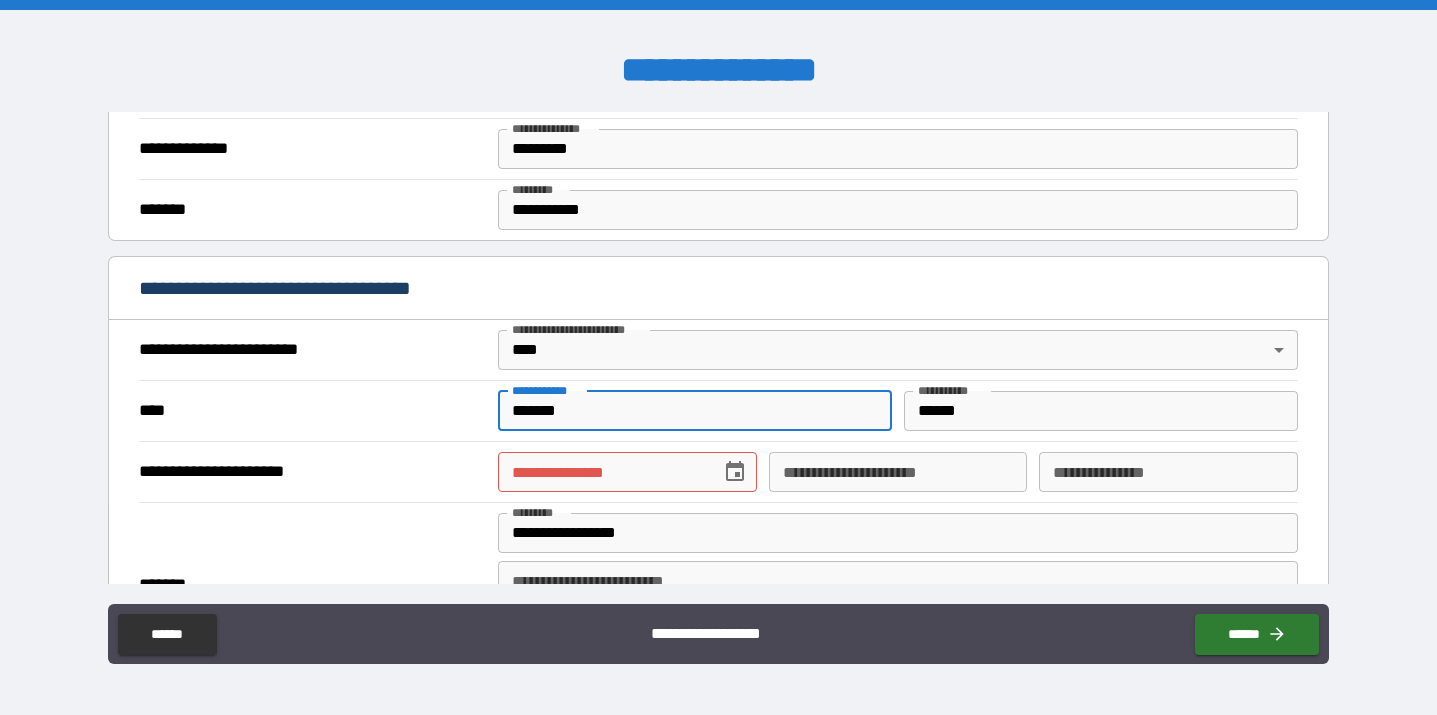 click on "**********" at bounding box center [718, 410] 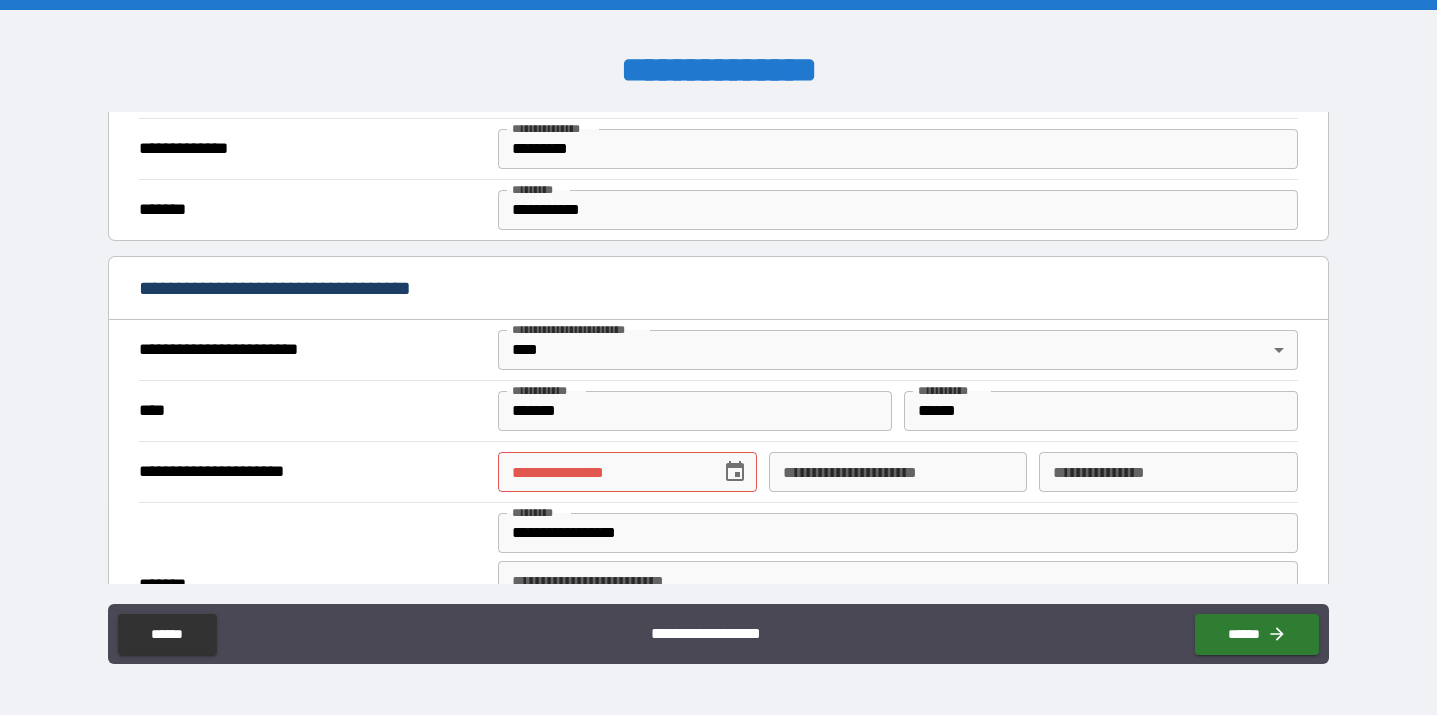 click on "**********" at bounding box center (602, 472) 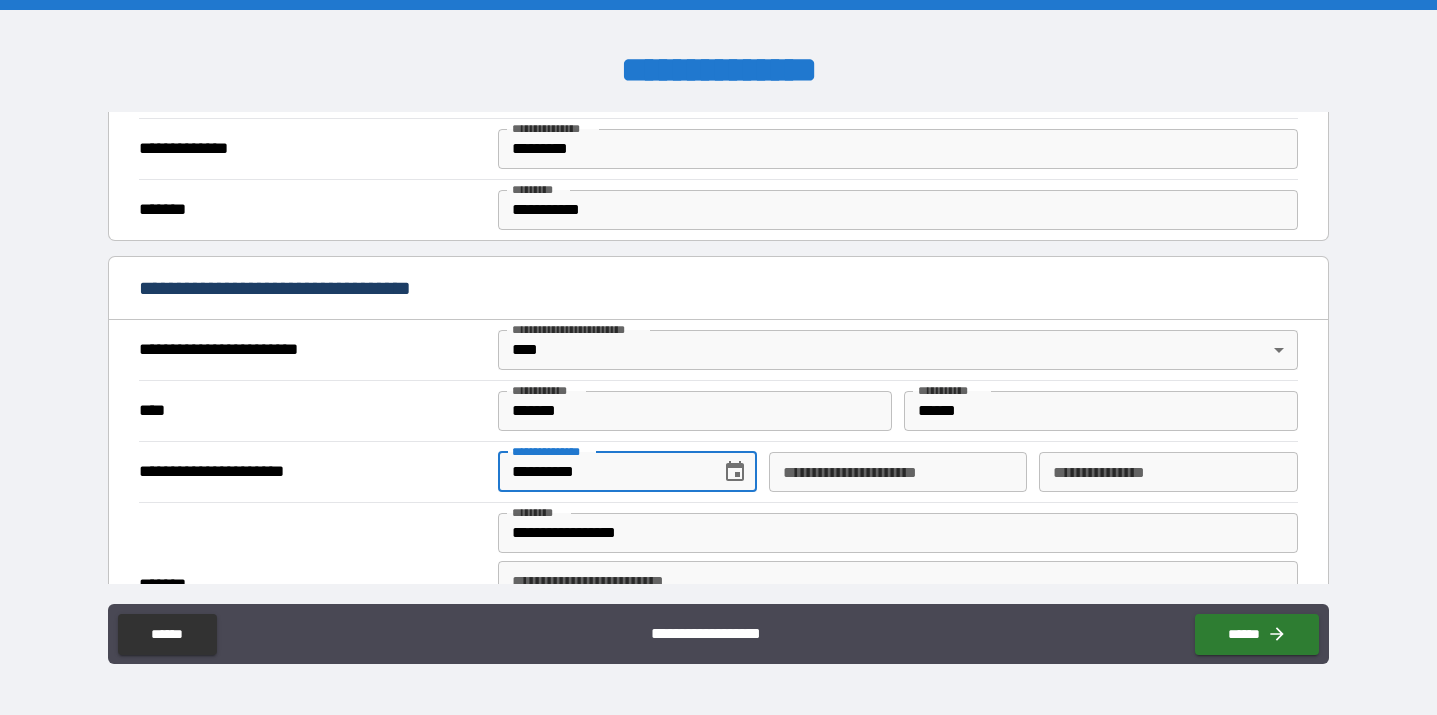 type on "**********" 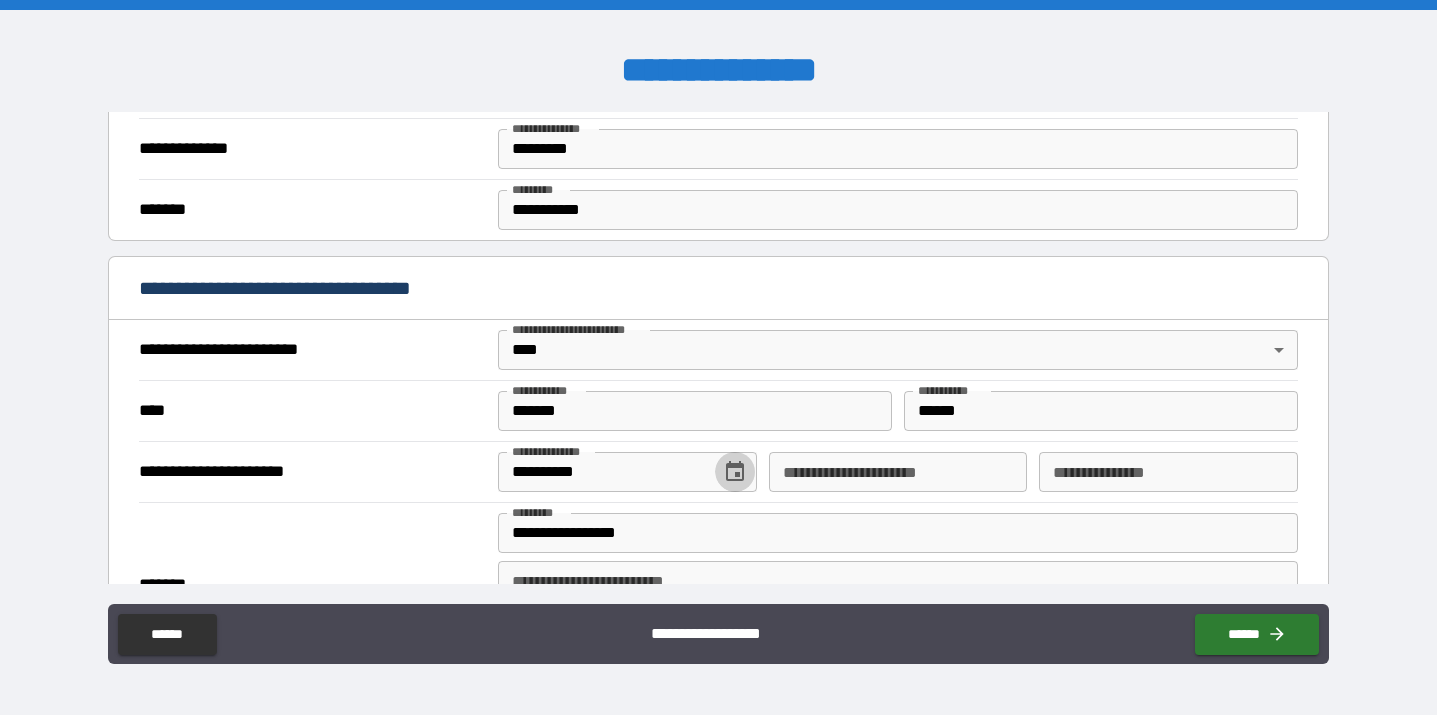 type 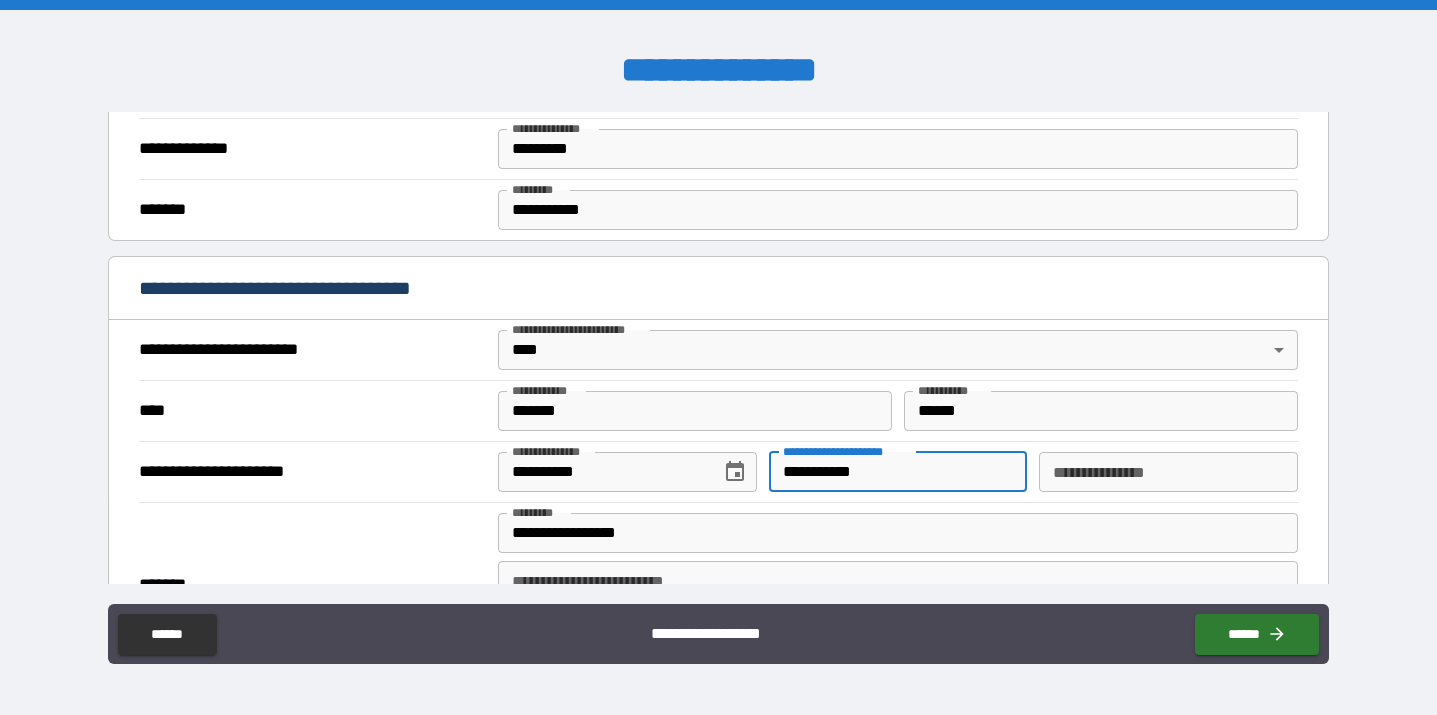 type on "**********" 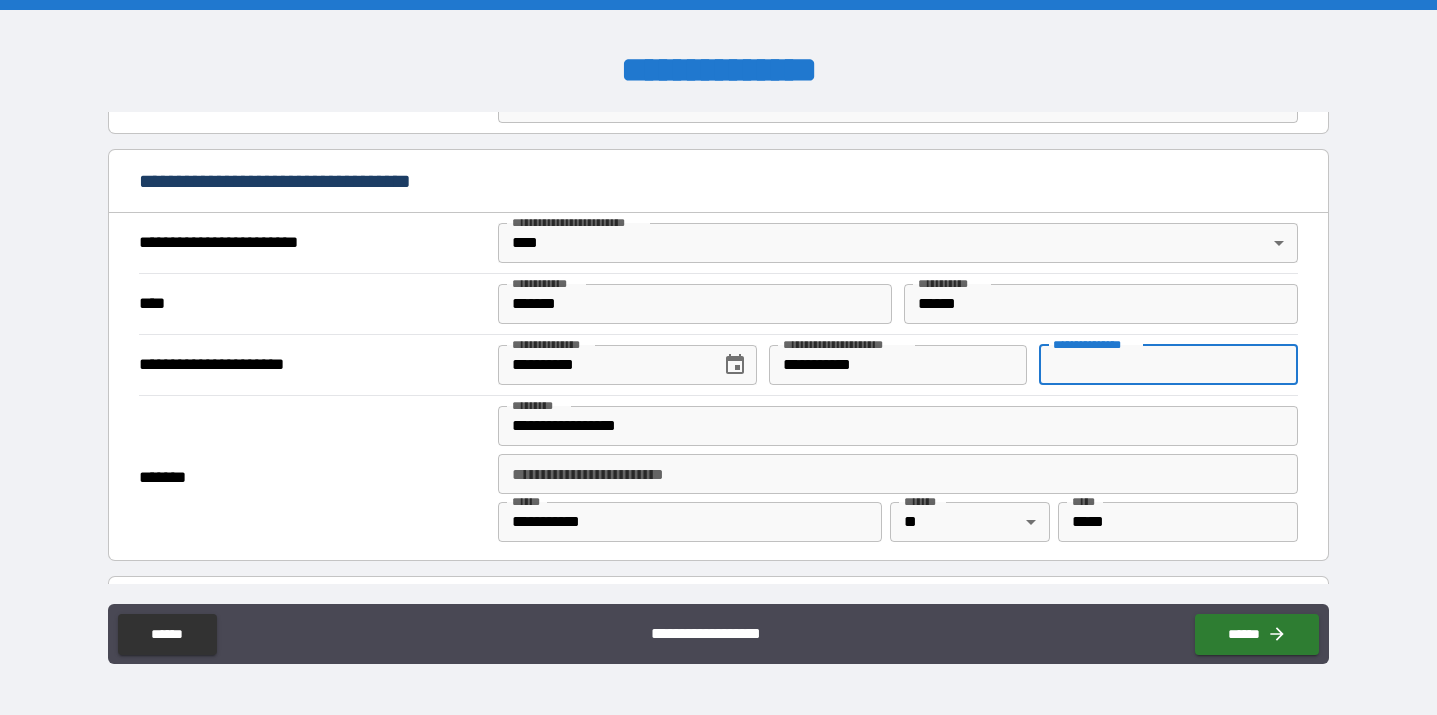 scroll, scrollTop: 680, scrollLeft: 0, axis: vertical 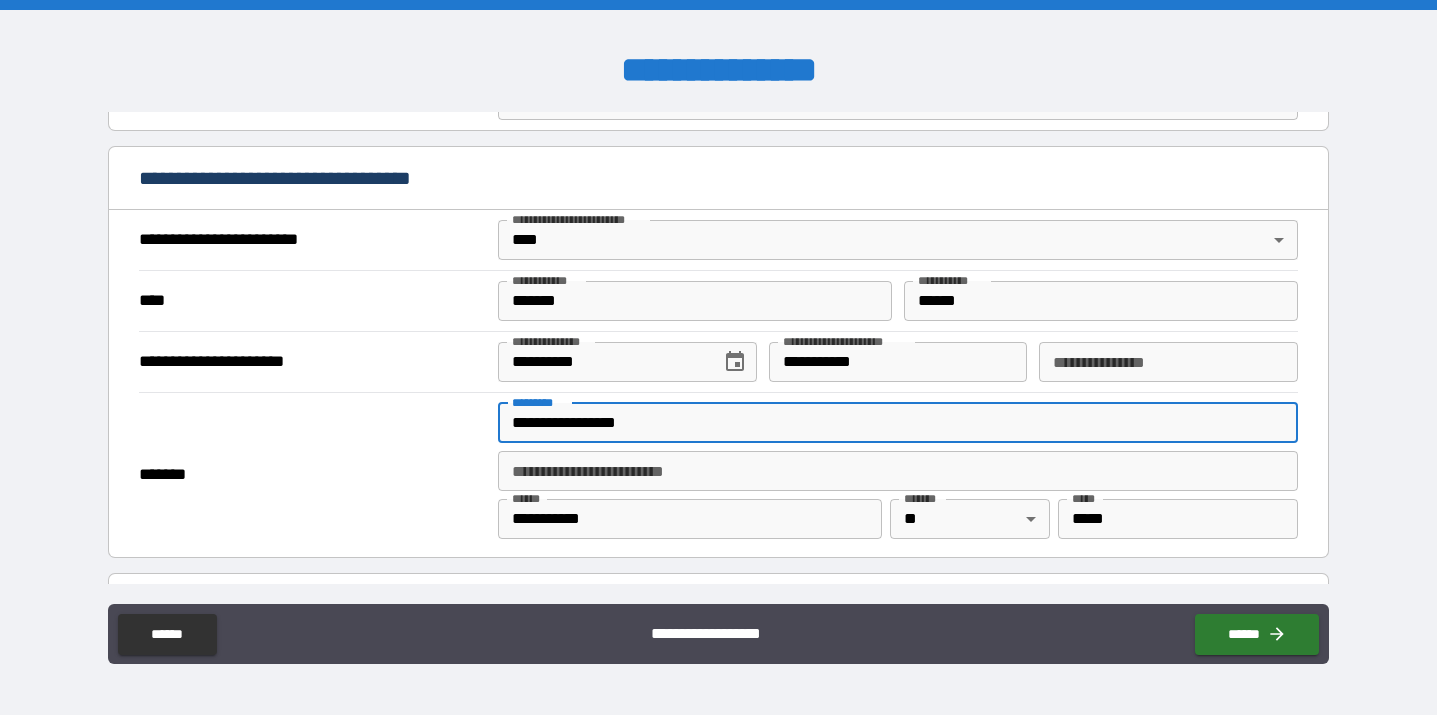 click on "**********" at bounding box center (897, 423) 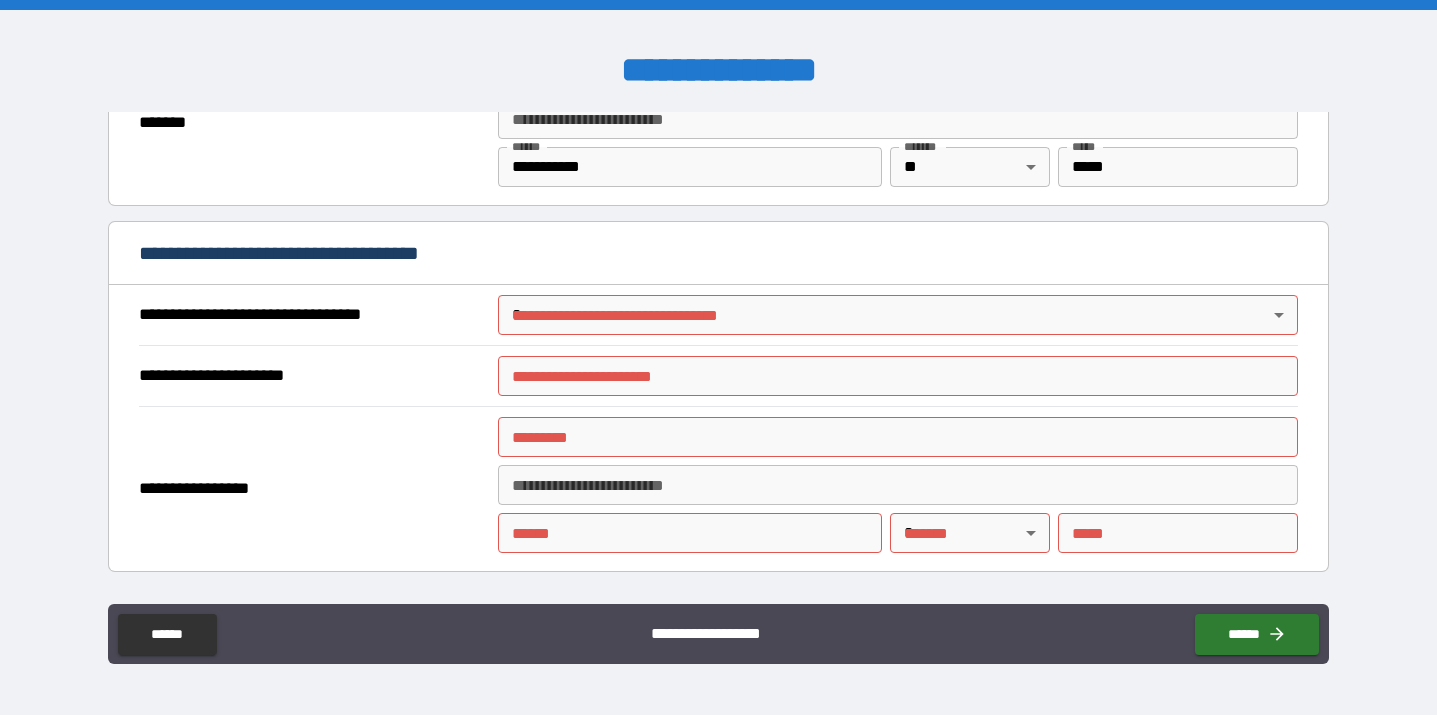 scroll, scrollTop: 1036, scrollLeft: 0, axis: vertical 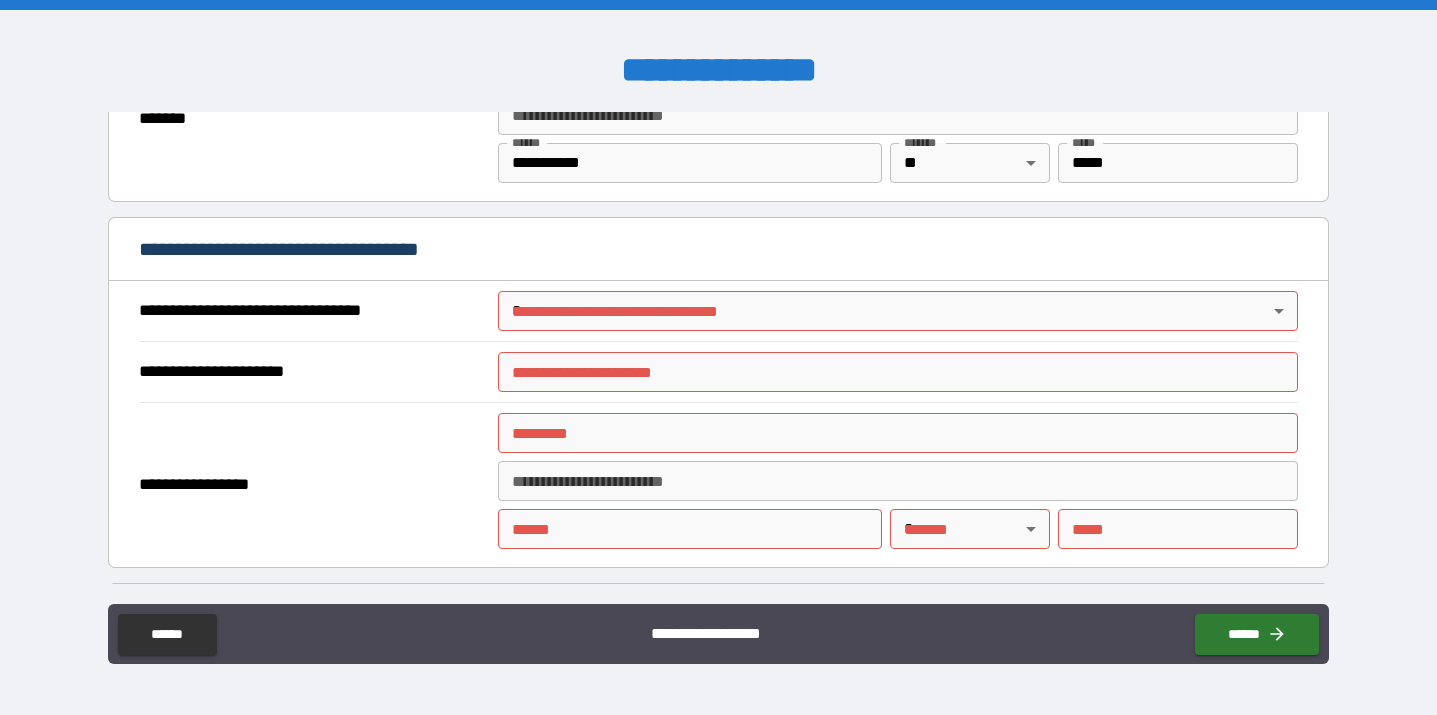 click on "**********" at bounding box center (718, 357) 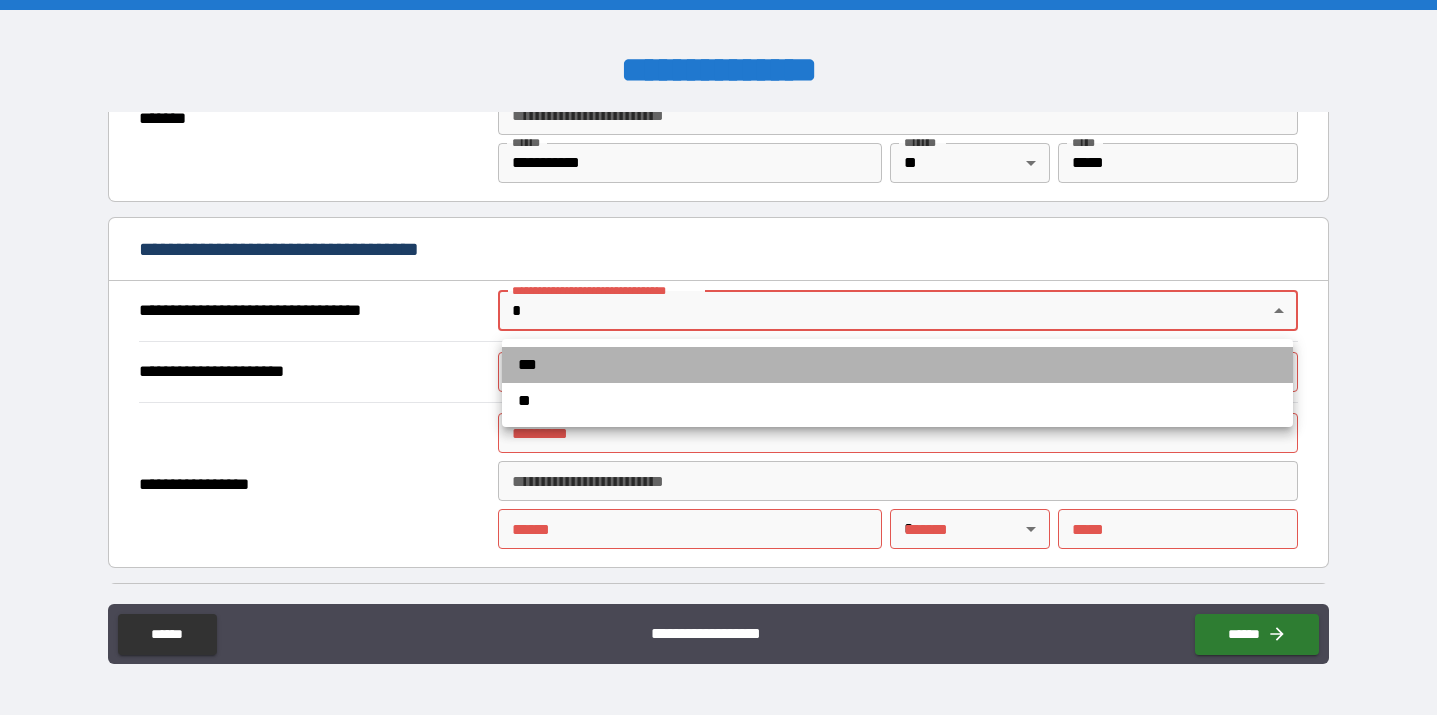 click on "***" at bounding box center [897, 365] 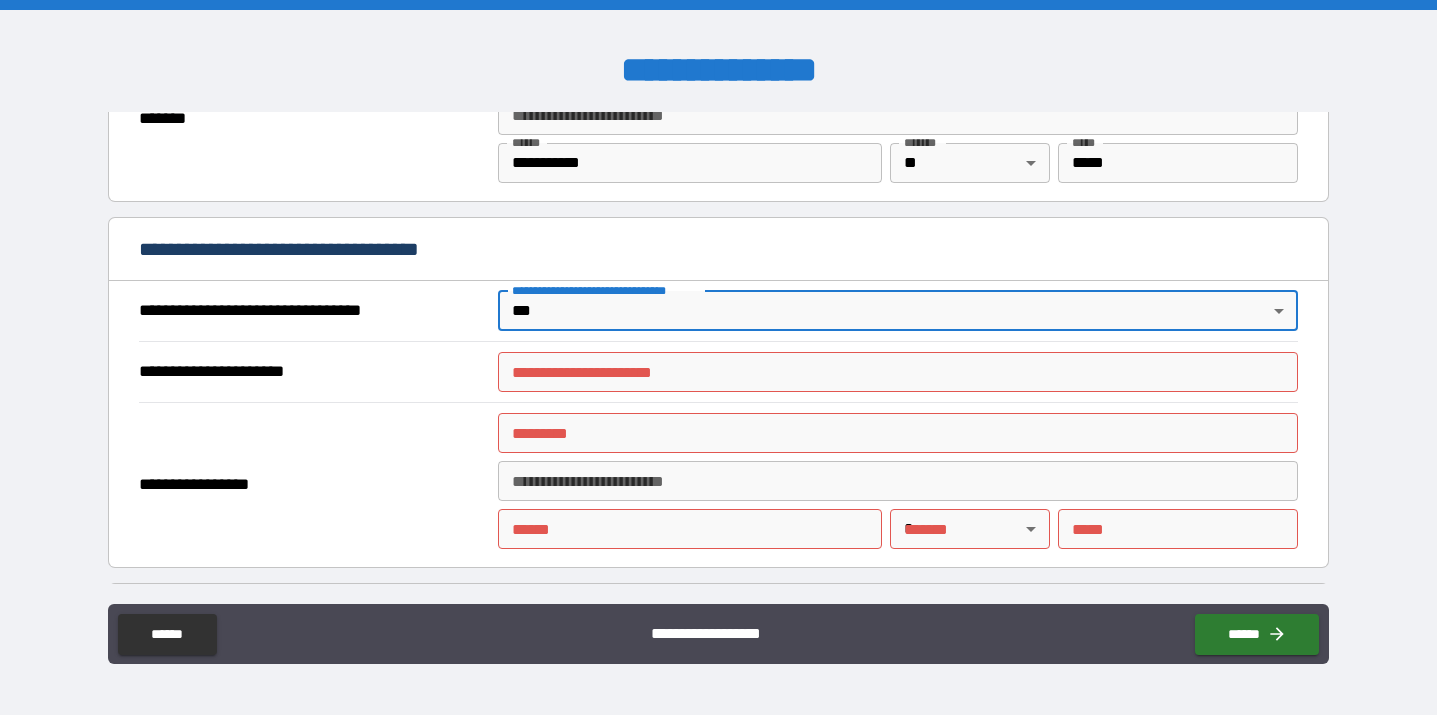 click on "**********" at bounding box center (897, 372) 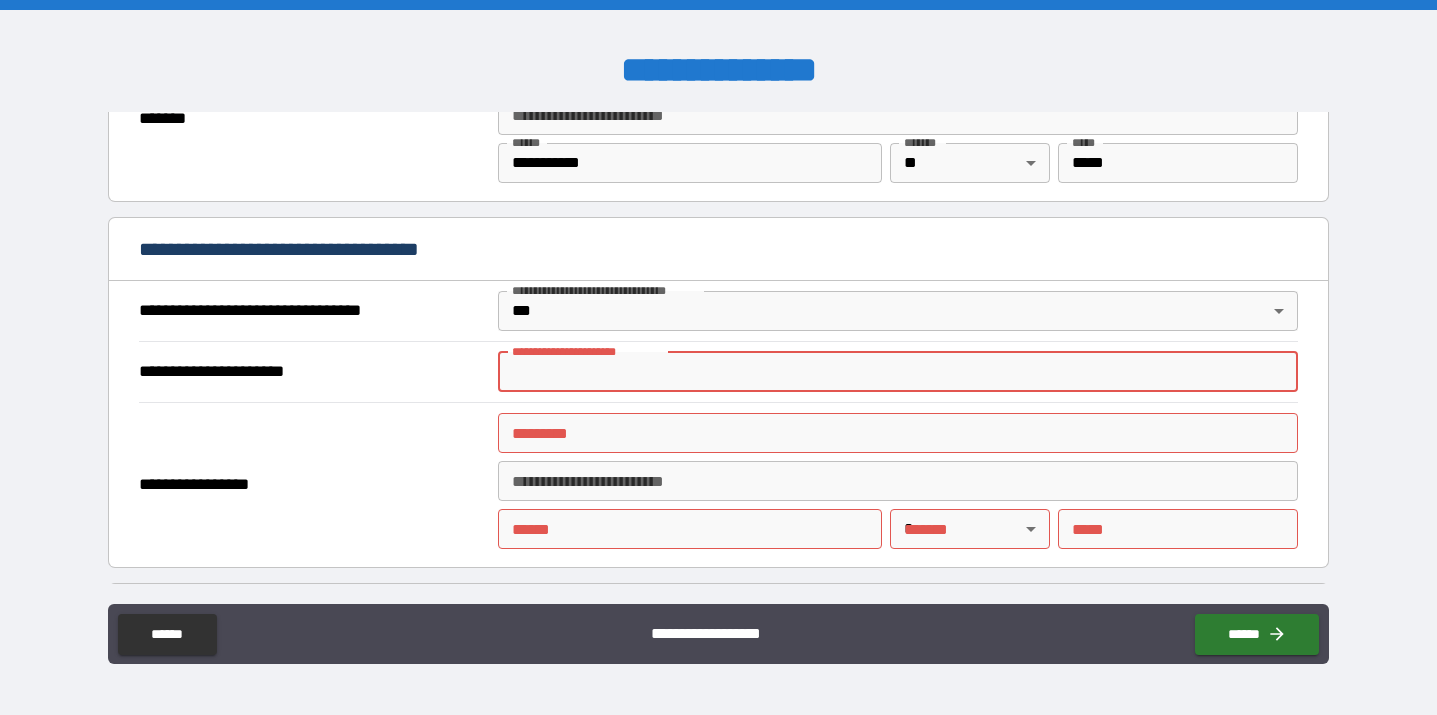 click on "**********" at bounding box center [897, 372] 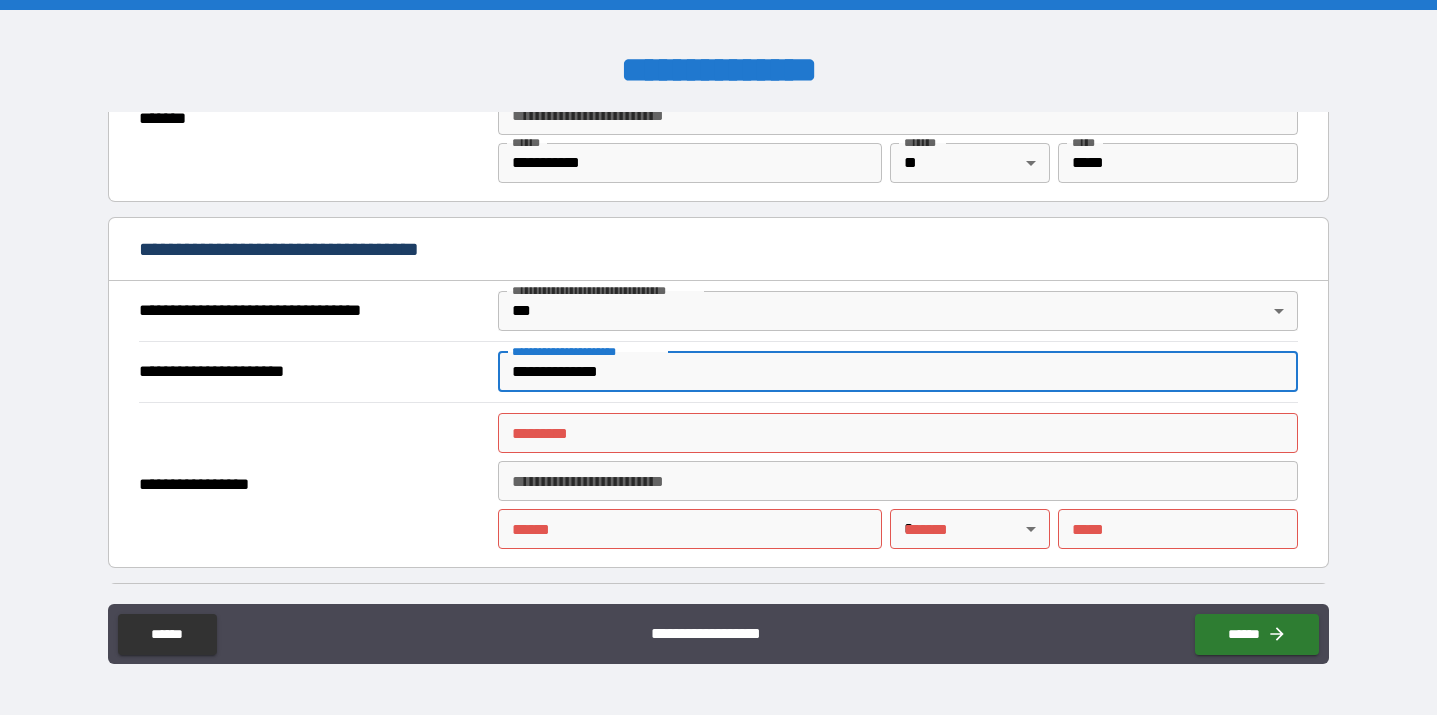 type on "**********" 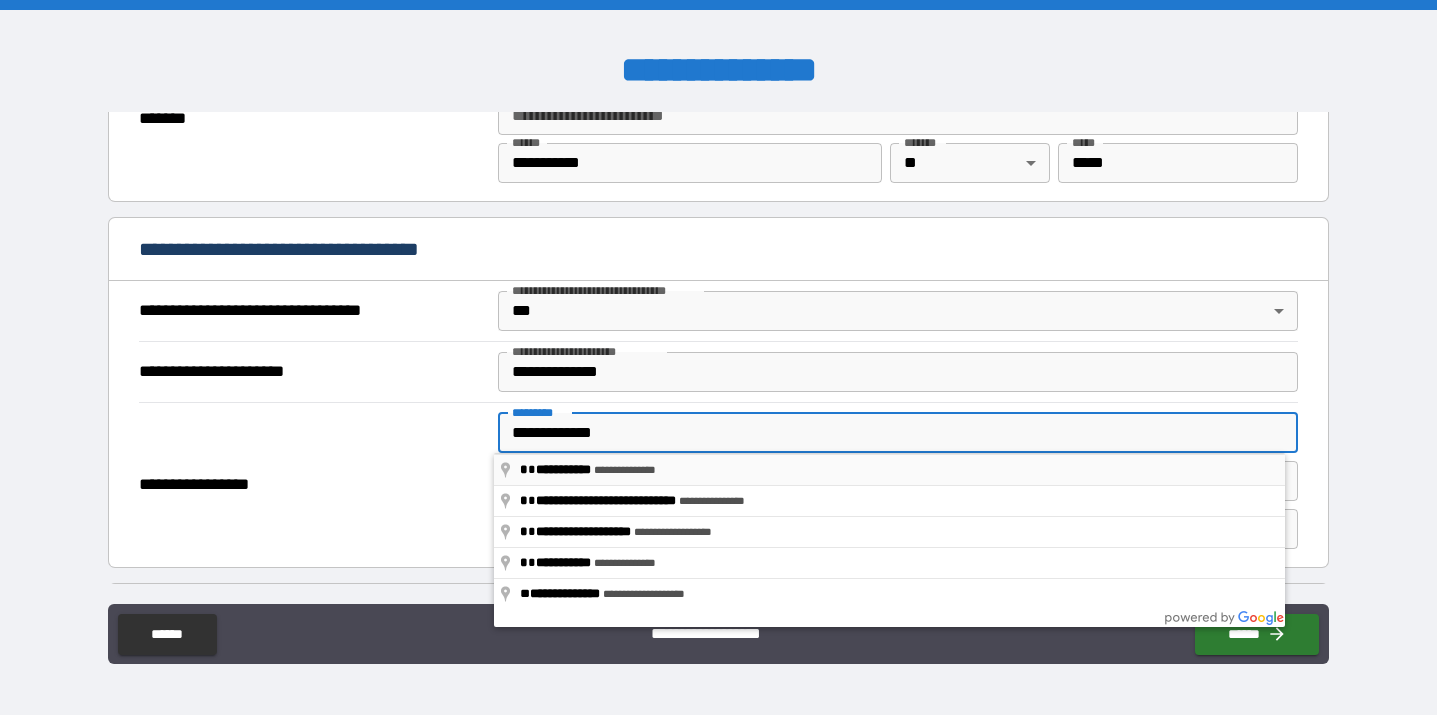 type on "**********" 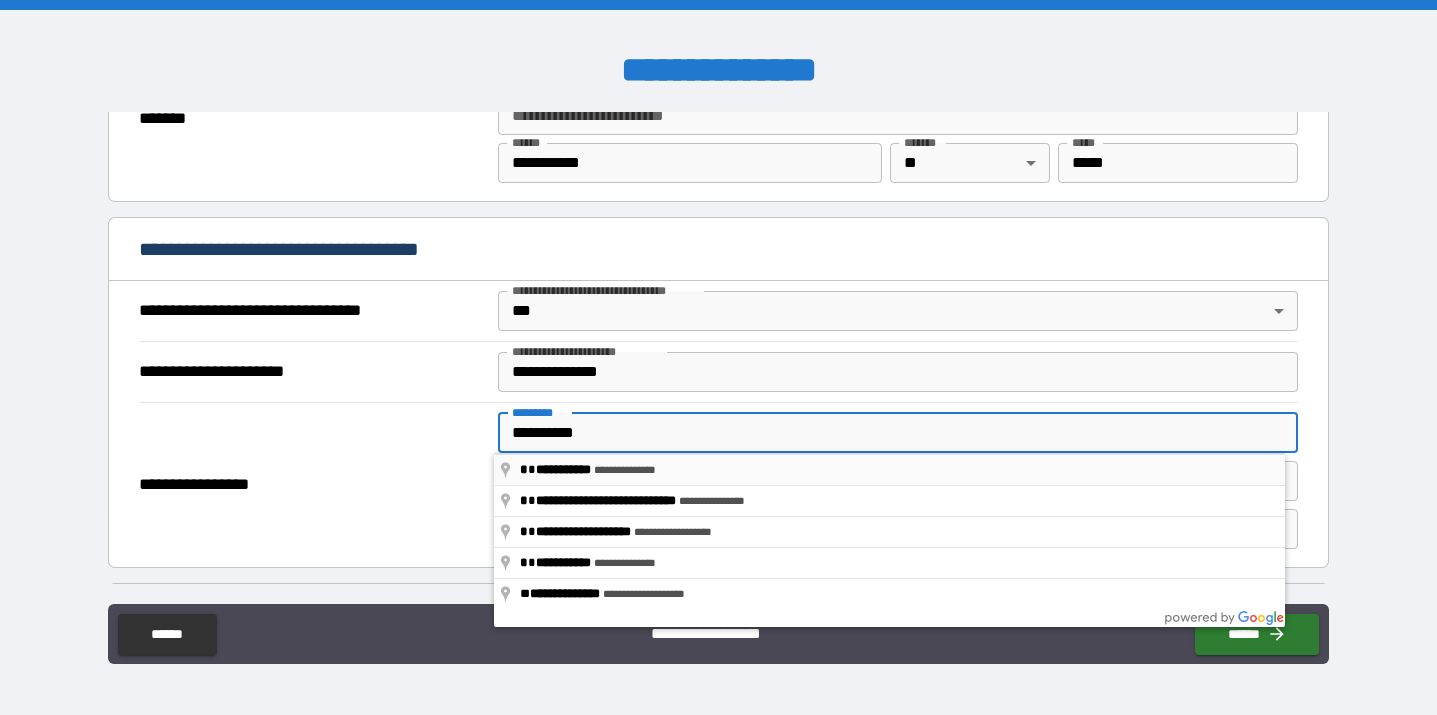 type on "******" 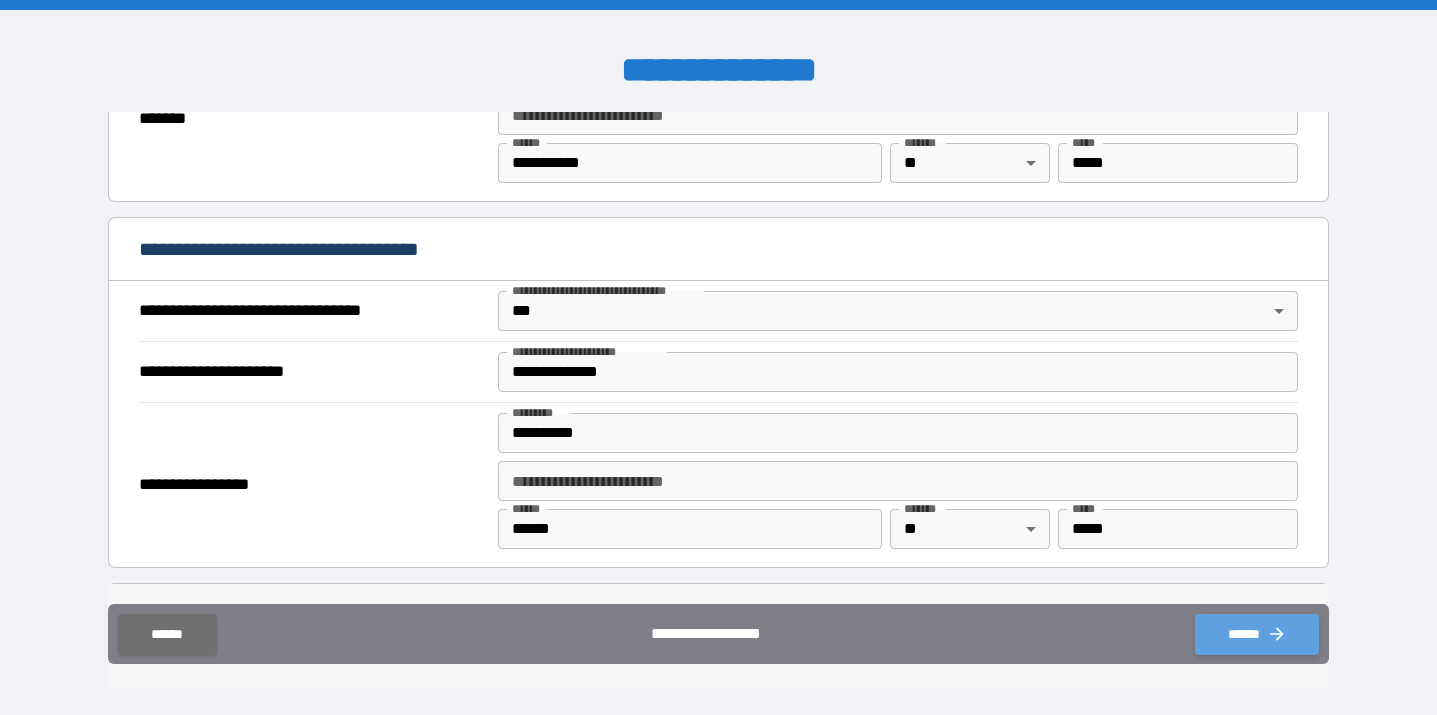 click on "******" at bounding box center [1257, 634] 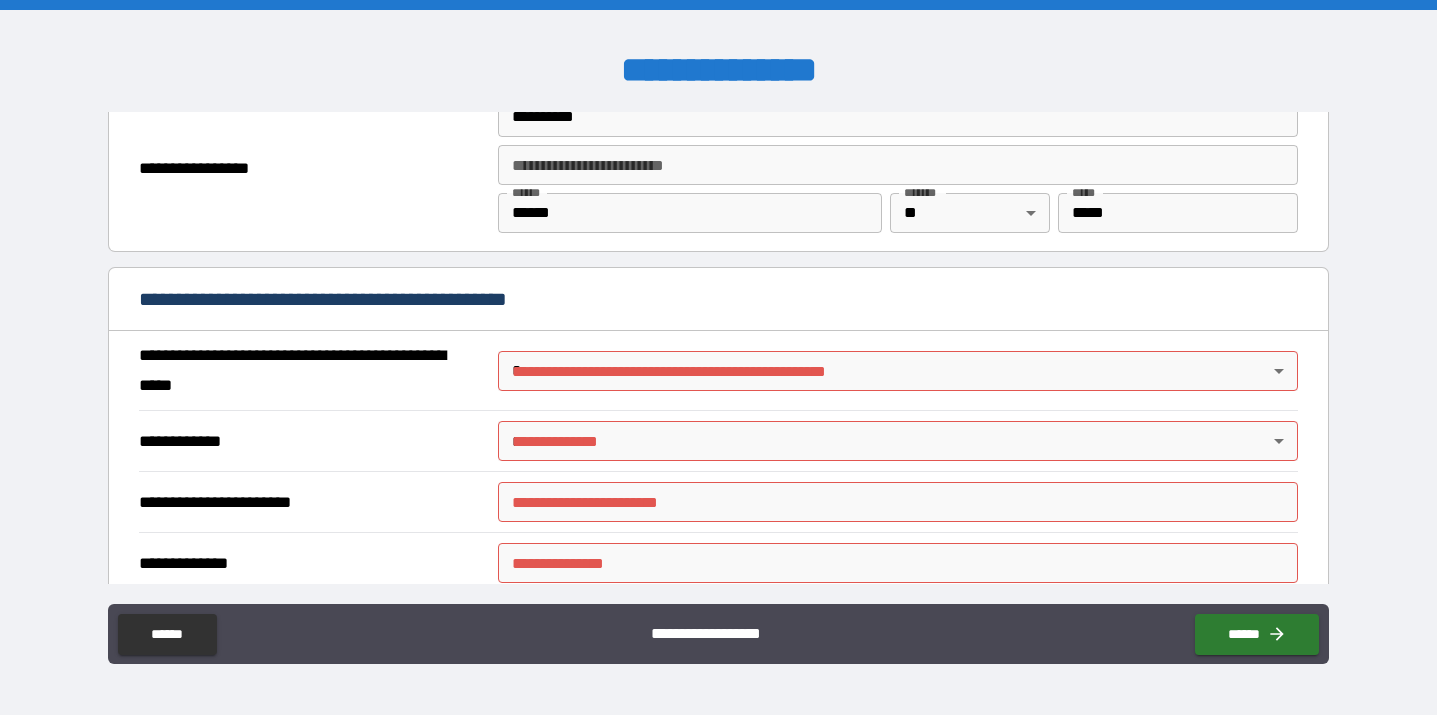 scroll, scrollTop: 1360, scrollLeft: 0, axis: vertical 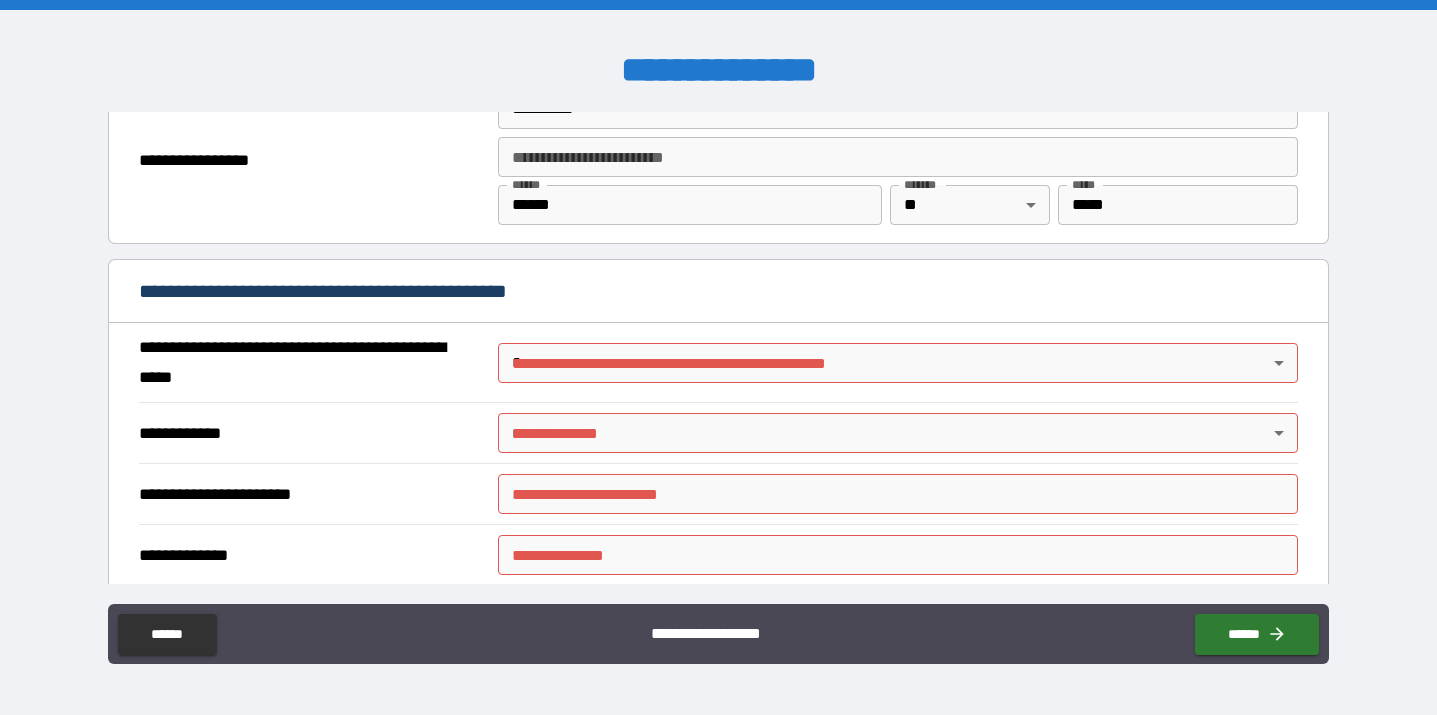 click on "**********" at bounding box center [718, 357] 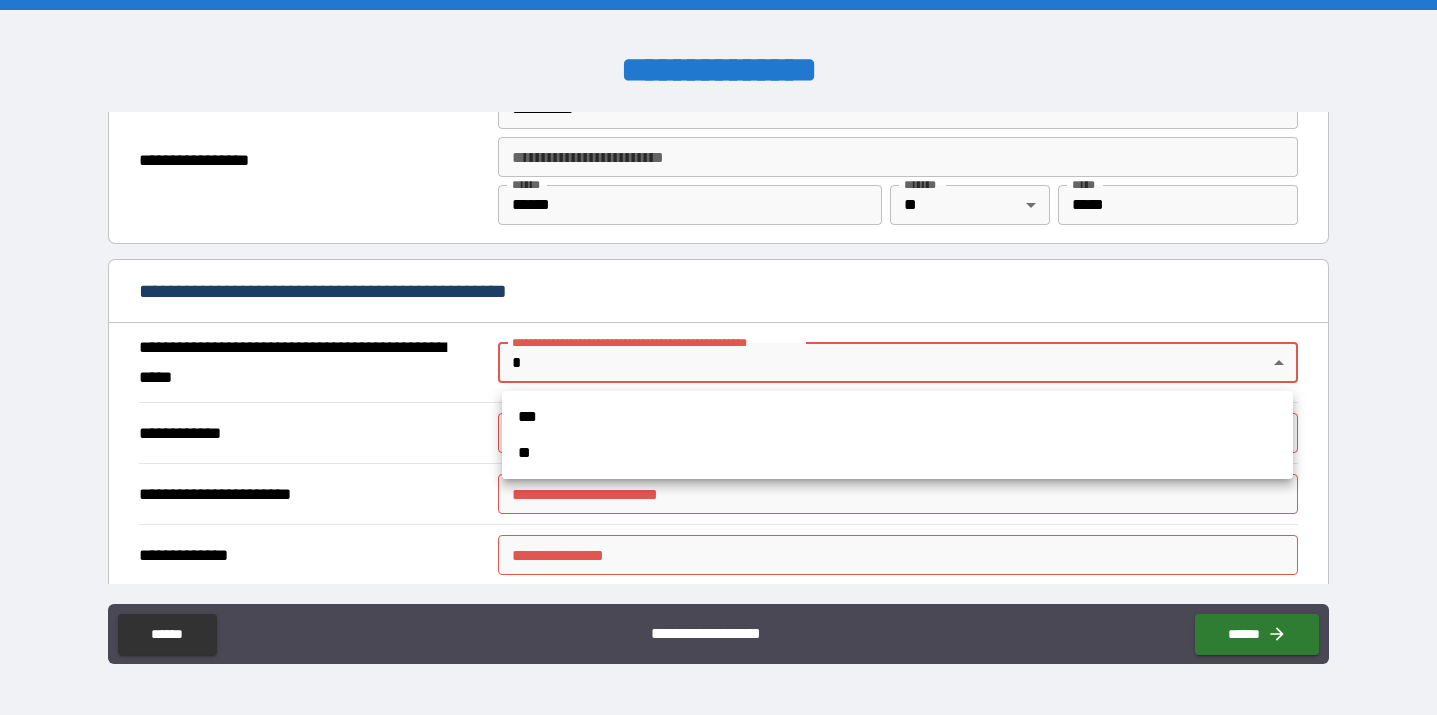 click on "**" at bounding box center [897, 453] 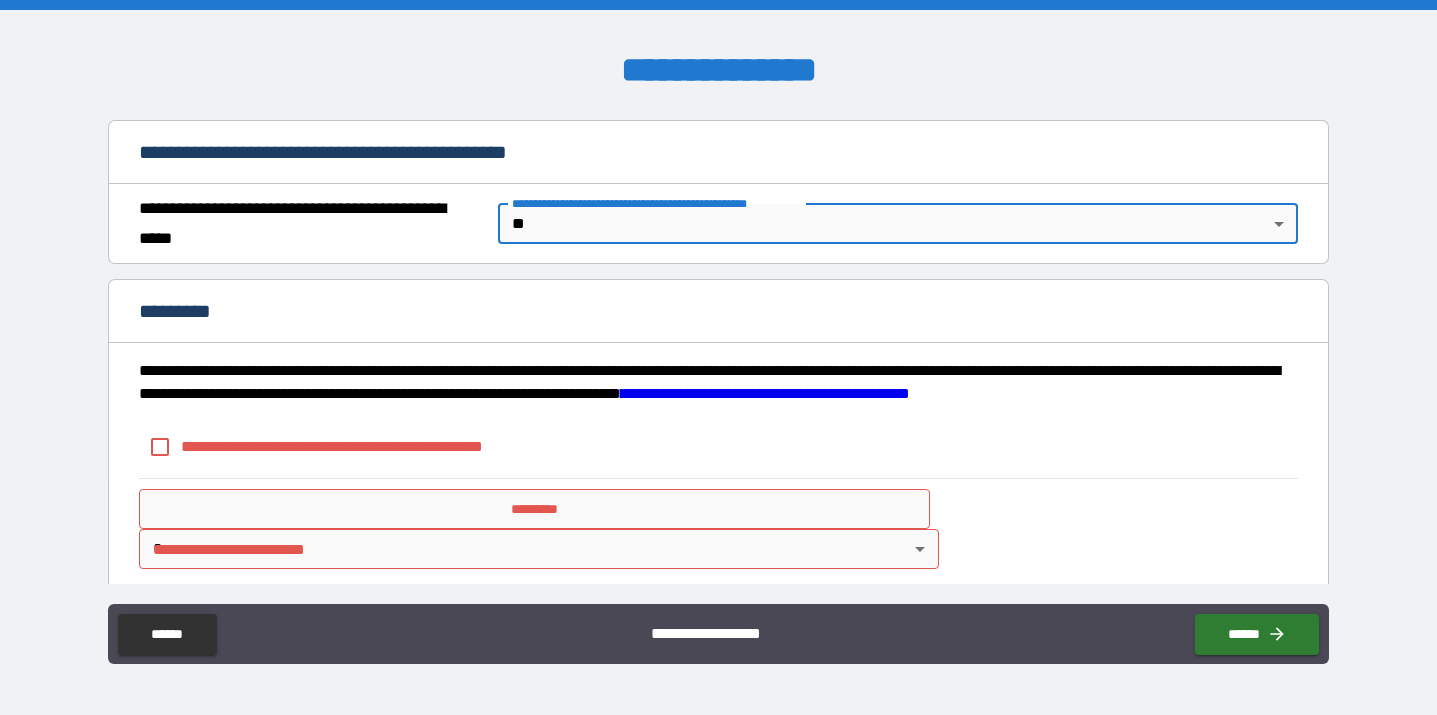 scroll, scrollTop: 1515, scrollLeft: 0, axis: vertical 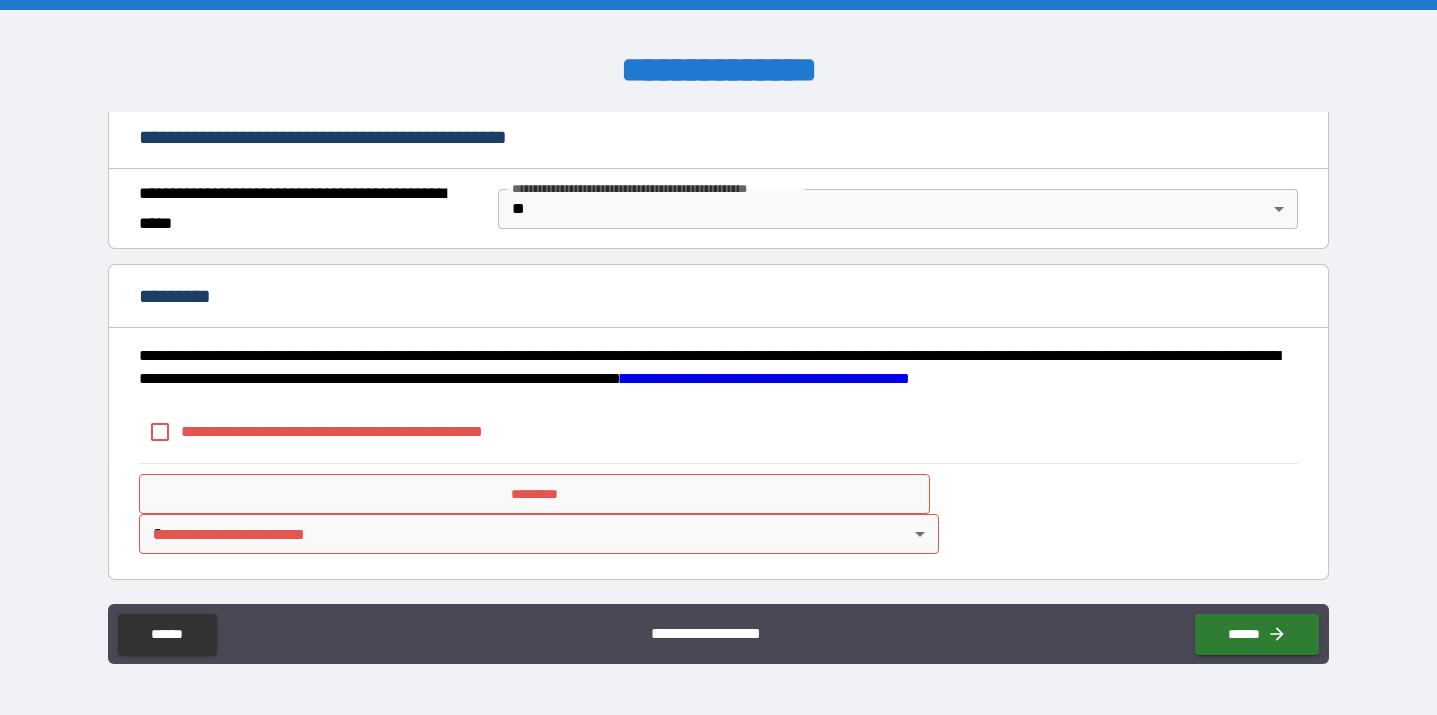 click on "**********" at bounding box center [365, 431] 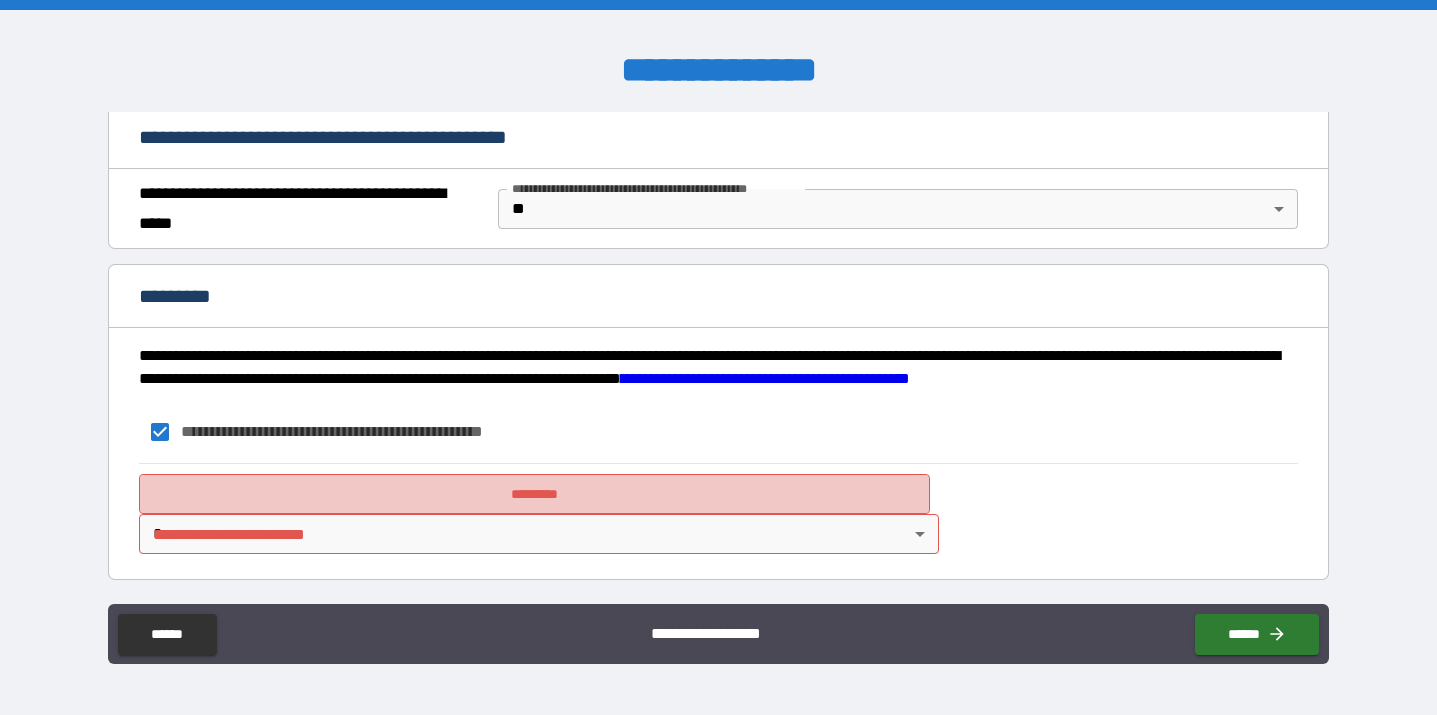 click on "*********" at bounding box center [534, 494] 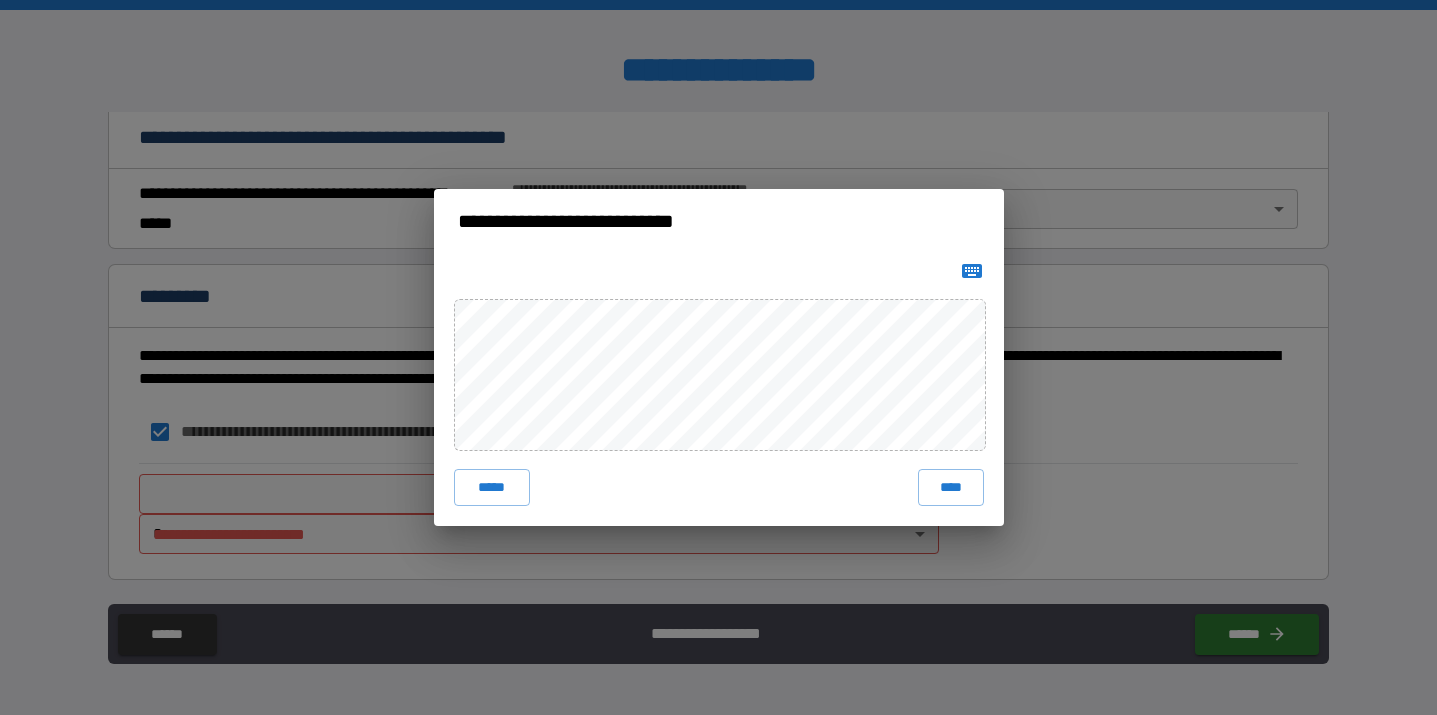 click on "***** ****" at bounding box center [719, 389] 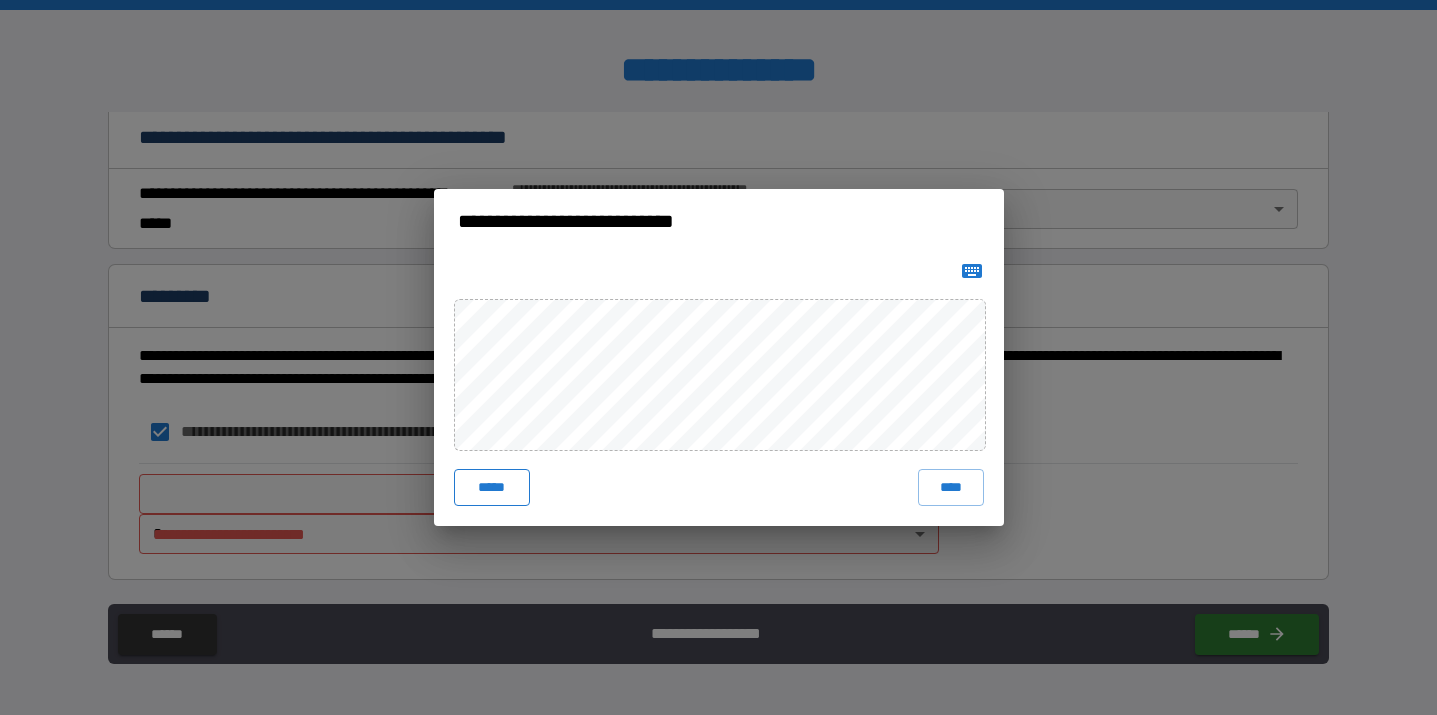 click on "*****" at bounding box center (492, 487) 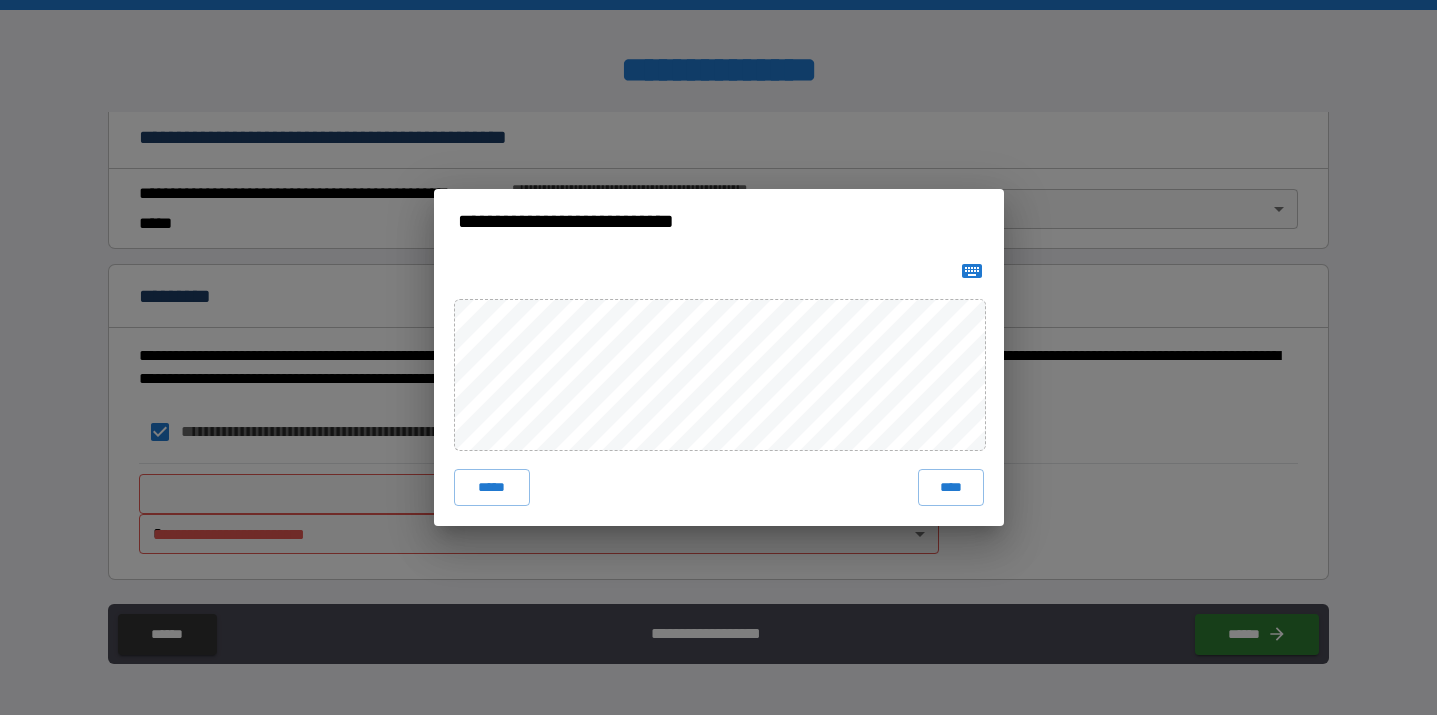 click 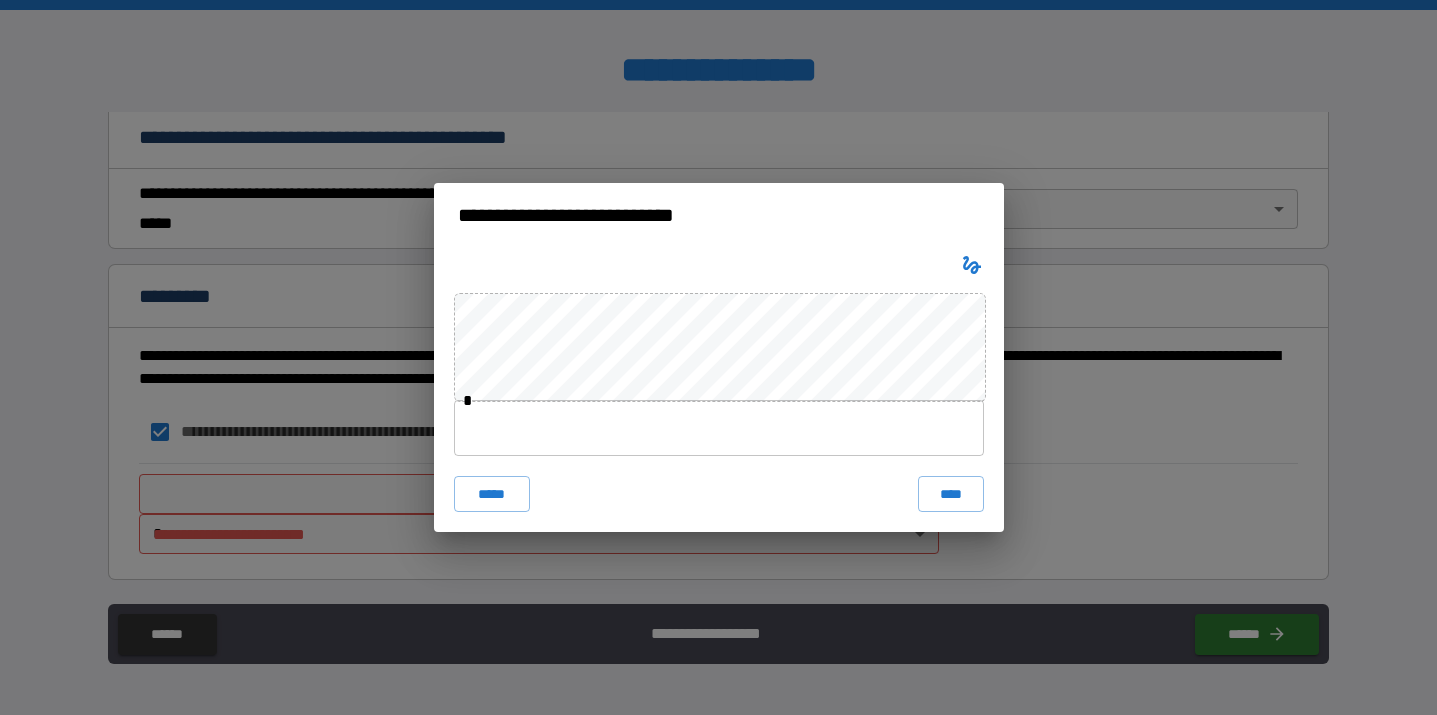 type 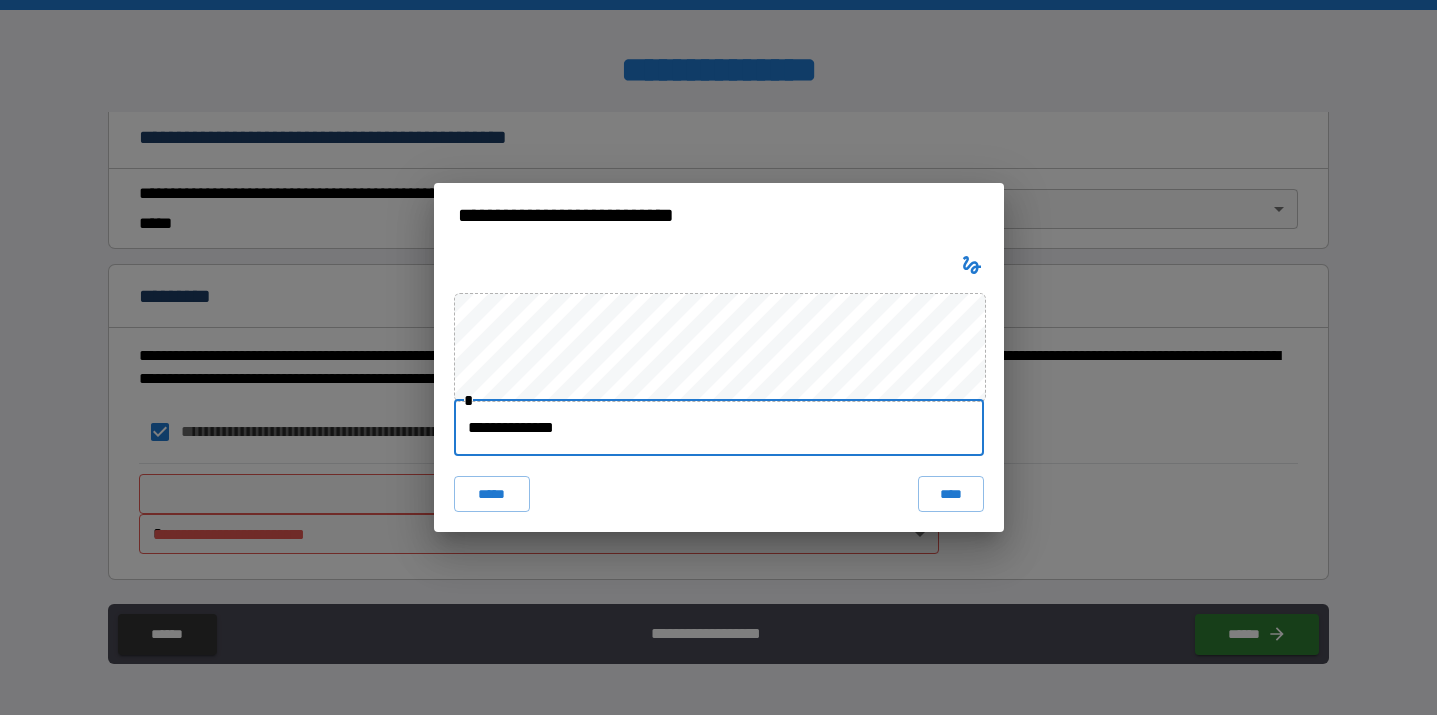 type on "**********" 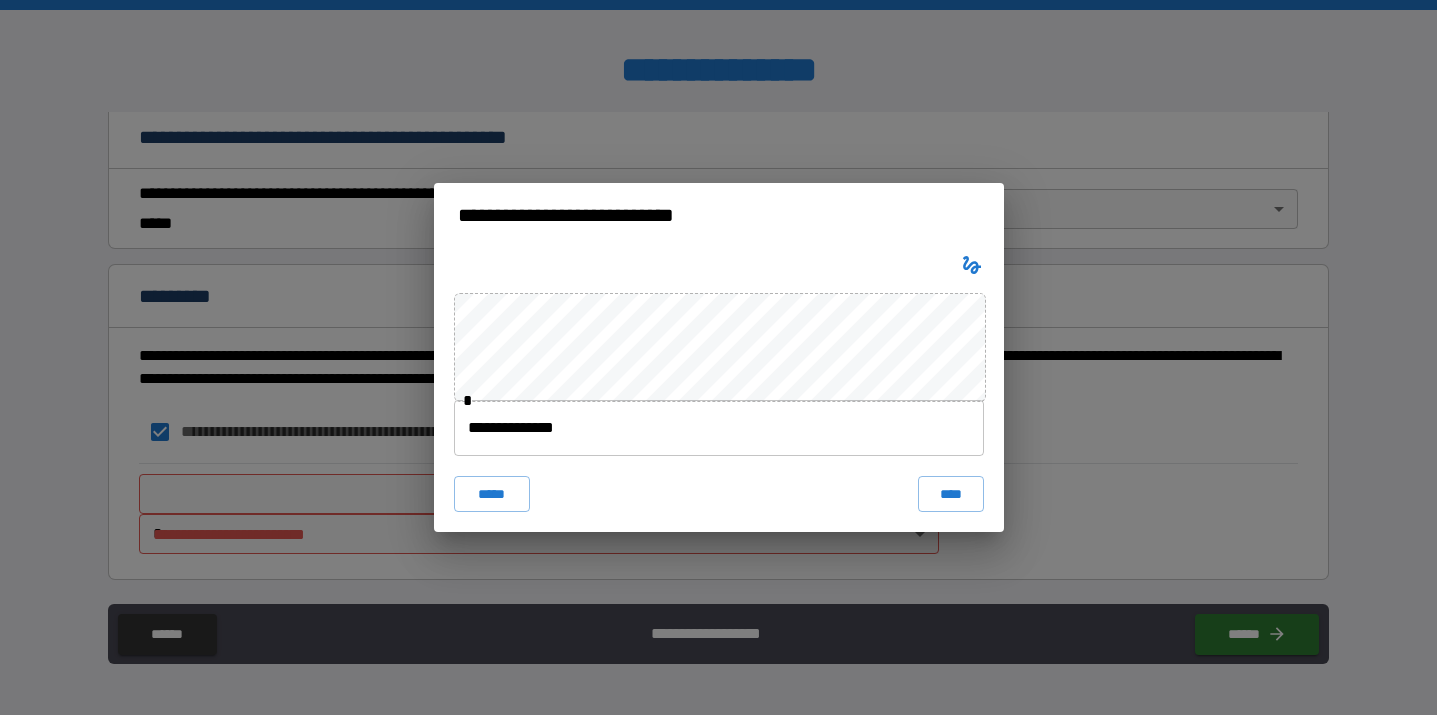 click at bounding box center (719, 265) 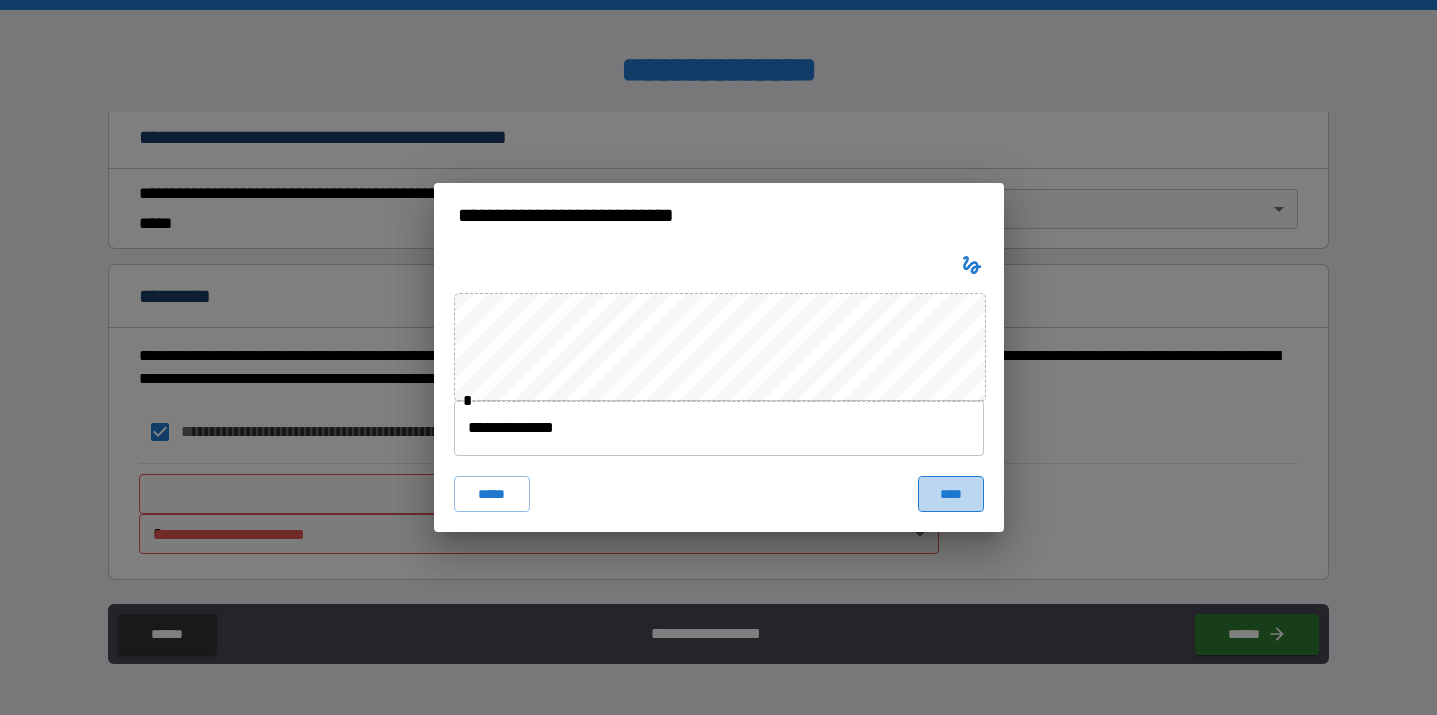 click on "****" at bounding box center (951, 494) 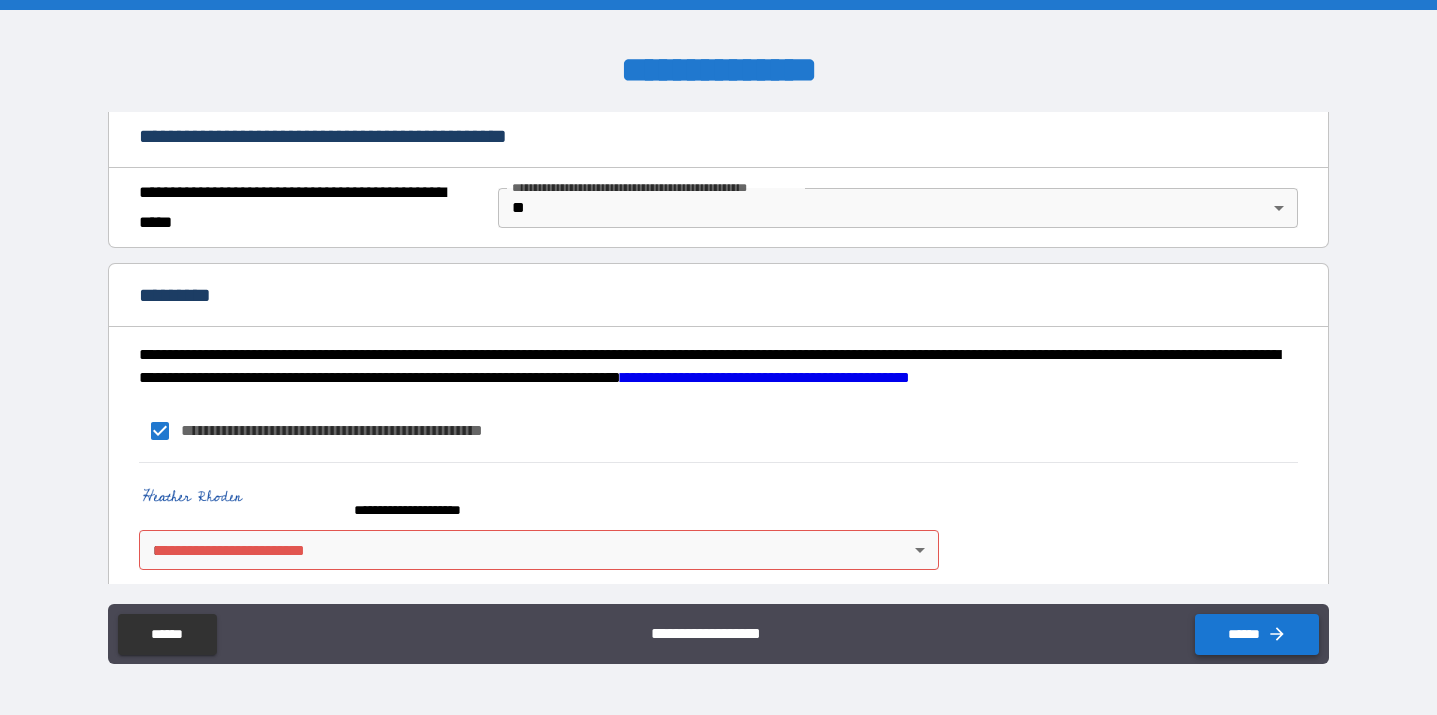click on "******" at bounding box center (1257, 634) 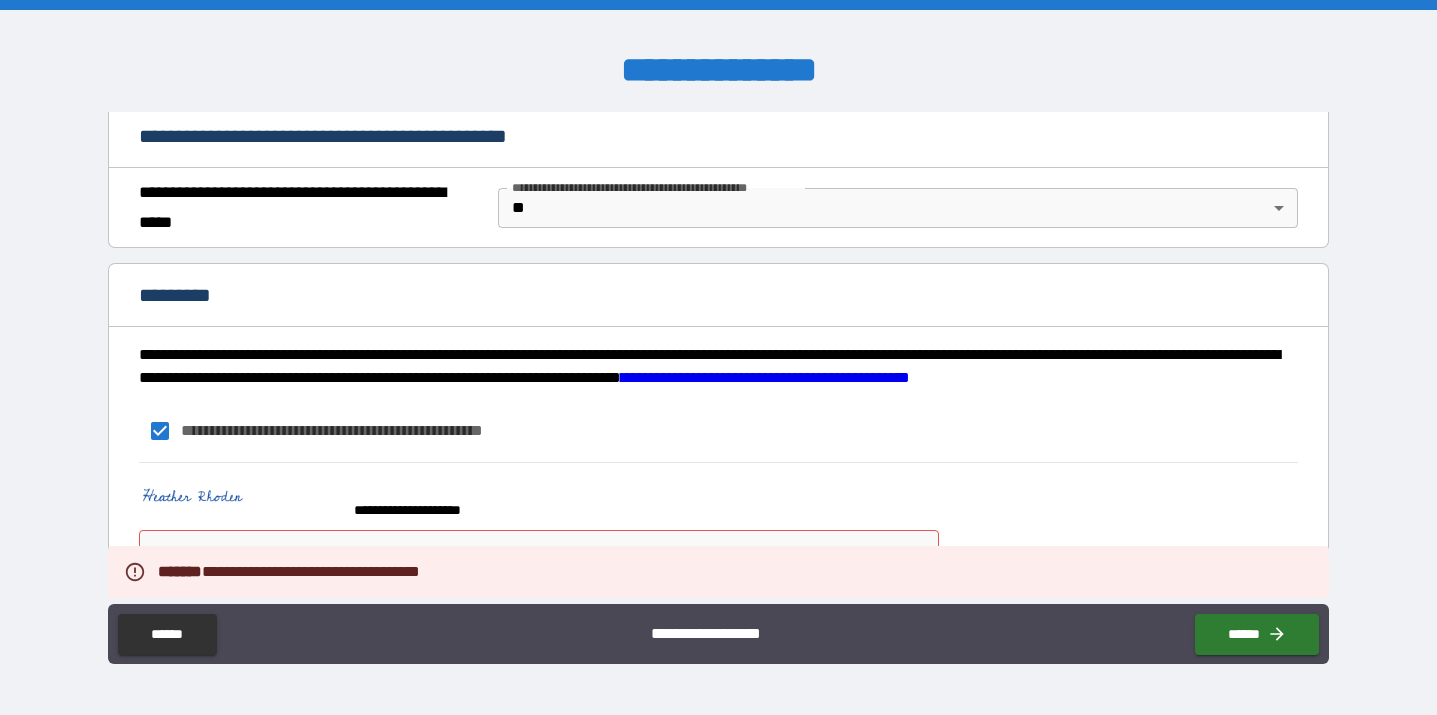 scroll, scrollTop: 1532, scrollLeft: 0, axis: vertical 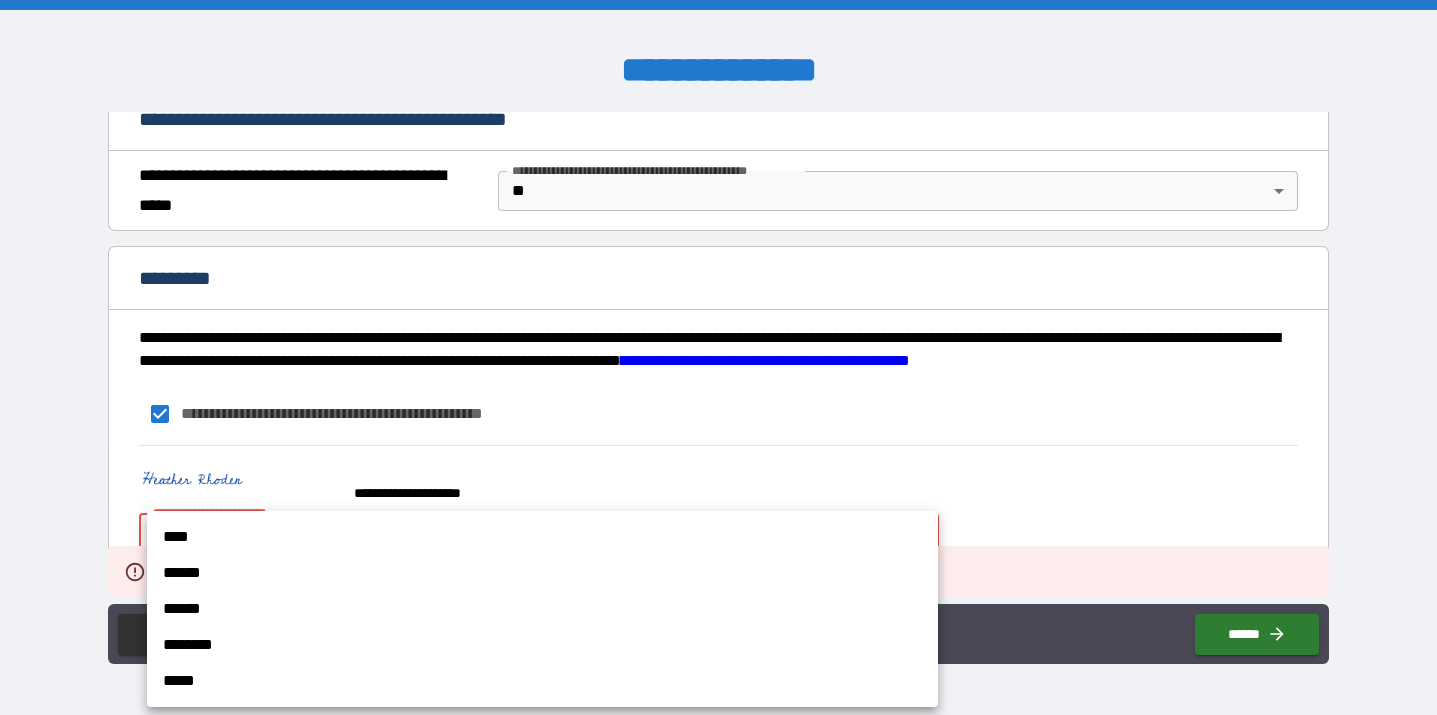 click on "**********" at bounding box center (718, 357) 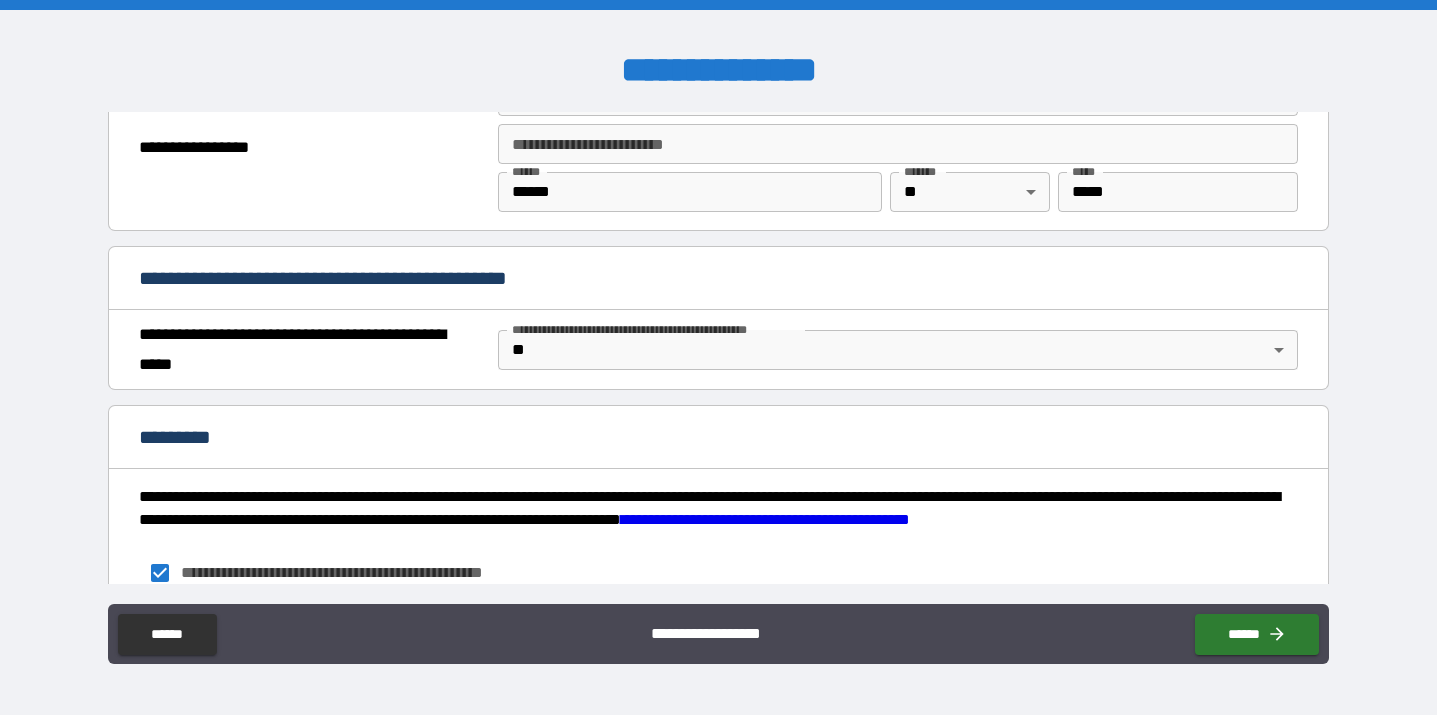 scroll, scrollTop: 1532, scrollLeft: 0, axis: vertical 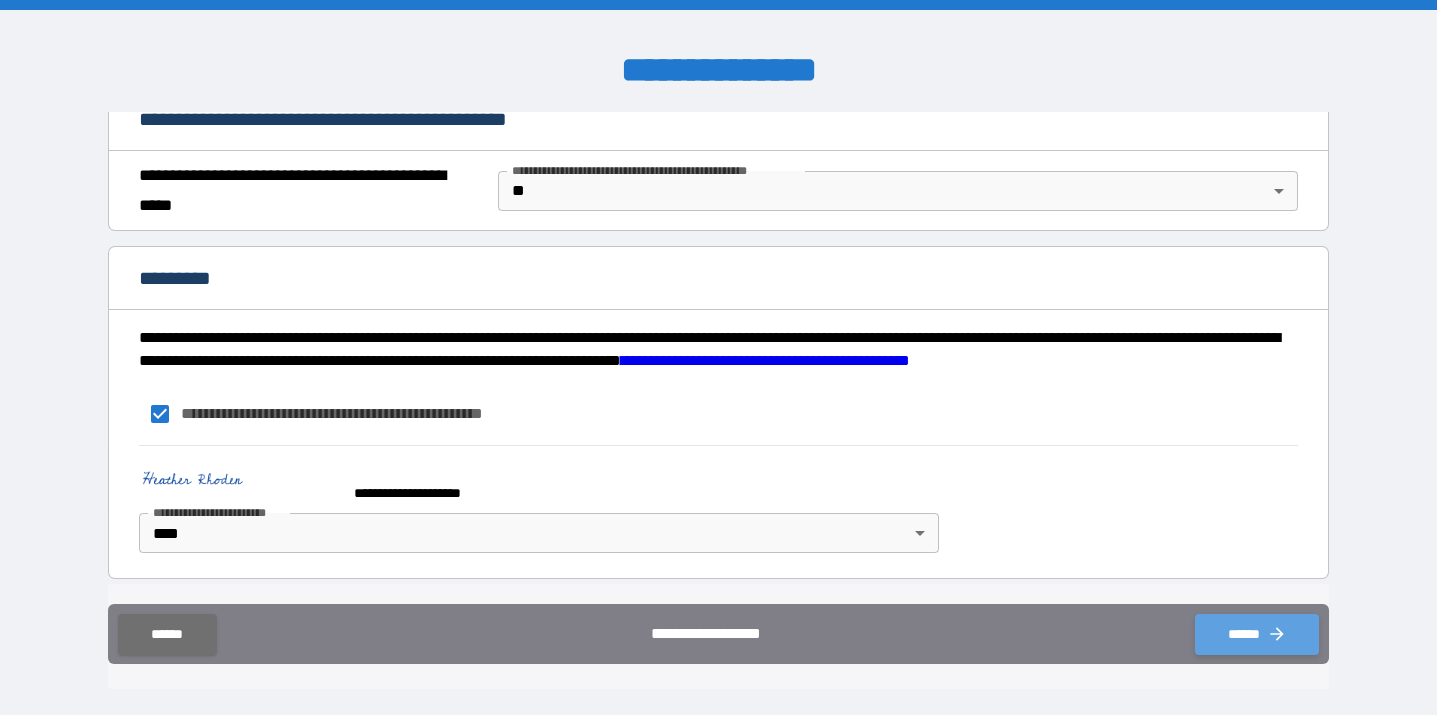 click on "******" at bounding box center (1257, 634) 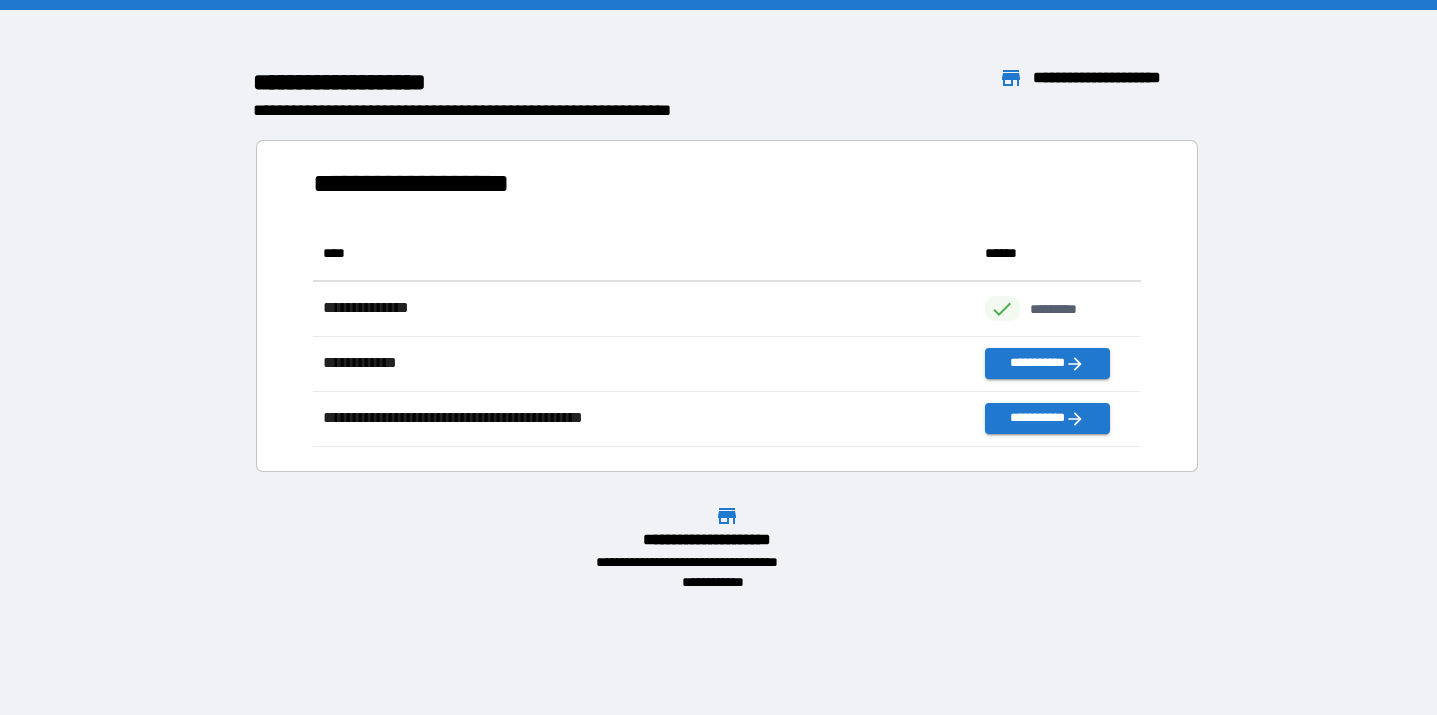scroll, scrollTop: 1, scrollLeft: 1, axis: both 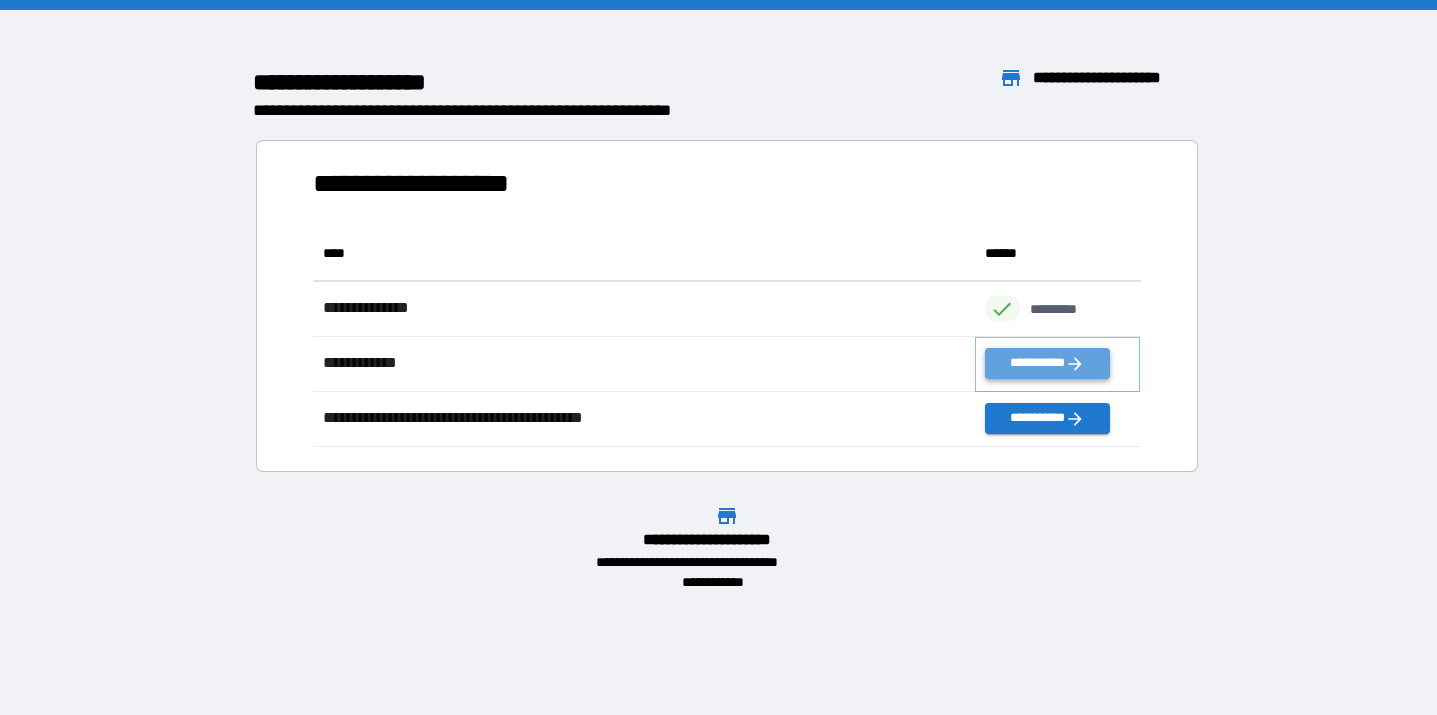 click on "**********" at bounding box center (1047, 363) 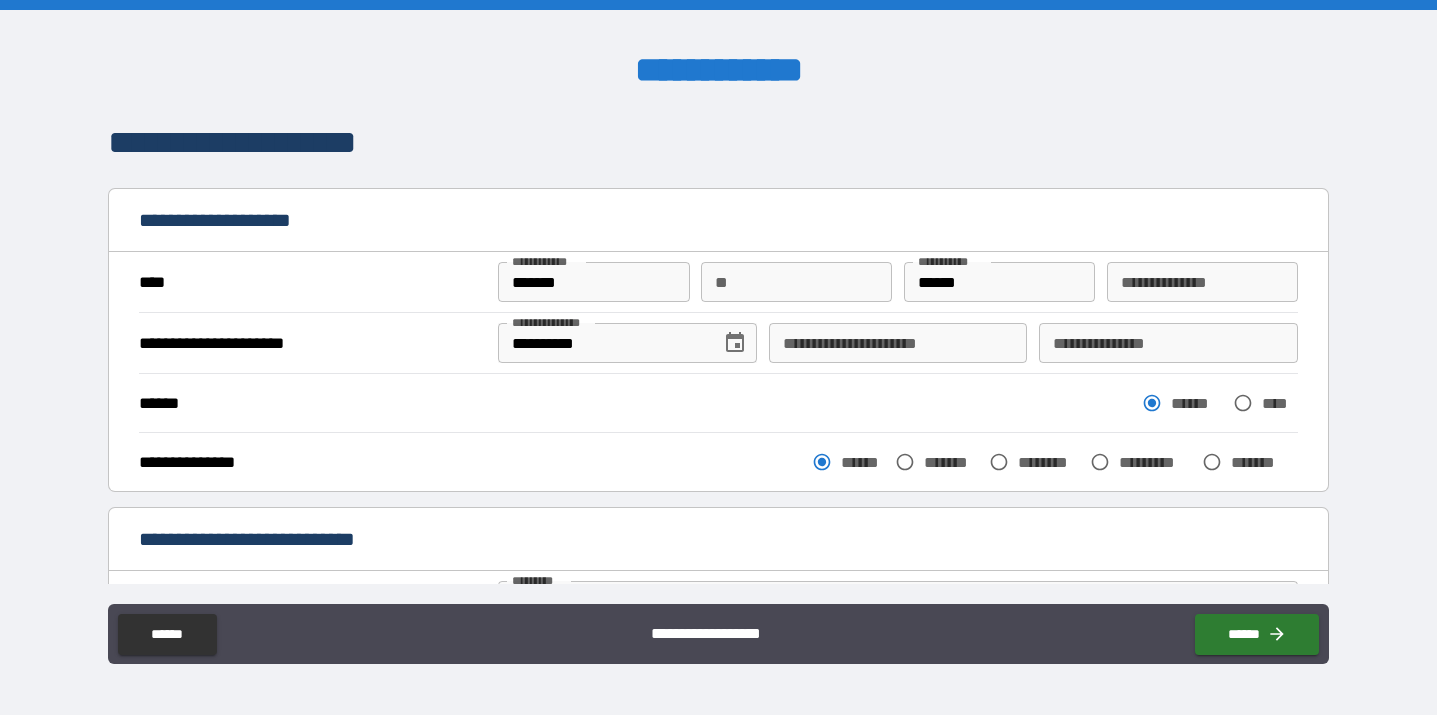 scroll, scrollTop: 24, scrollLeft: 0, axis: vertical 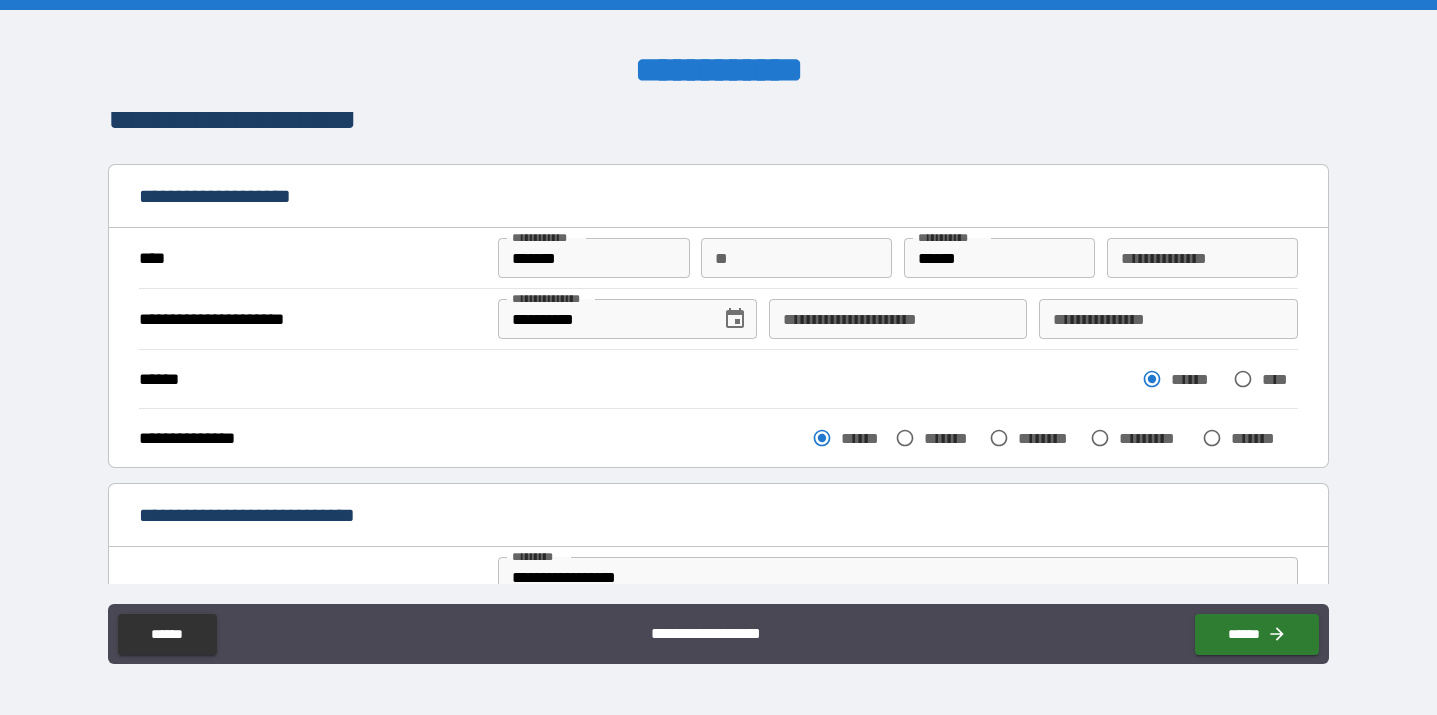 click on "**********" at bounding box center [898, 319] 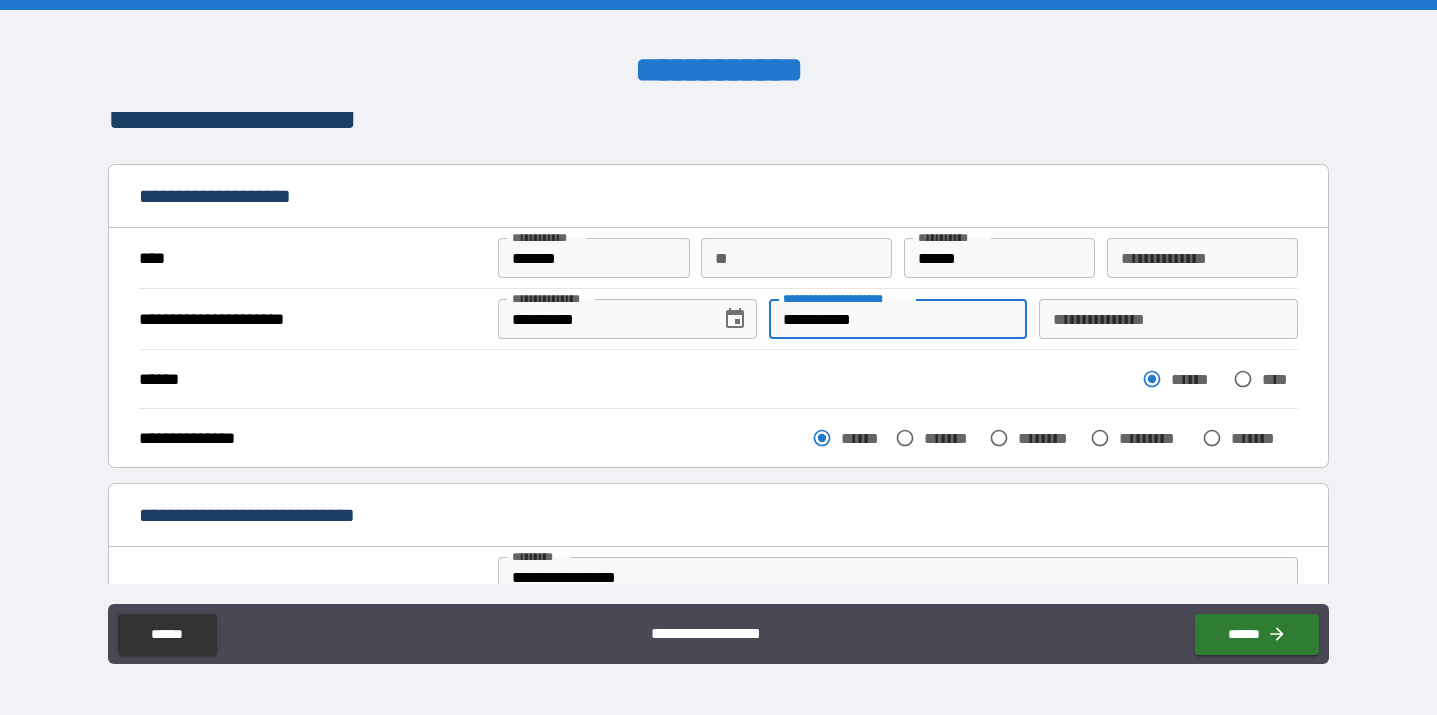 type on "**********" 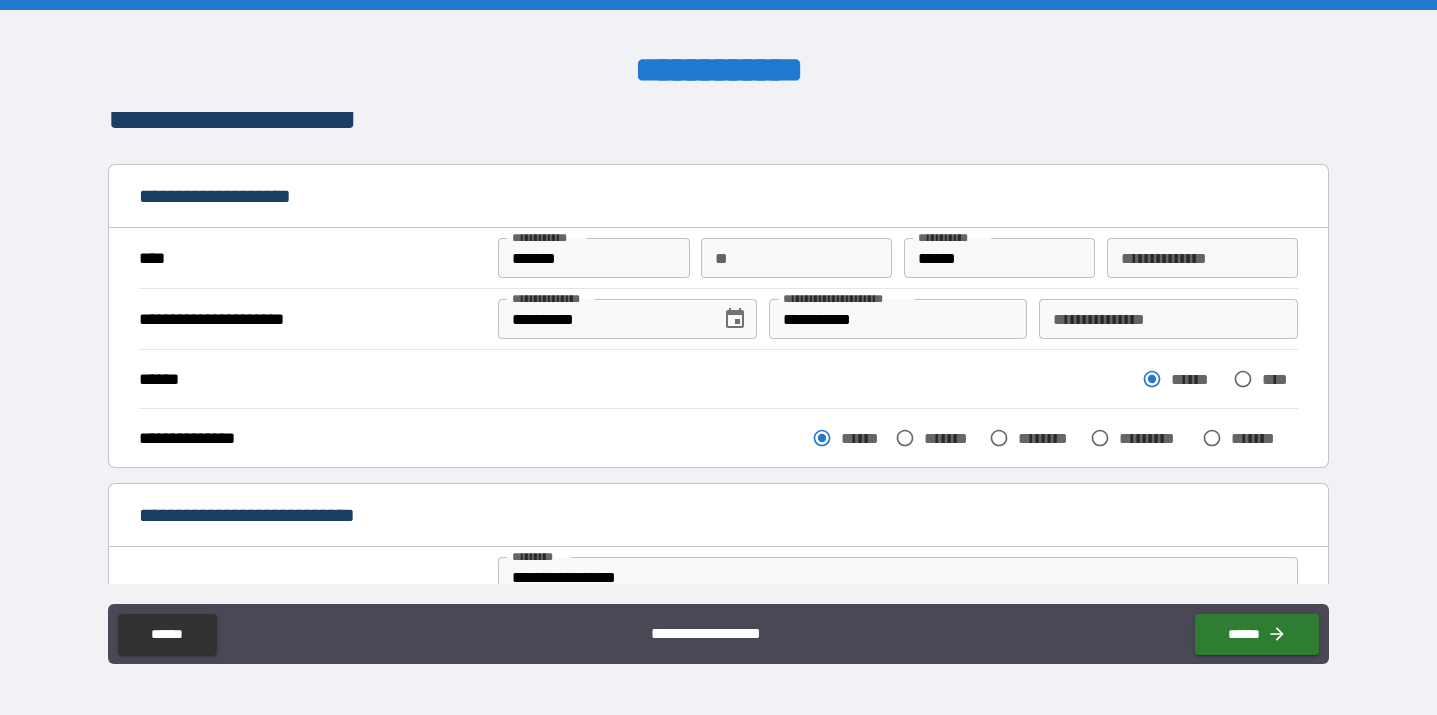 click on "****** ****** ****" at bounding box center (718, 379) 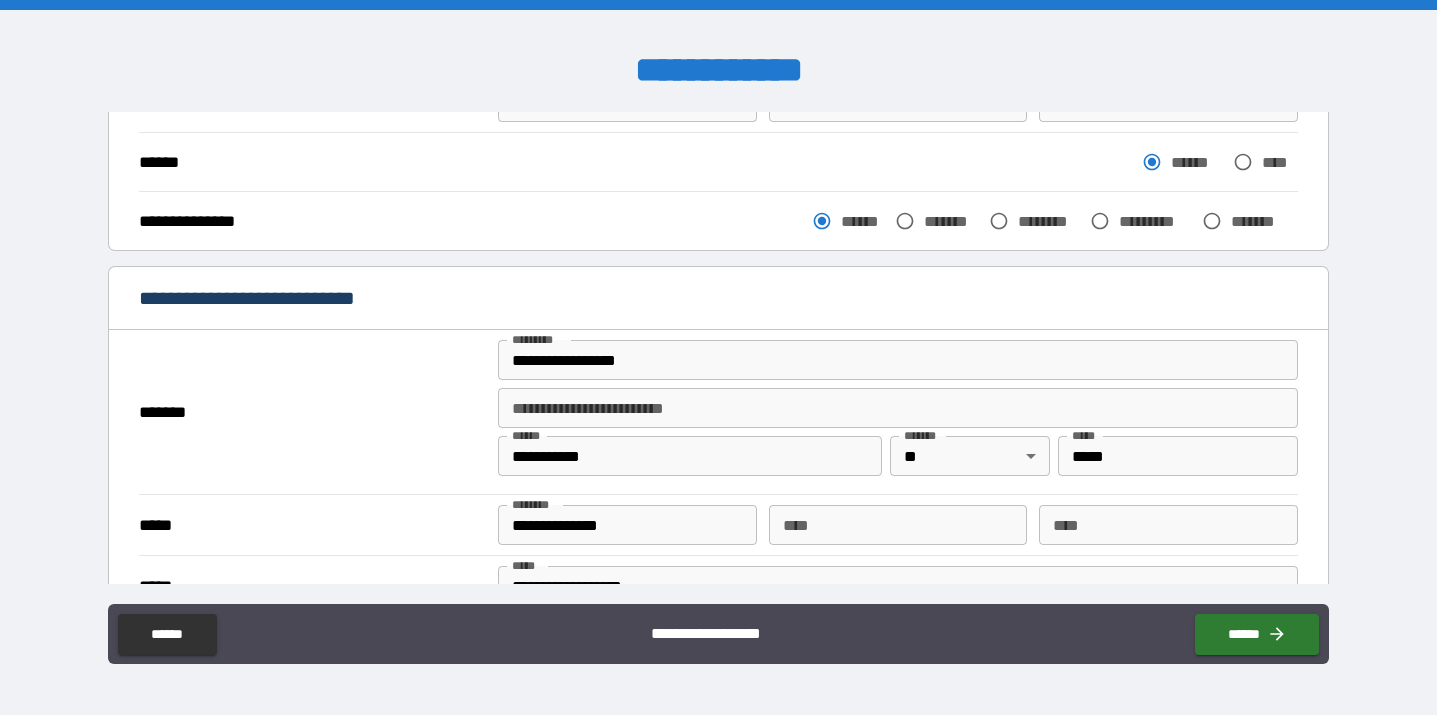 scroll, scrollTop: 0, scrollLeft: 0, axis: both 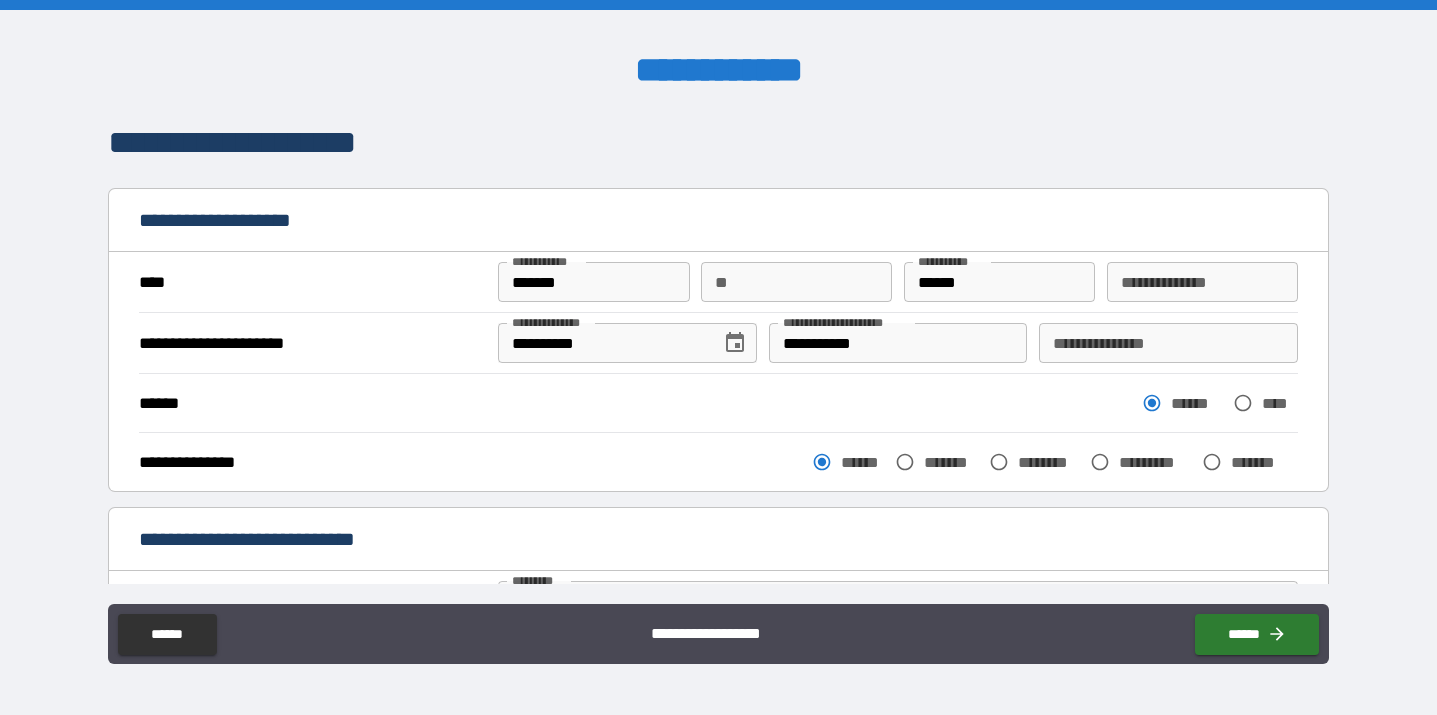 click on "**********" at bounding box center [1168, 343] 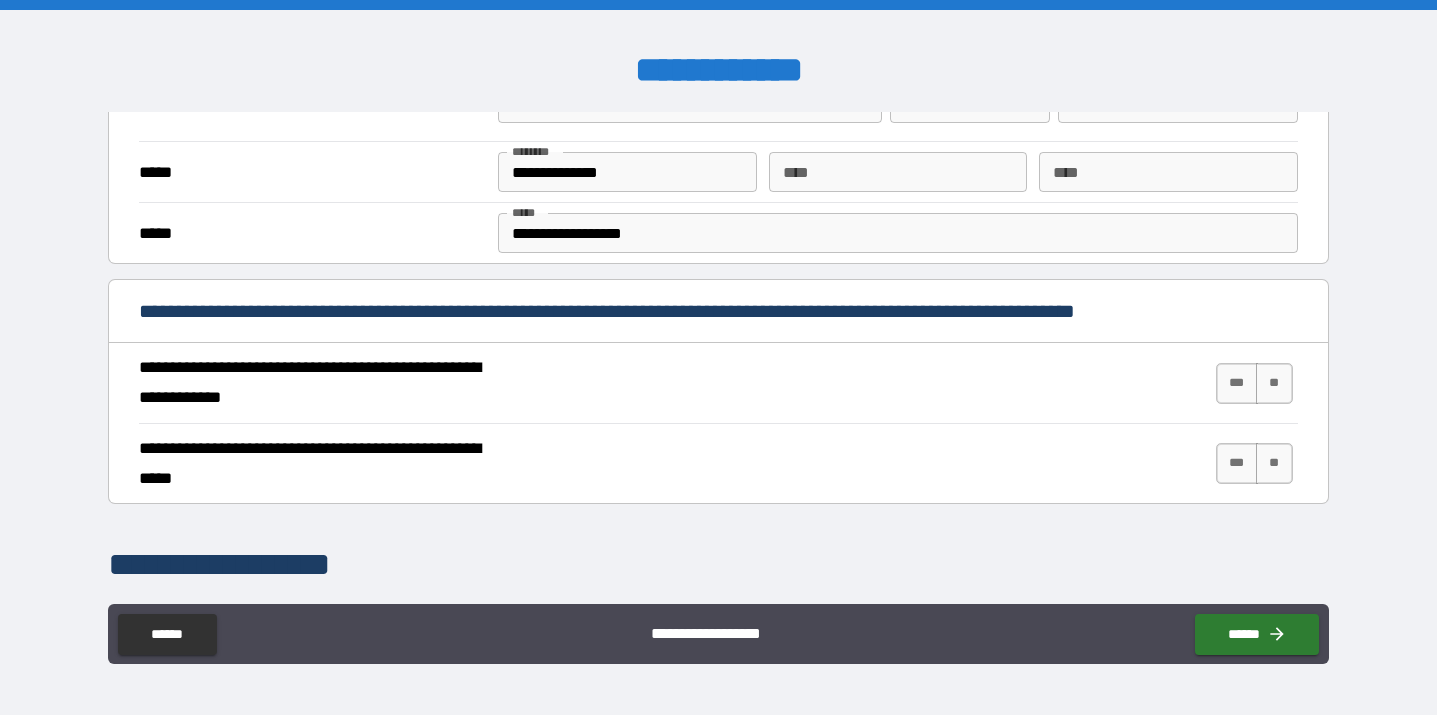 scroll, scrollTop: 595, scrollLeft: 0, axis: vertical 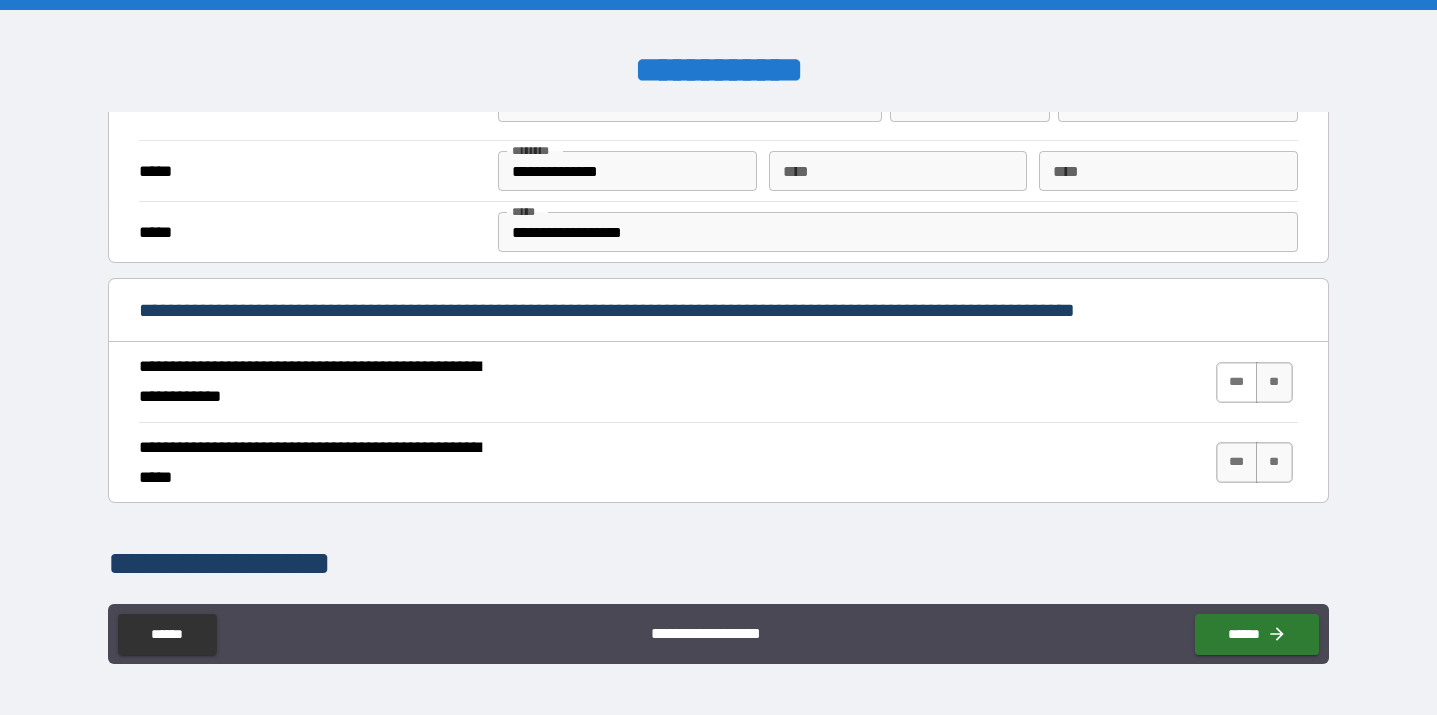type on "*********" 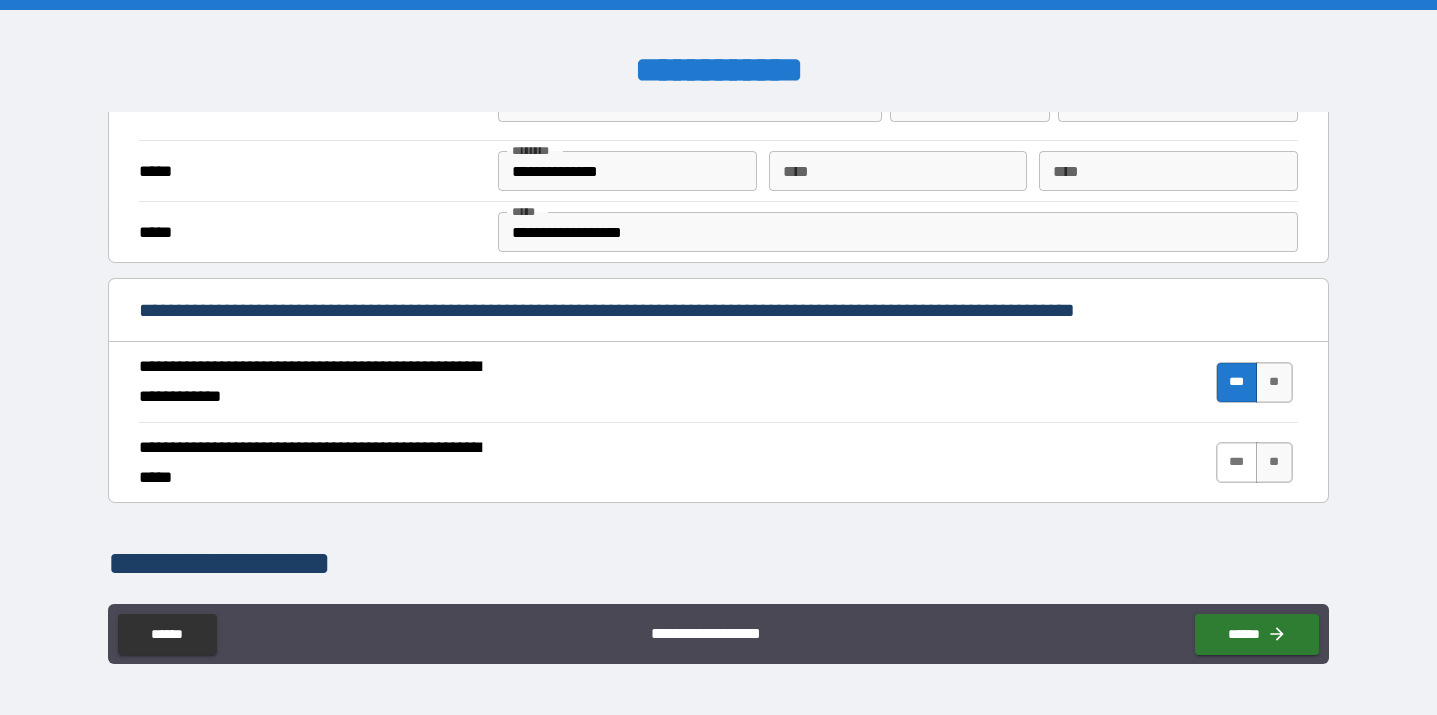 click on "***" at bounding box center (1237, 462) 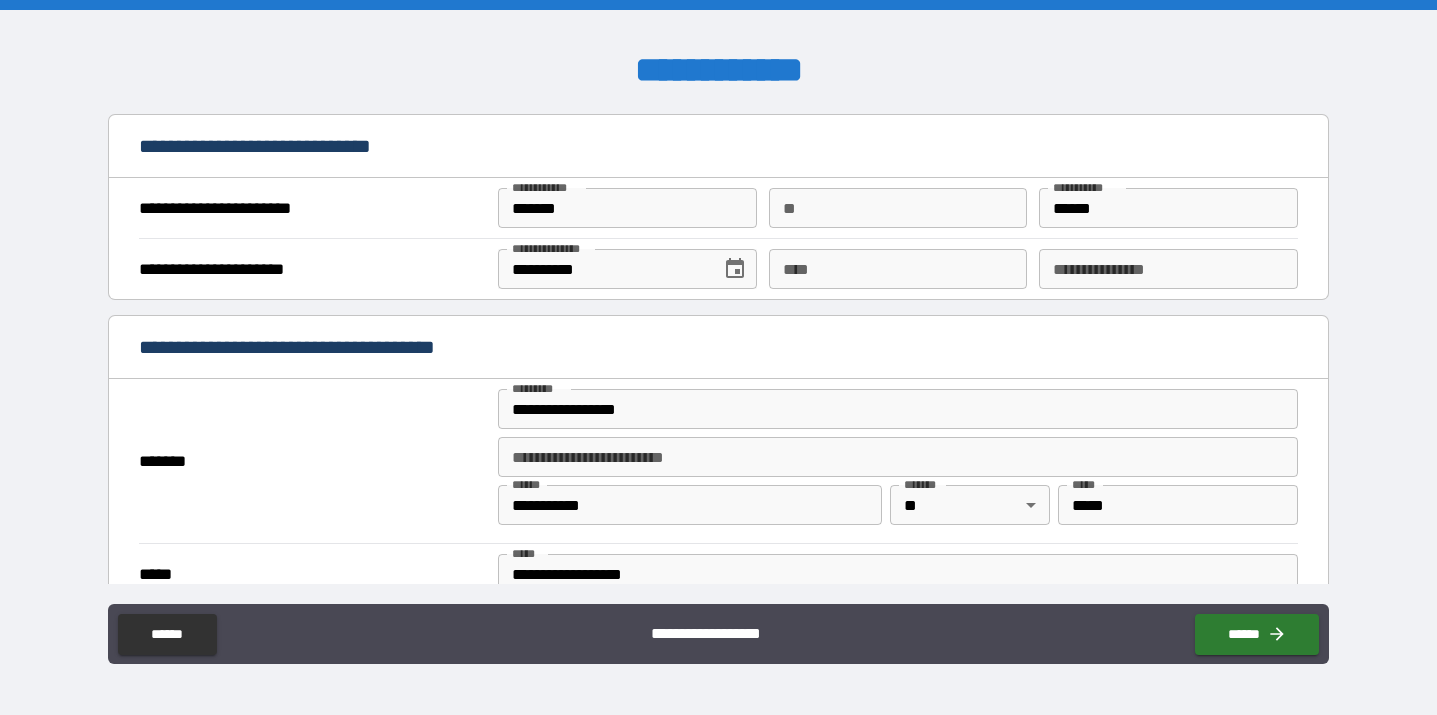 scroll, scrollTop: 1225, scrollLeft: 0, axis: vertical 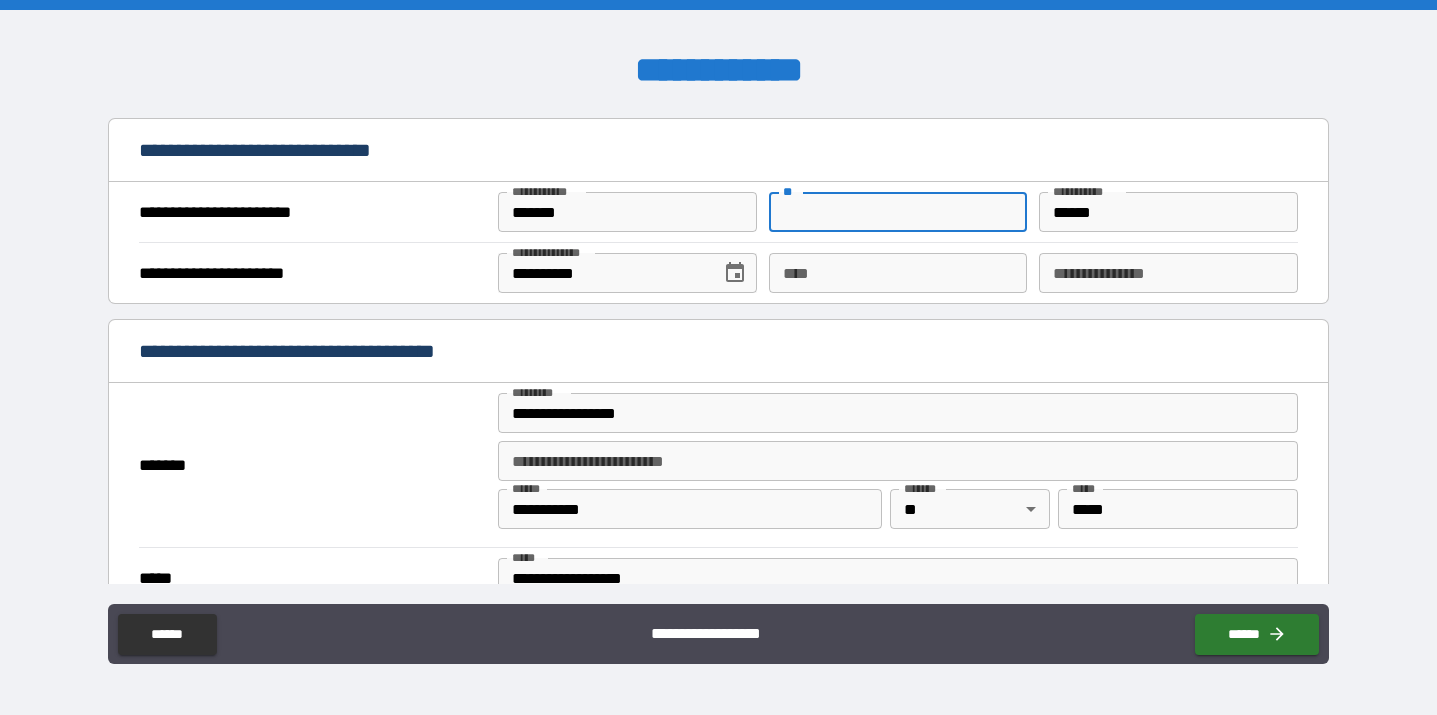 click on "**" at bounding box center (898, 212) 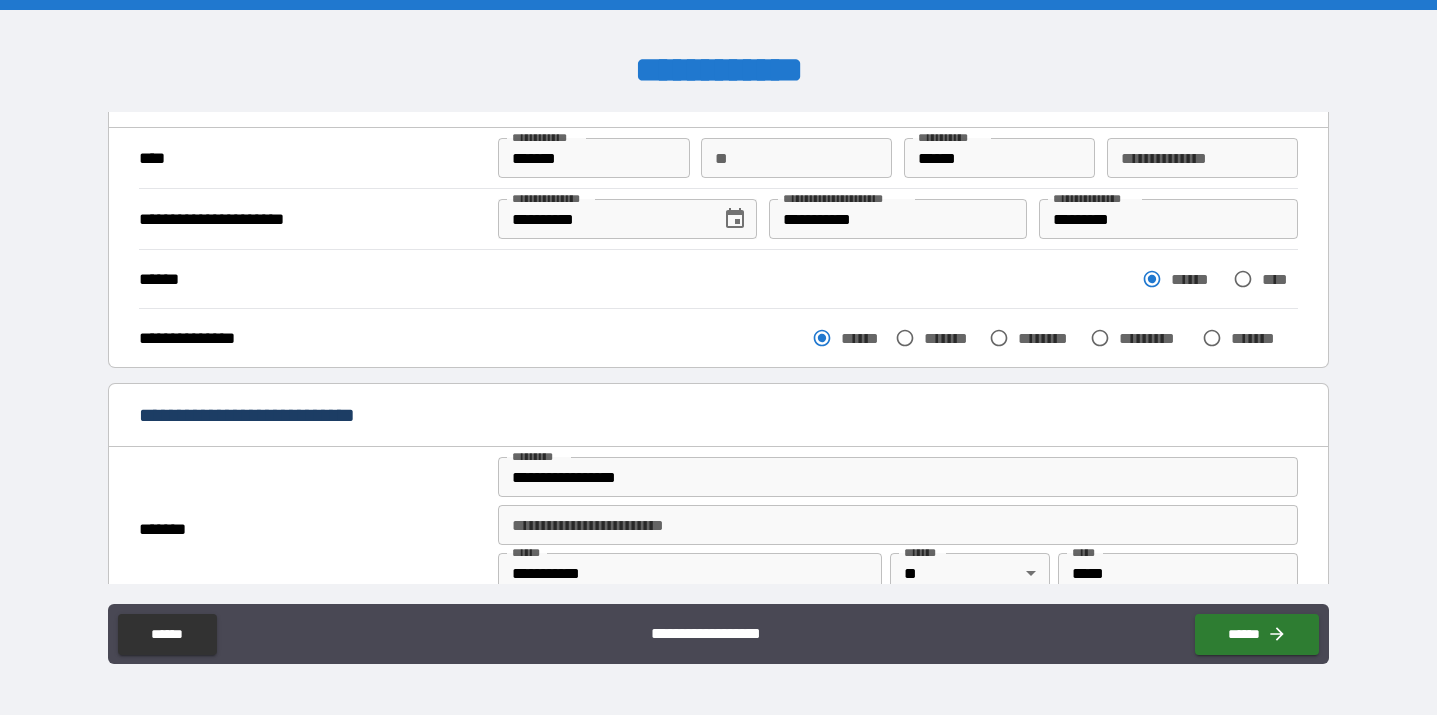 scroll, scrollTop: 132, scrollLeft: 0, axis: vertical 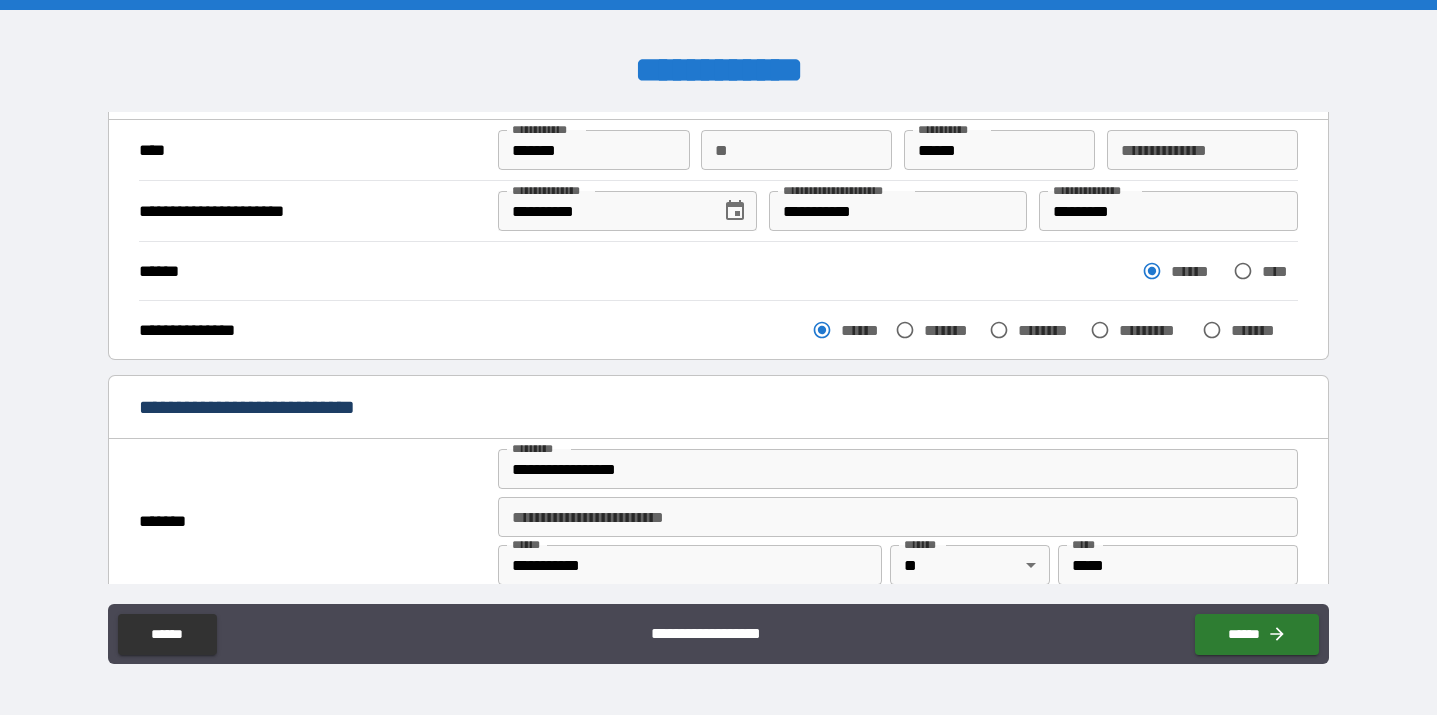 type on "*" 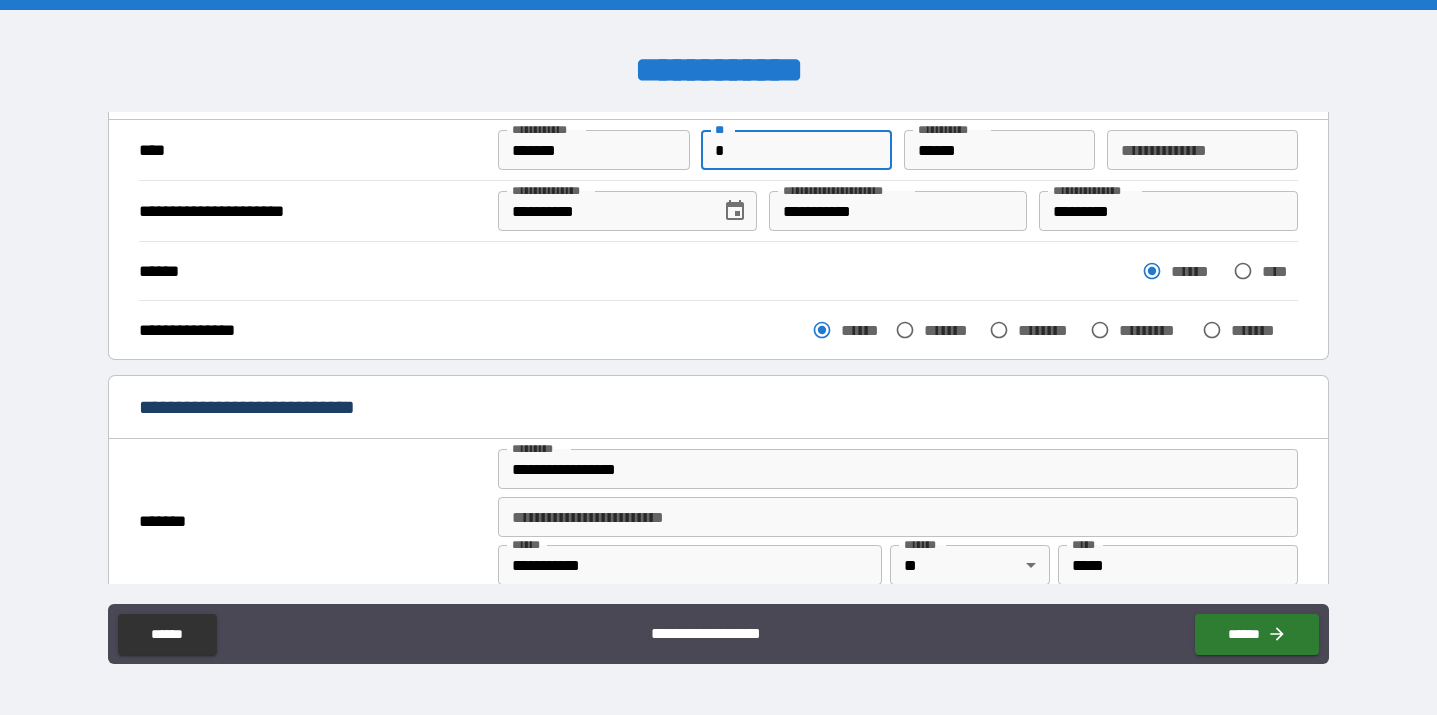 type on "*" 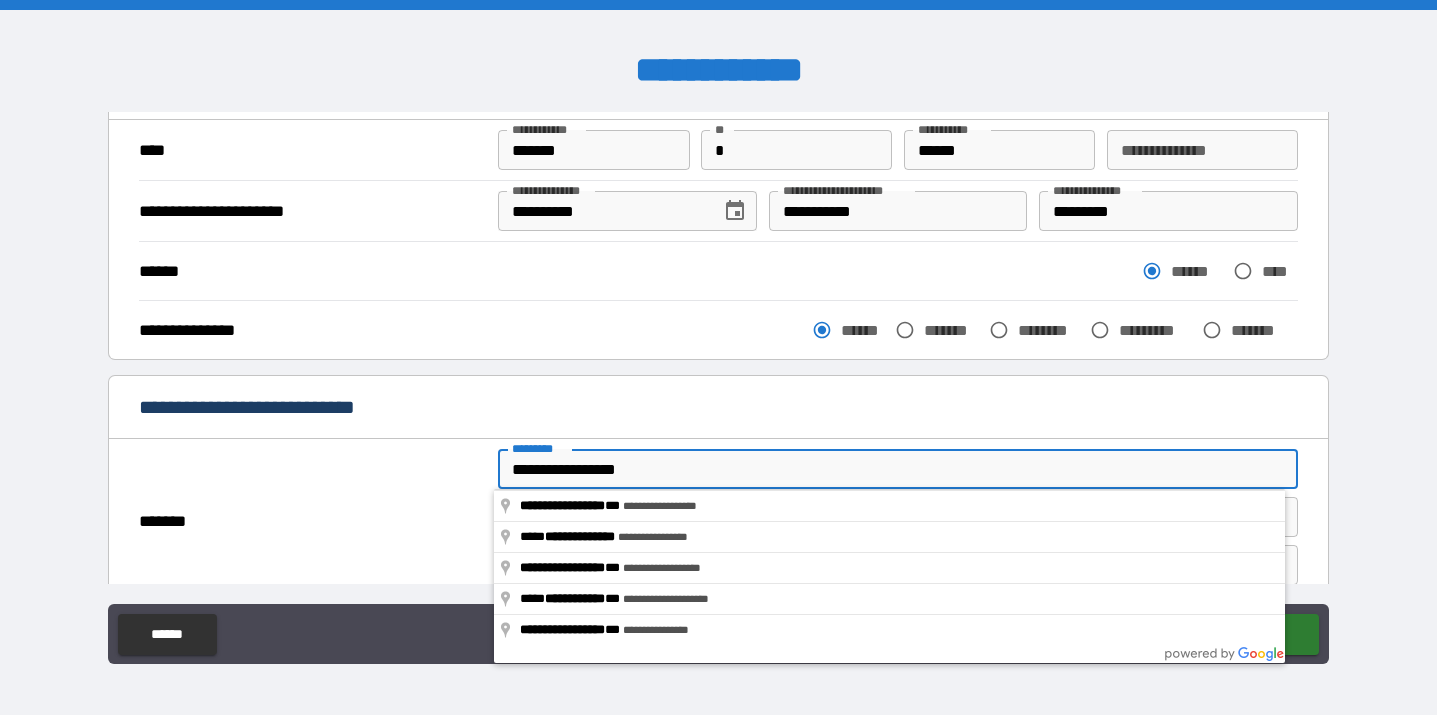 click on "**********" at bounding box center [718, 407] 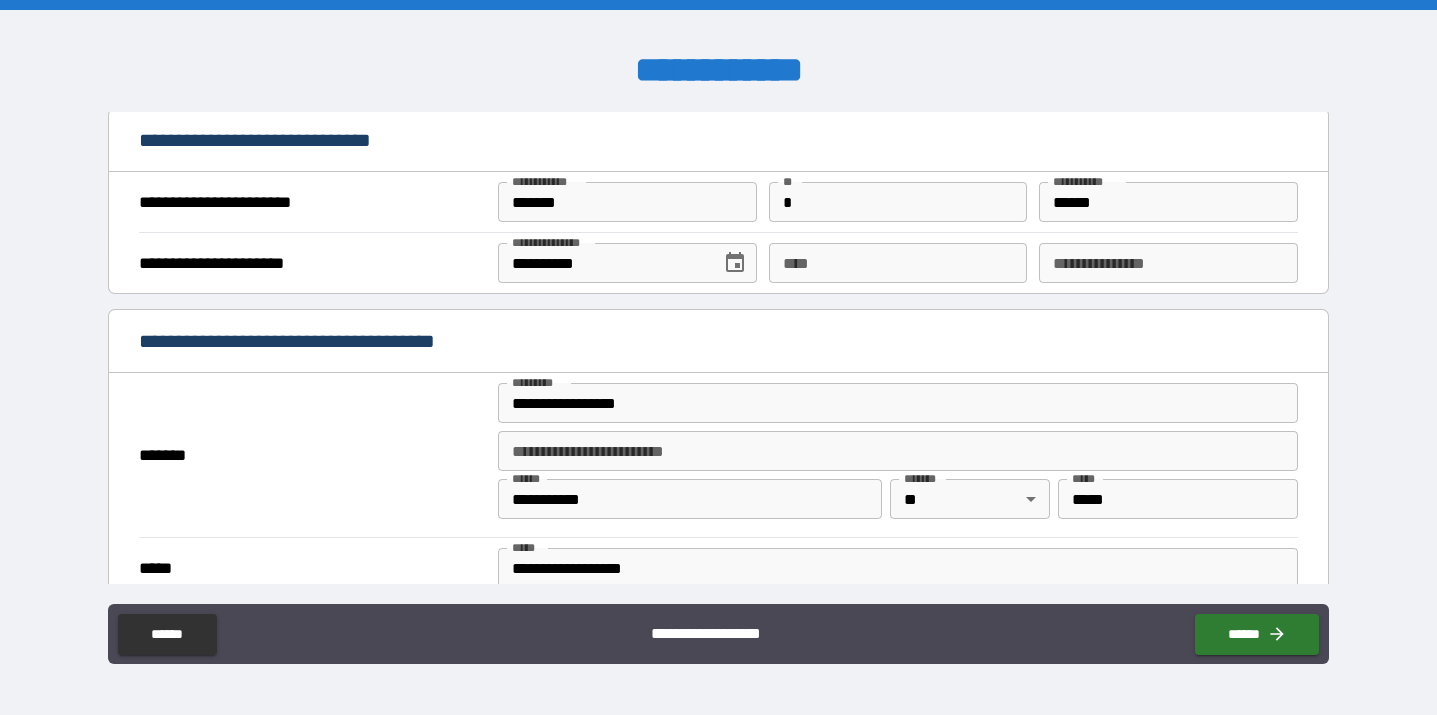 scroll, scrollTop: 1228, scrollLeft: 0, axis: vertical 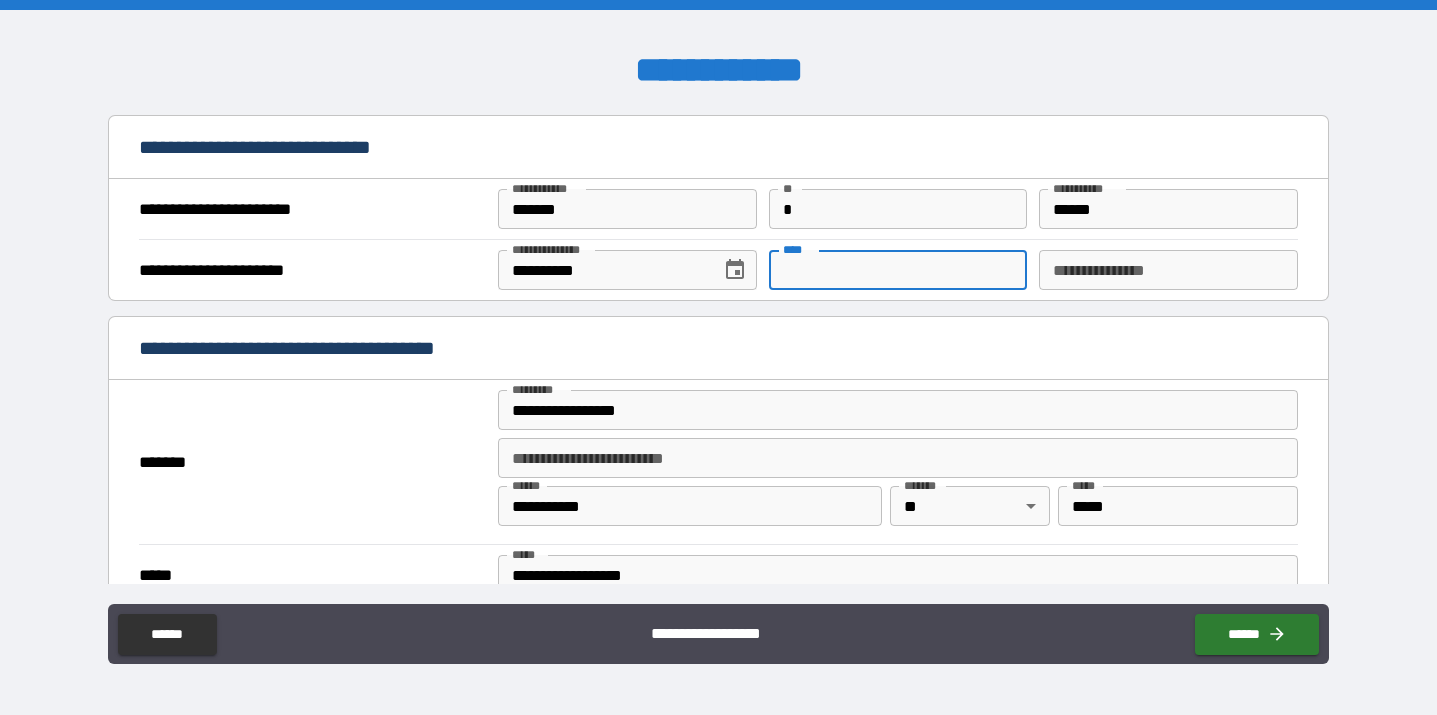 click on "****" at bounding box center [898, 270] 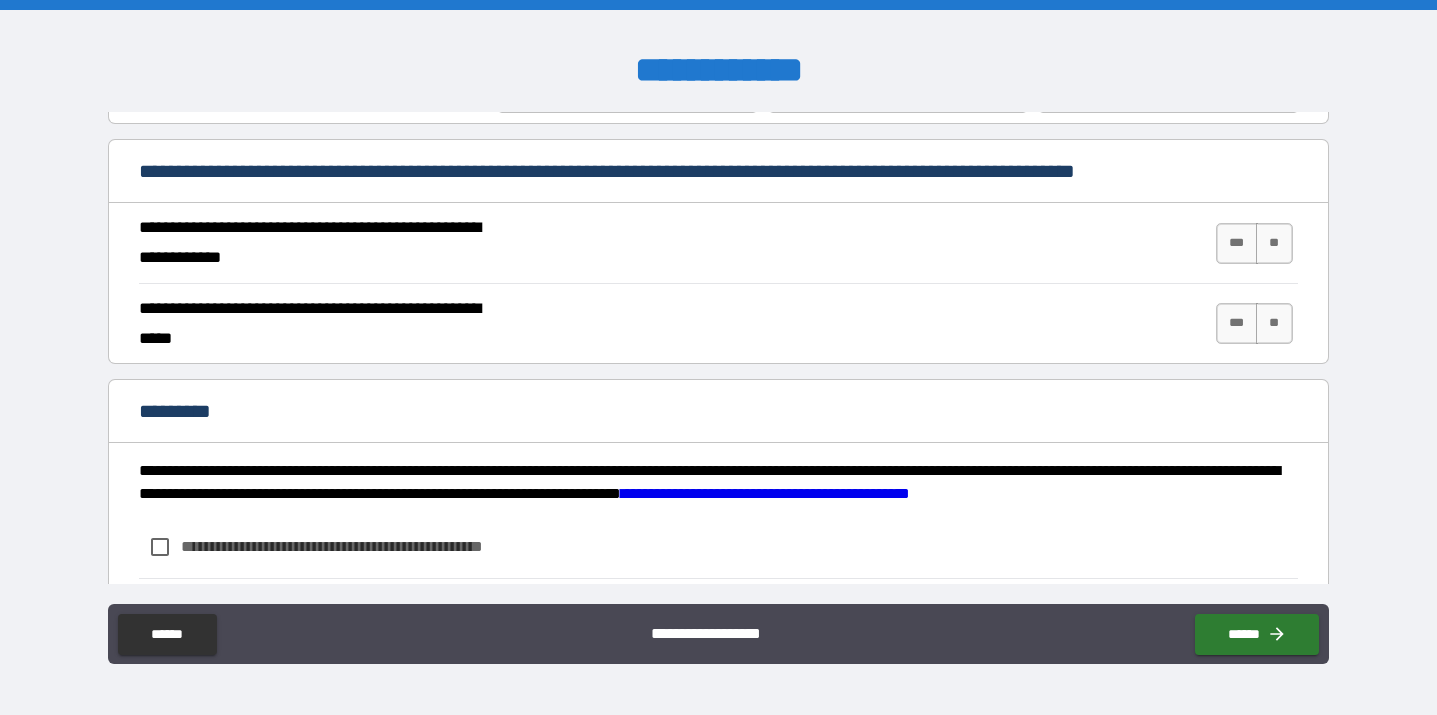scroll, scrollTop: 1772, scrollLeft: 0, axis: vertical 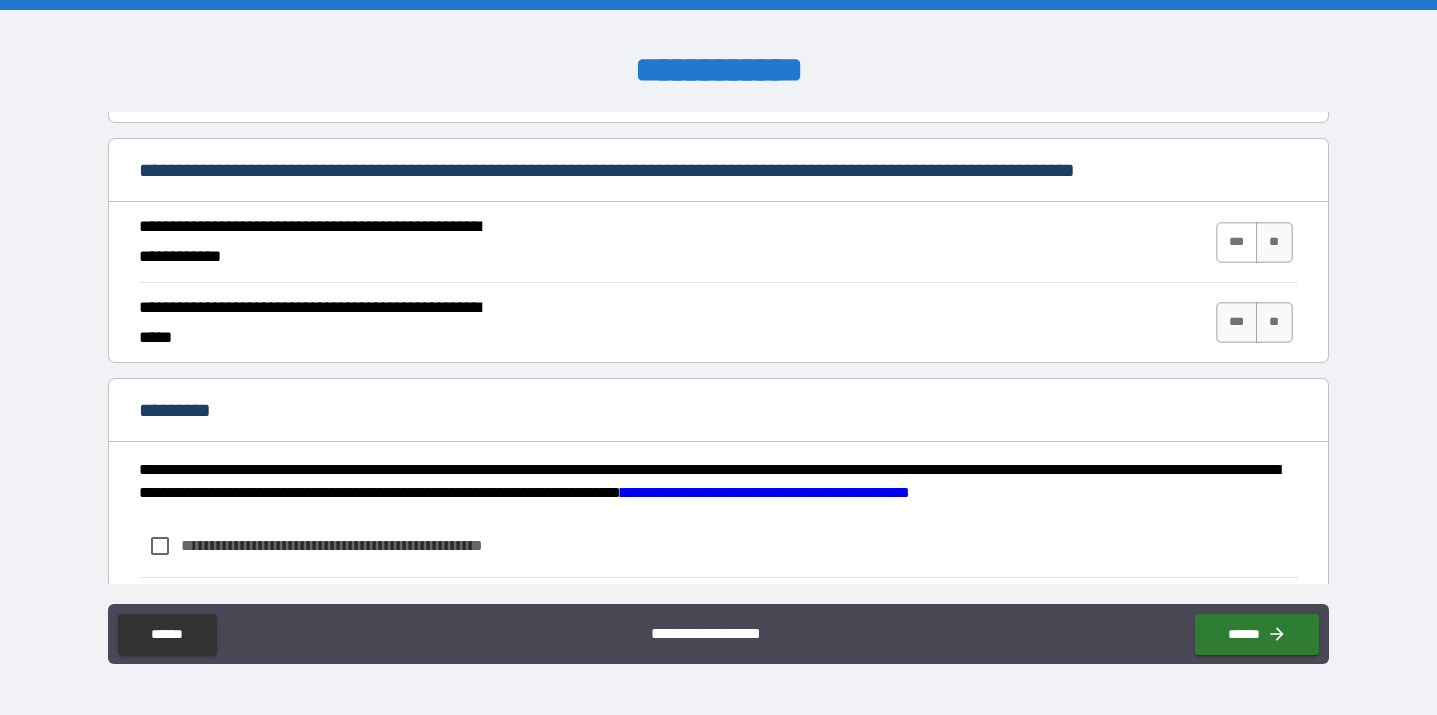 type on "**********" 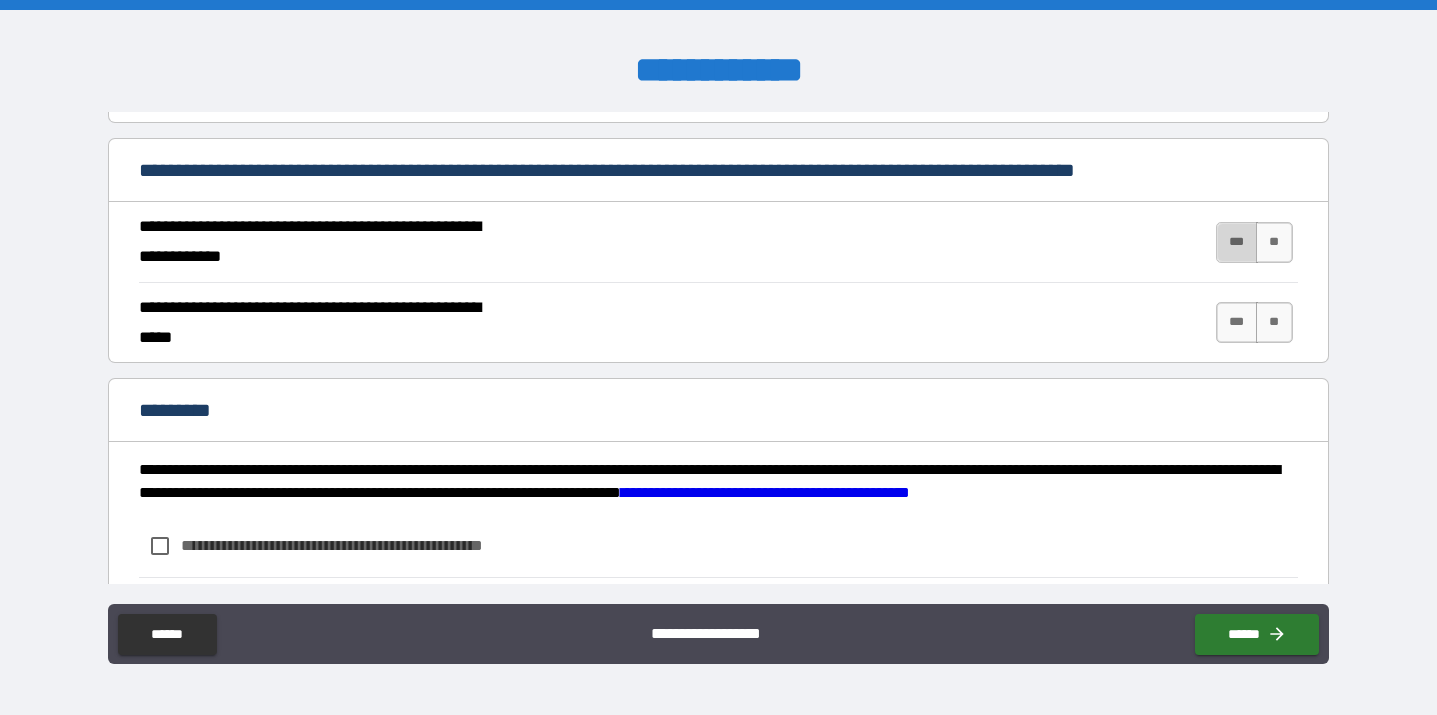 click on "***" at bounding box center (1237, 242) 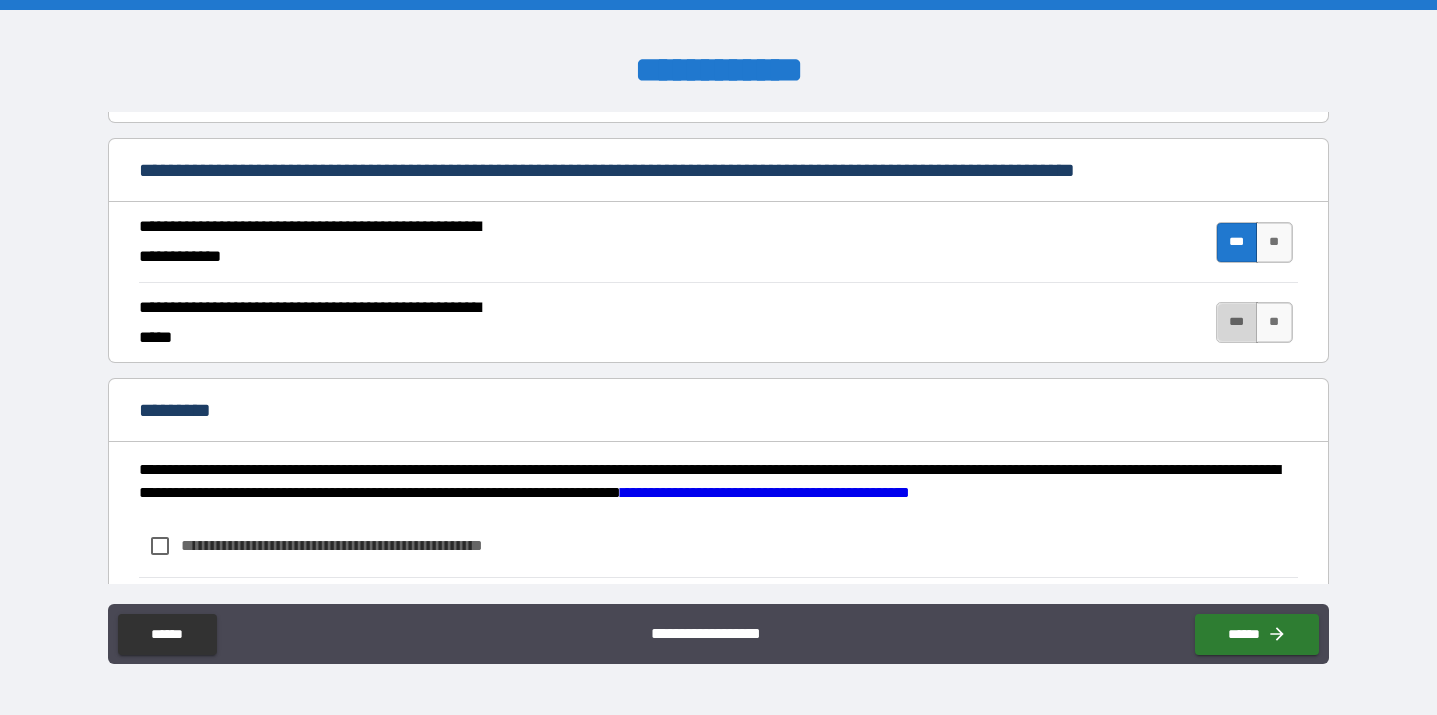 click on "***" at bounding box center [1237, 322] 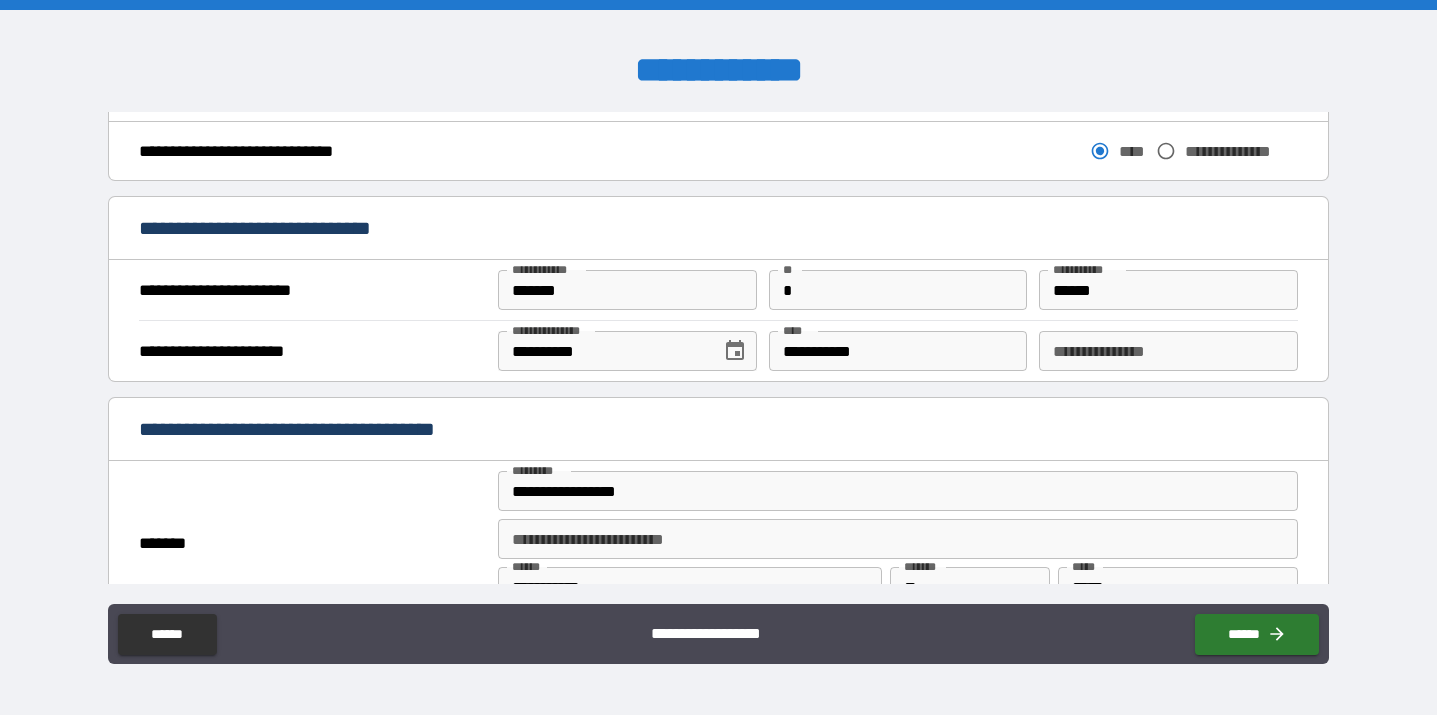 scroll, scrollTop: 1107, scrollLeft: 0, axis: vertical 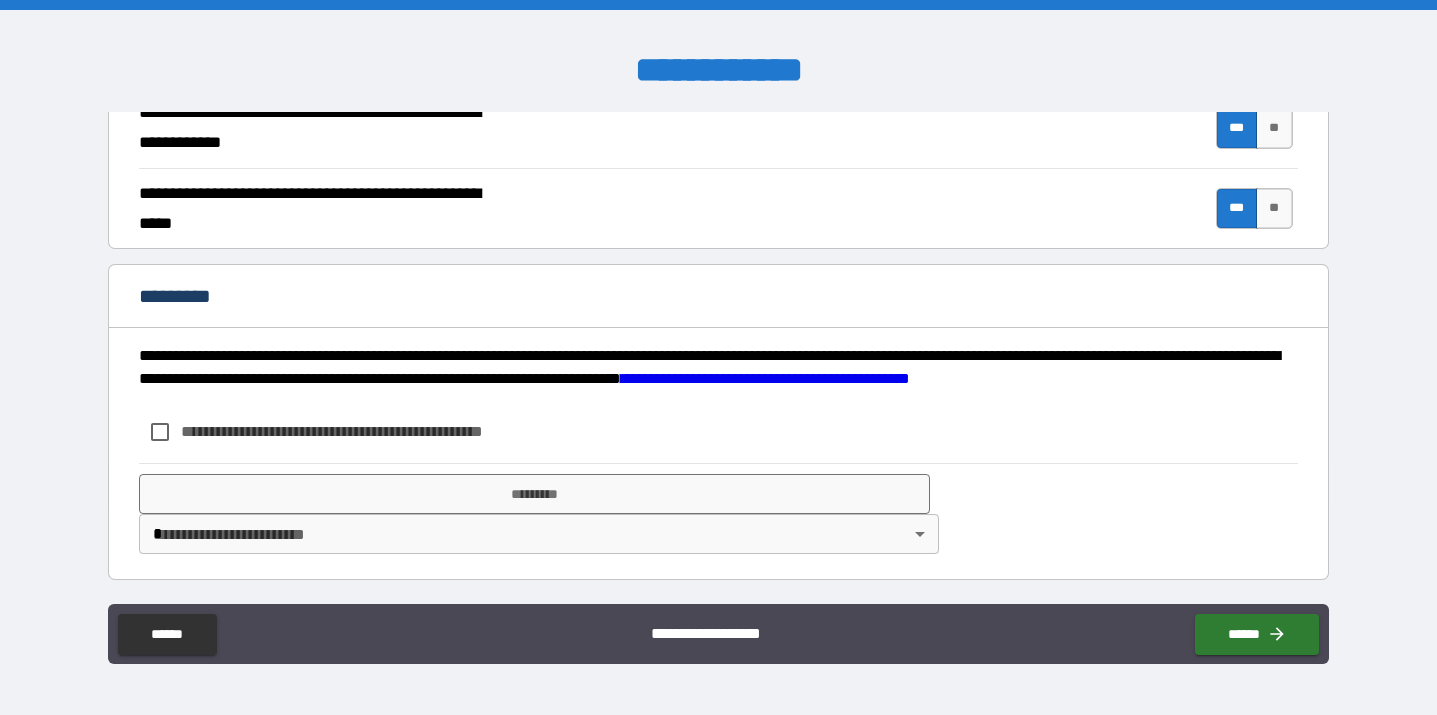 click on "**********" at bounding box center (365, 431) 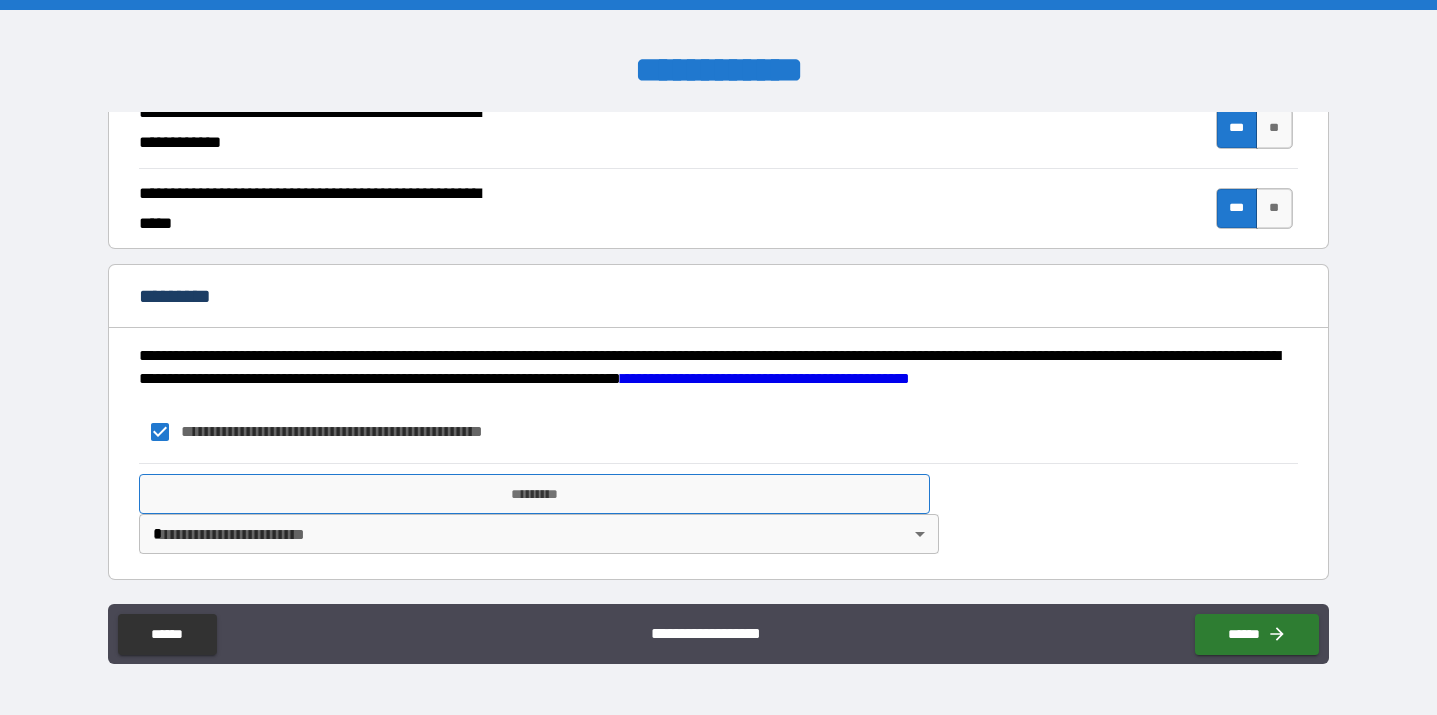 click on "*********" at bounding box center (534, 494) 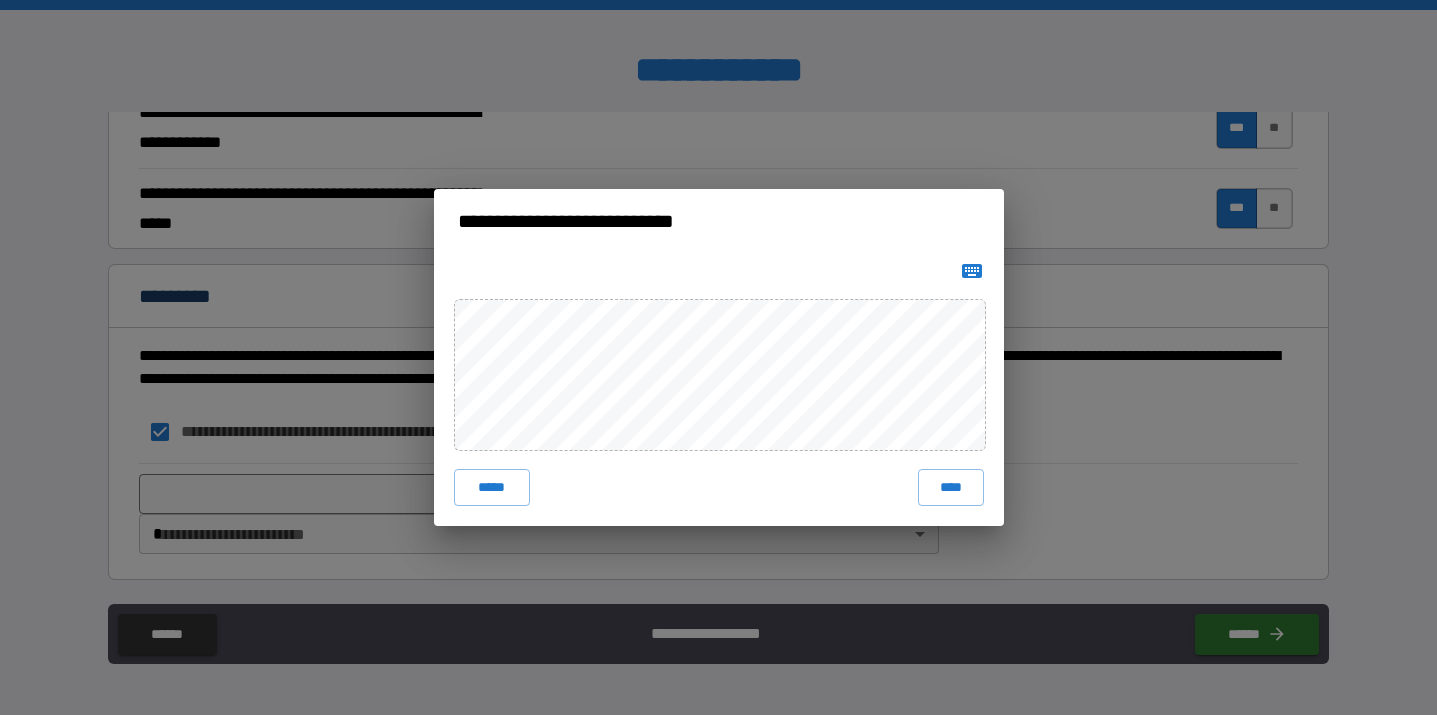 click 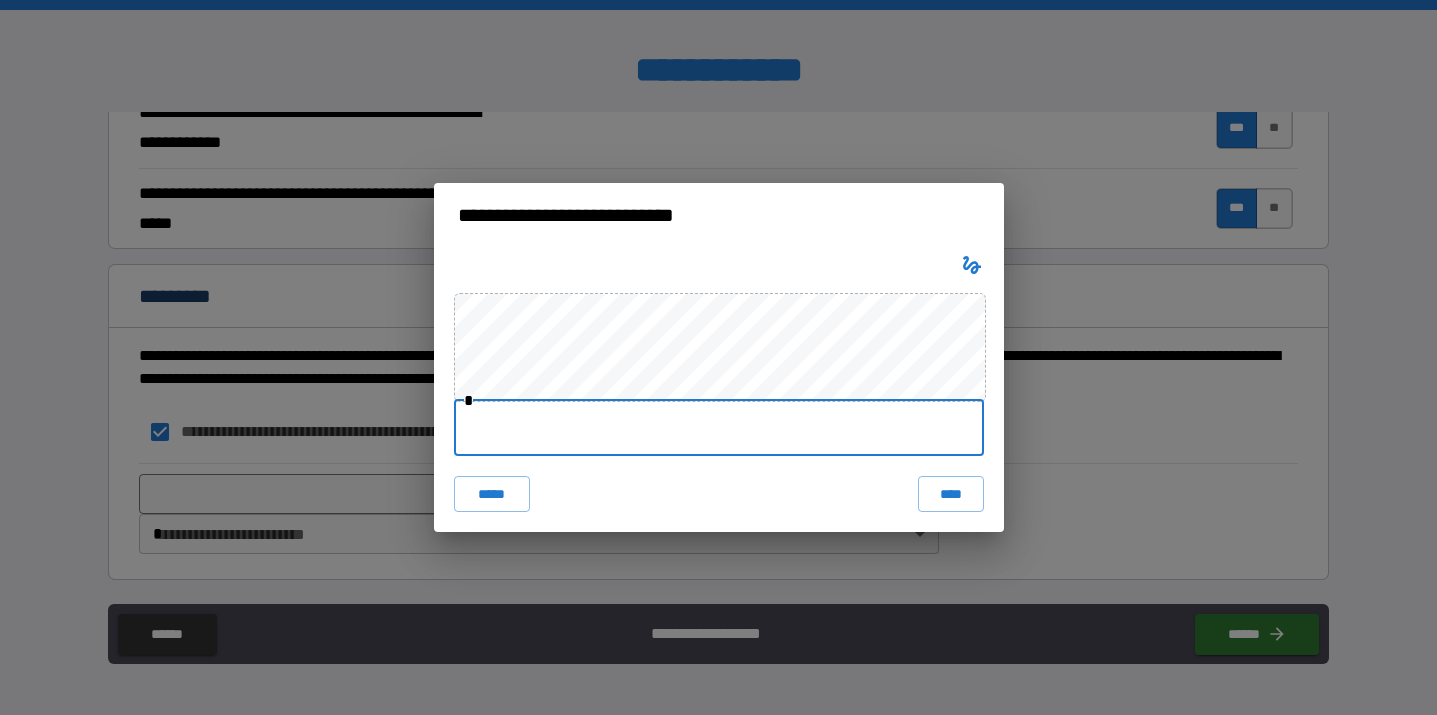 click at bounding box center (719, 428) 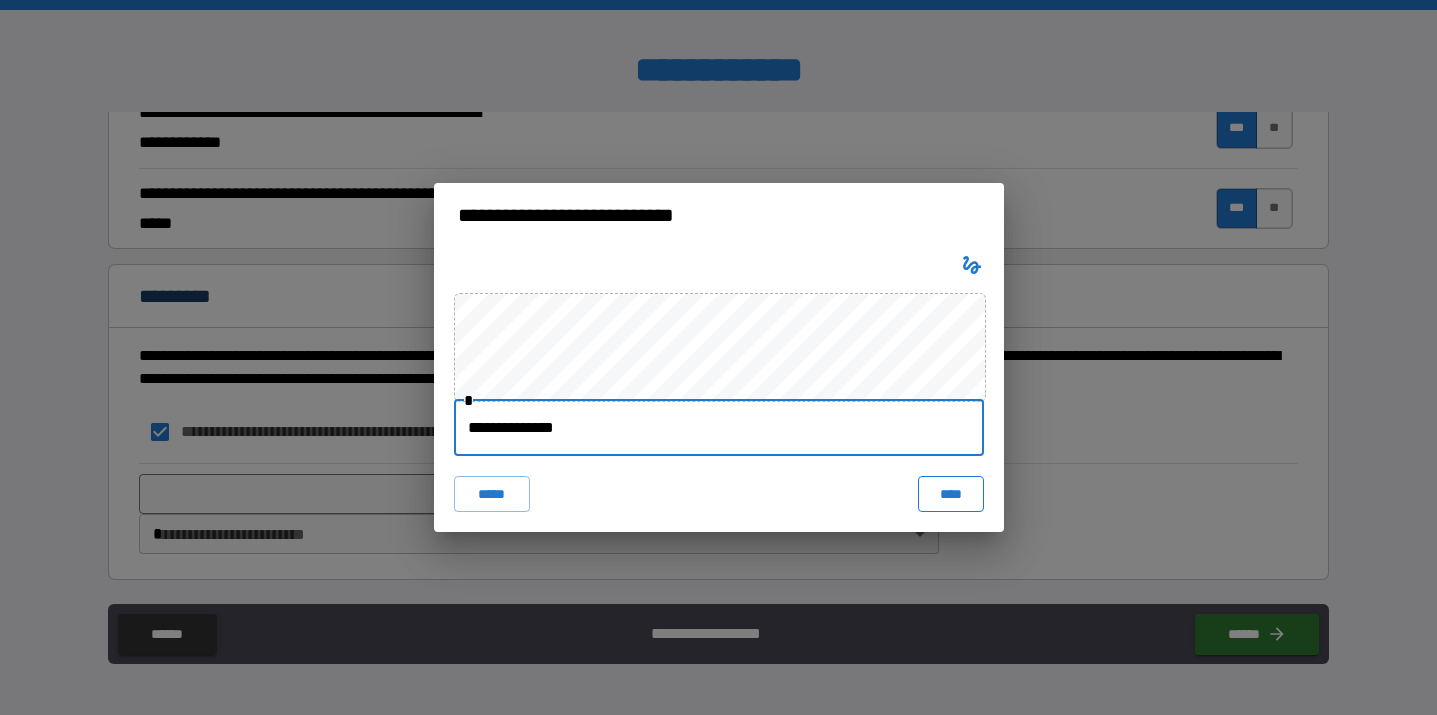 type on "**********" 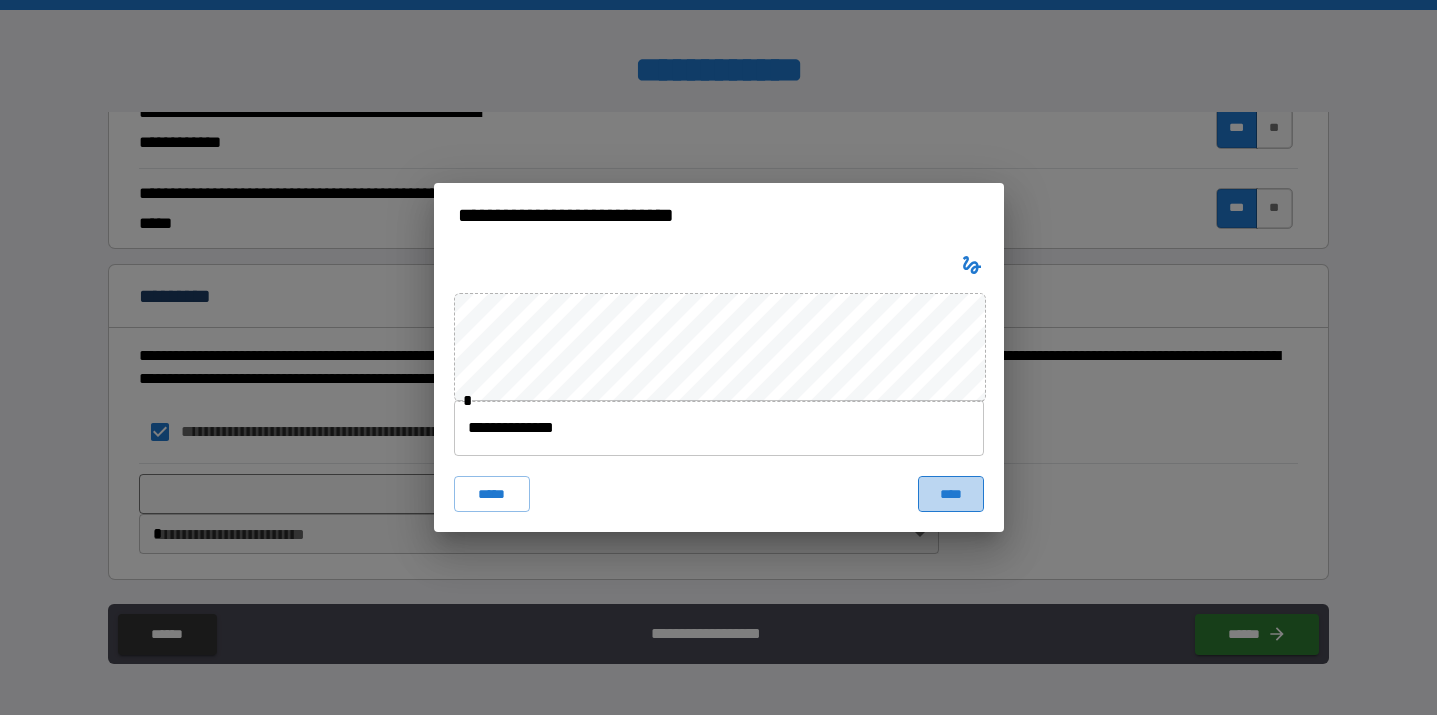 click on "****" at bounding box center [951, 494] 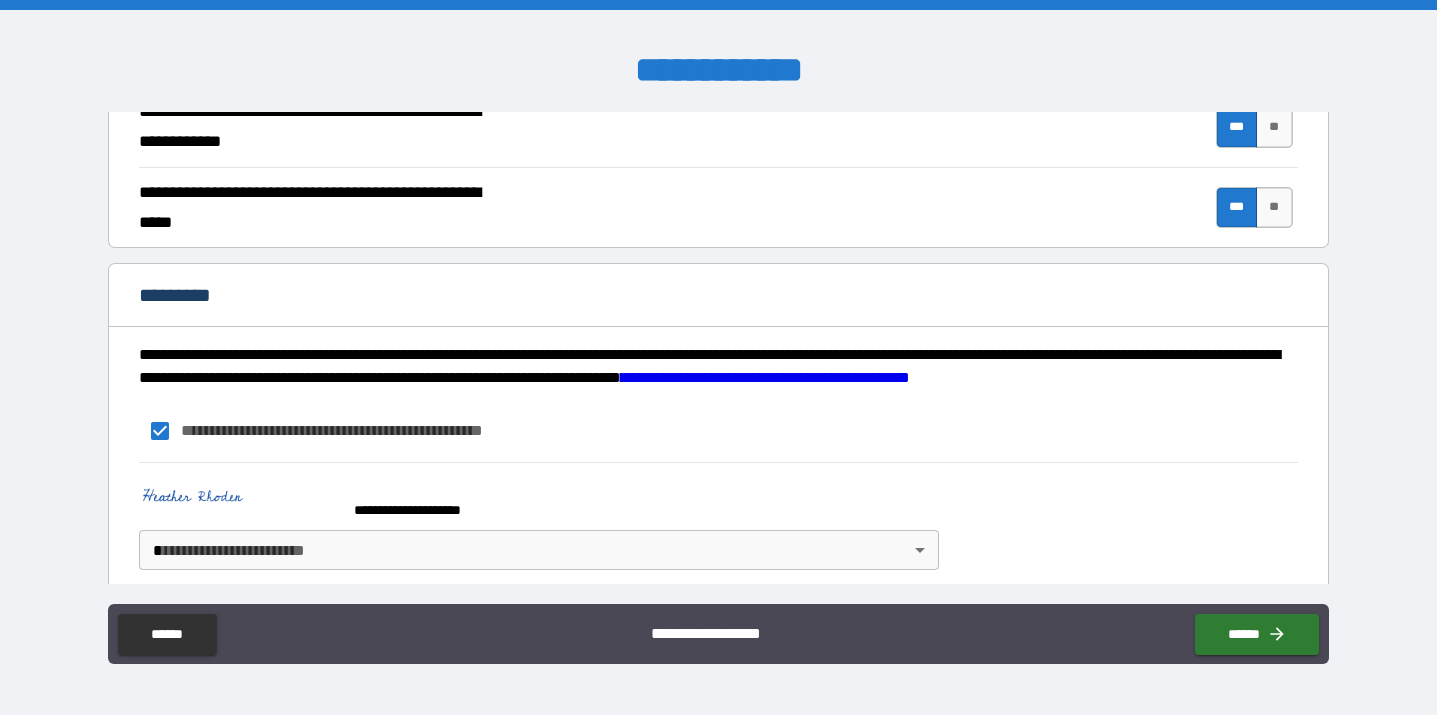 scroll, scrollTop: 1904, scrollLeft: 0, axis: vertical 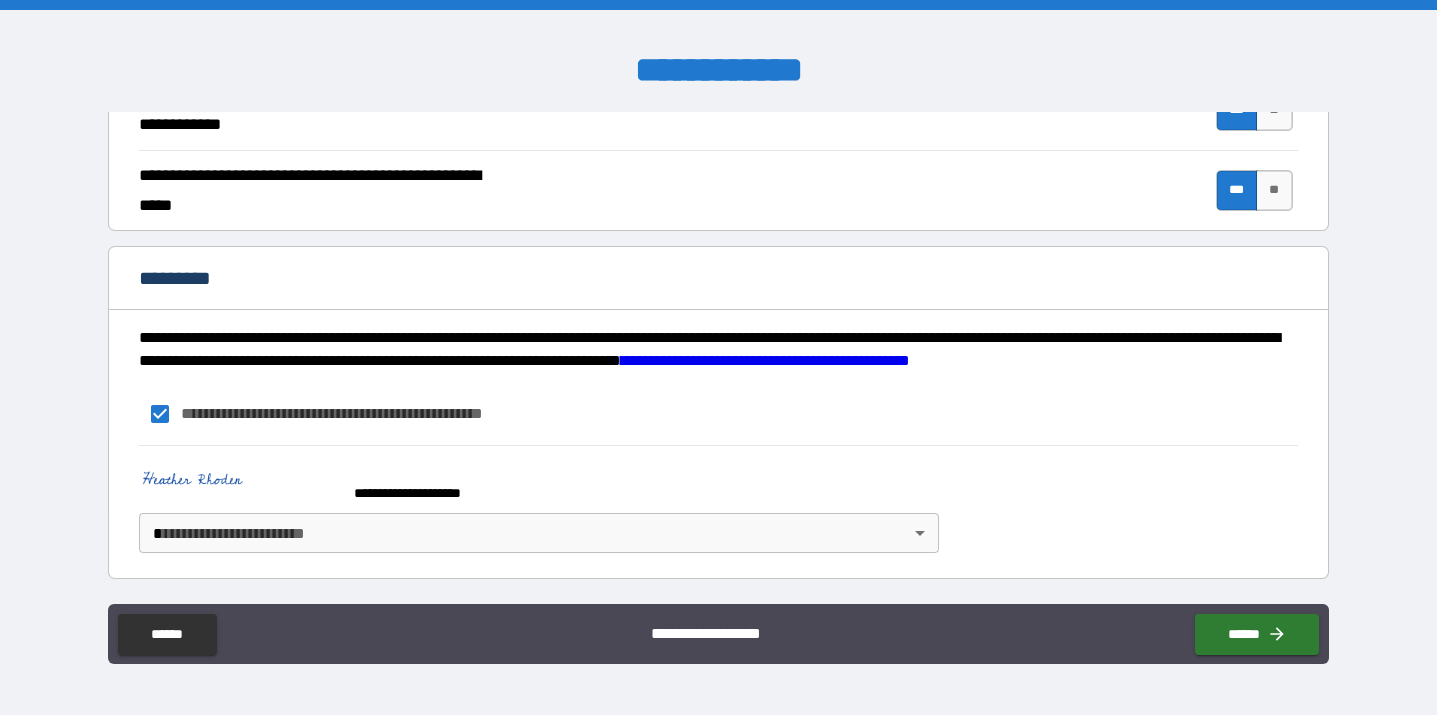 click on "**********" at bounding box center (718, 357) 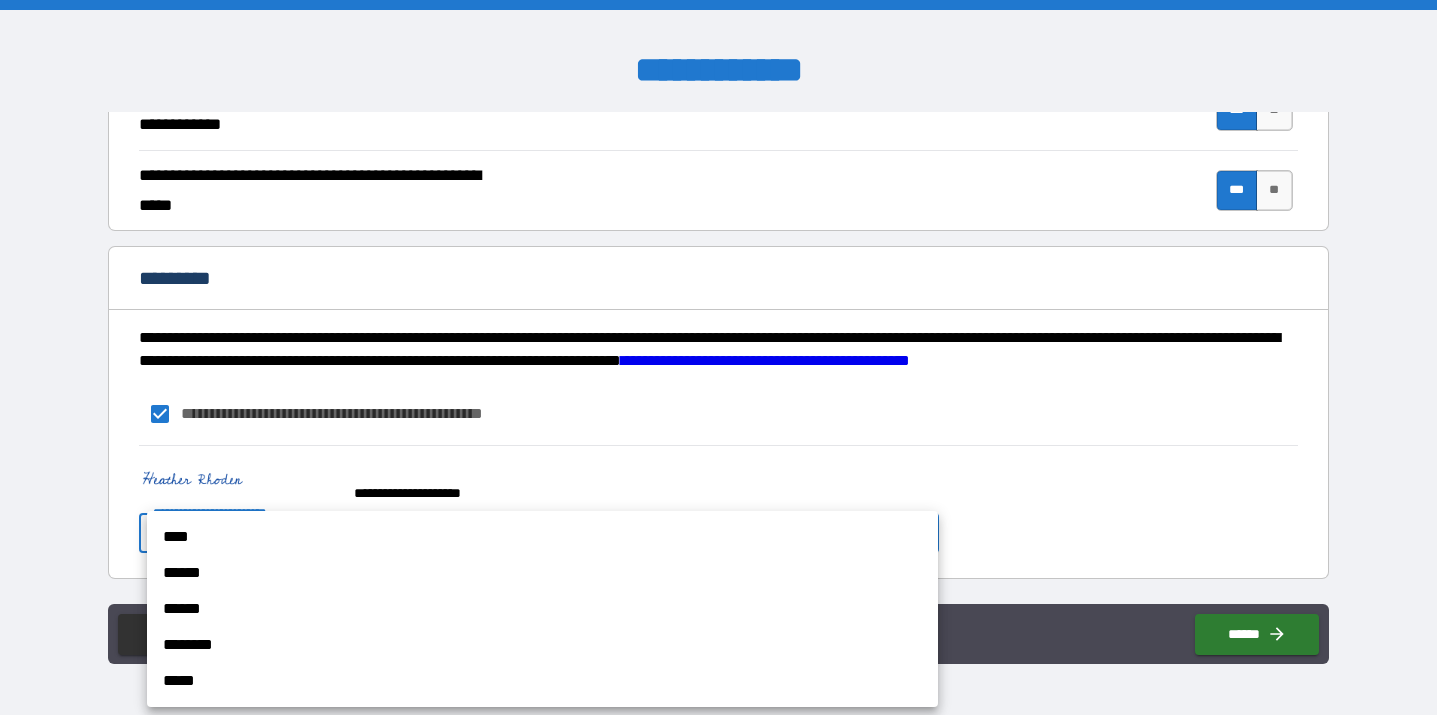 click on "****" at bounding box center (542, 537) 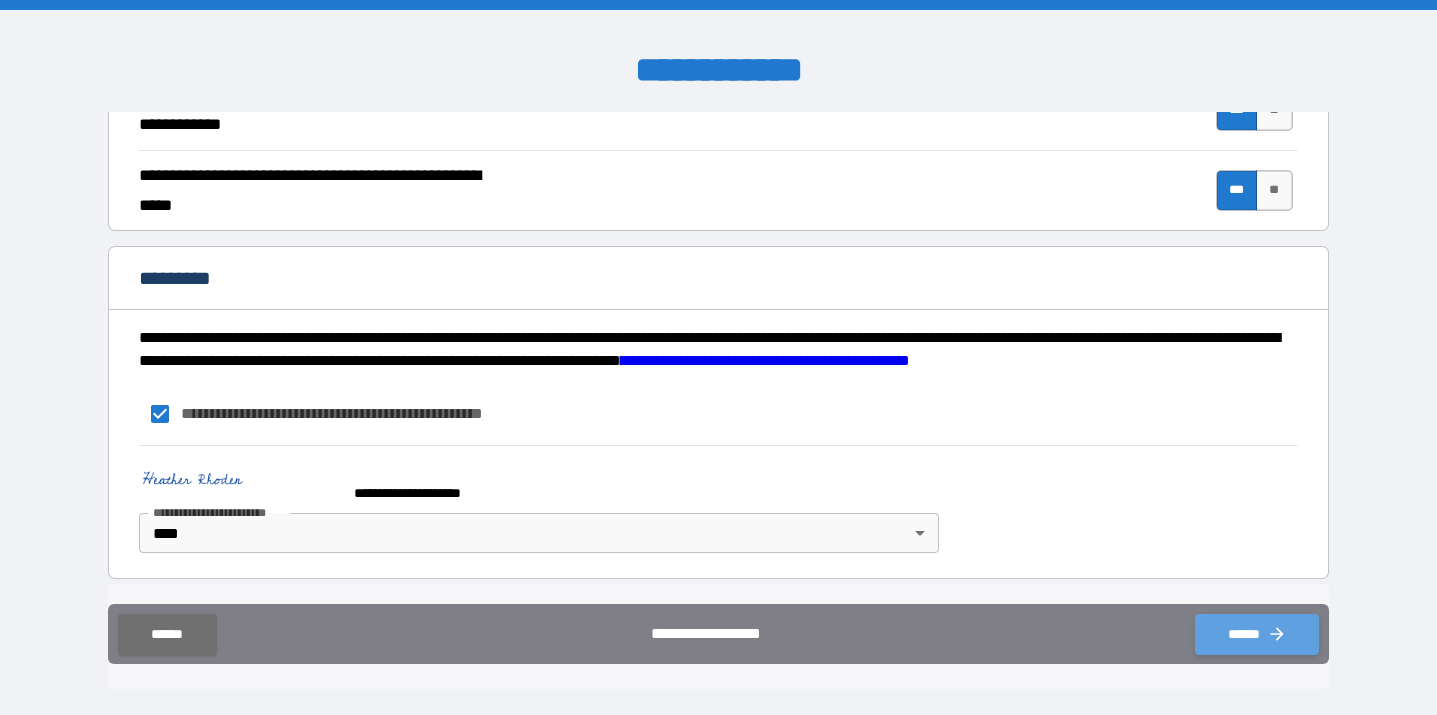 click on "******" at bounding box center (1257, 634) 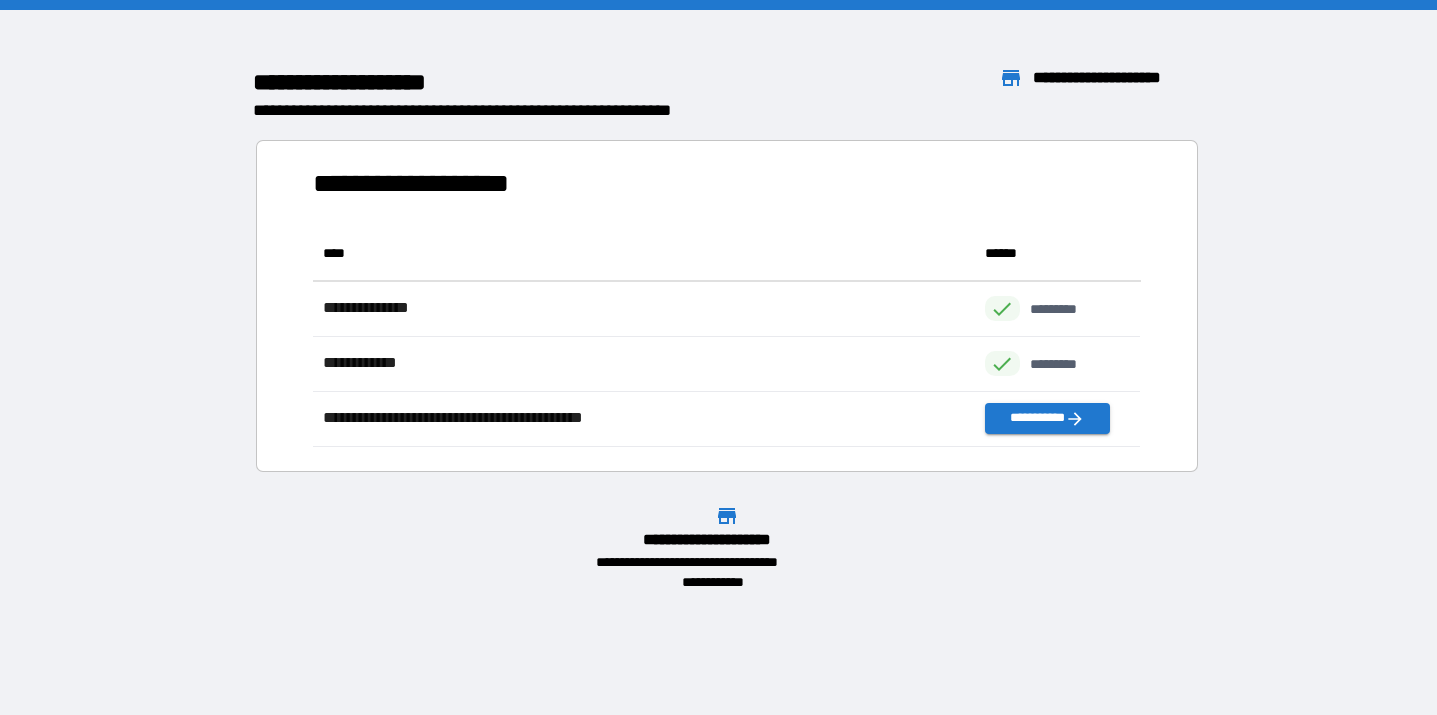 scroll, scrollTop: 1, scrollLeft: 1, axis: both 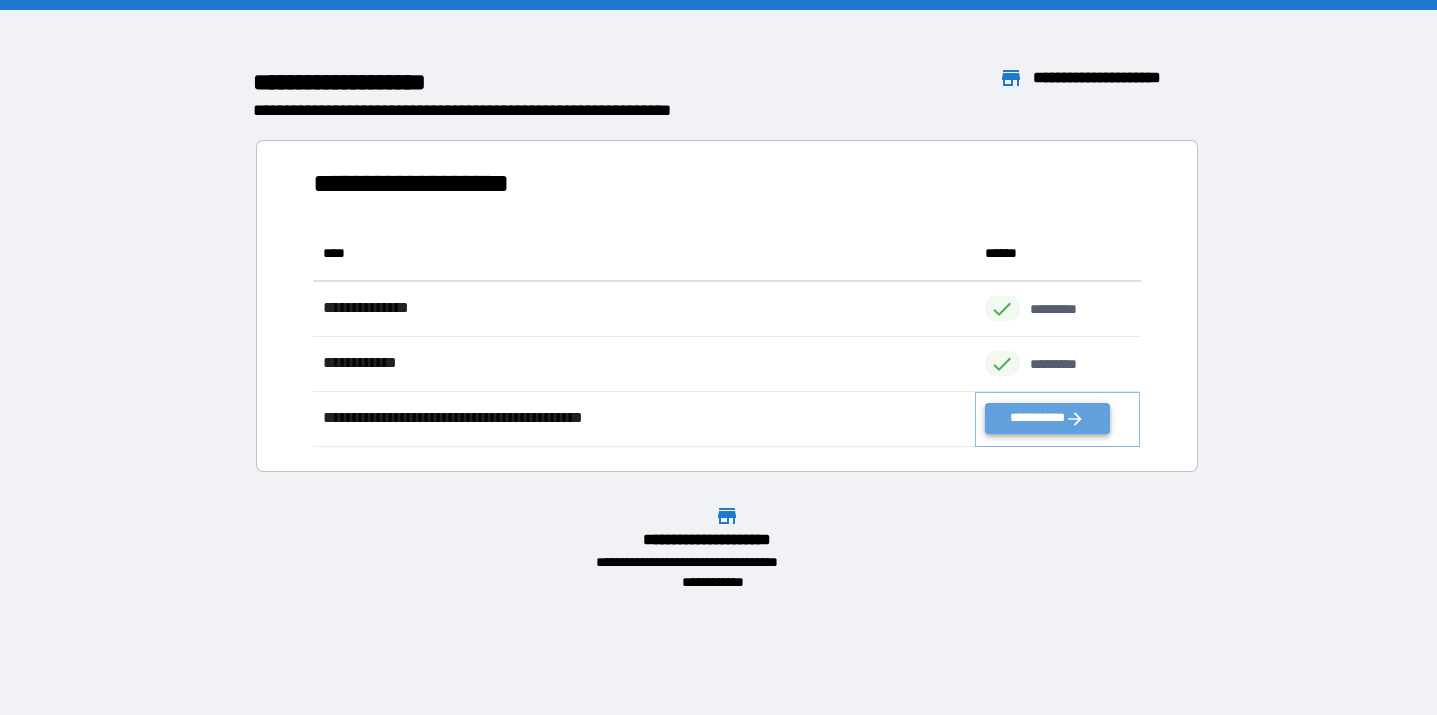 click on "**********" at bounding box center [1047, 418] 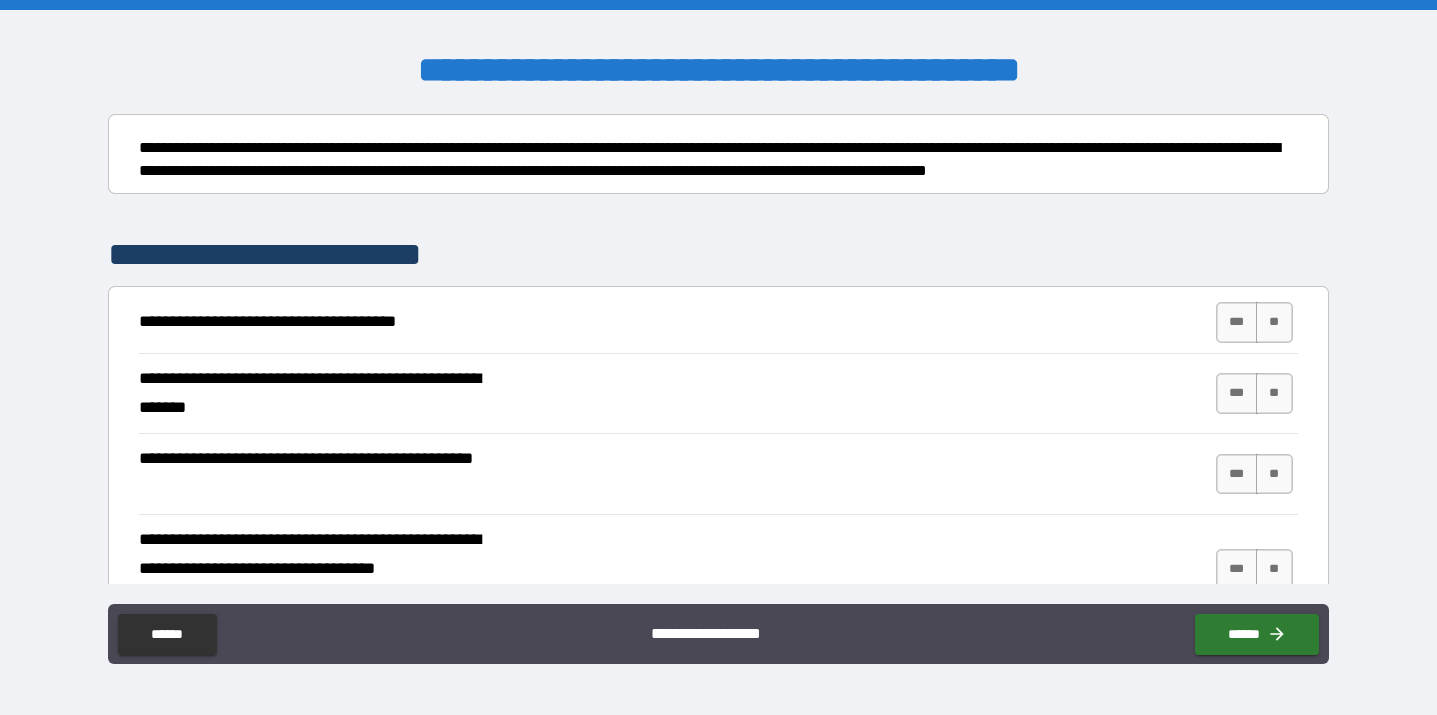scroll, scrollTop: 217, scrollLeft: 0, axis: vertical 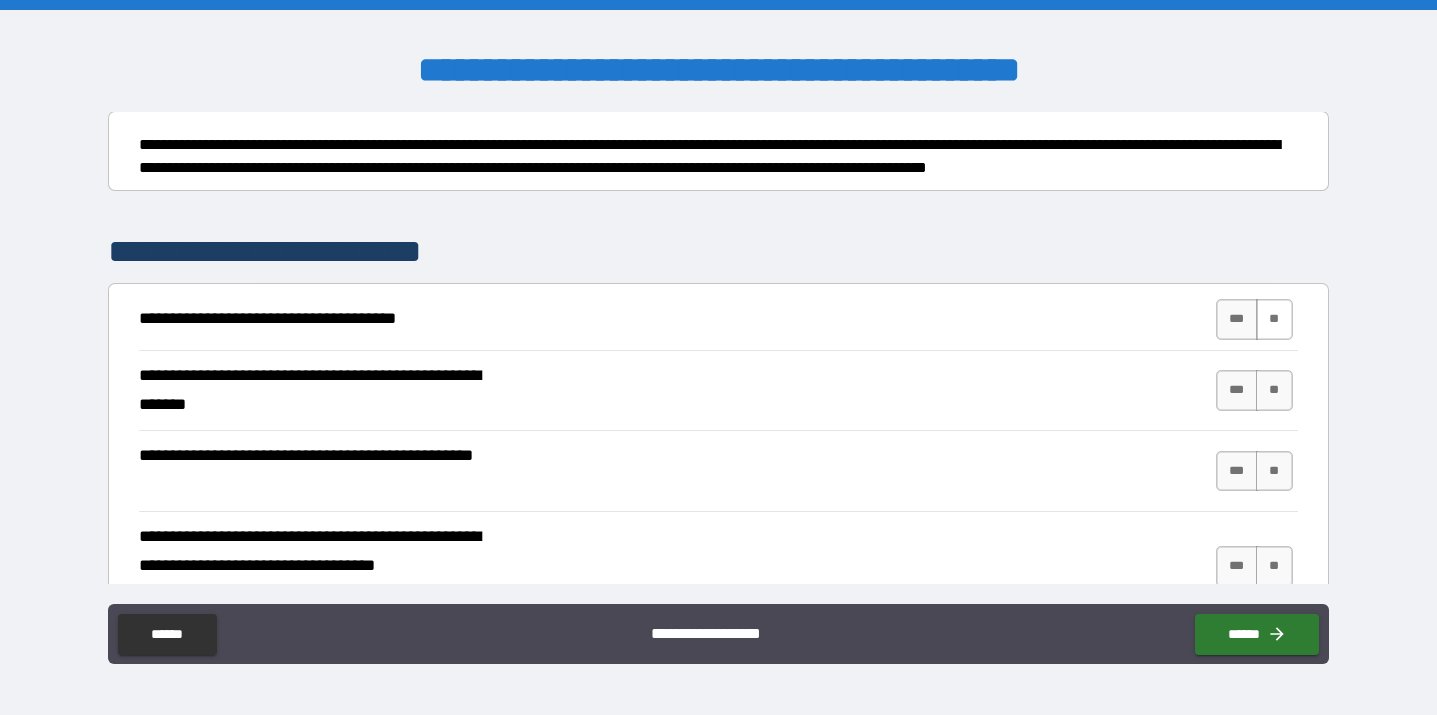 click on "**" at bounding box center (1274, 319) 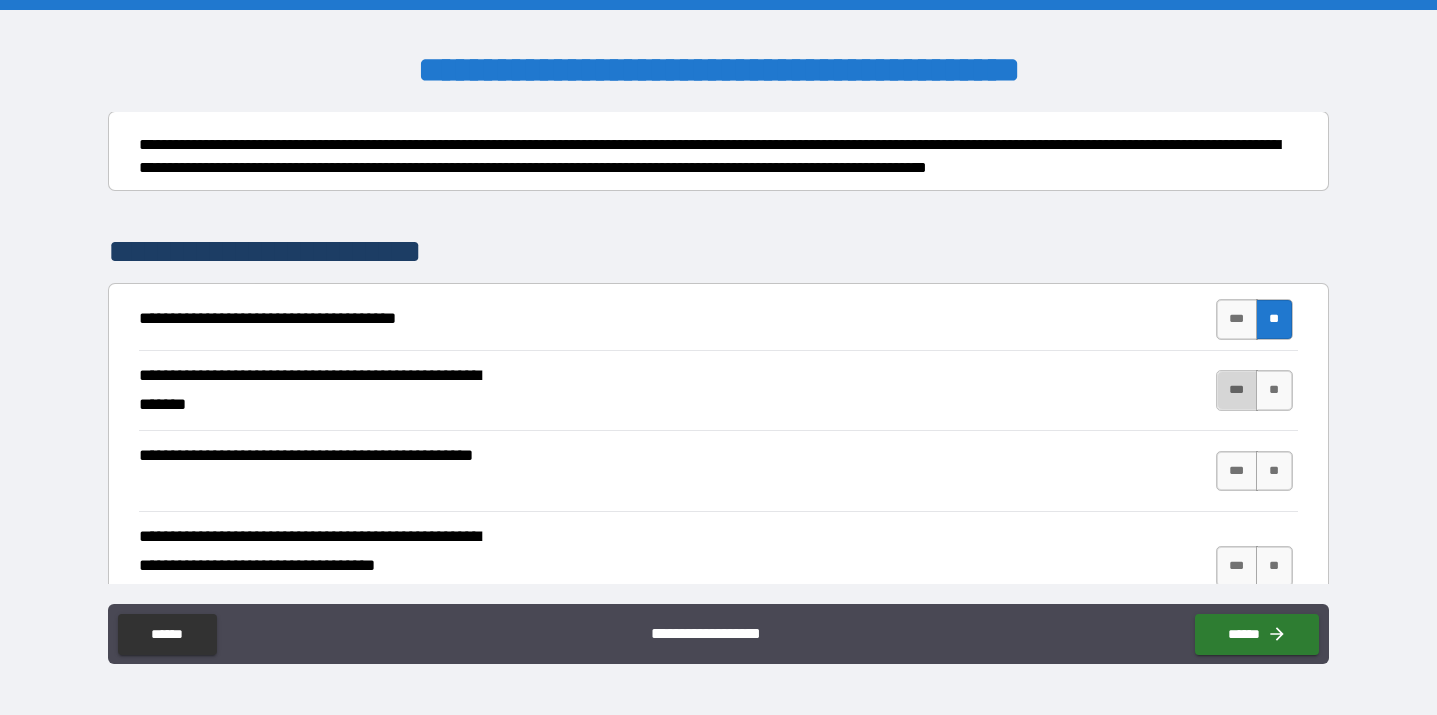 click on "***" at bounding box center [1237, 390] 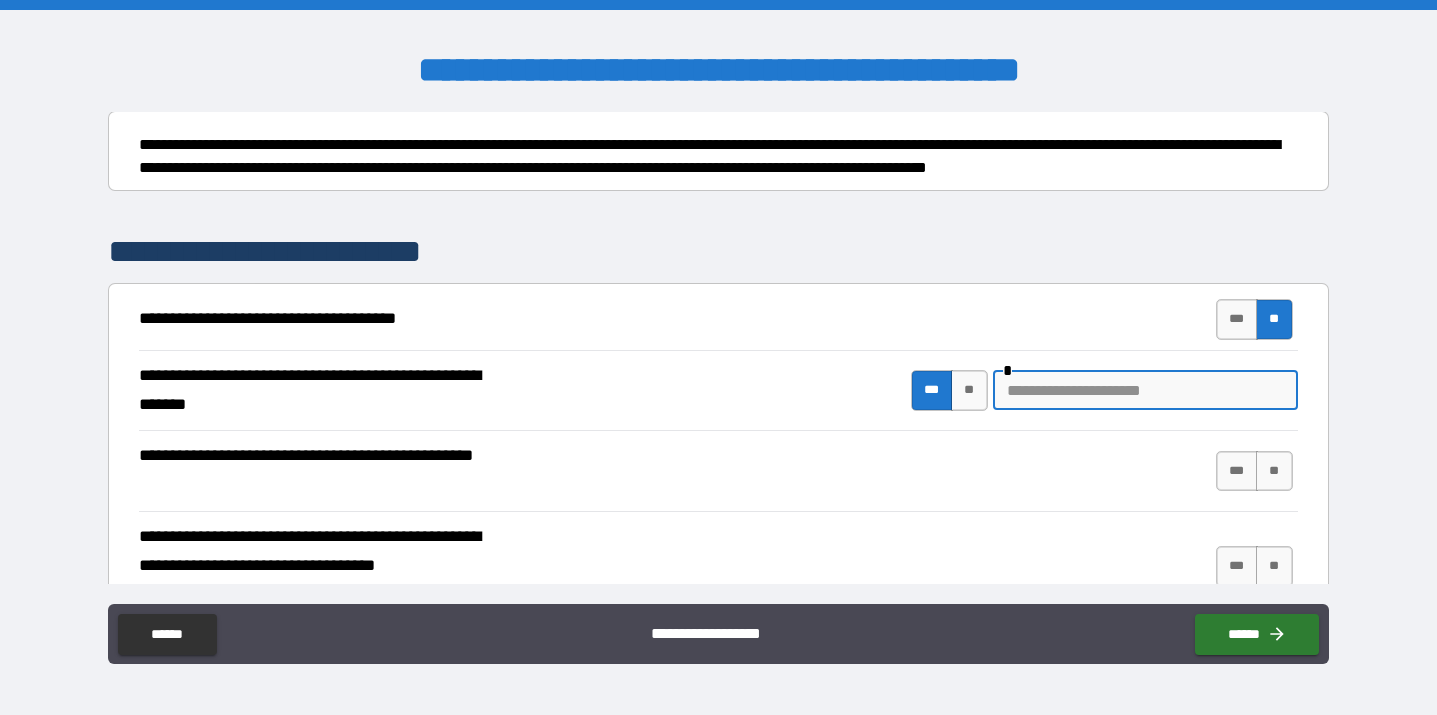 click at bounding box center [1145, 390] 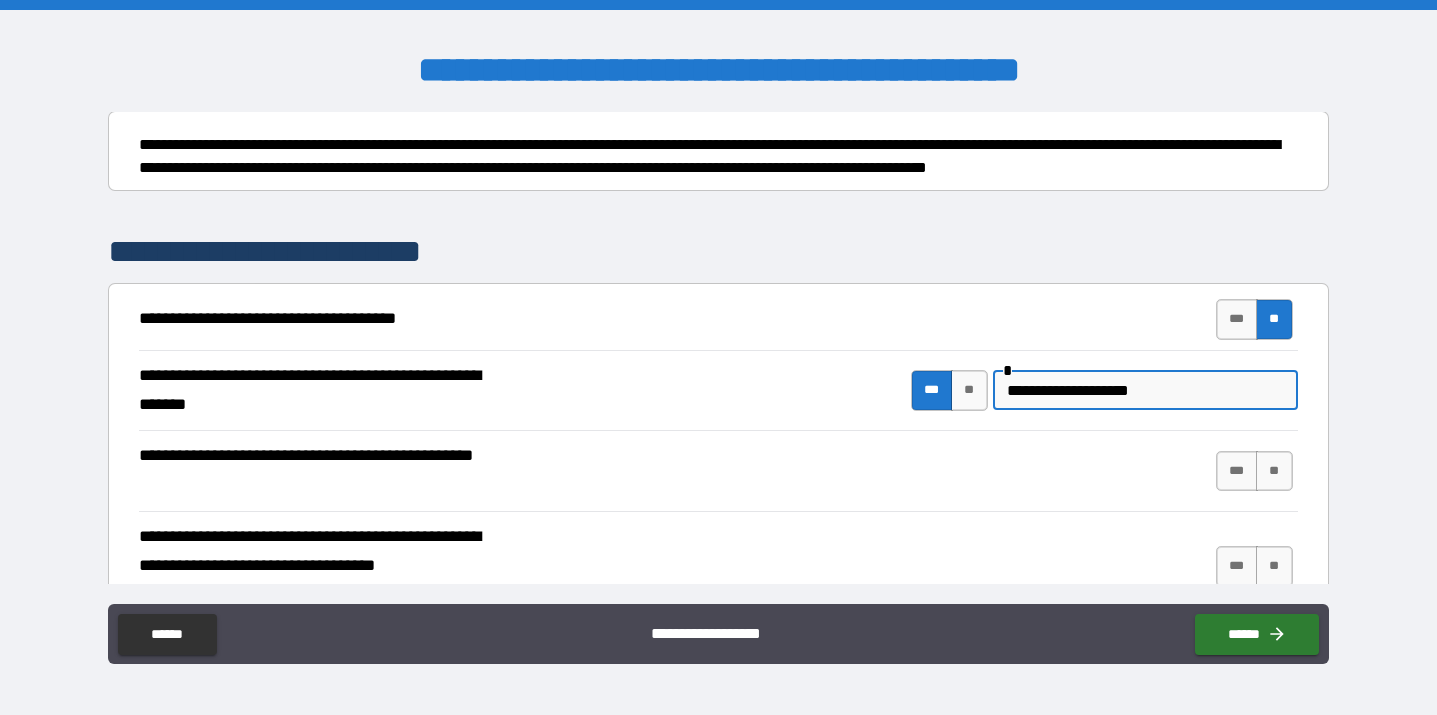 click on "**********" at bounding box center (1145, 390) 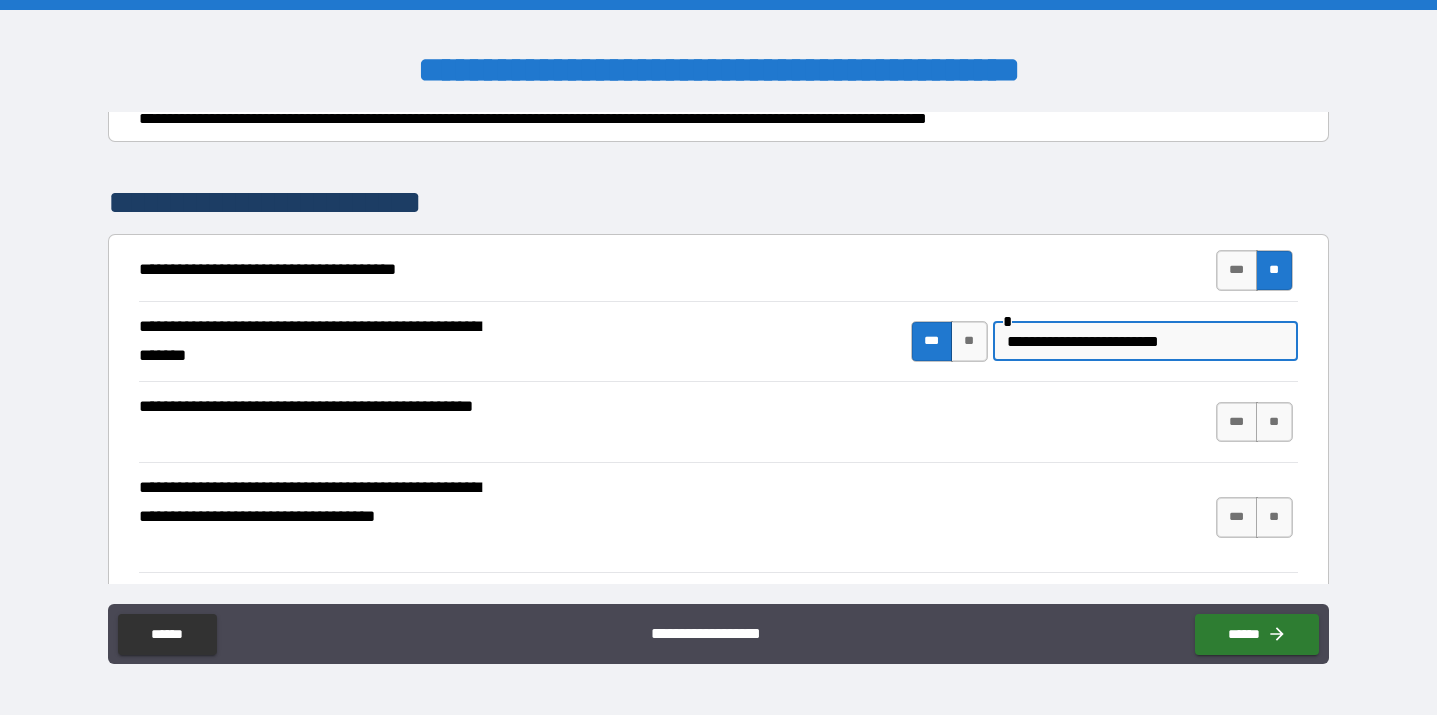 scroll, scrollTop: 267, scrollLeft: 0, axis: vertical 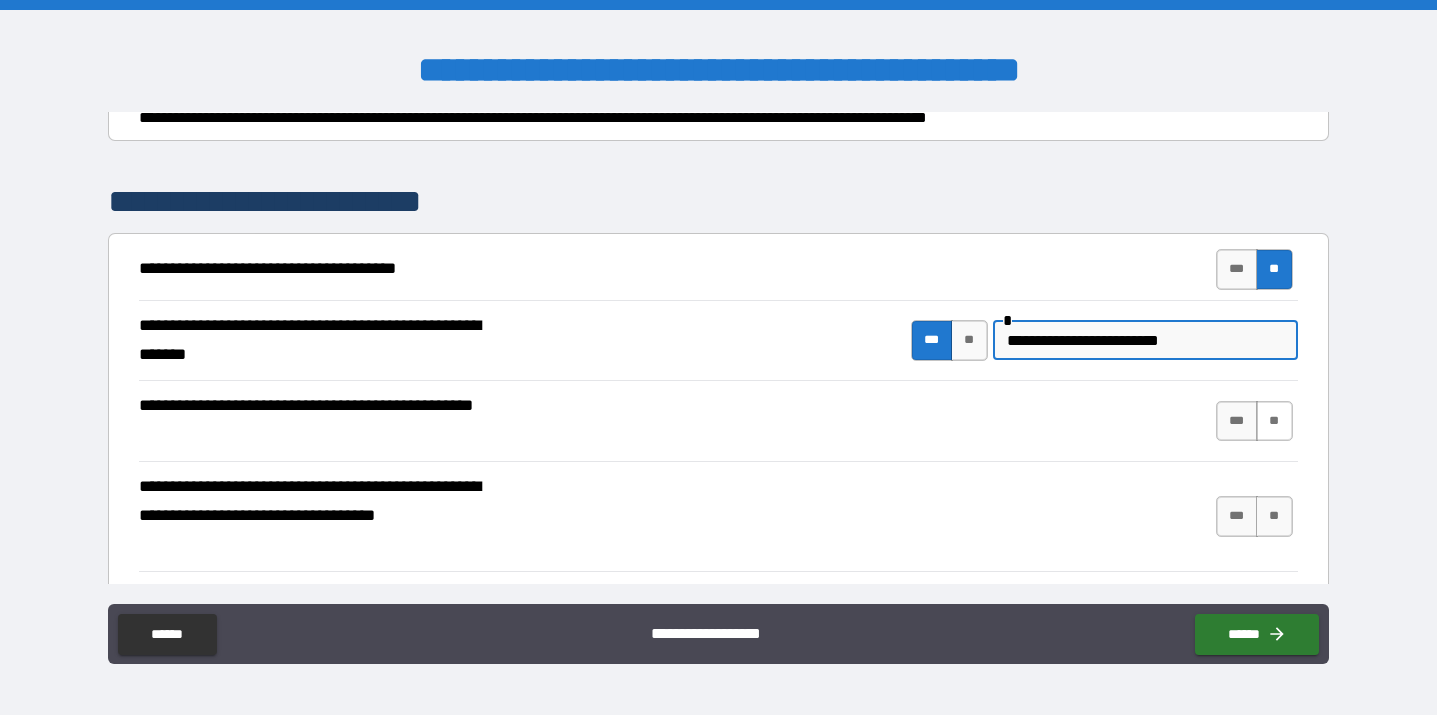 type on "**********" 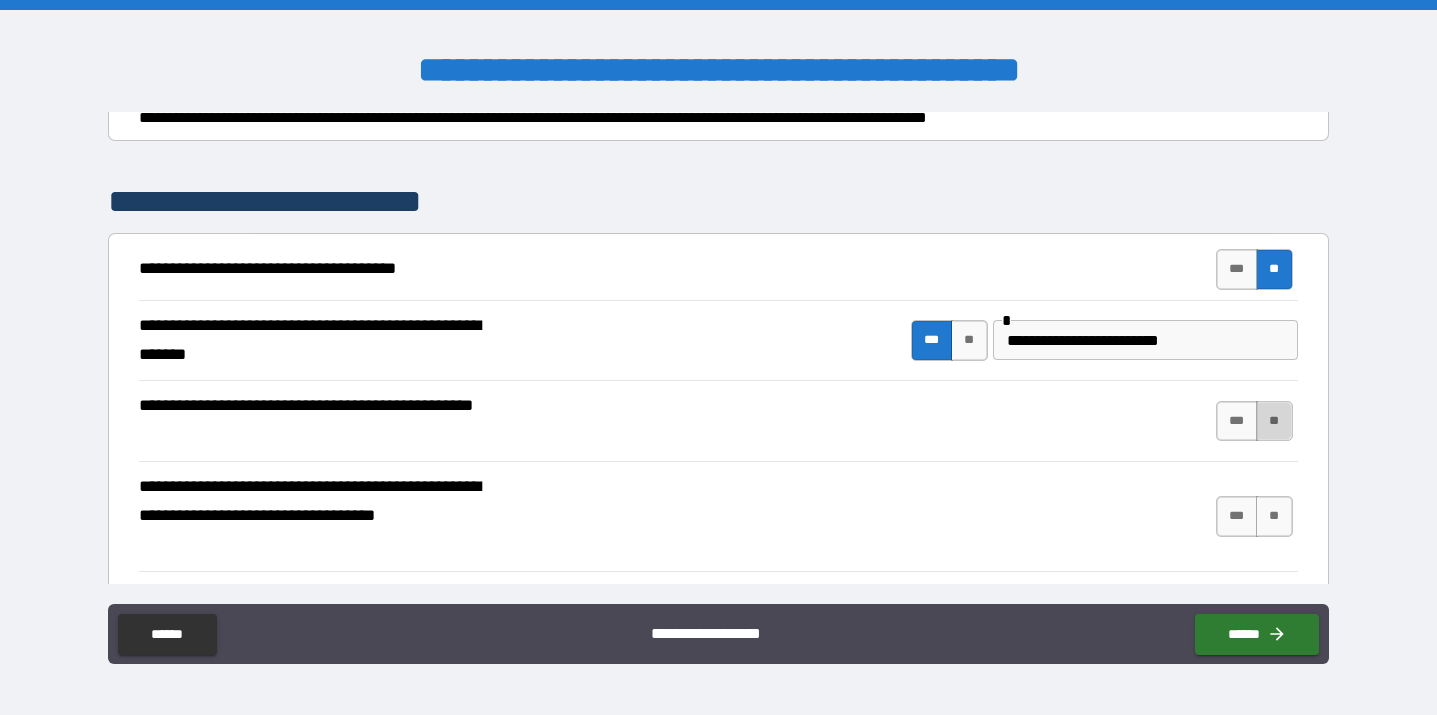 click on "**" at bounding box center (1274, 421) 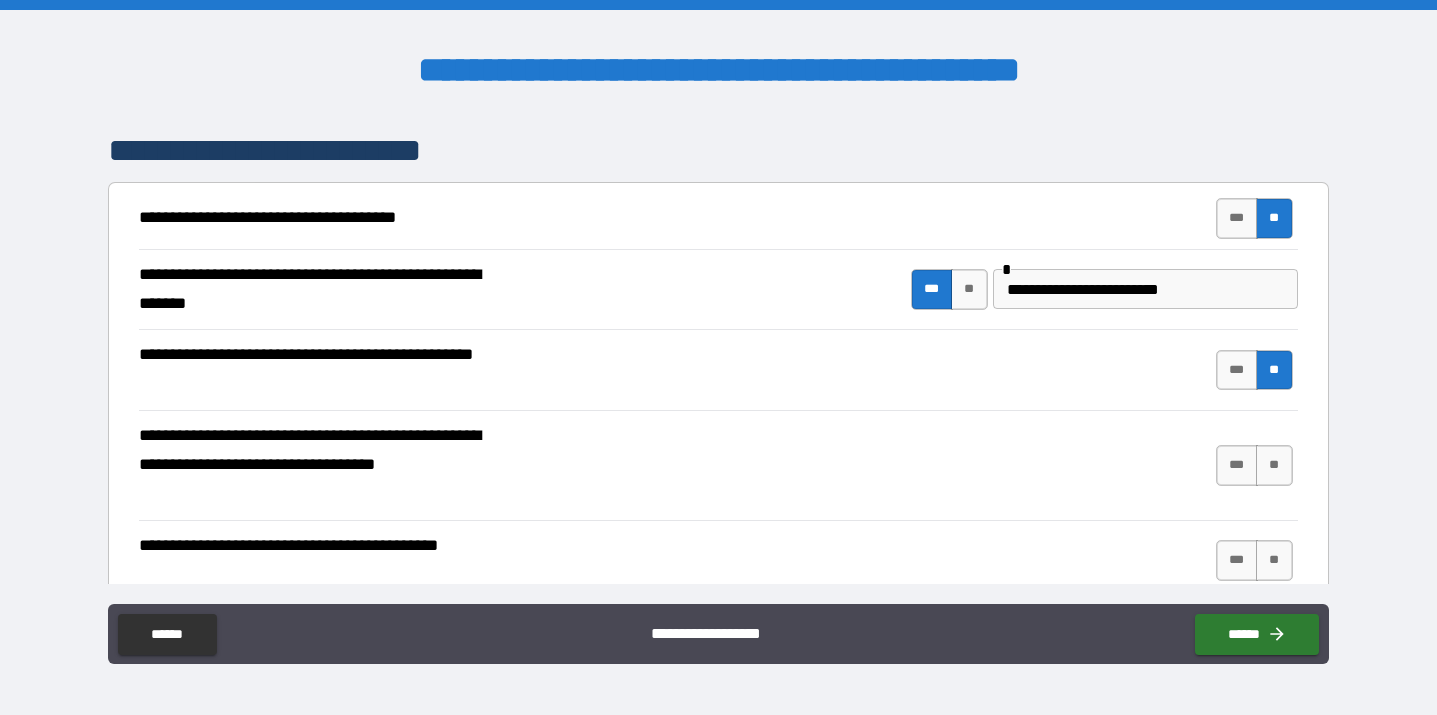 scroll, scrollTop: 322, scrollLeft: 0, axis: vertical 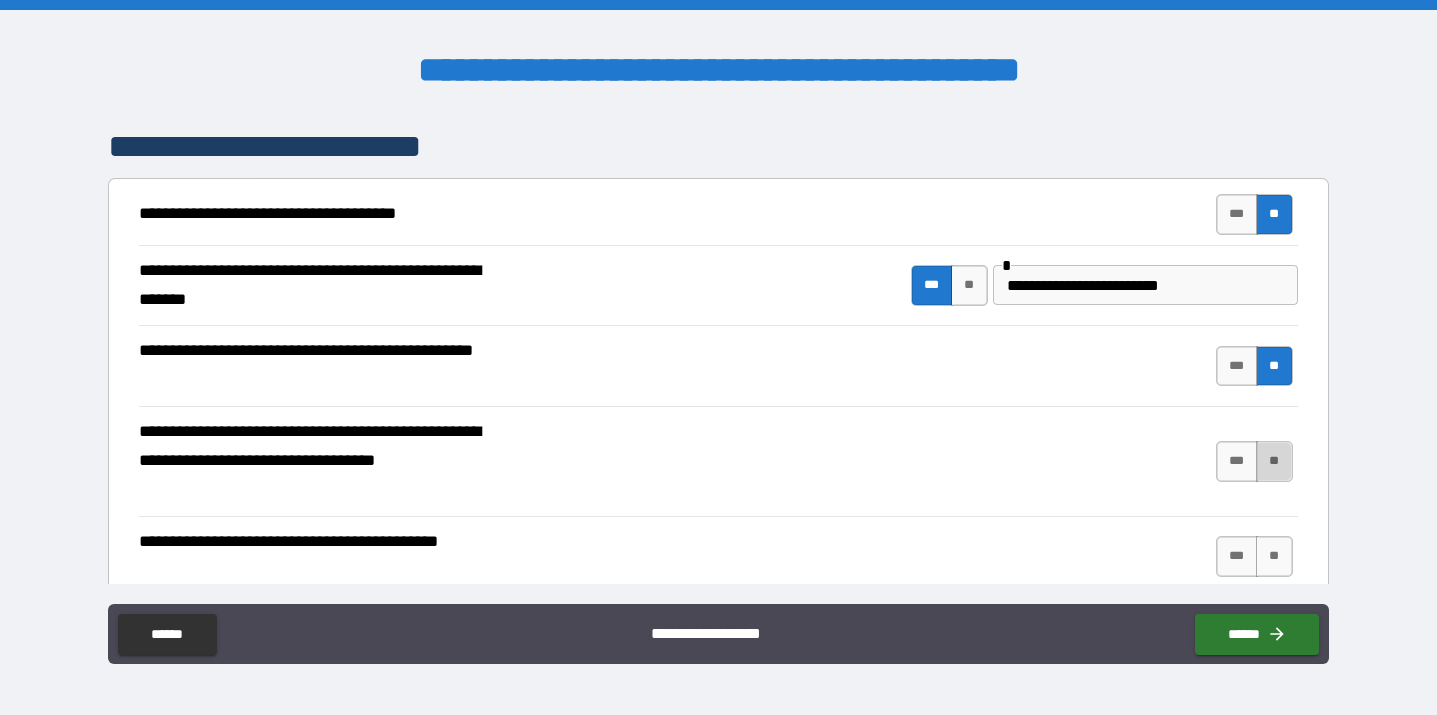 click on "**" at bounding box center [1274, 461] 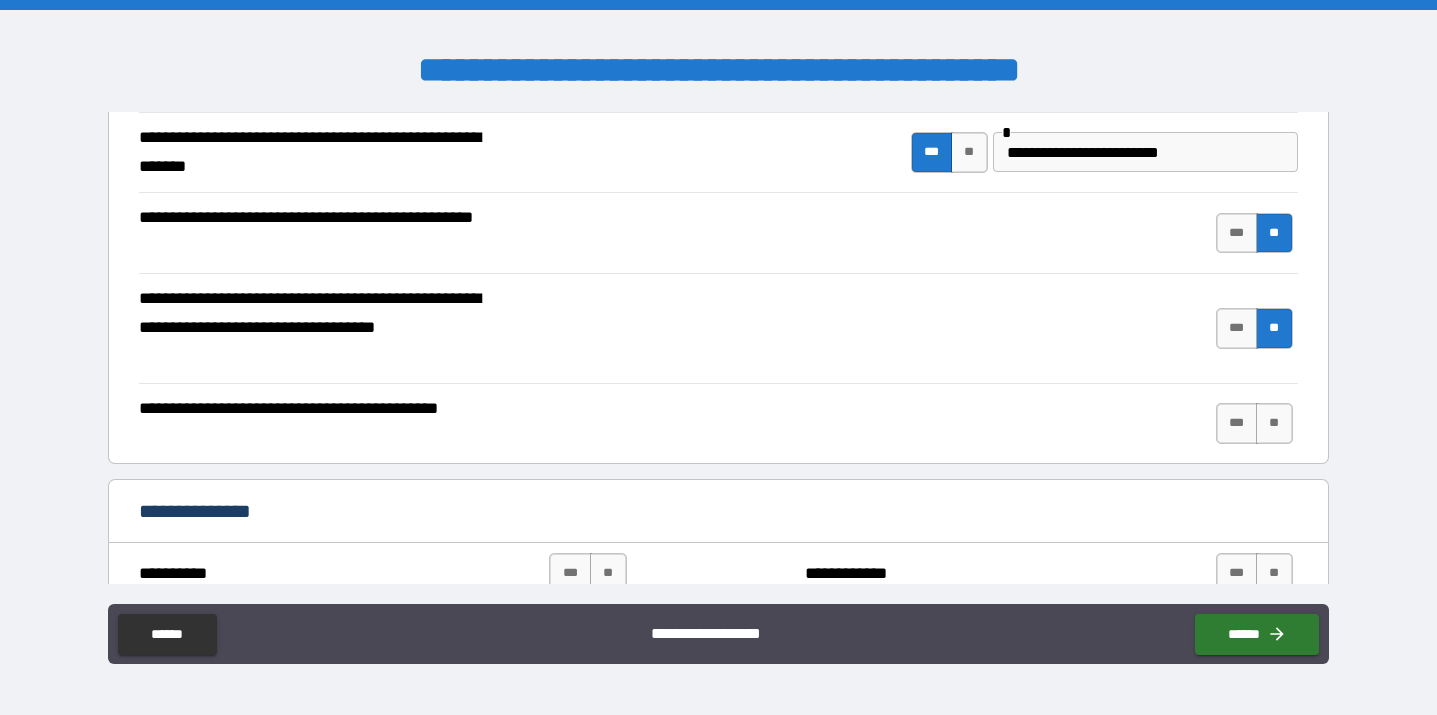 scroll, scrollTop: 468, scrollLeft: 0, axis: vertical 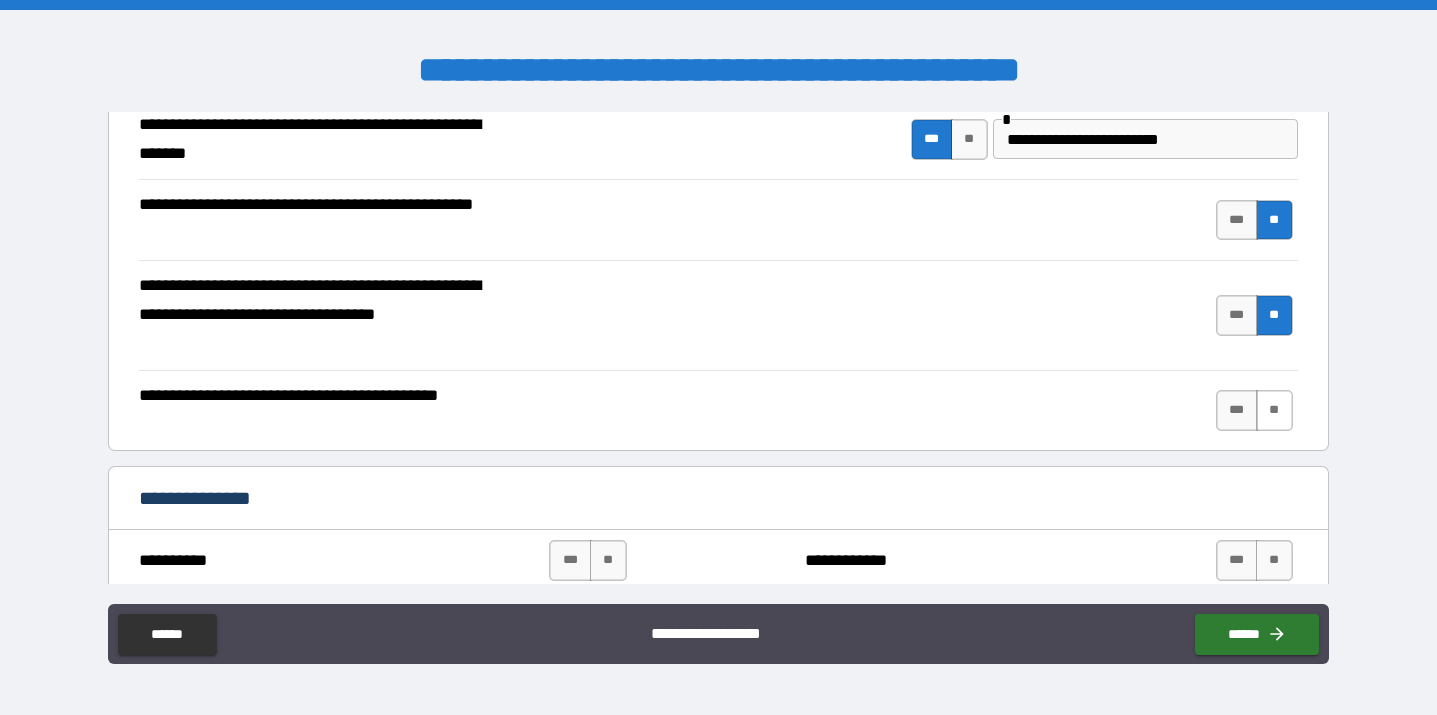 click on "**" at bounding box center [1274, 410] 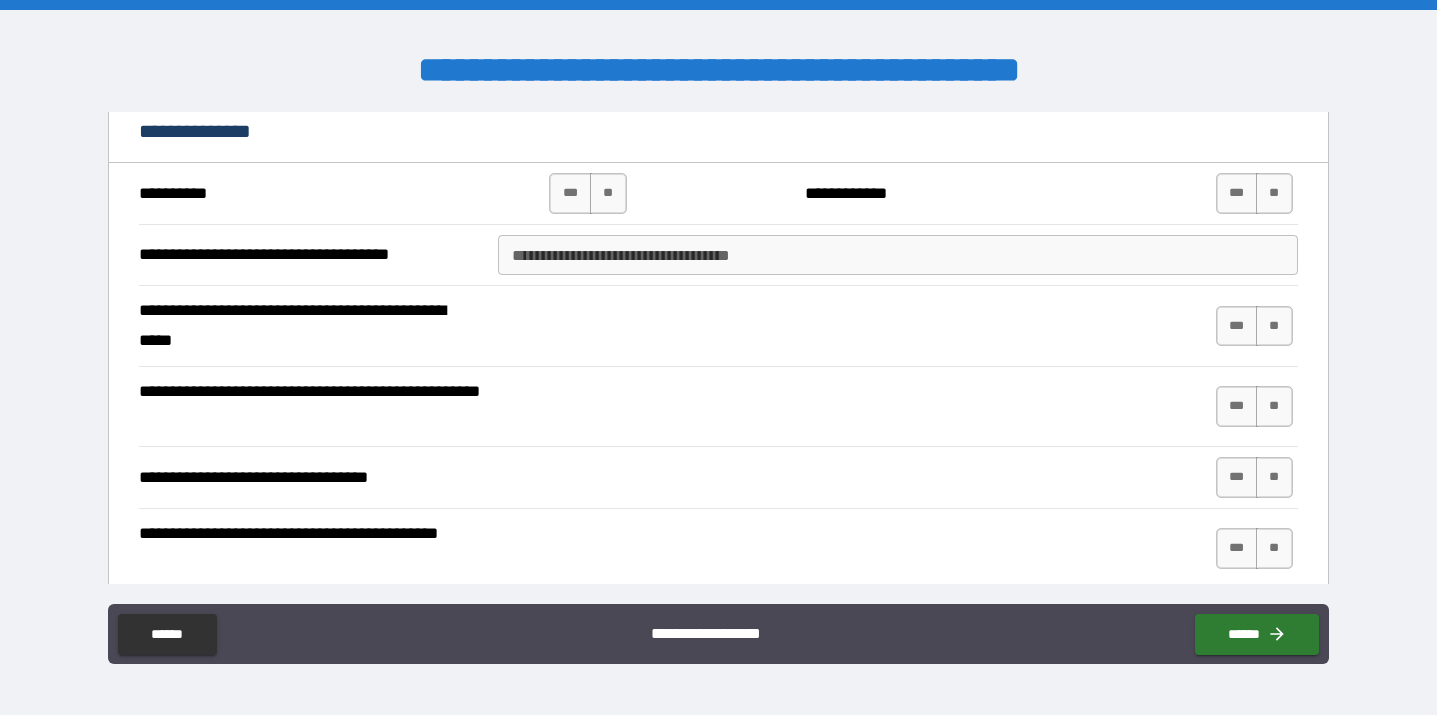 scroll, scrollTop: 836, scrollLeft: 0, axis: vertical 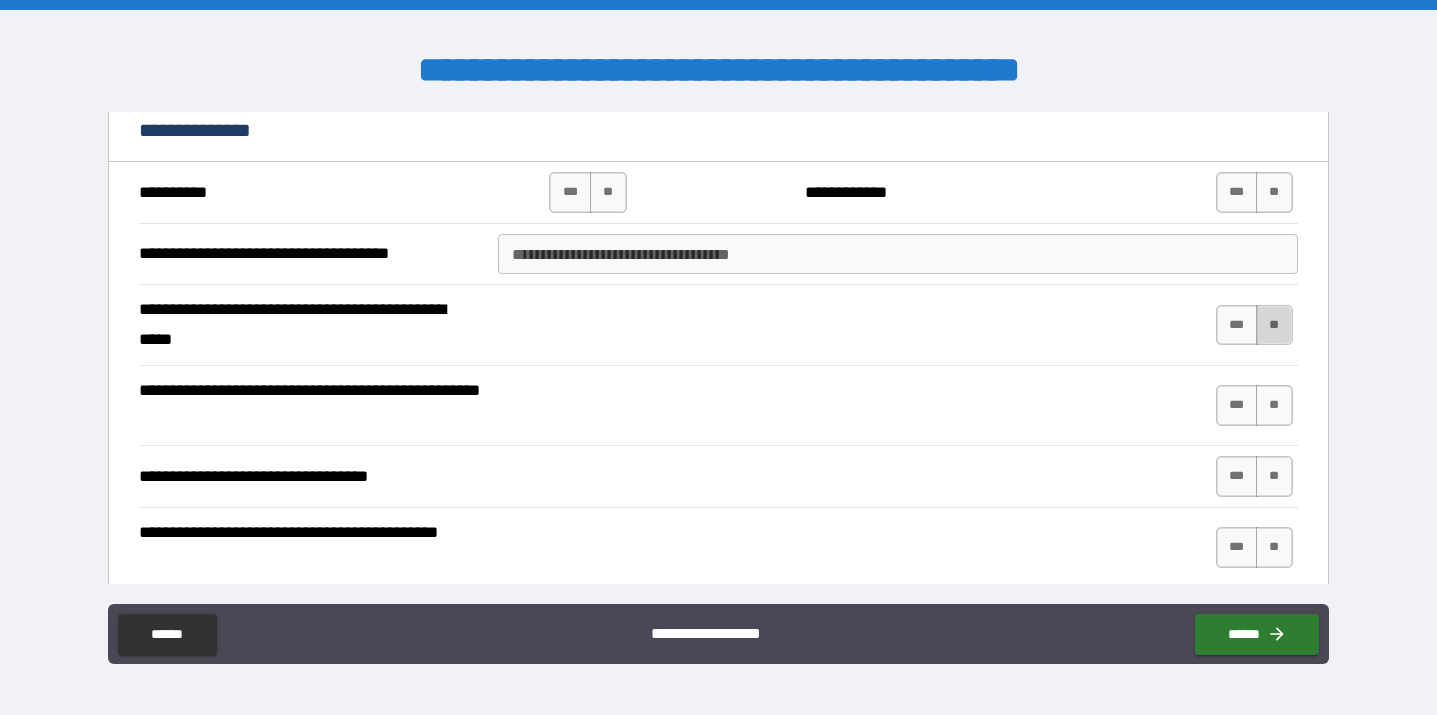 click on "**" at bounding box center (1274, 325) 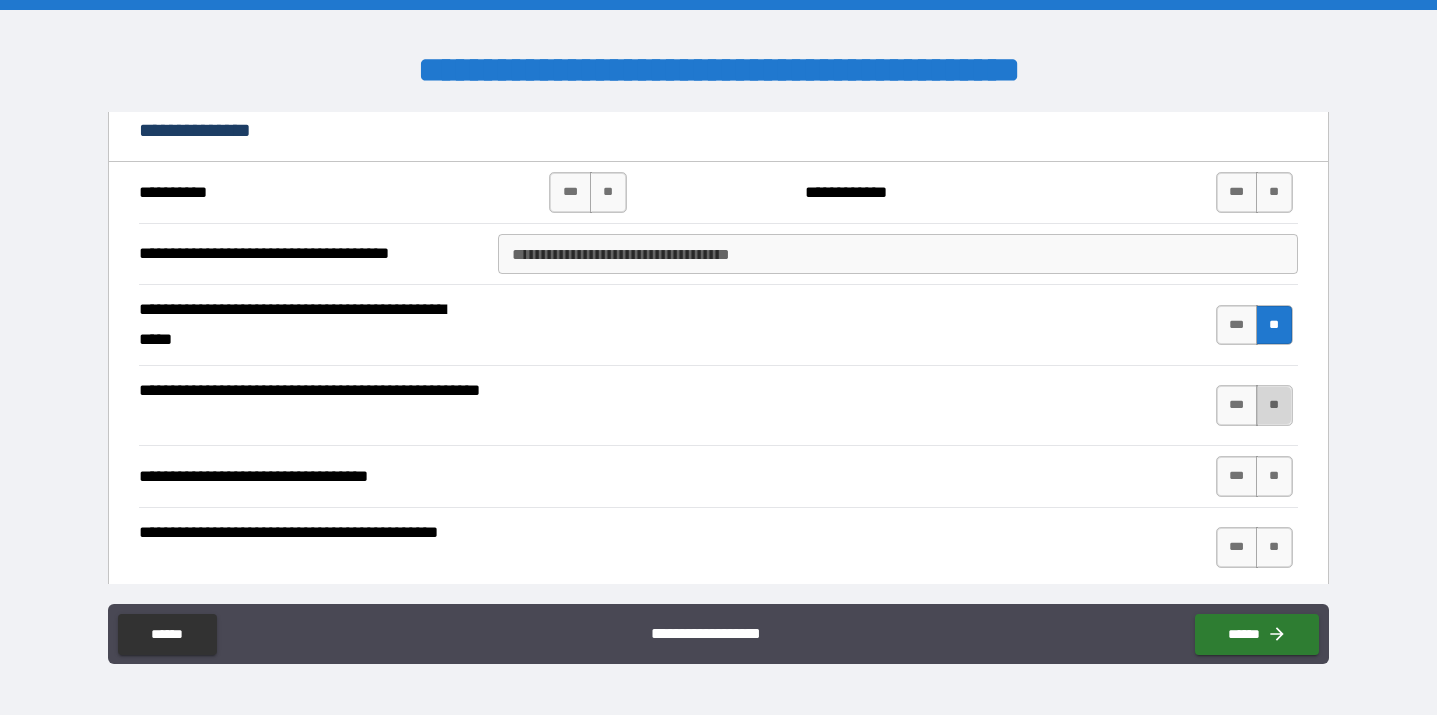 click on "**" at bounding box center (1274, 405) 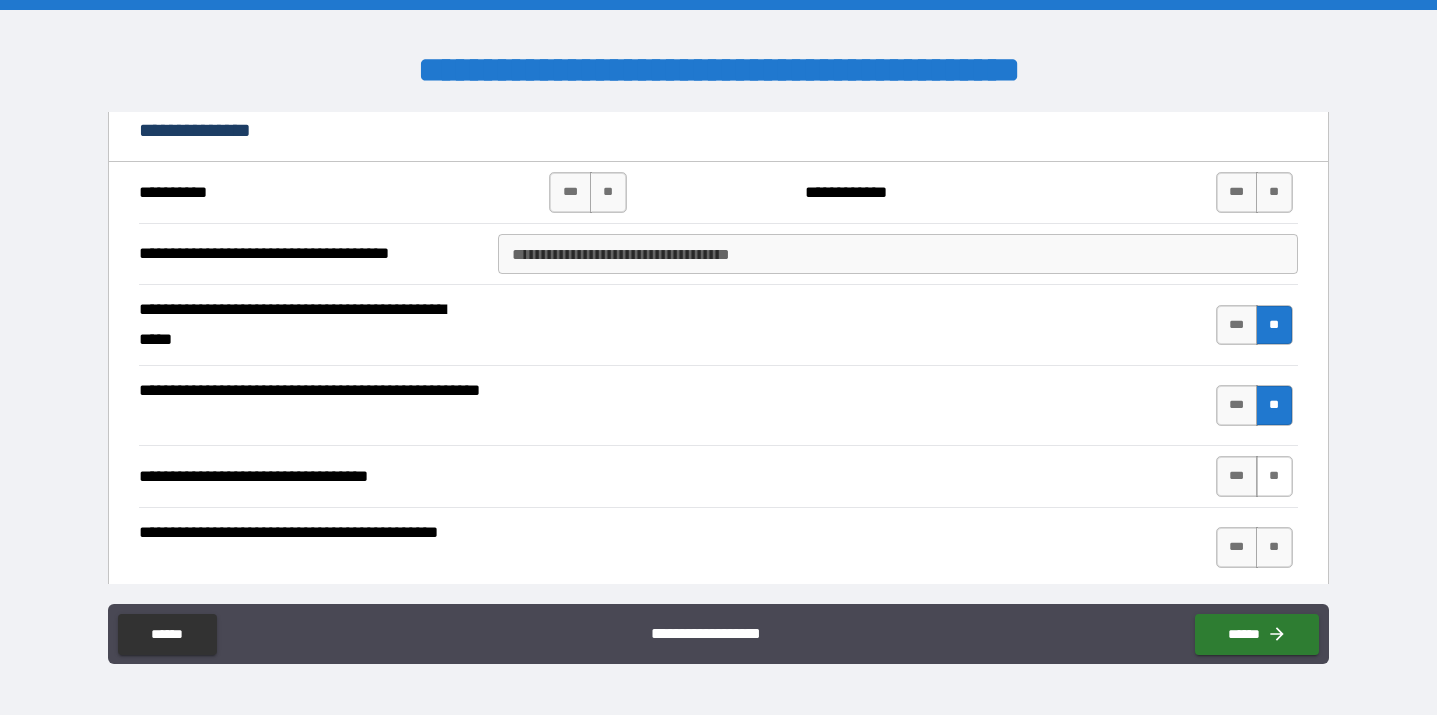 click on "**" at bounding box center (1274, 476) 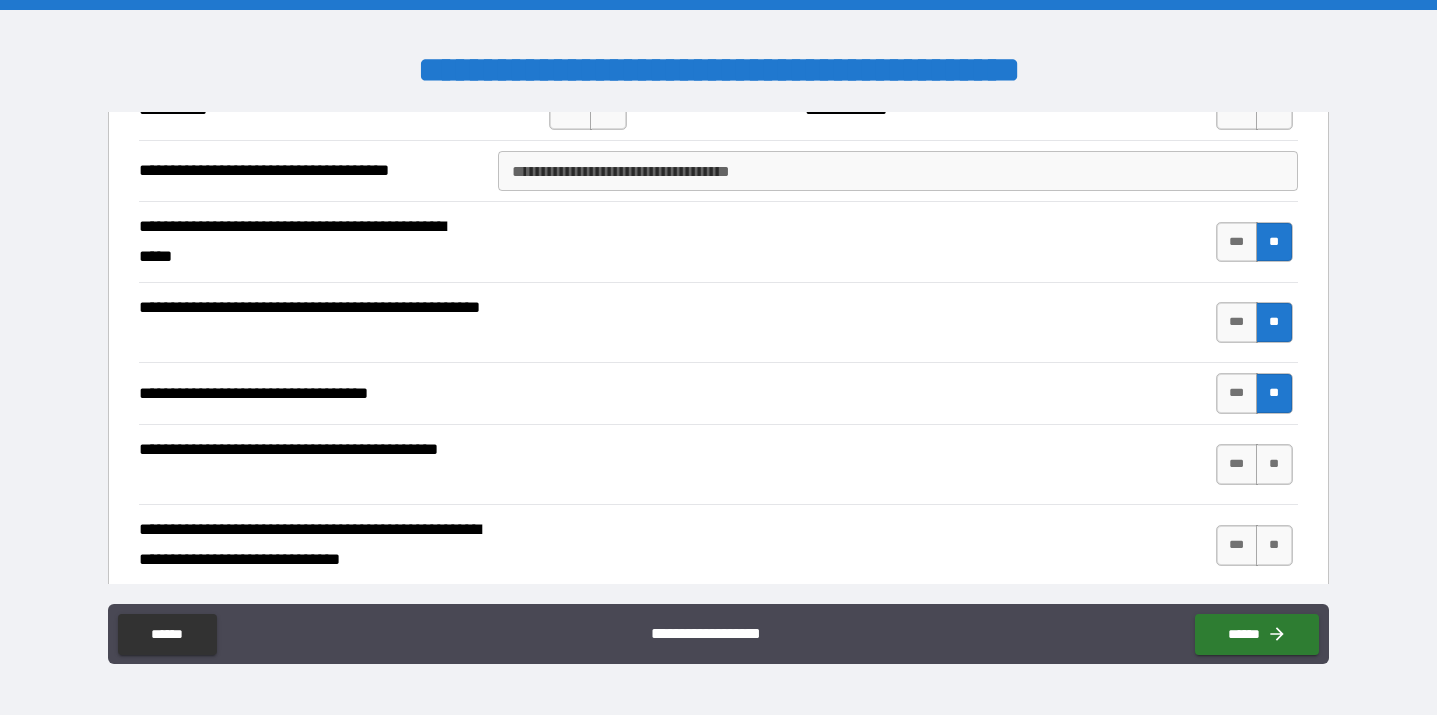 scroll, scrollTop: 945, scrollLeft: 0, axis: vertical 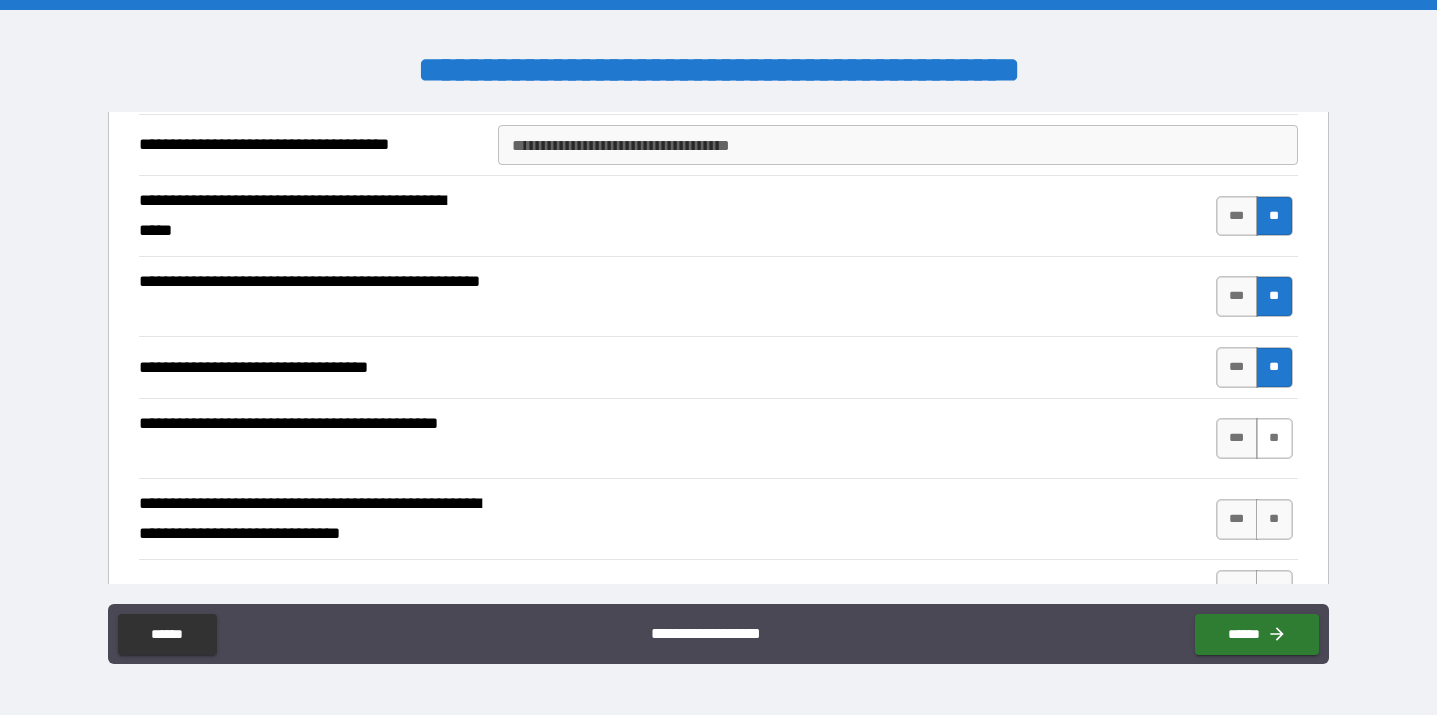 click on "**" at bounding box center (1274, 438) 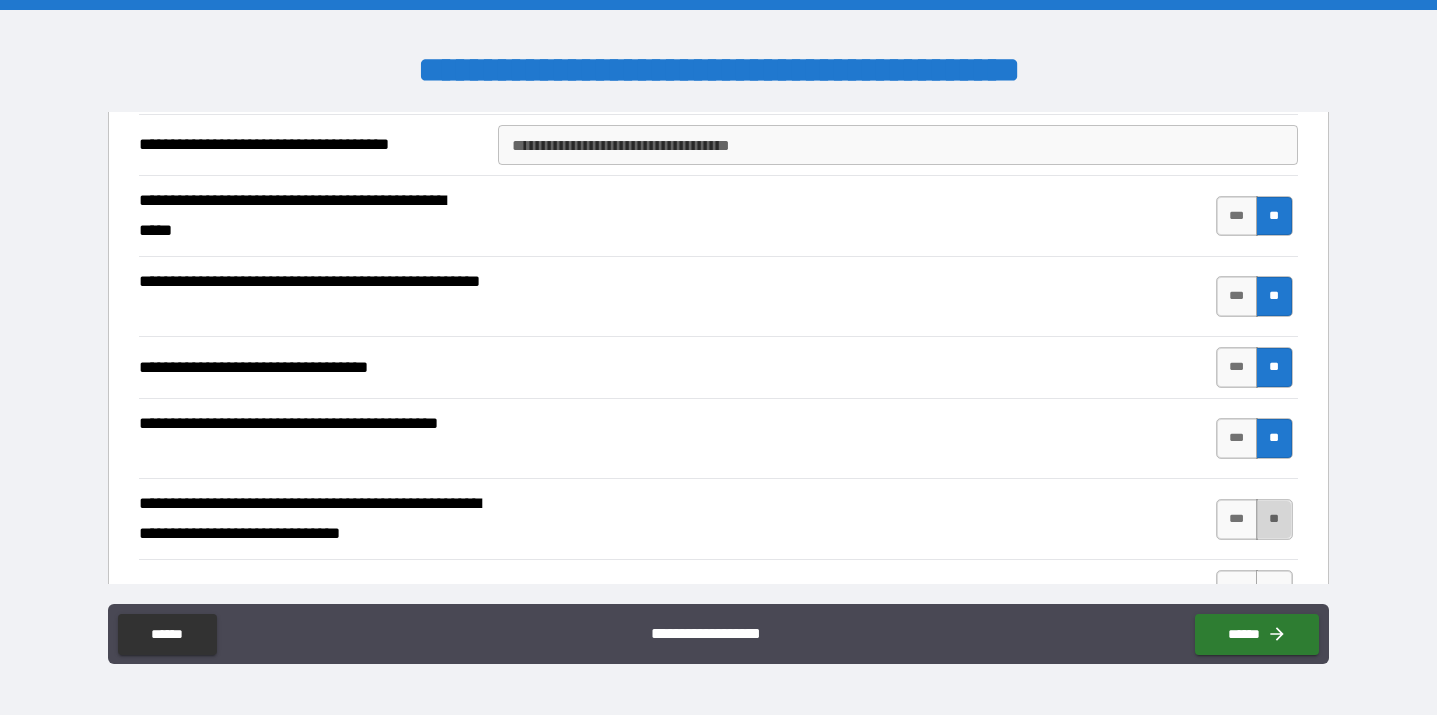 click on "**" at bounding box center (1274, 519) 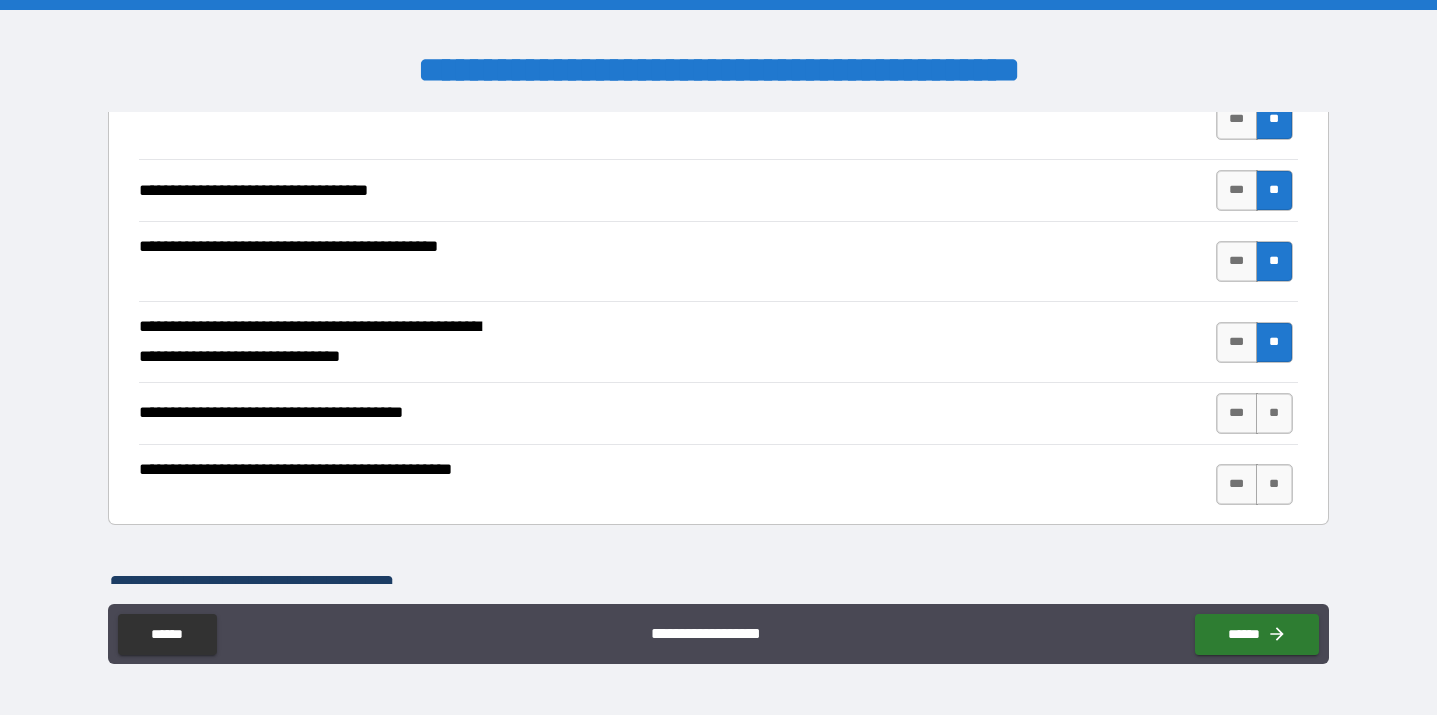 scroll, scrollTop: 1126, scrollLeft: 0, axis: vertical 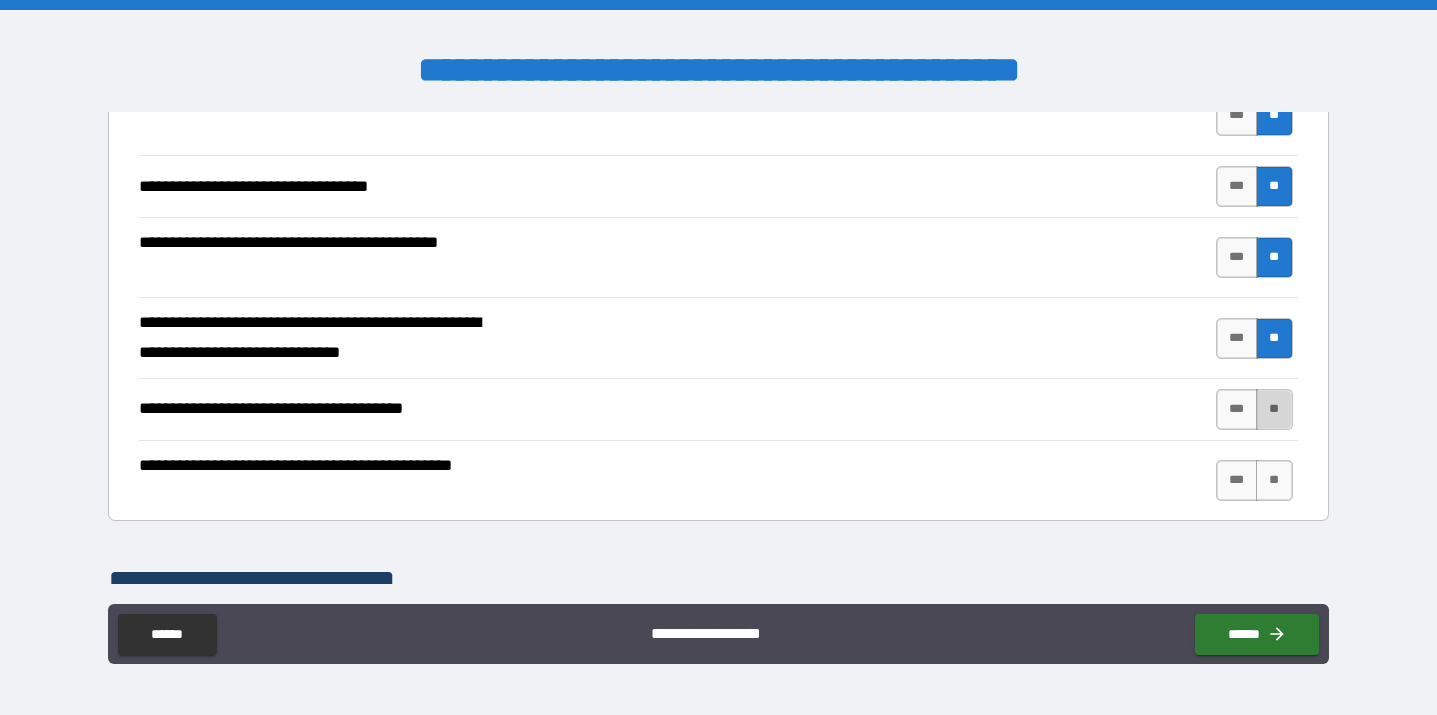 click on "**" at bounding box center (1274, 409) 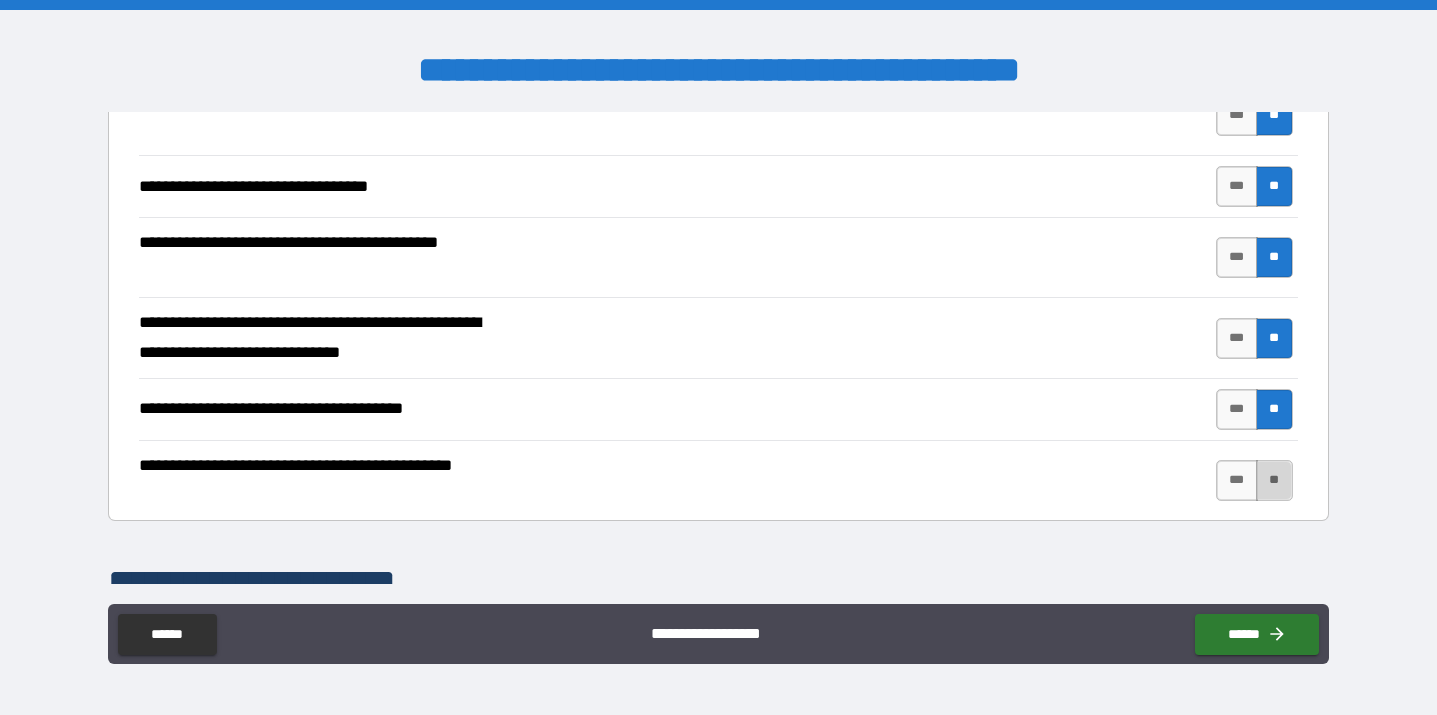 click on "**" at bounding box center (1274, 480) 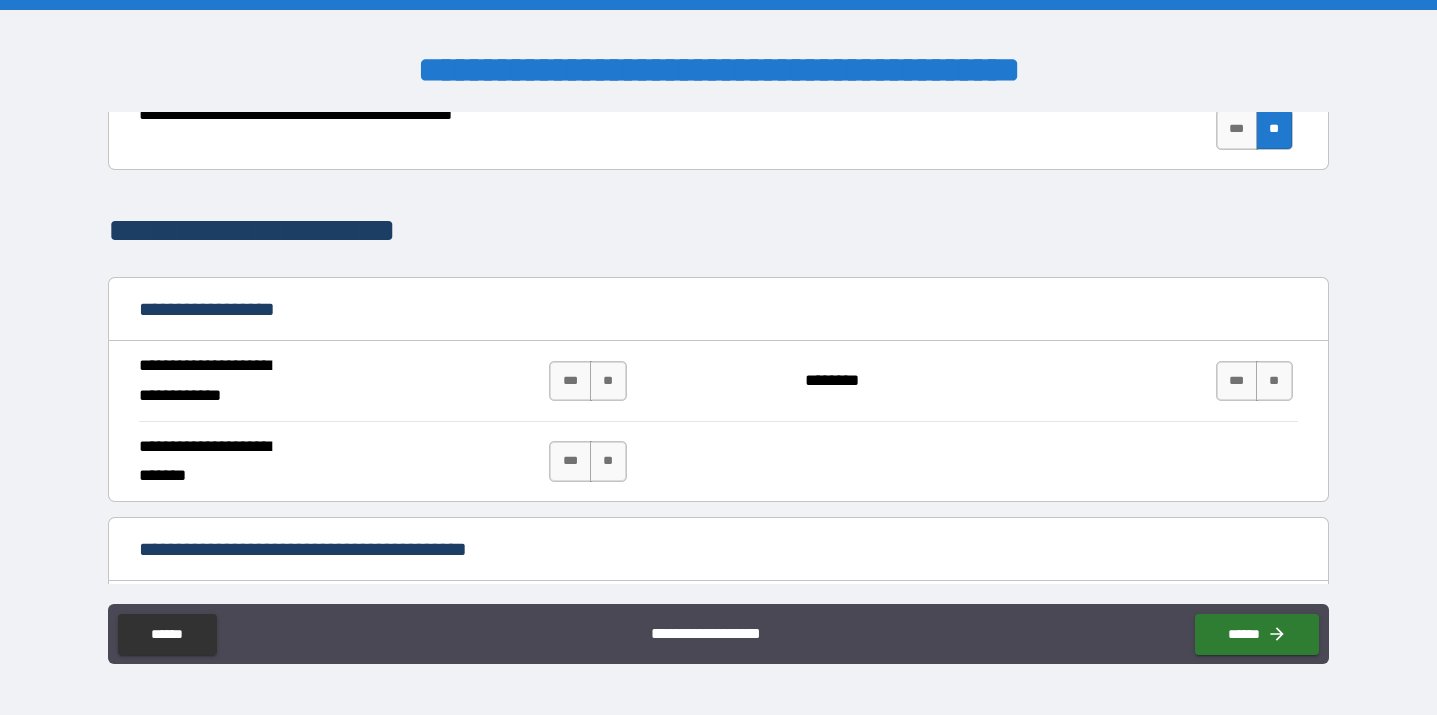 scroll, scrollTop: 1479, scrollLeft: 0, axis: vertical 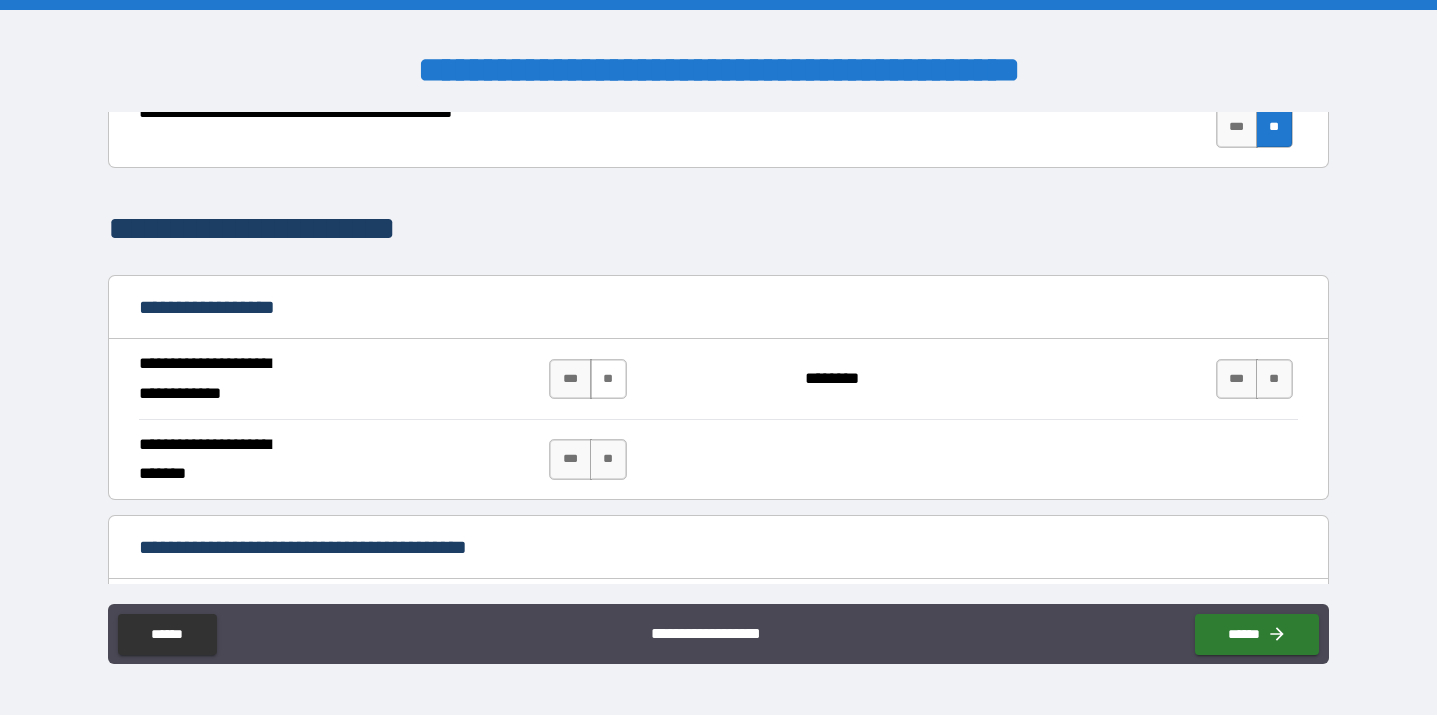 click on "**" at bounding box center (608, 379) 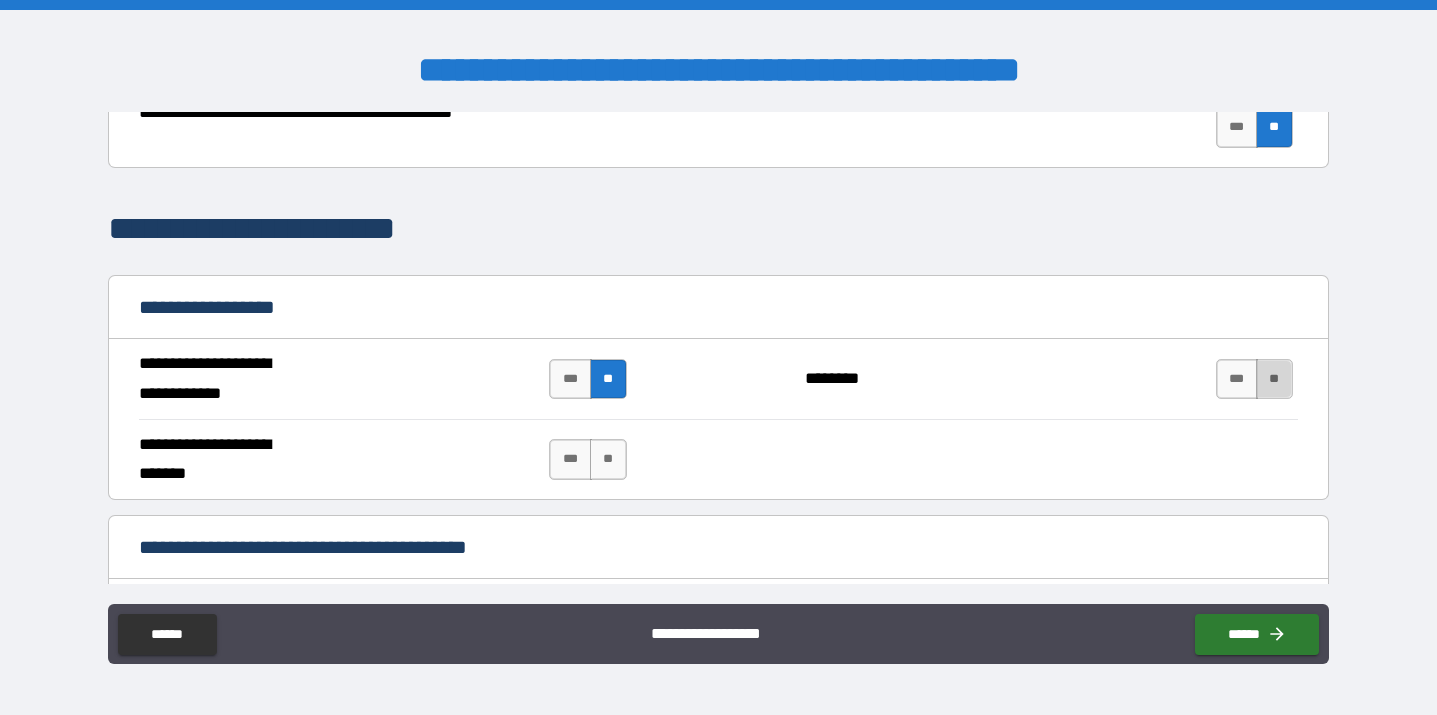 click on "**" at bounding box center [1274, 379] 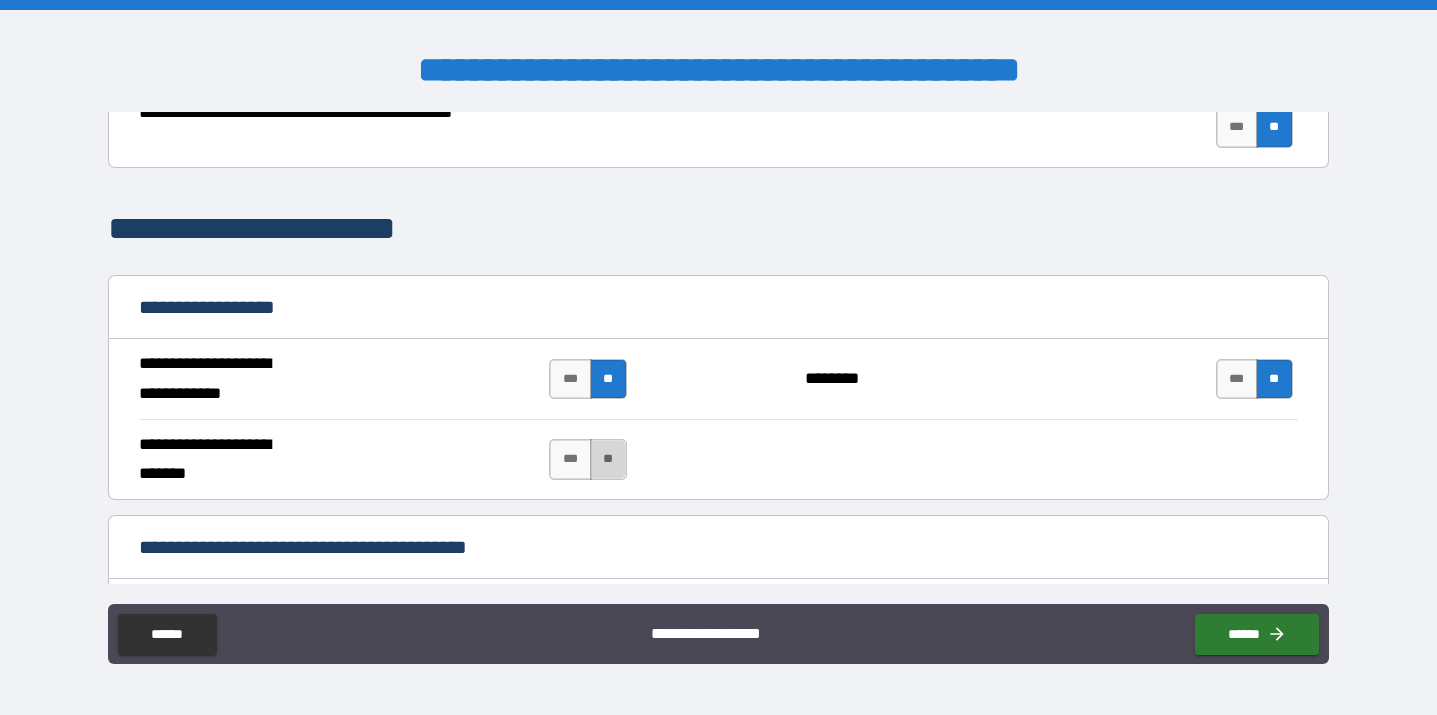 click on "**" at bounding box center (608, 459) 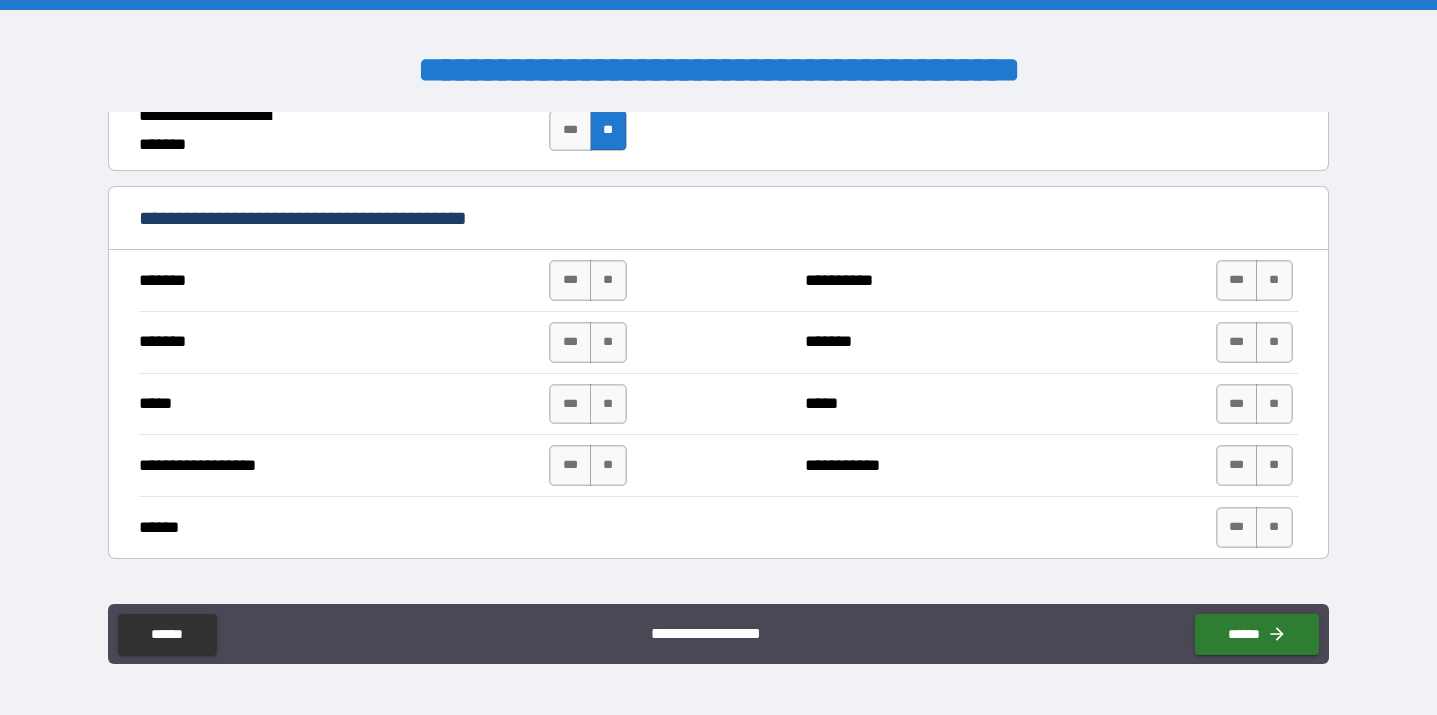 scroll, scrollTop: 1815, scrollLeft: 0, axis: vertical 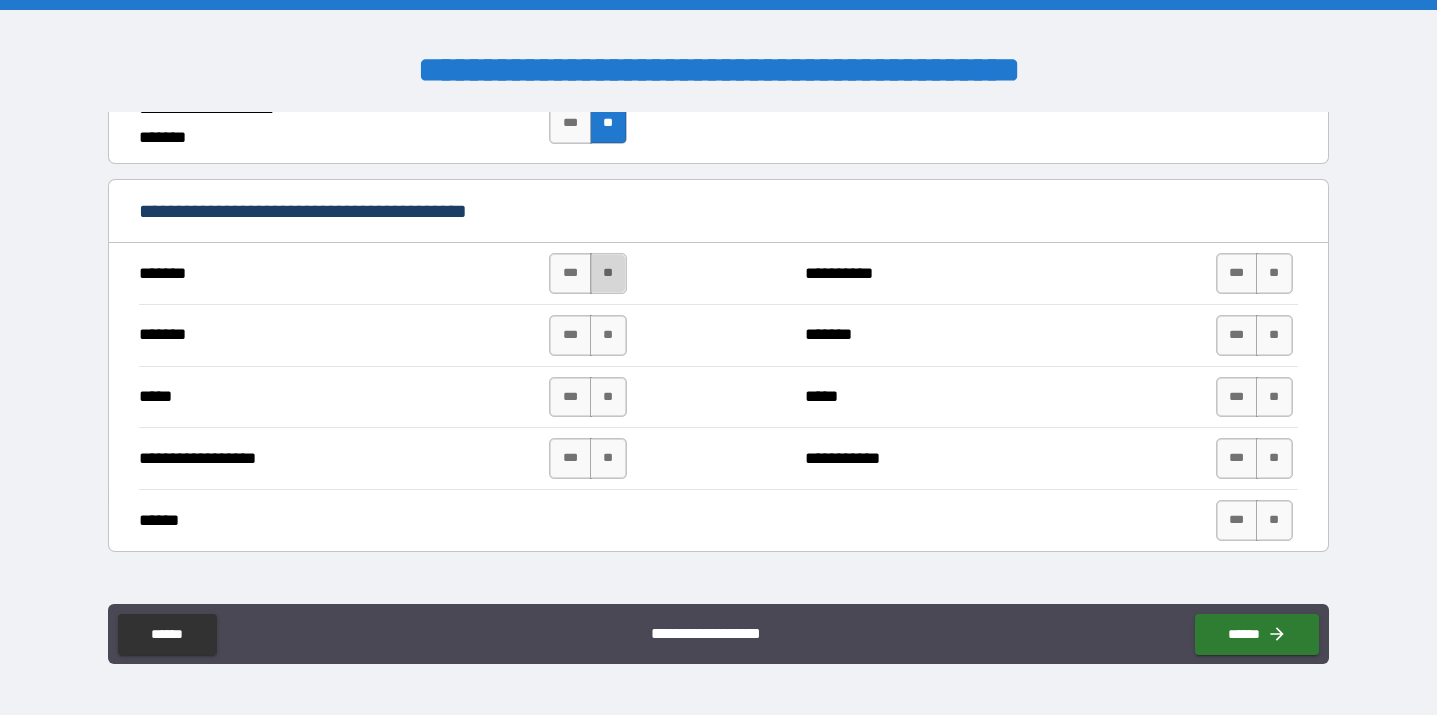 click on "**" at bounding box center (608, 273) 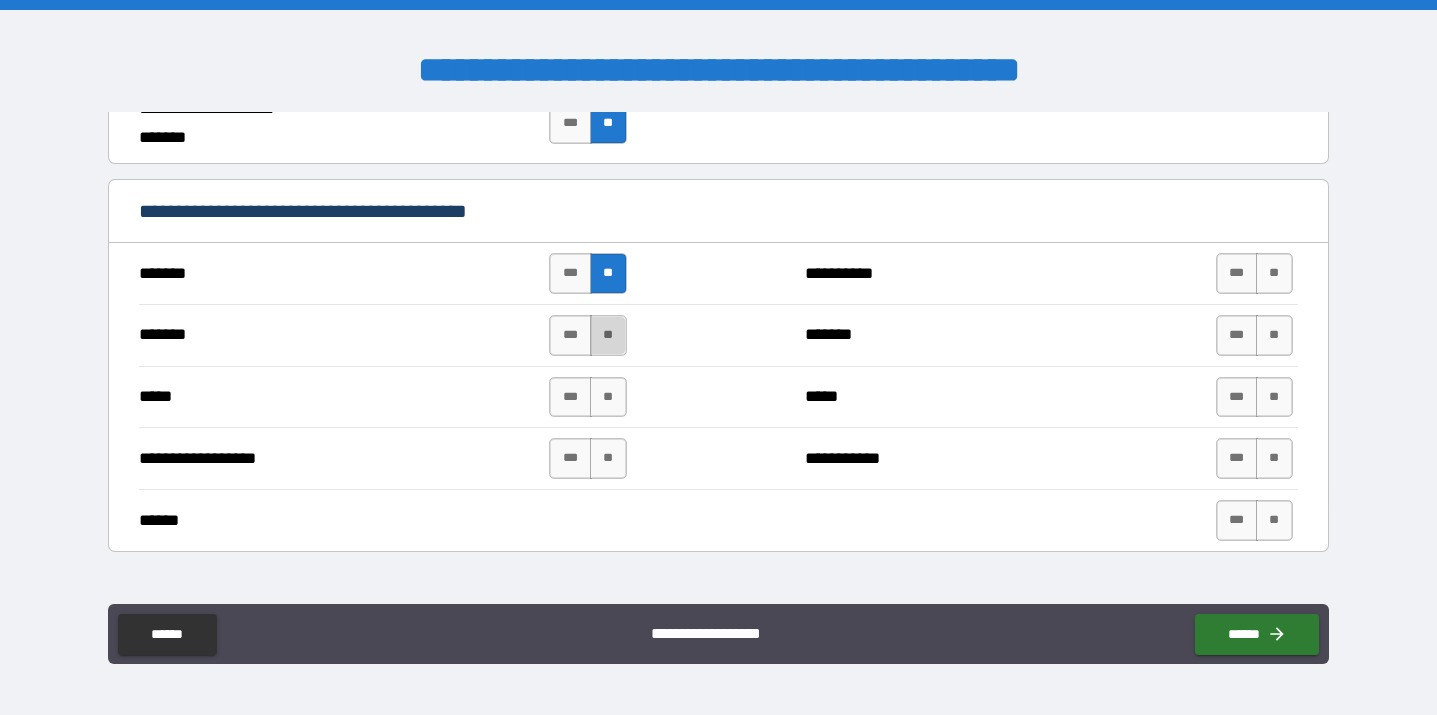 click on "**" at bounding box center (608, 335) 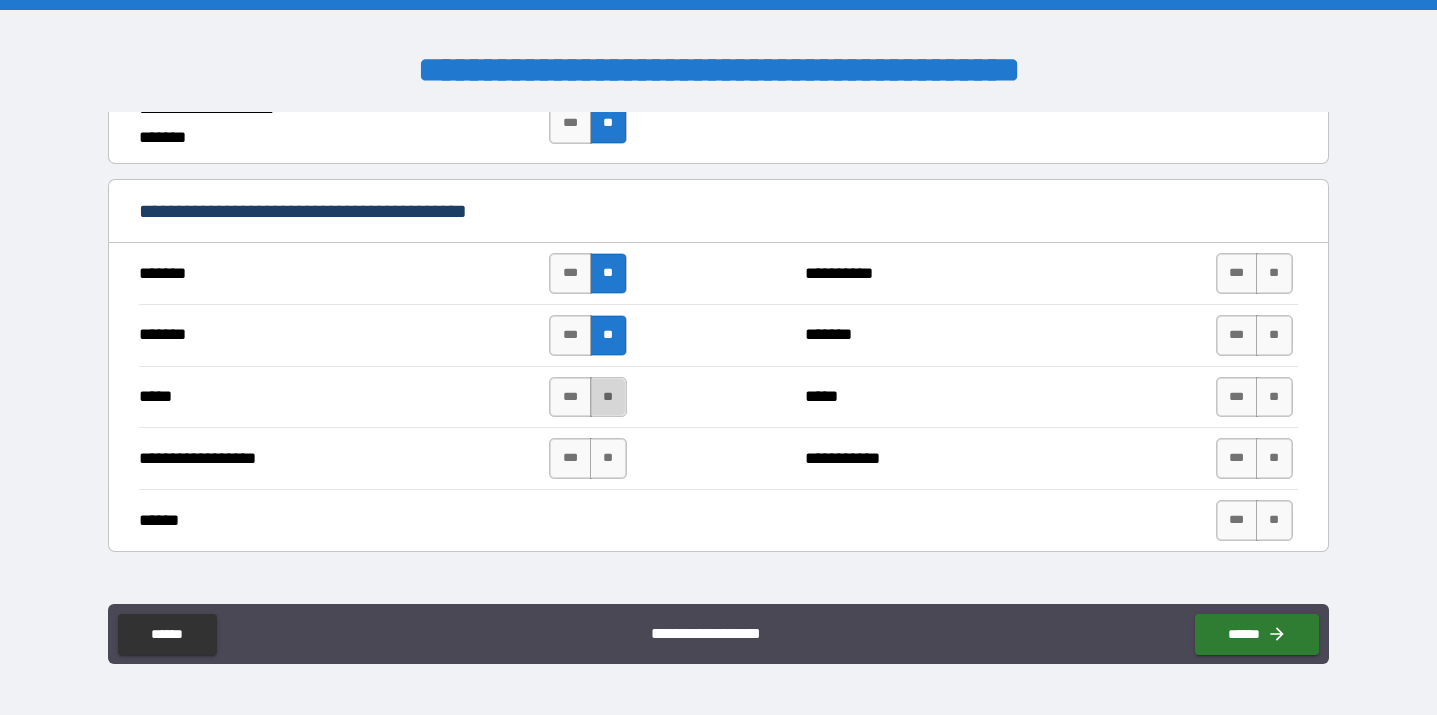 click on "**" at bounding box center [608, 397] 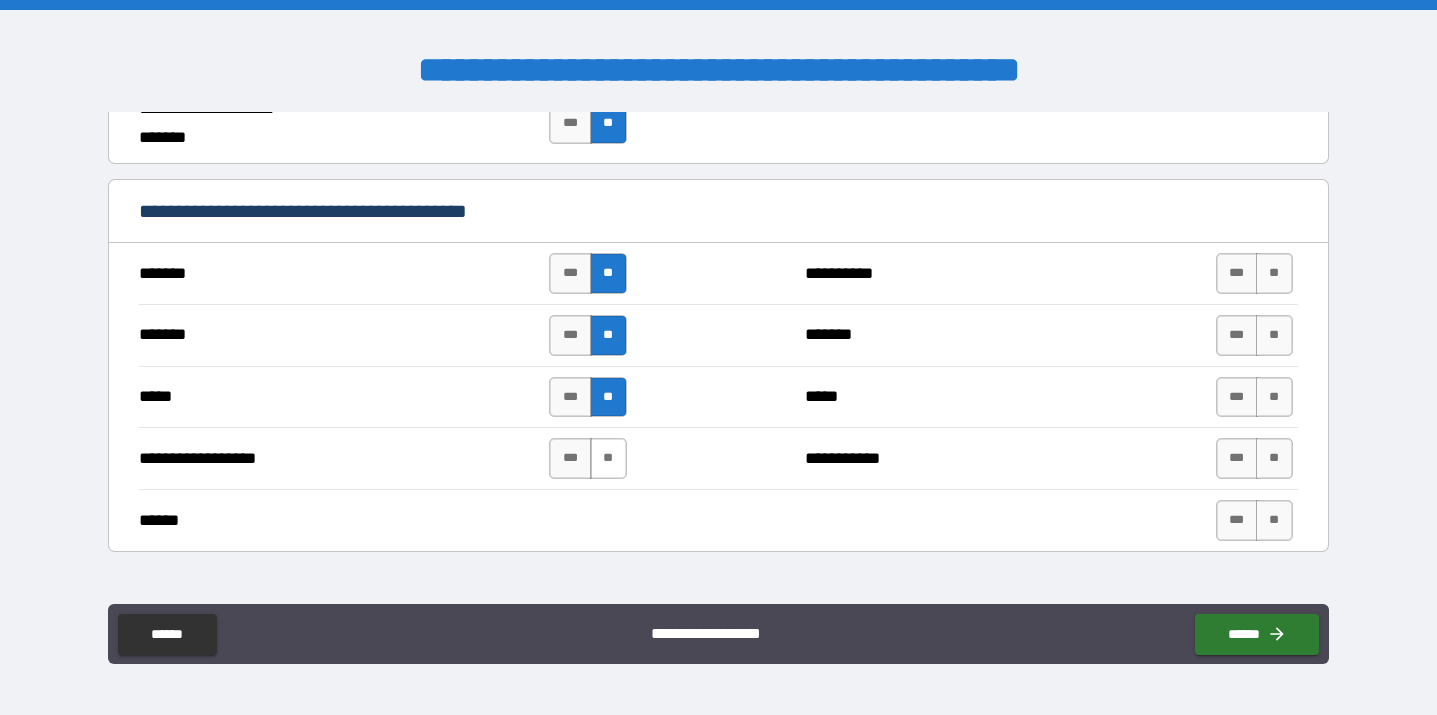 click on "**" at bounding box center [608, 458] 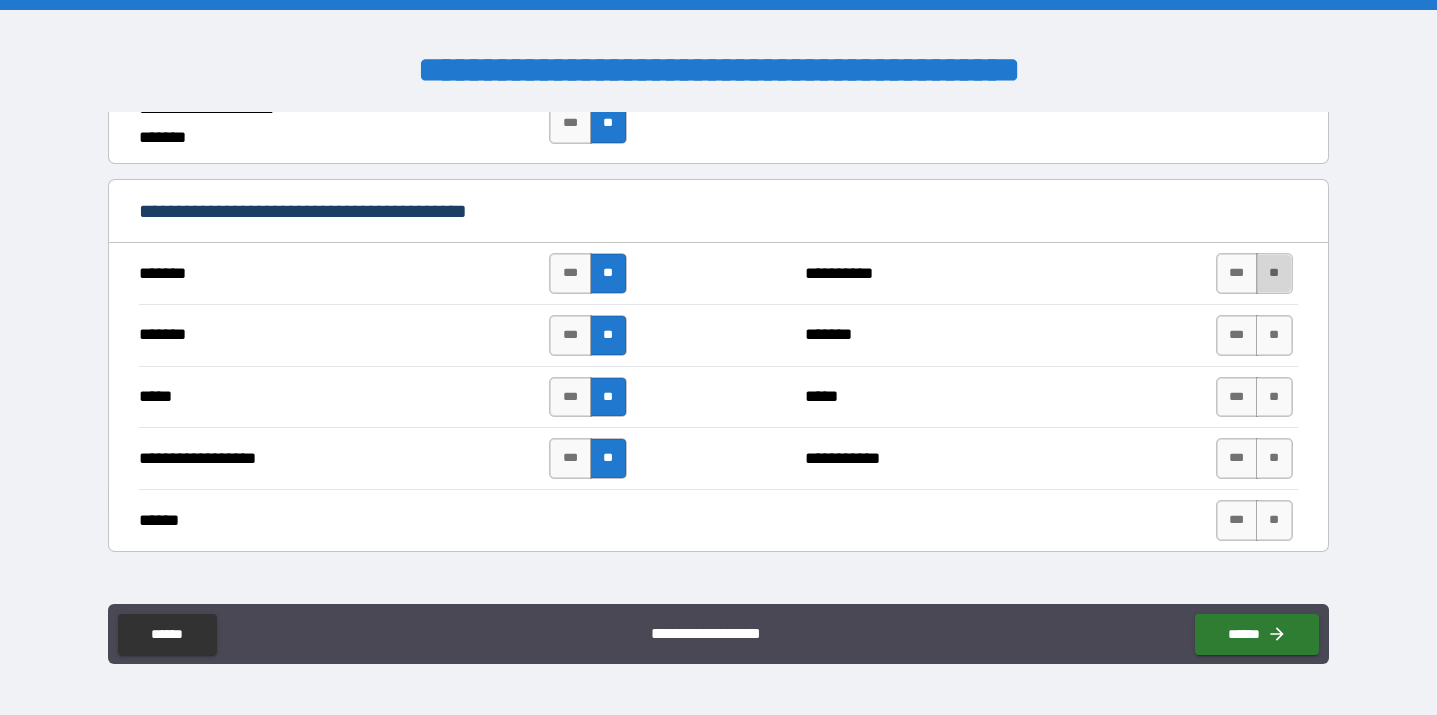 click on "**" at bounding box center [1274, 273] 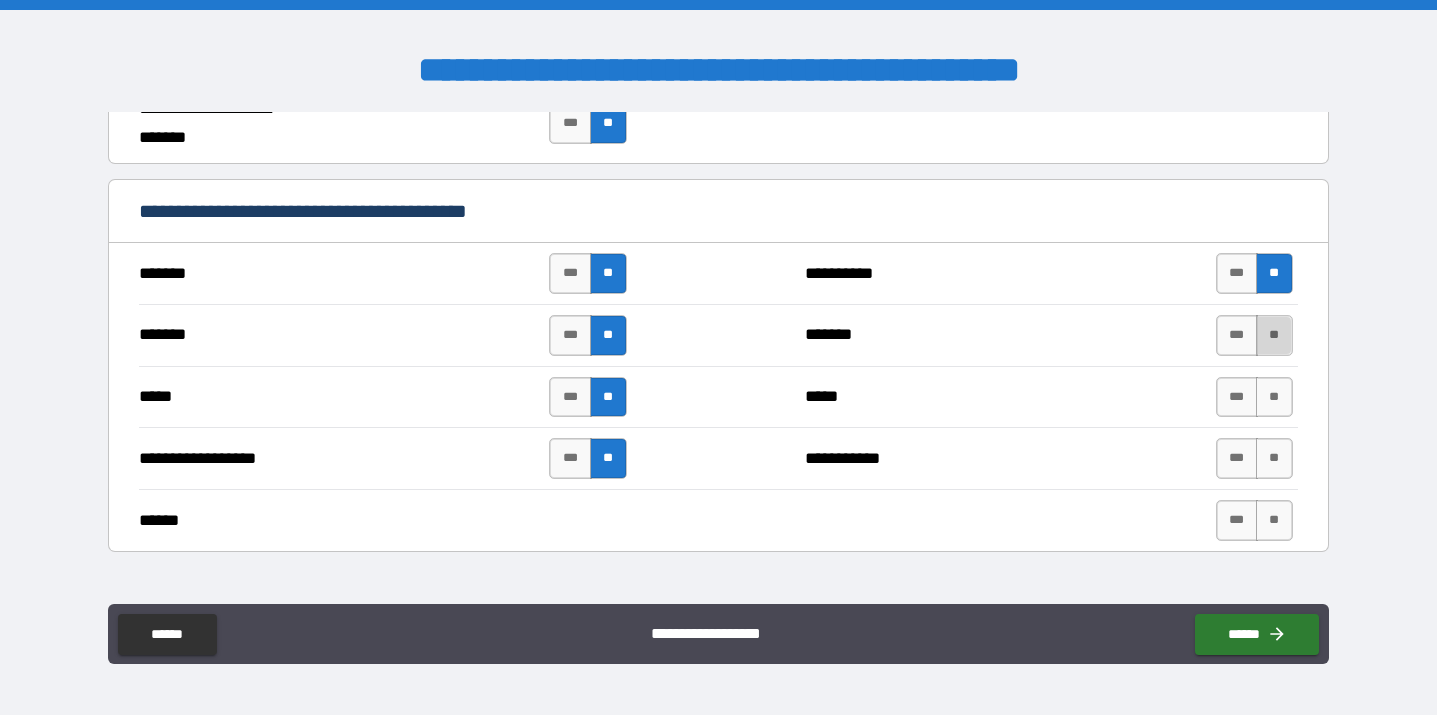 click on "**" at bounding box center [1274, 335] 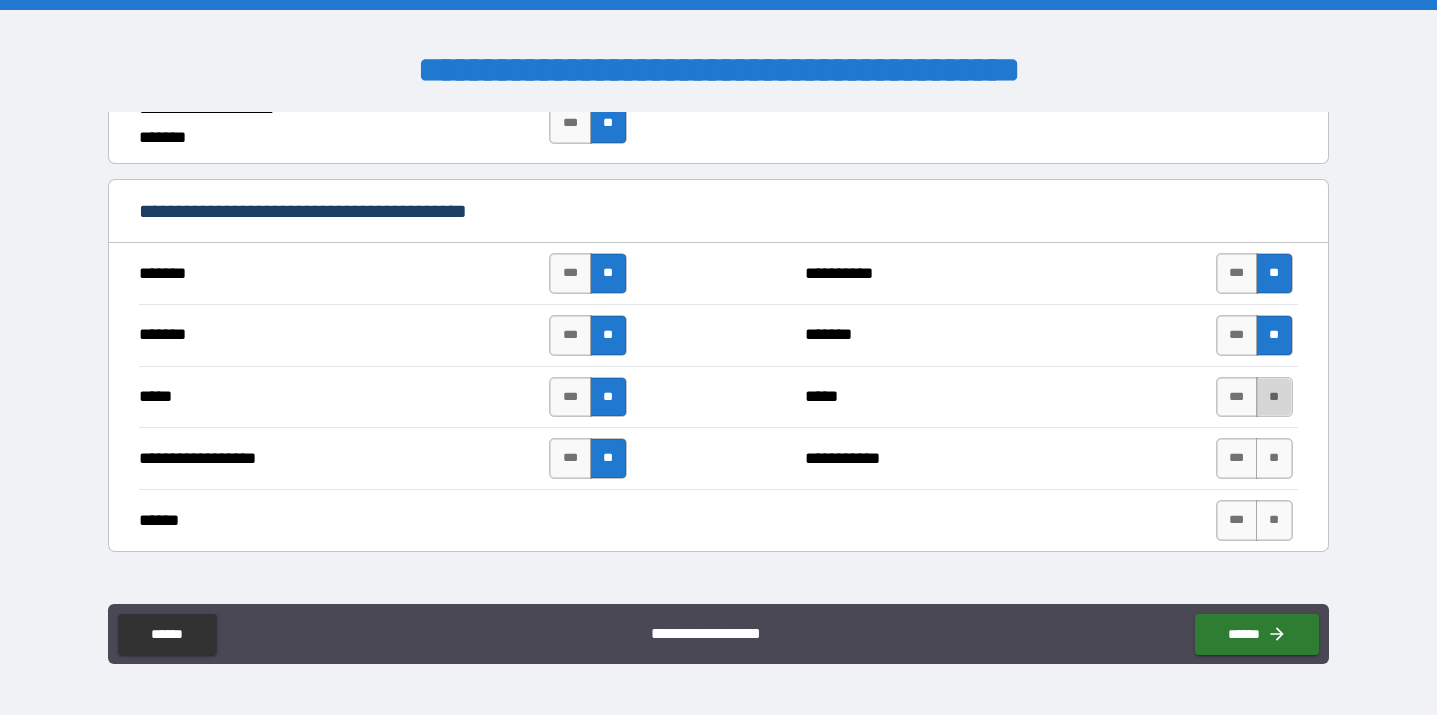 click on "**" at bounding box center [1274, 397] 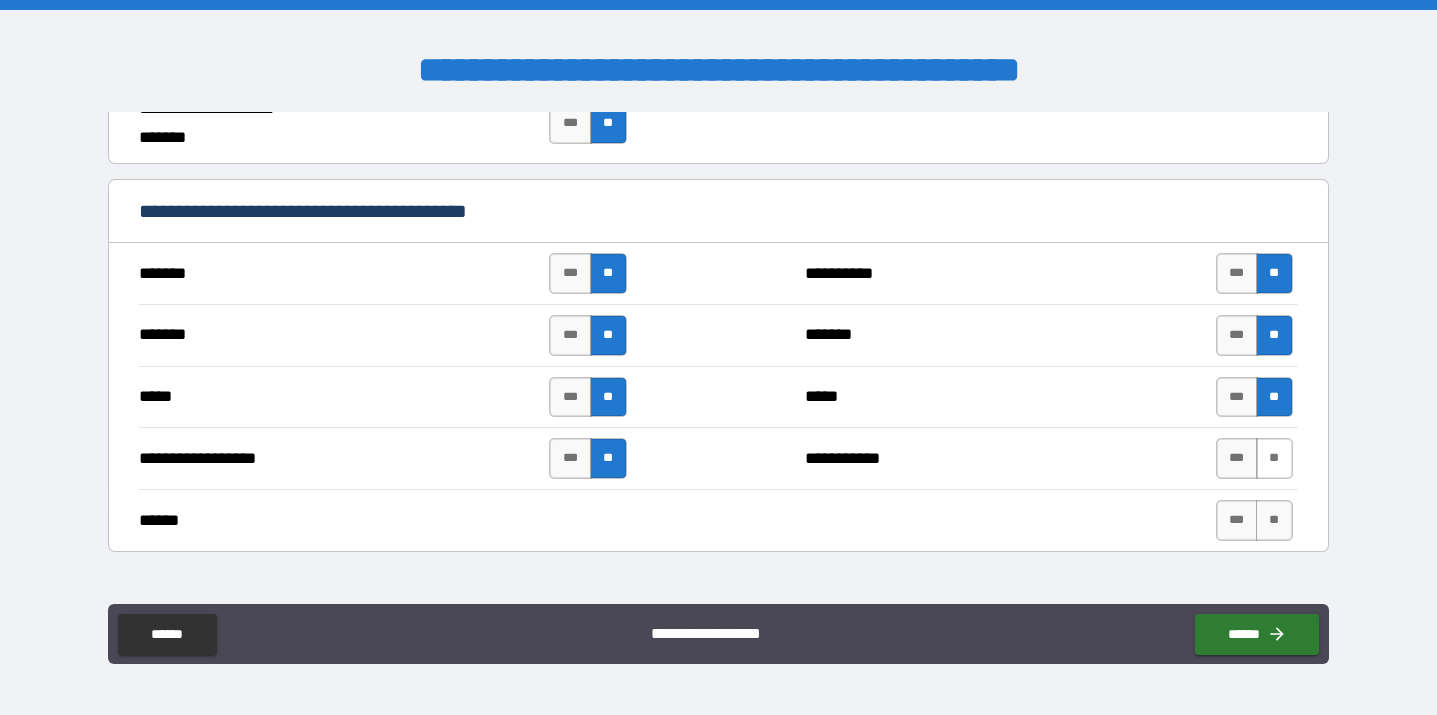 click on "**" at bounding box center (1274, 458) 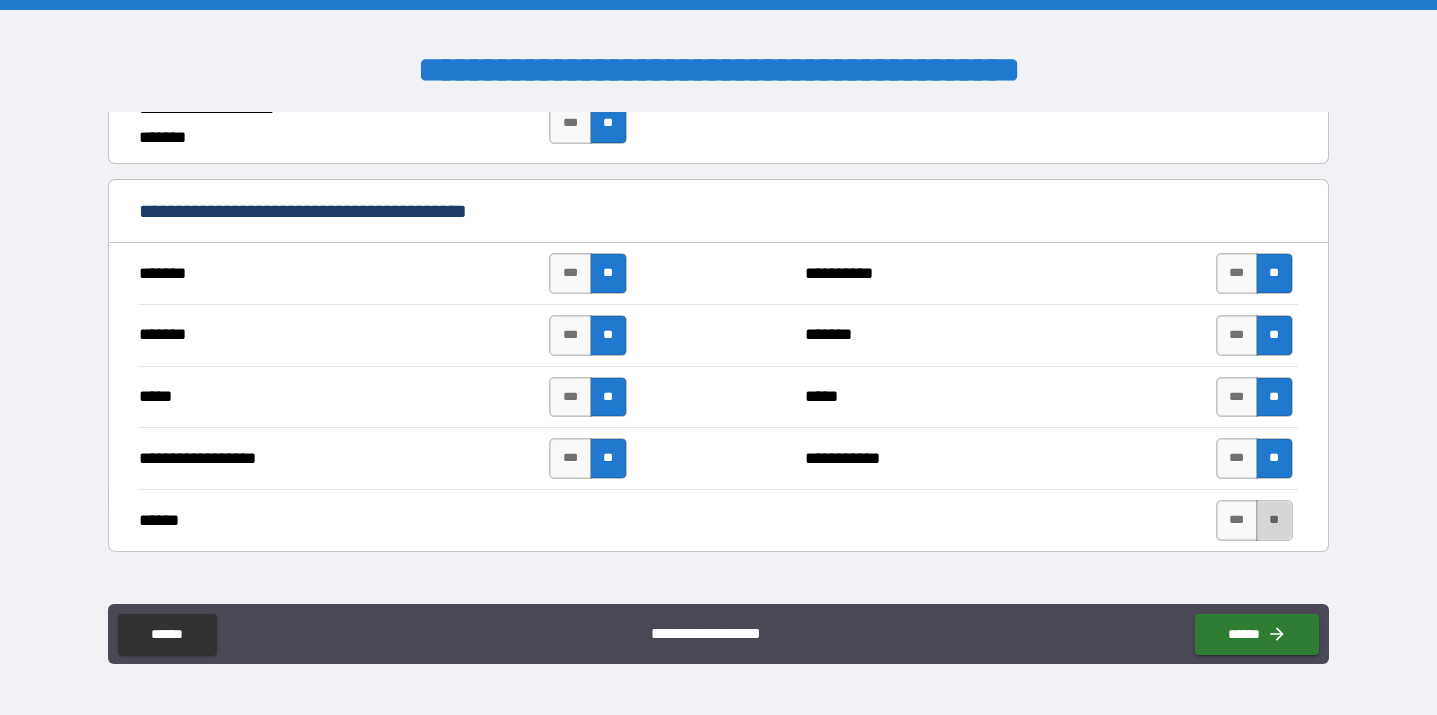 click on "**" at bounding box center (1274, 520) 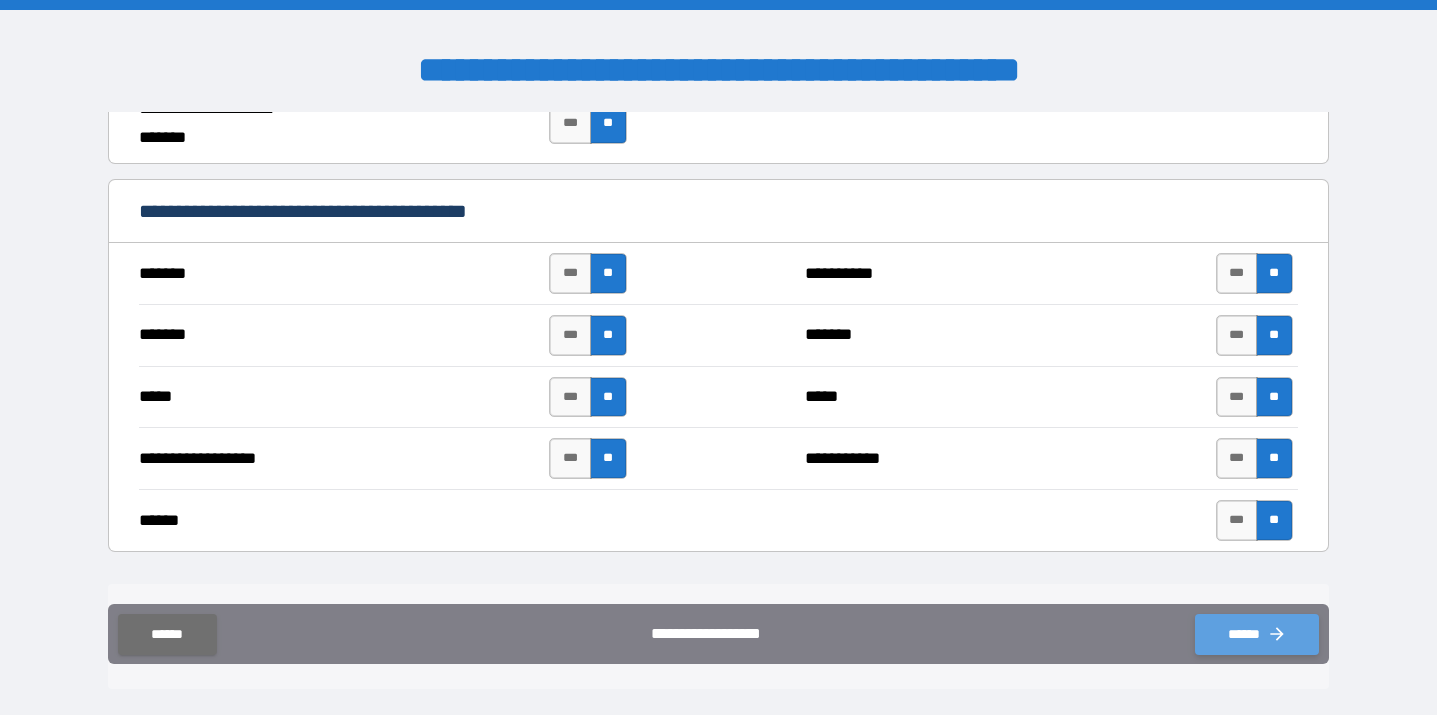 click on "******" at bounding box center (1257, 634) 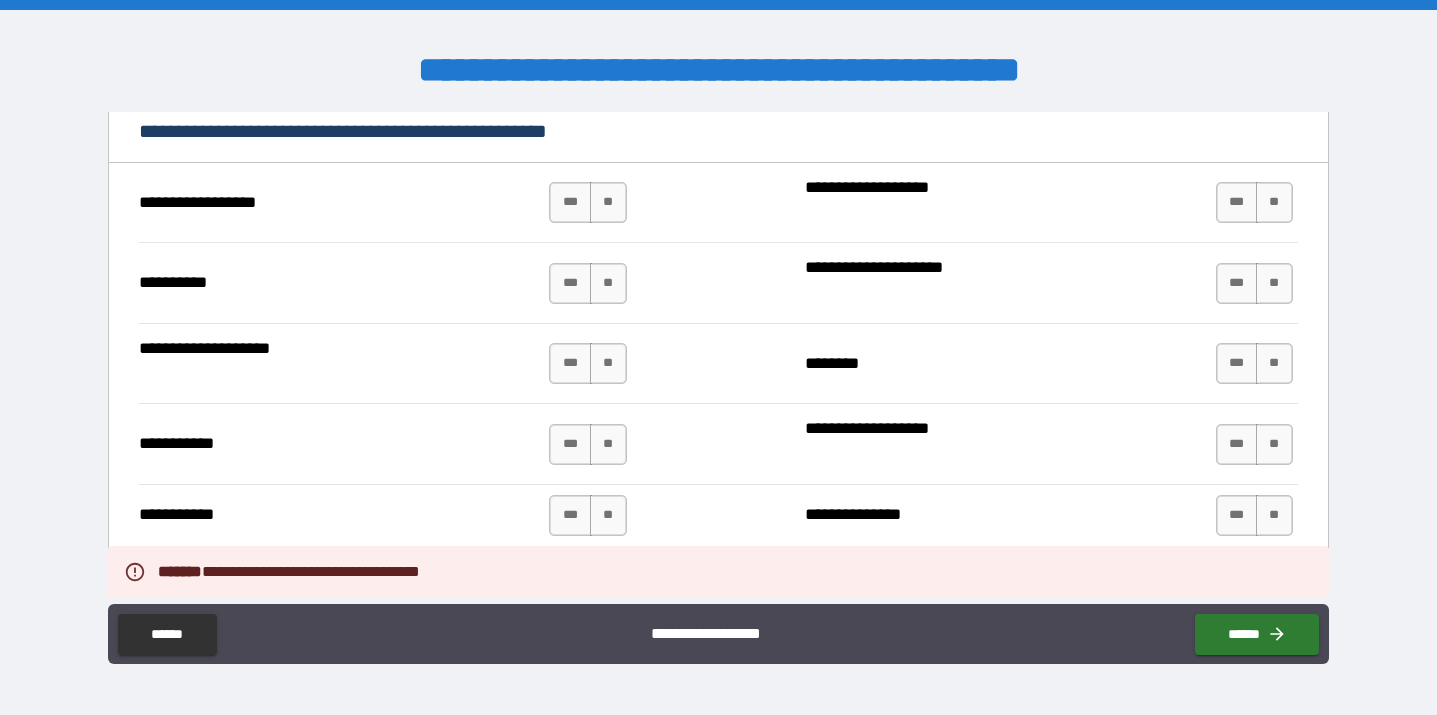 scroll, scrollTop: 2379, scrollLeft: 0, axis: vertical 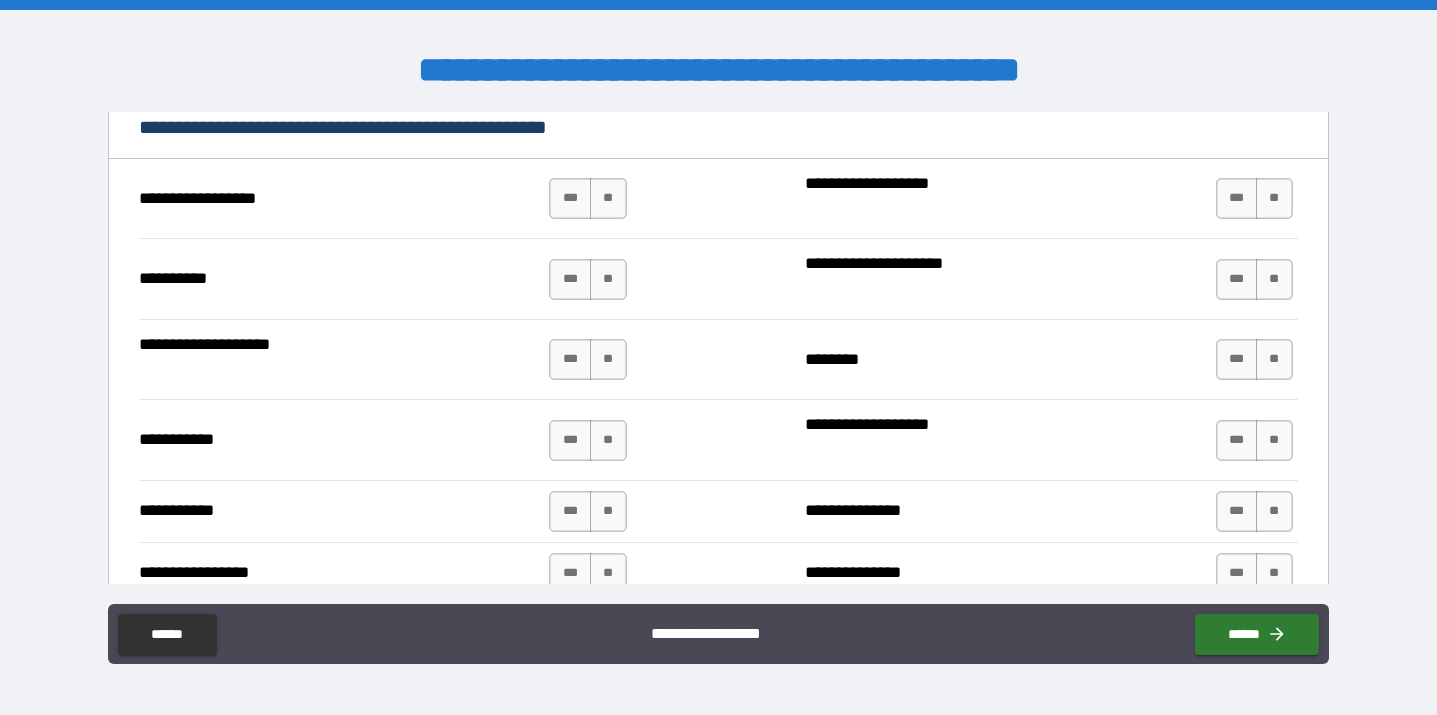 click on "*** **" at bounding box center (587, 198) 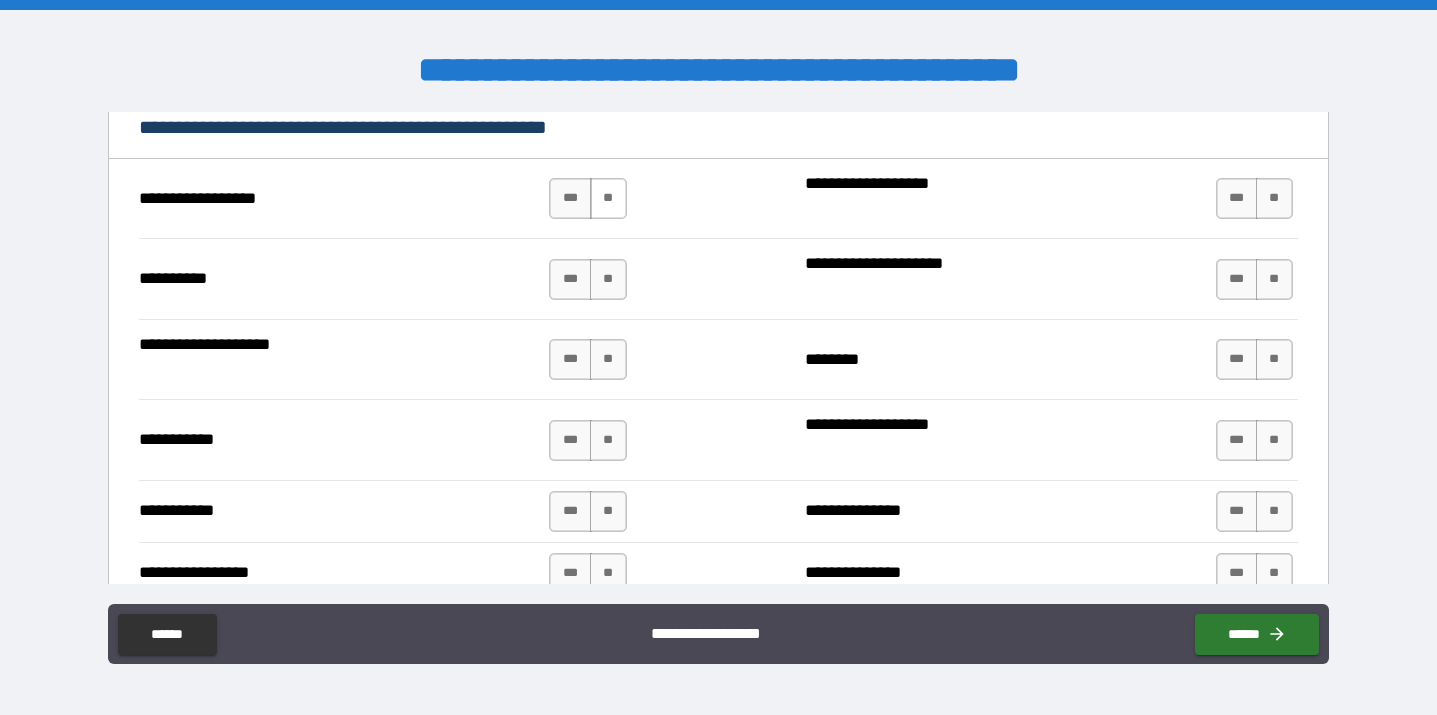 click on "**" at bounding box center (608, 198) 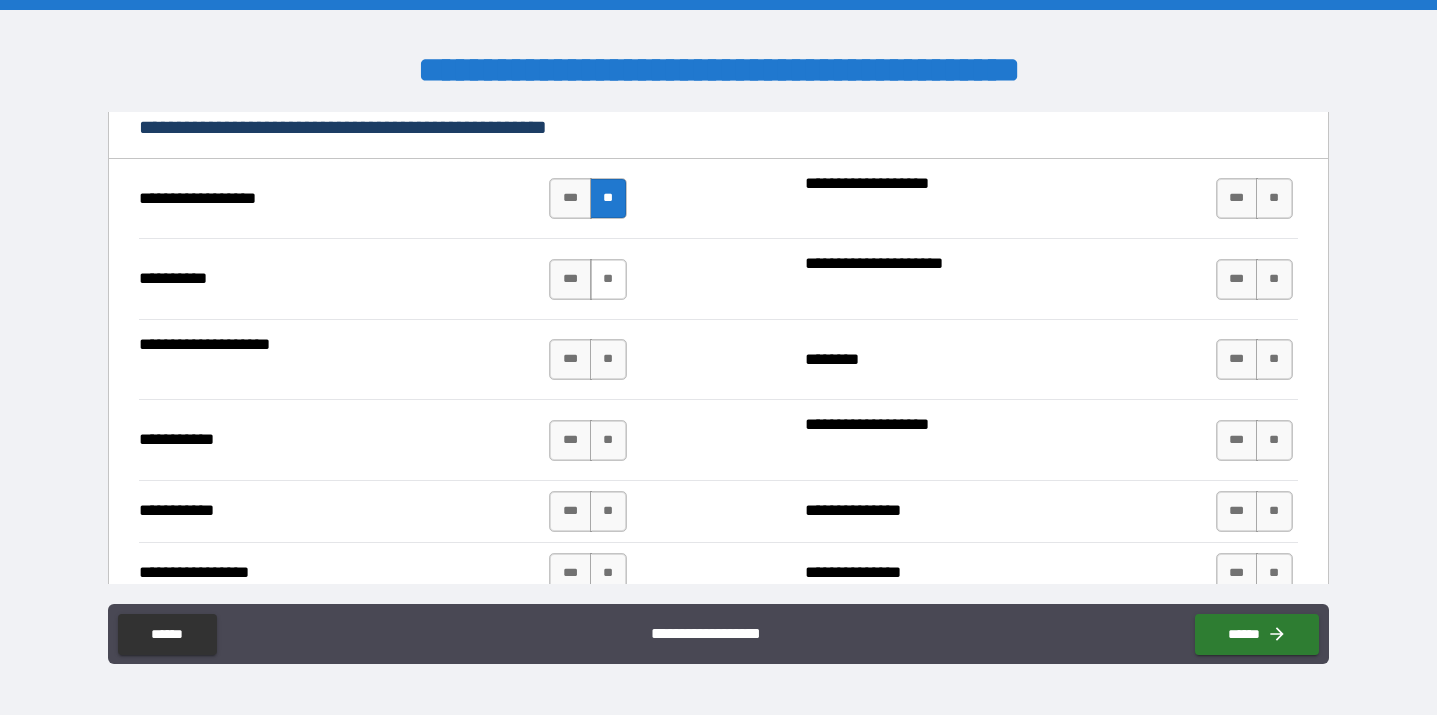 click on "**" at bounding box center (608, 279) 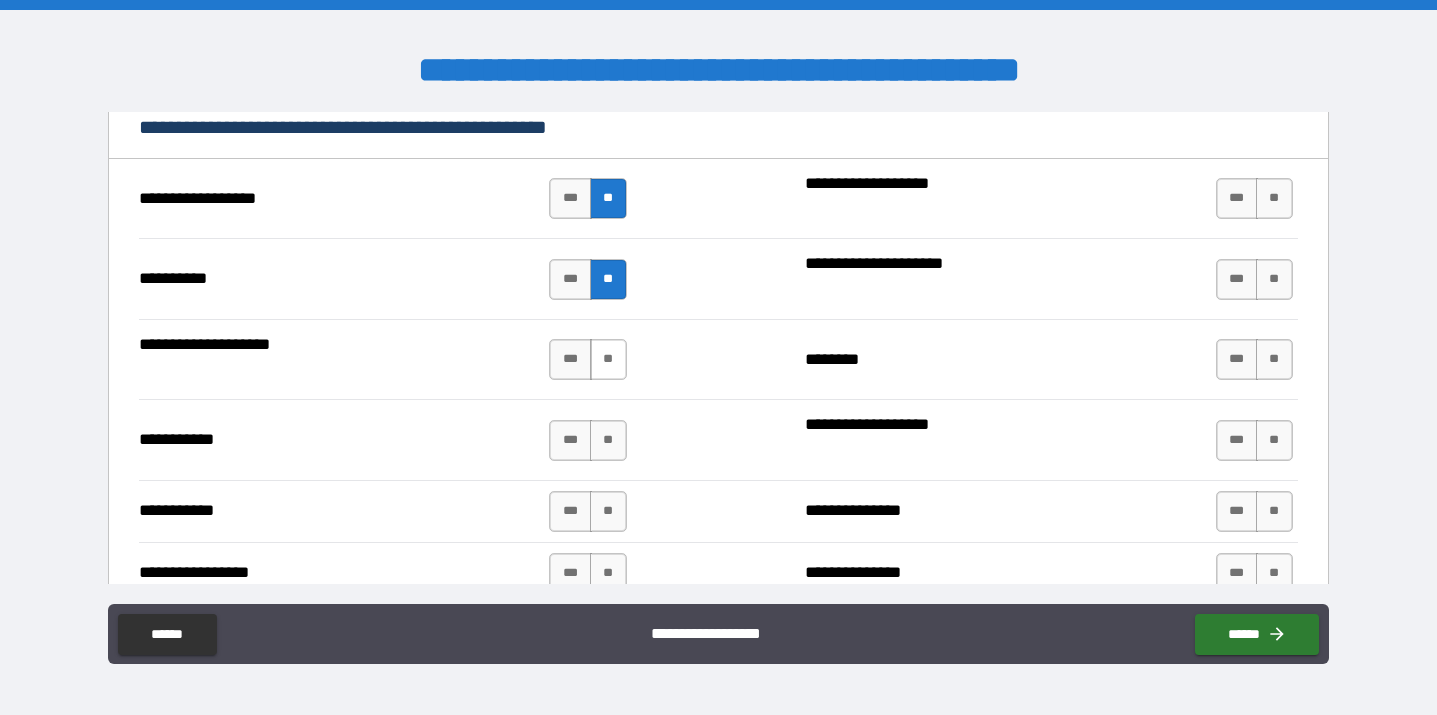 click on "**" at bounding box center (608, 359) 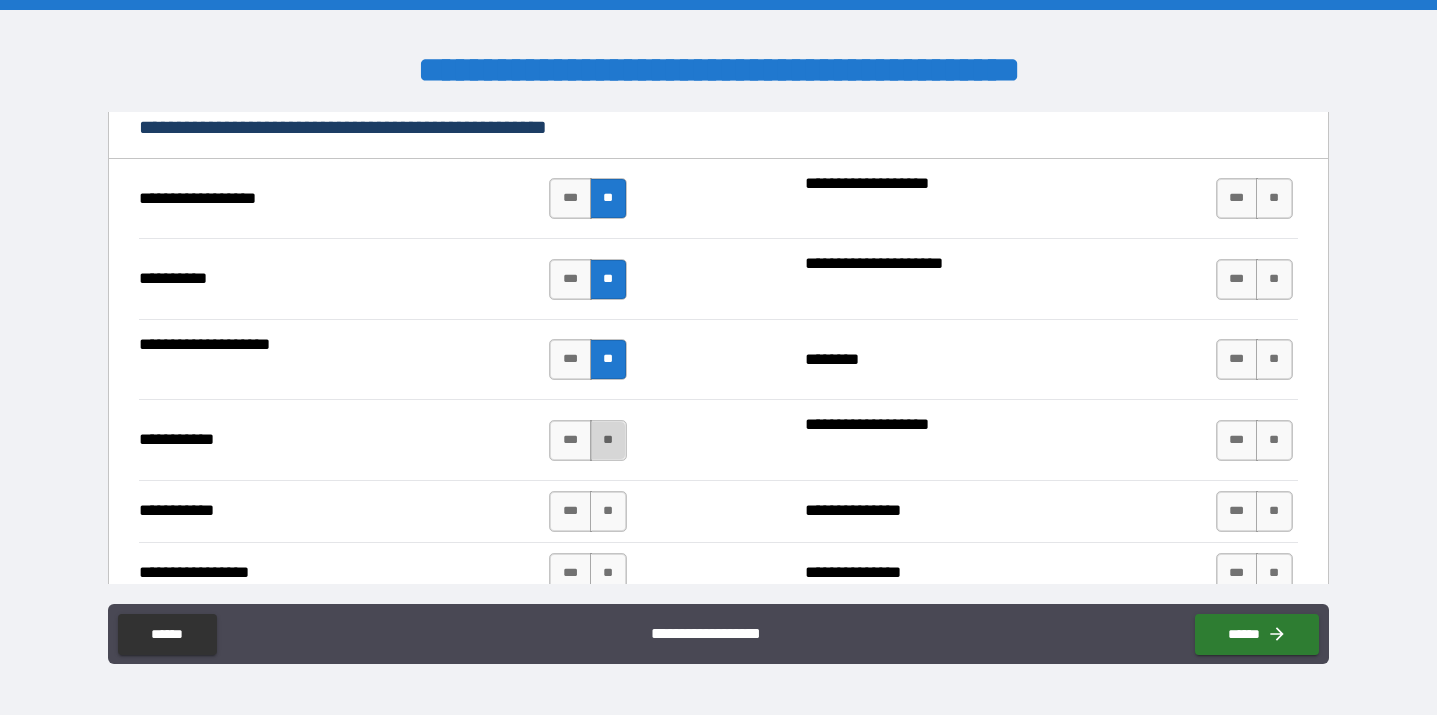 click on "**" at bounding box center [608, 440] 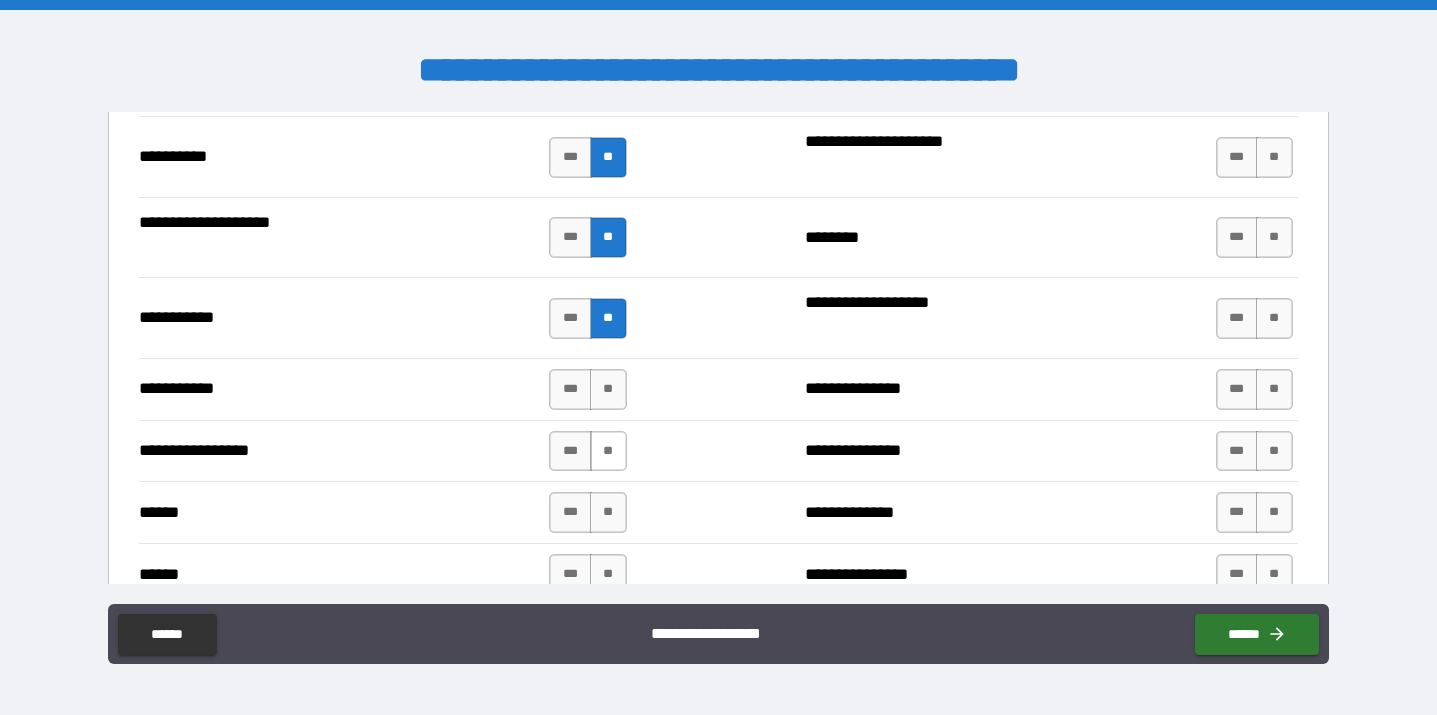 scroll, scrollTop: 2503, scrollLeft: 0, axis: vertical 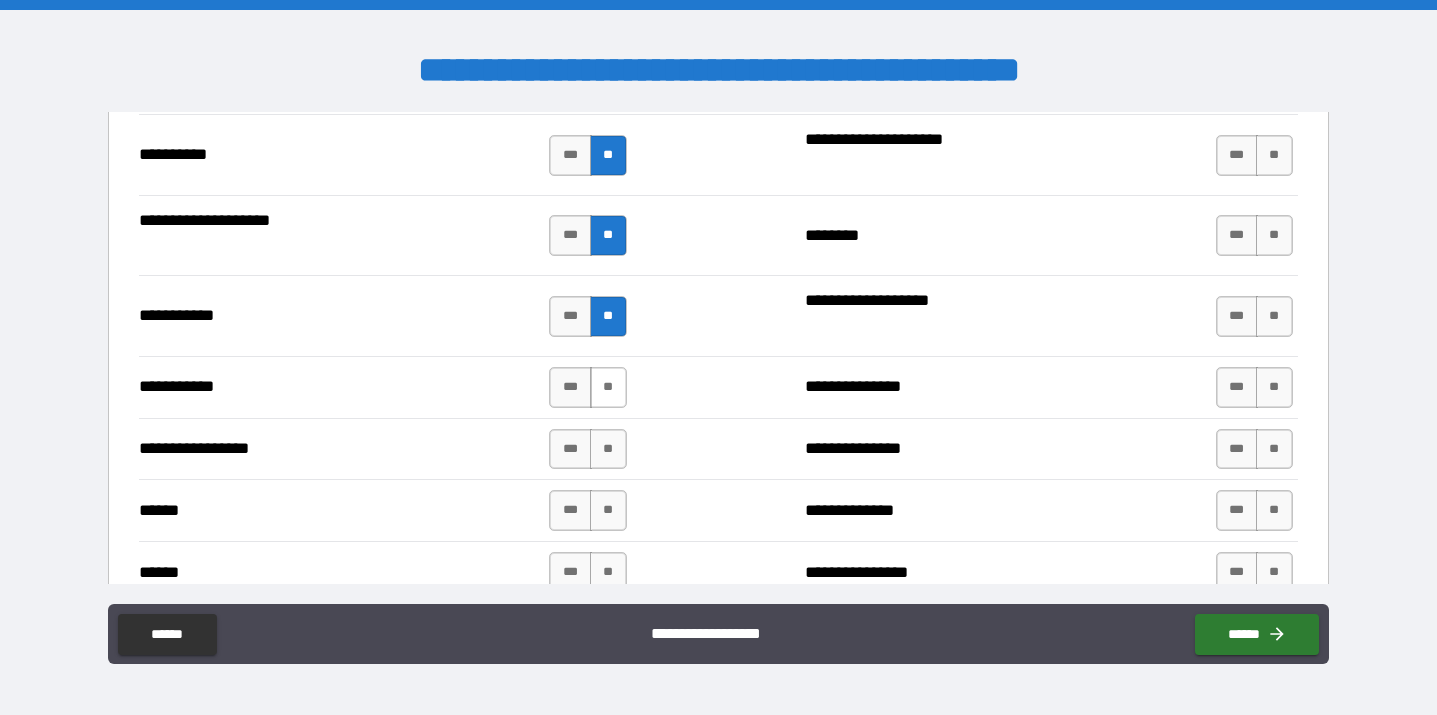 click on "**" at bounding box center (608, 387) 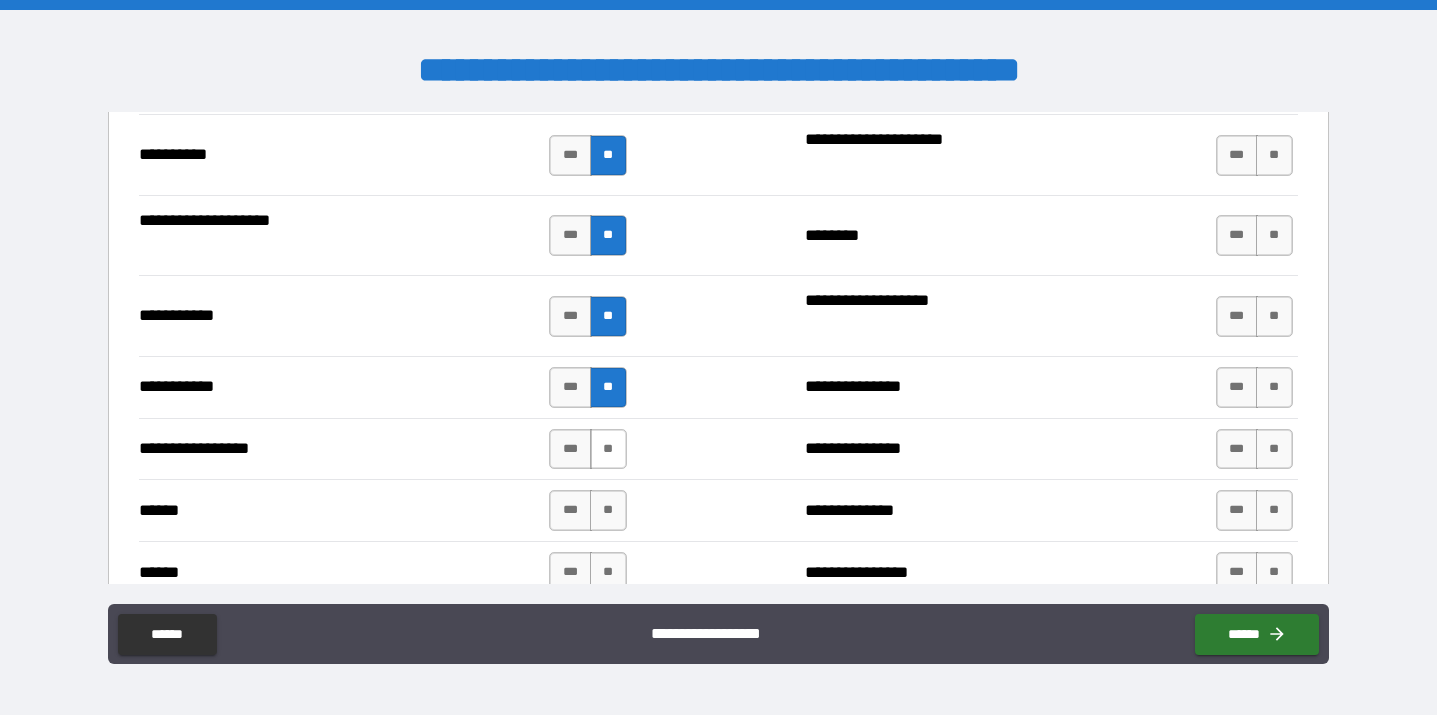 click on "**" at bounding box center [608, 449] 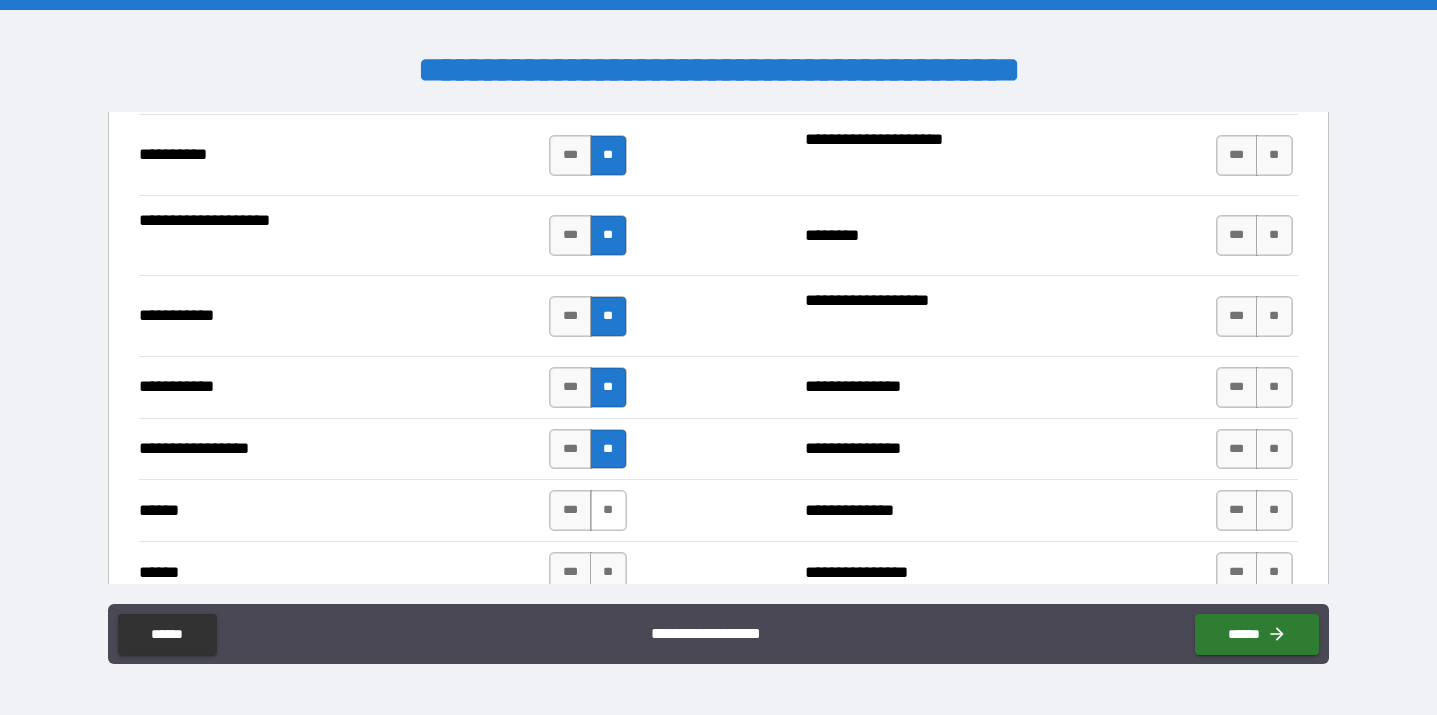 click on "**" at bounding box center [608, 510] 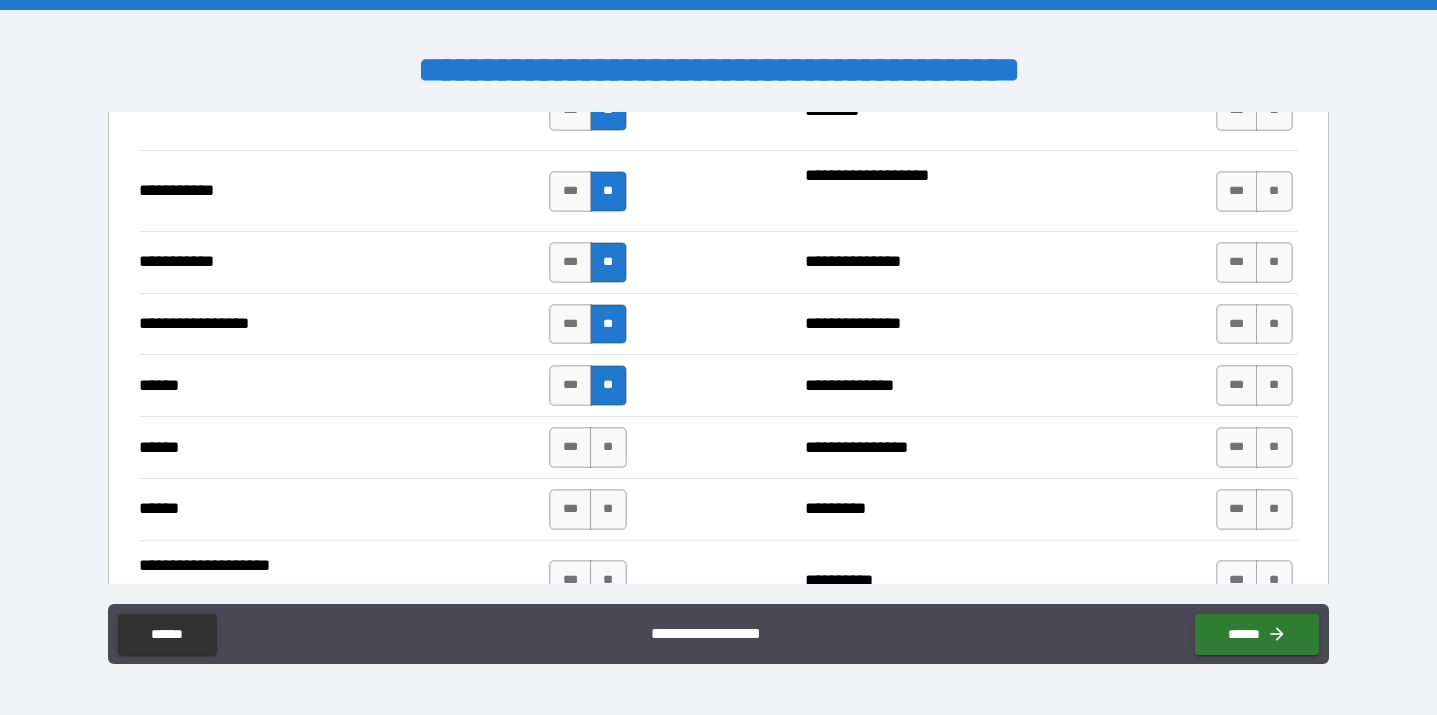 scroll, scrollTop: 2669, scrollLeft: 0, axis: vertical 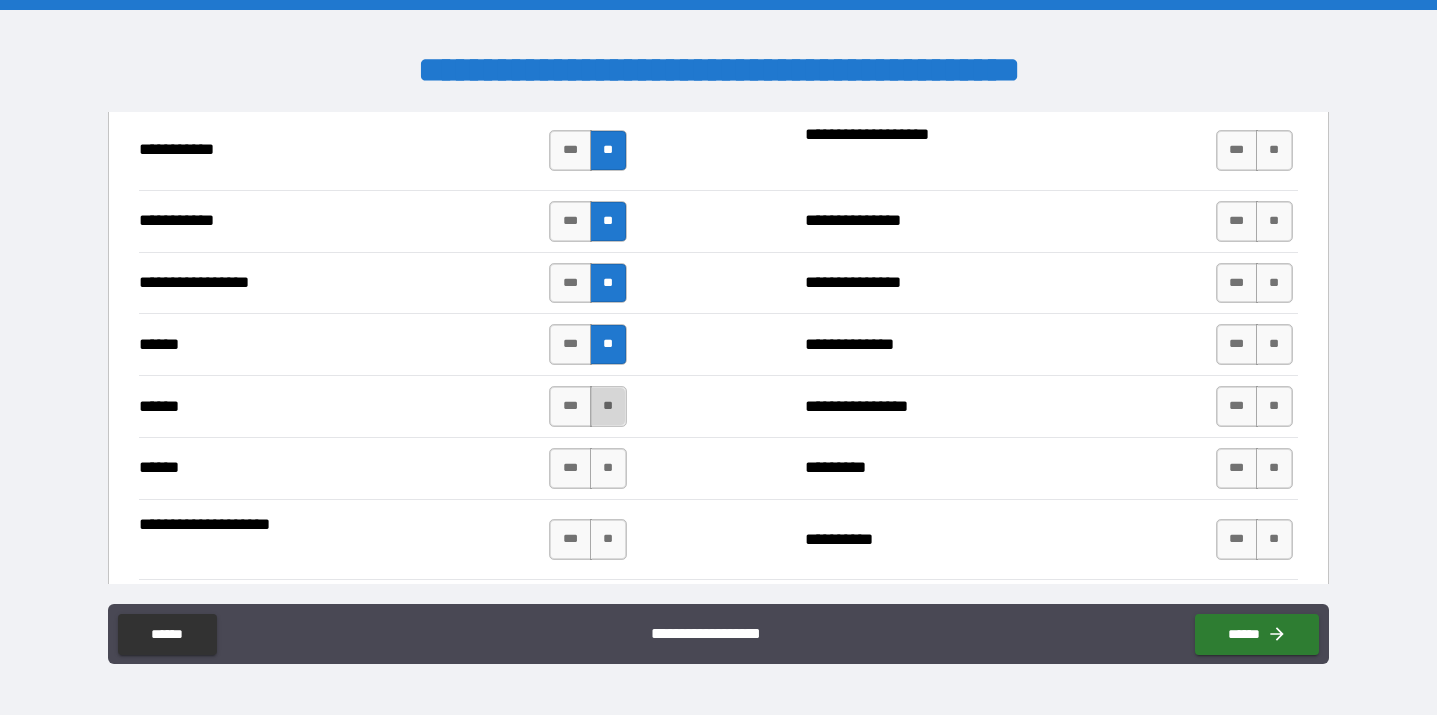 click on "**" at bounding box center [608, 406] 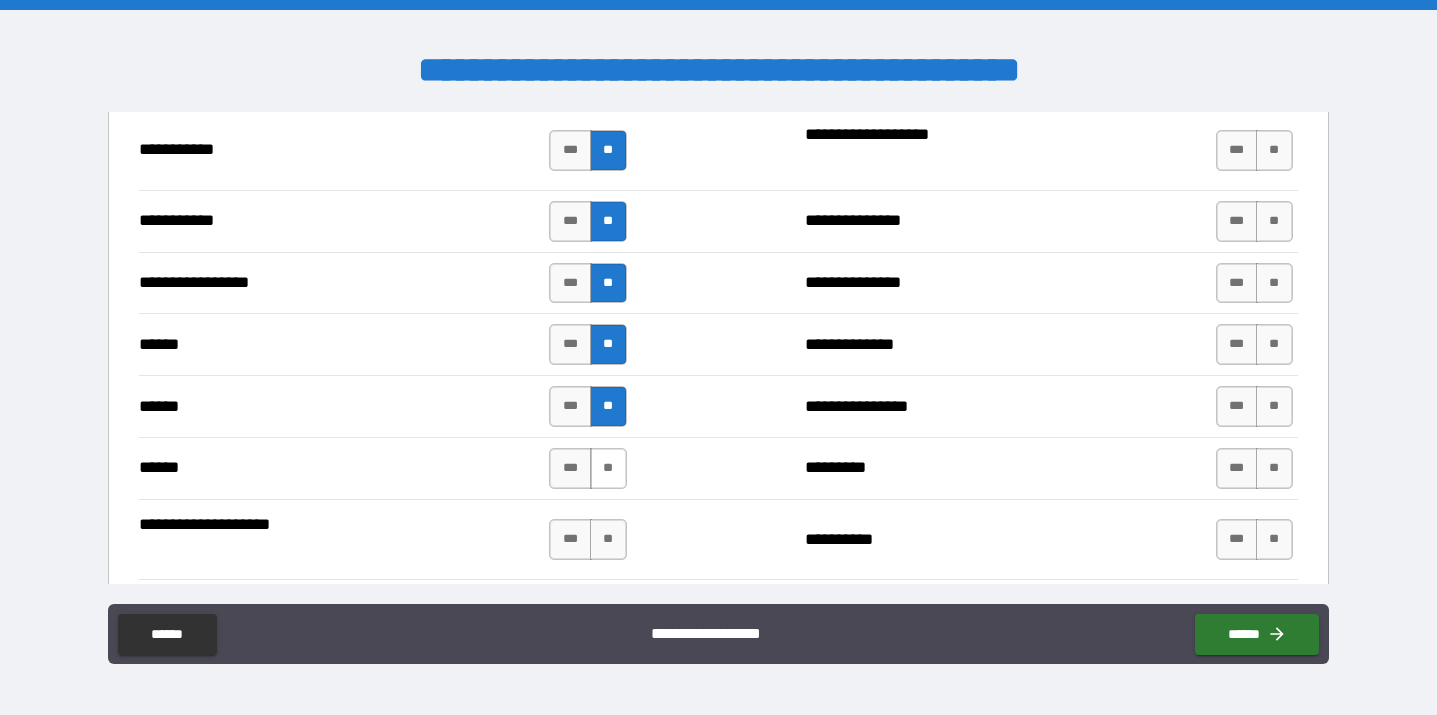 click on "**" at bounding box center [608, 468] 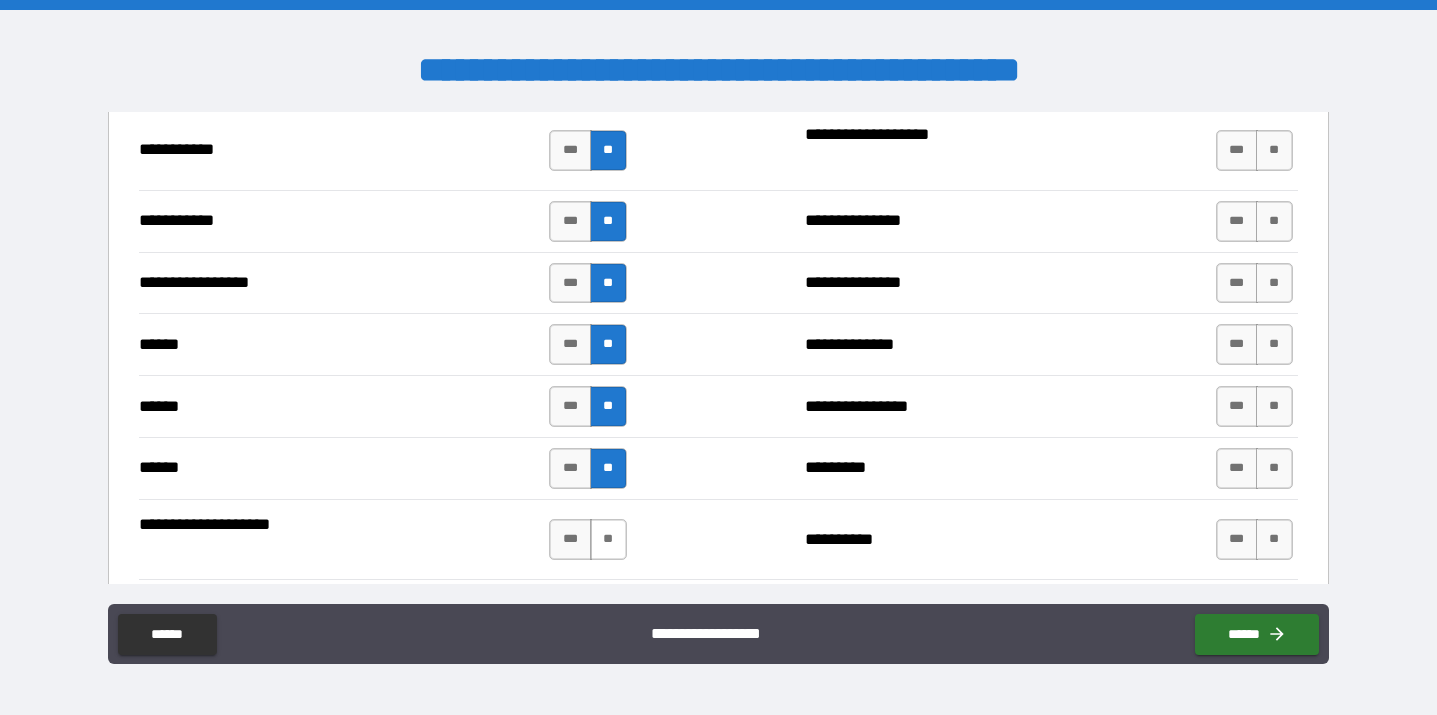 click on "**" at bounding box center (608, 539) 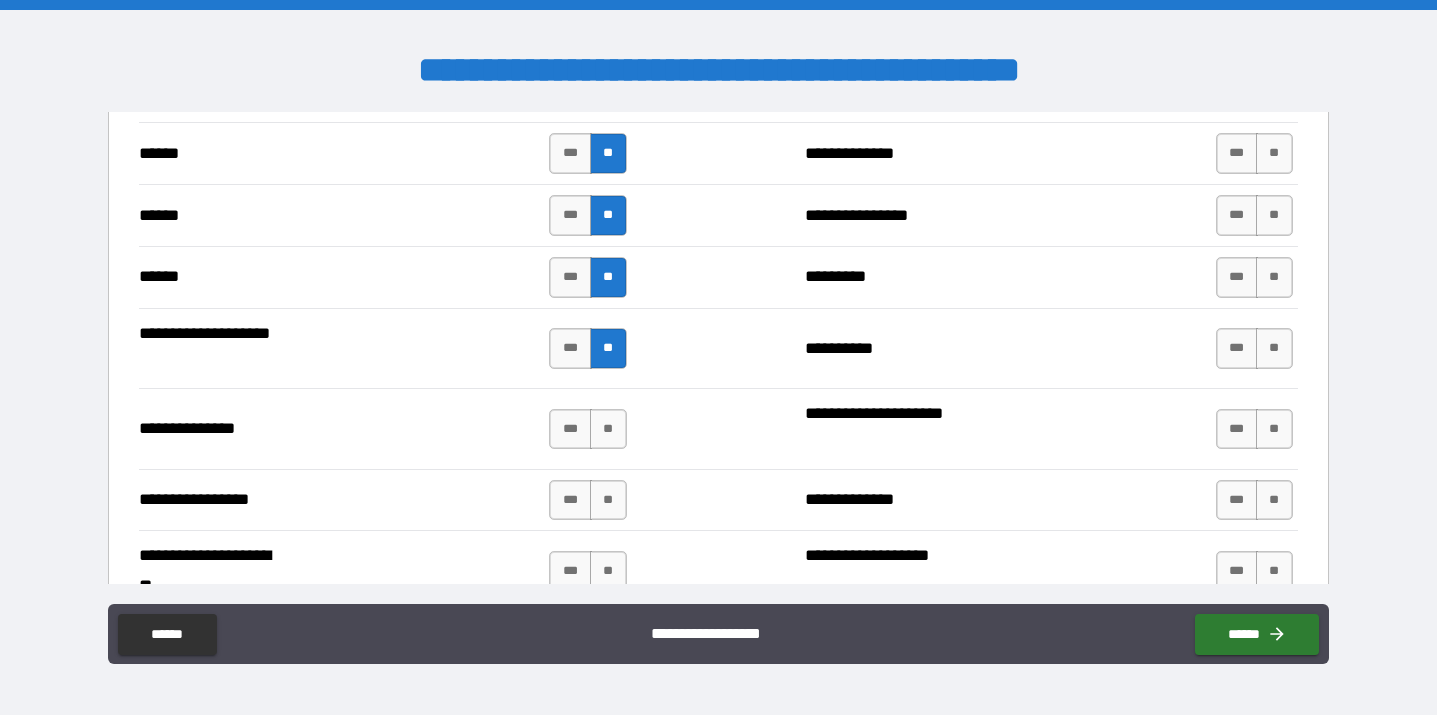 scroll, scrollTop: 2868, scrollLeft: 0, axis: vertical 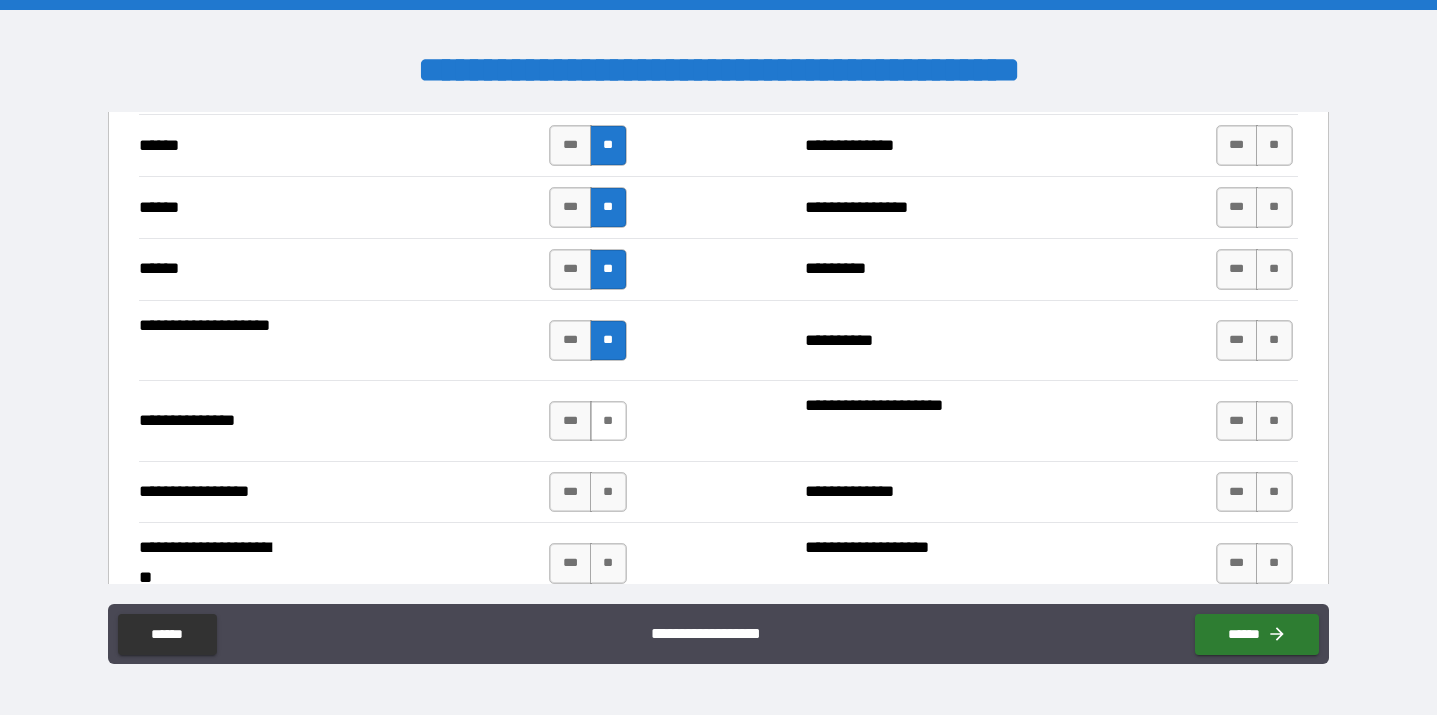 click on "**" at bounding box center (608, 421) 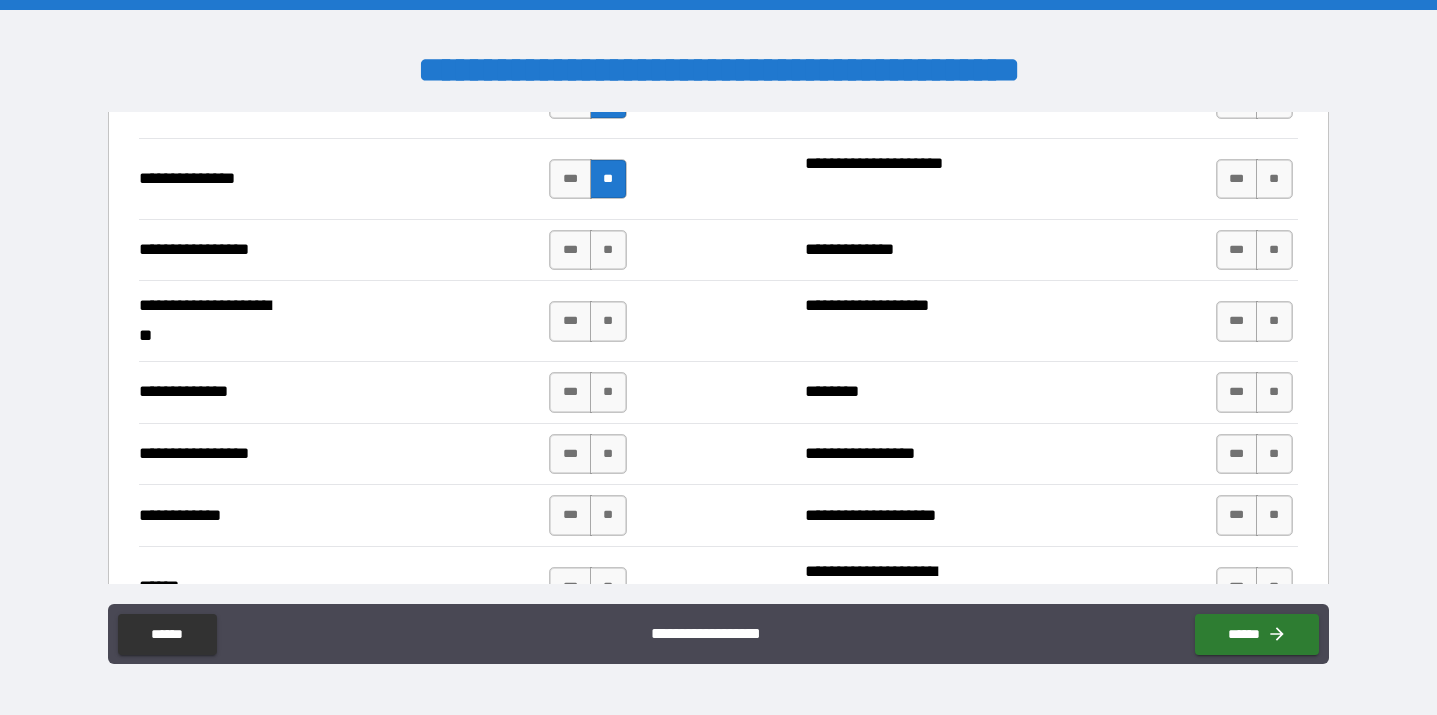 scroll, scrollTop: 3113, scrollLeft: 0, axis: vertical 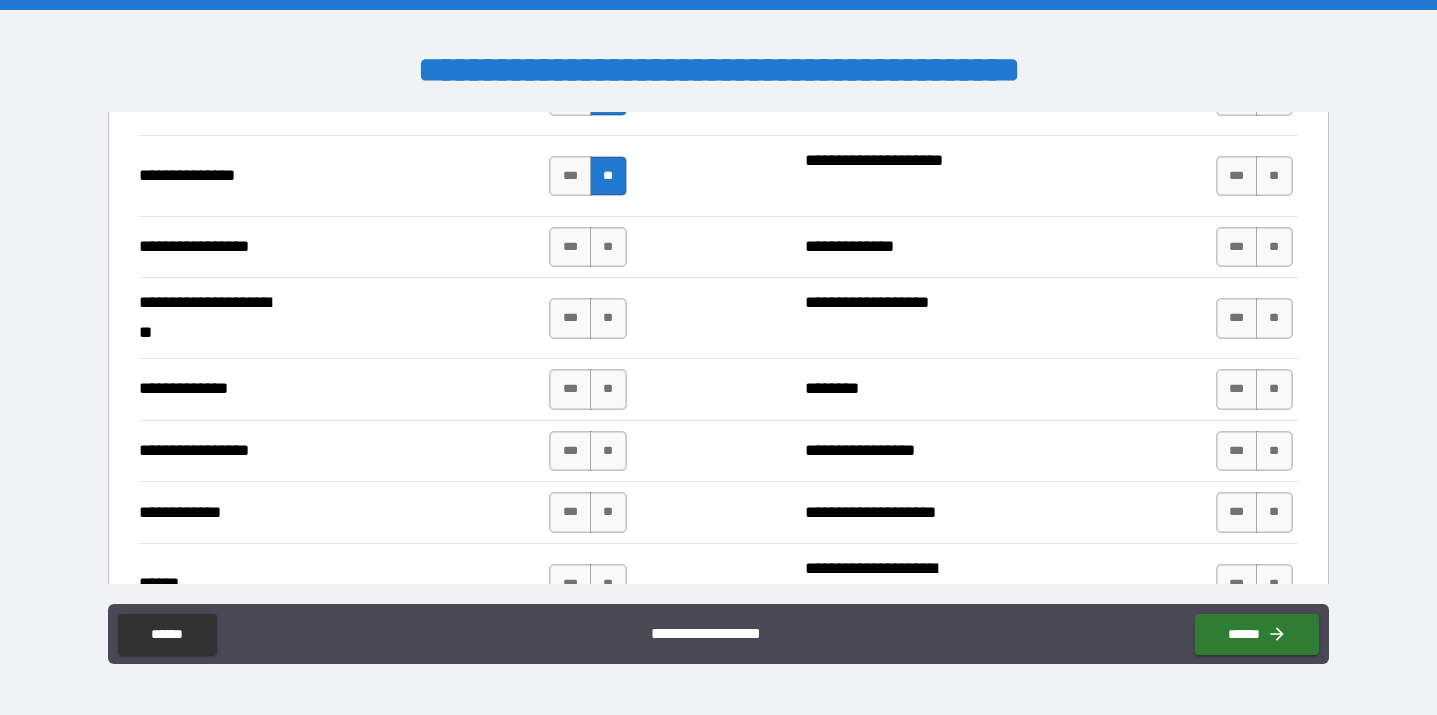 click on "**********" at bounding box center [718, 247] 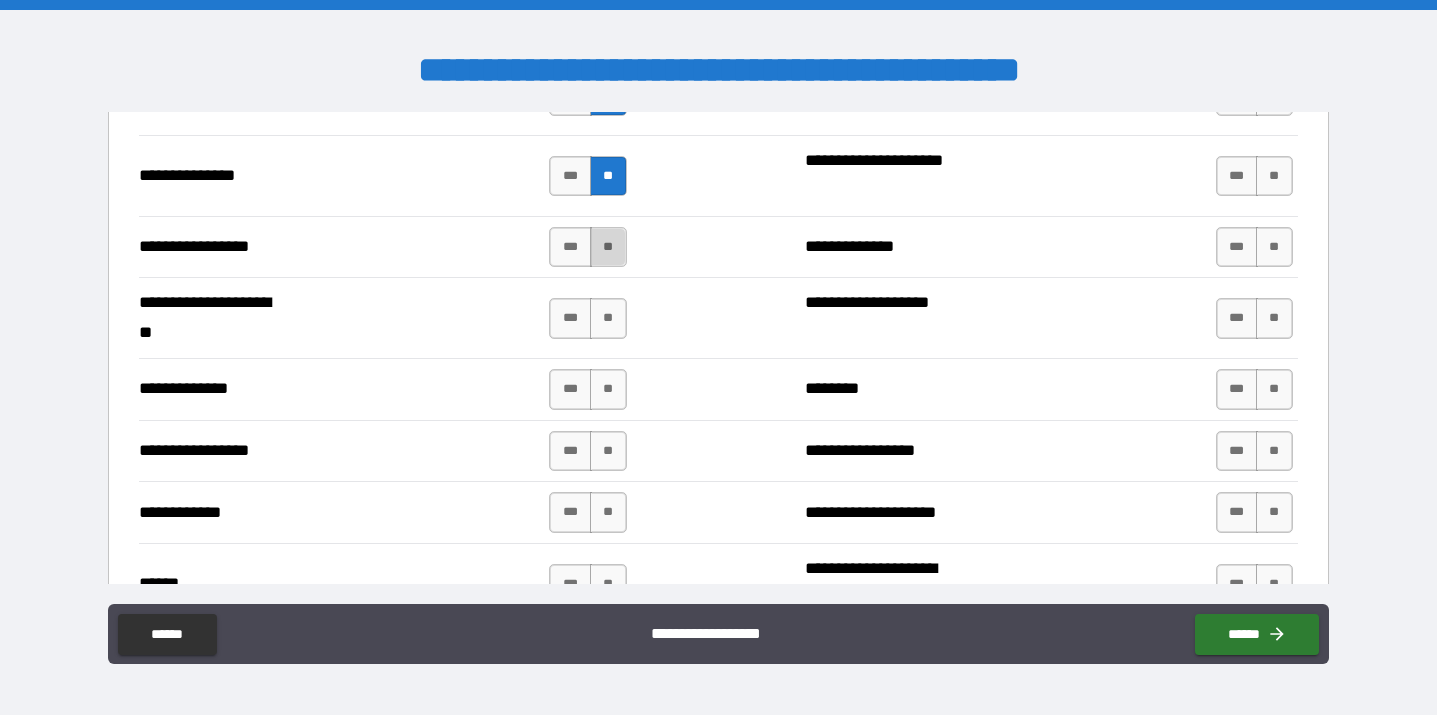 click on "**" at bounding box center [608, 247] 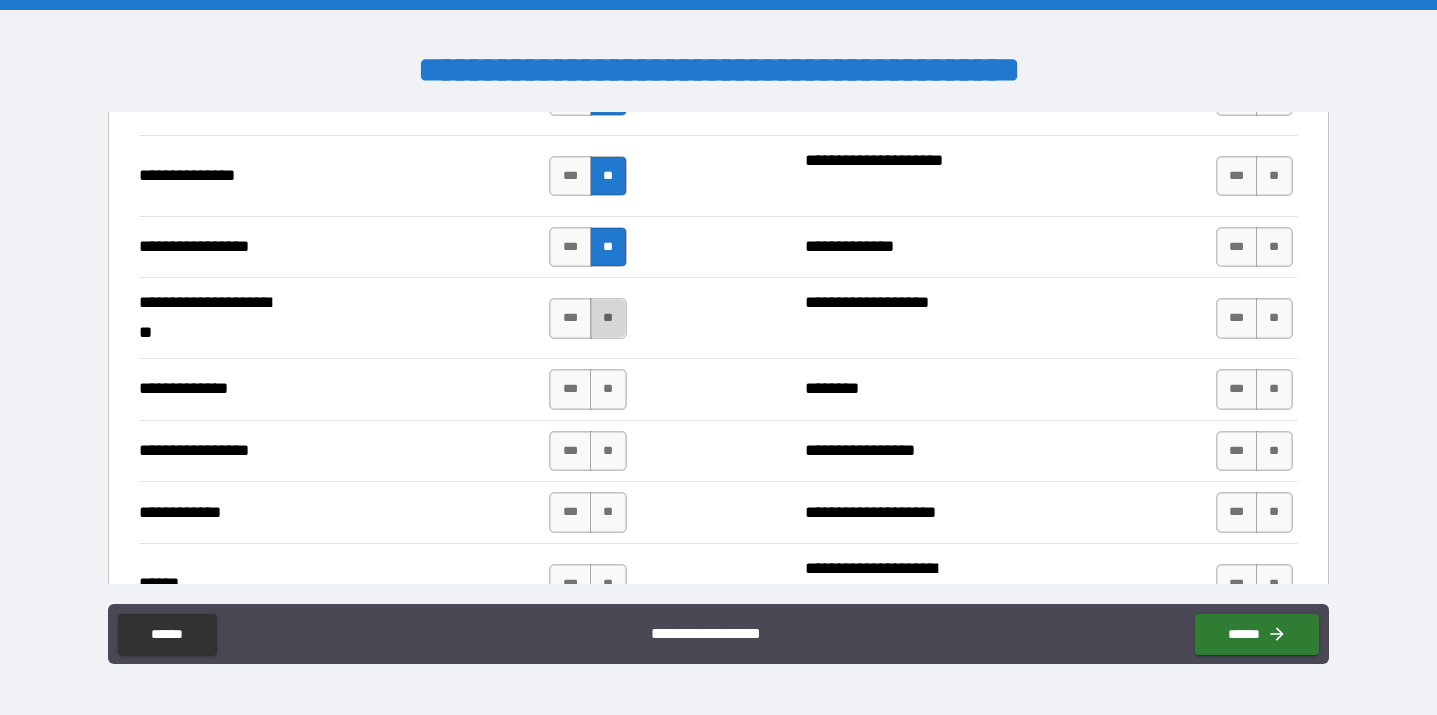 click on "**" at bounding box center [608, 318] 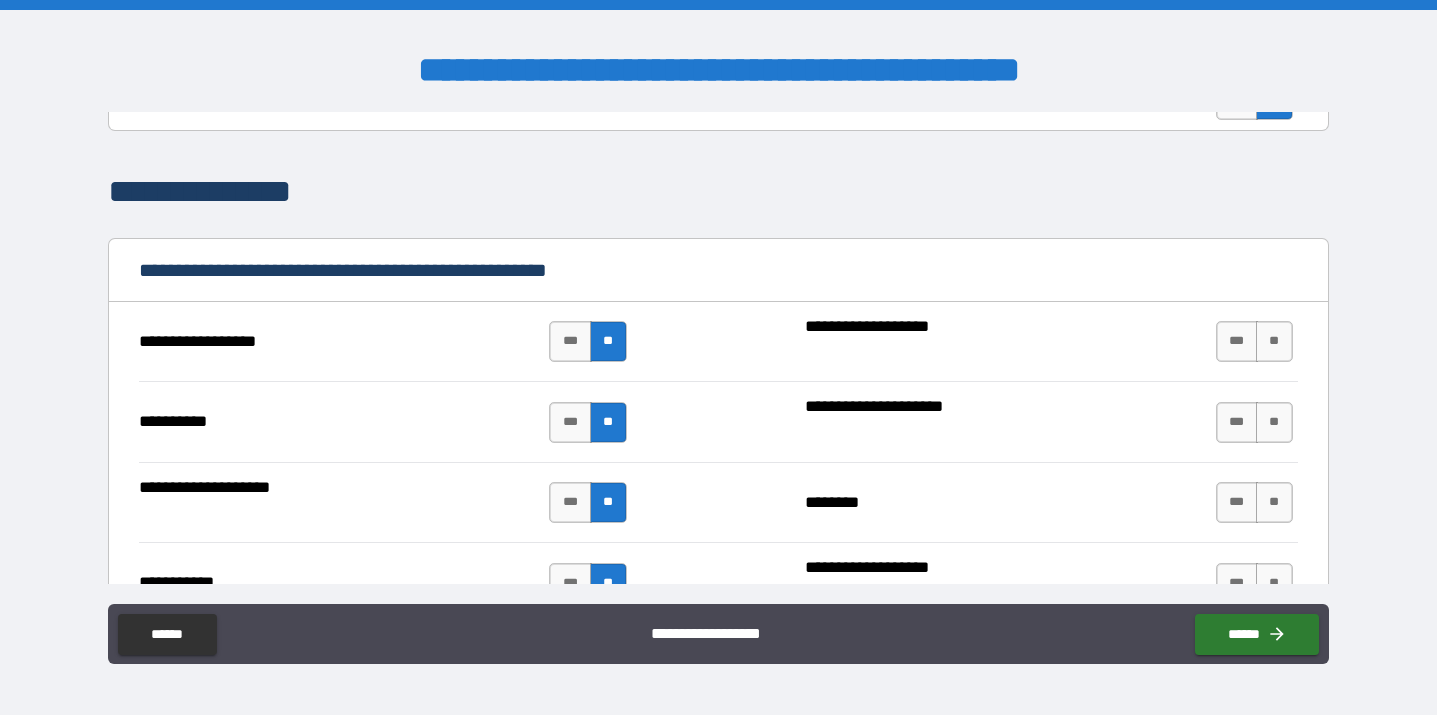 scroll, scrollTop: 2234, scrollLeft: 0, axis: vertical 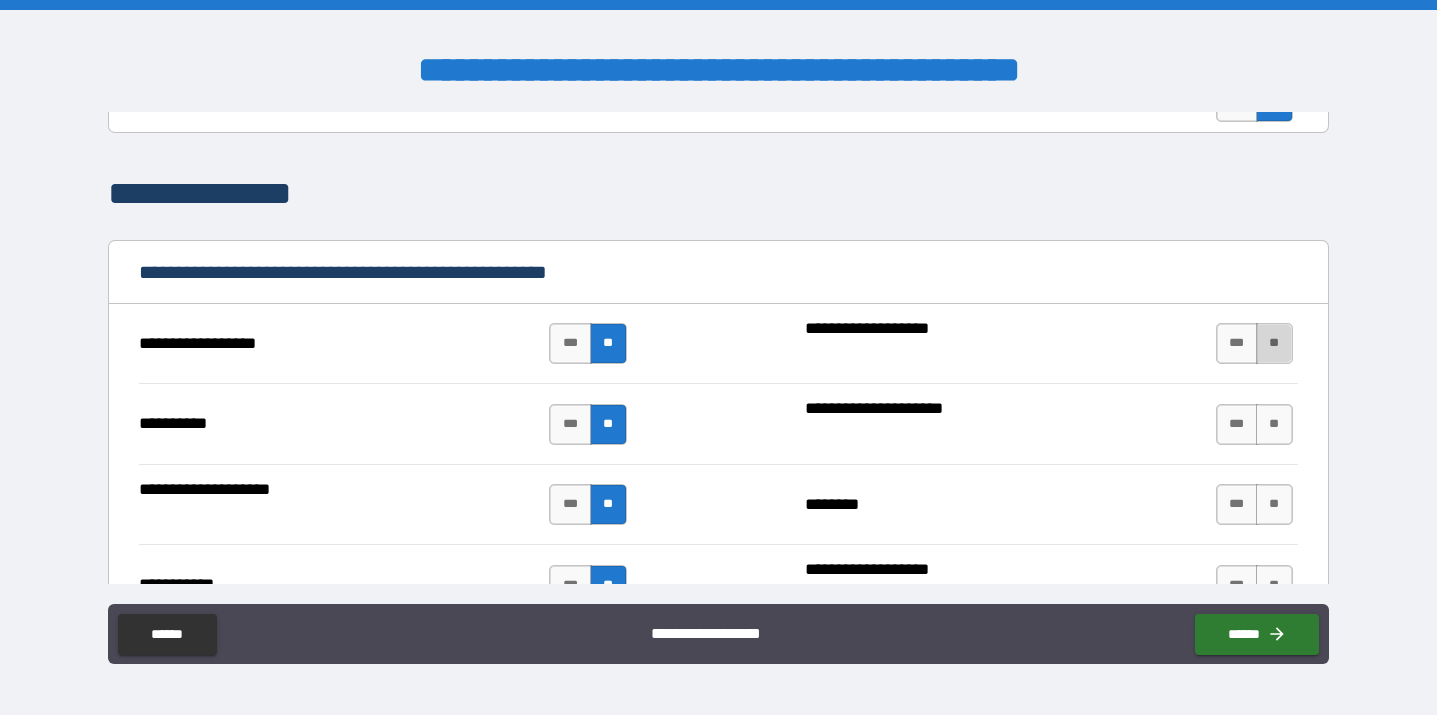 click on "**" at bounding box center [1274, 343] 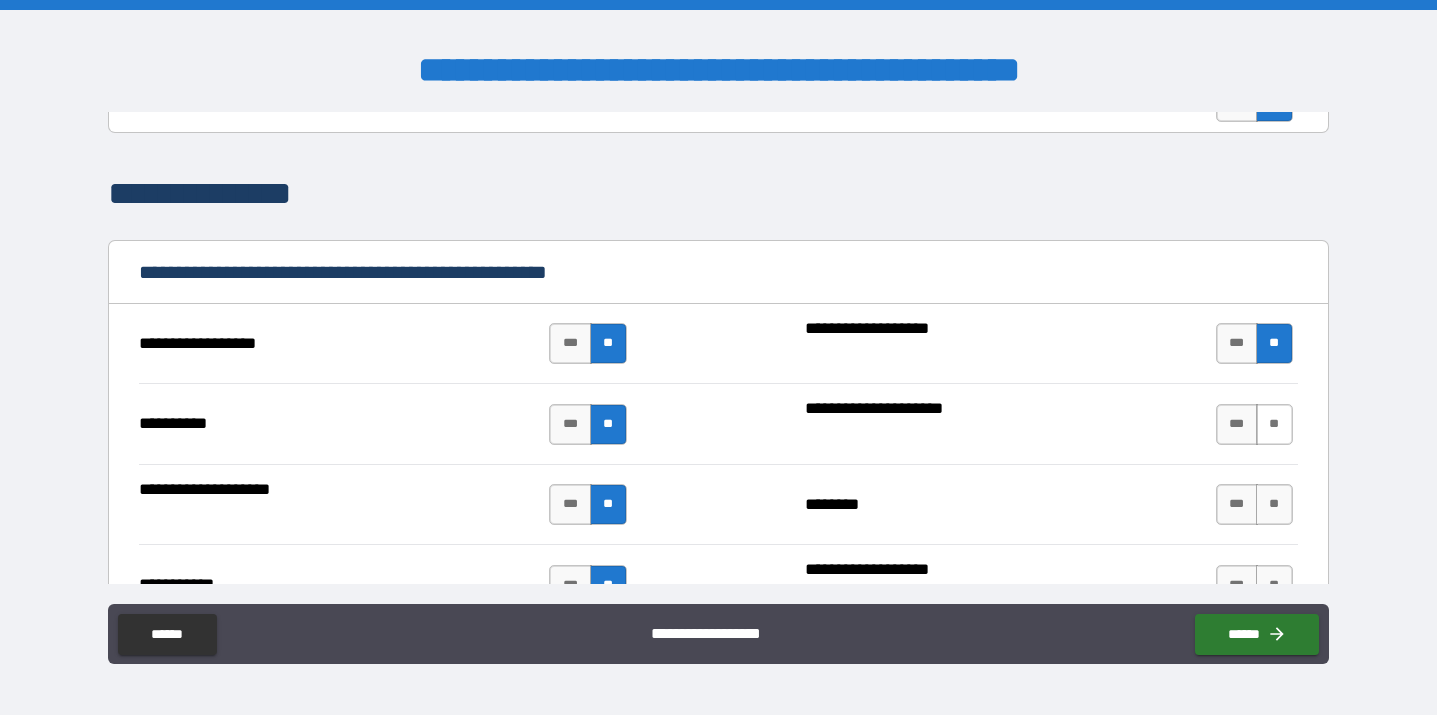 click on "**" at bounding box center [1274, 424] 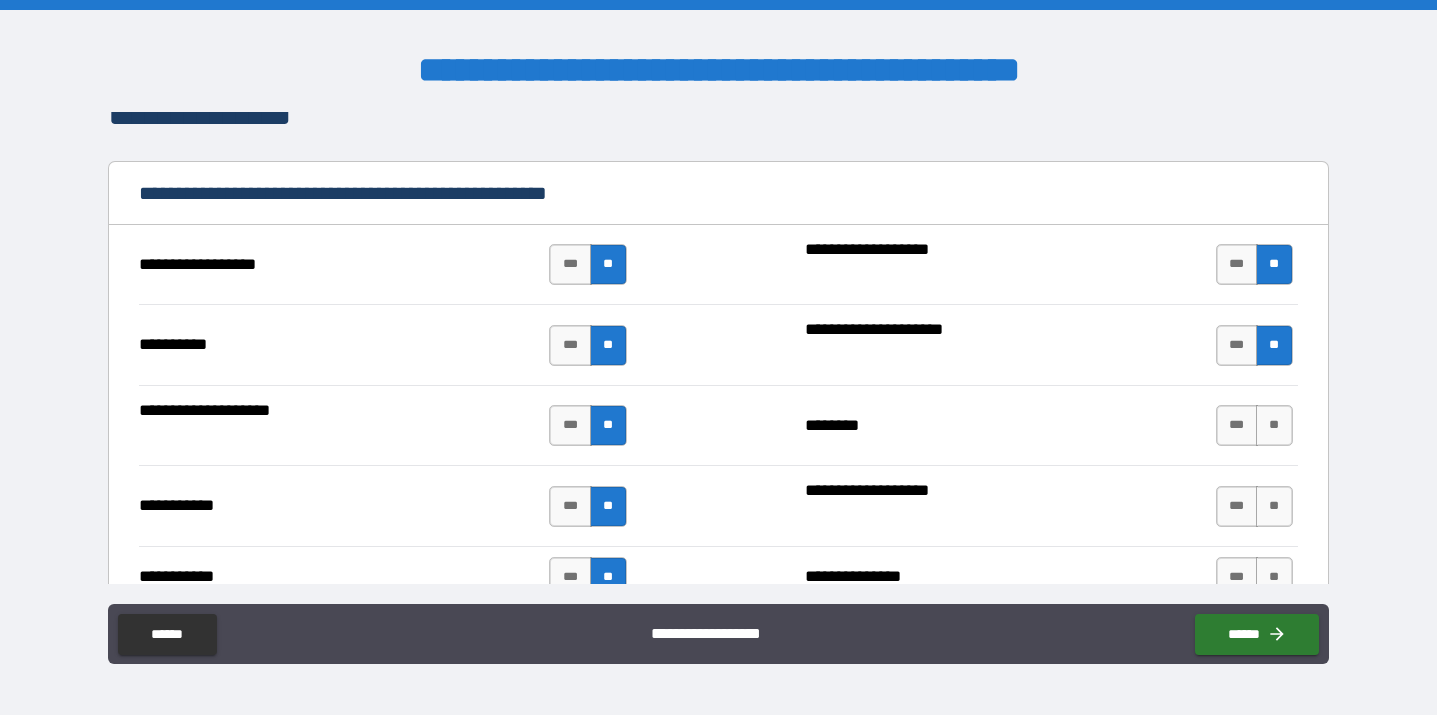 scroll, scrollTop: 2316, scrollLeft: 0, axis: vertical 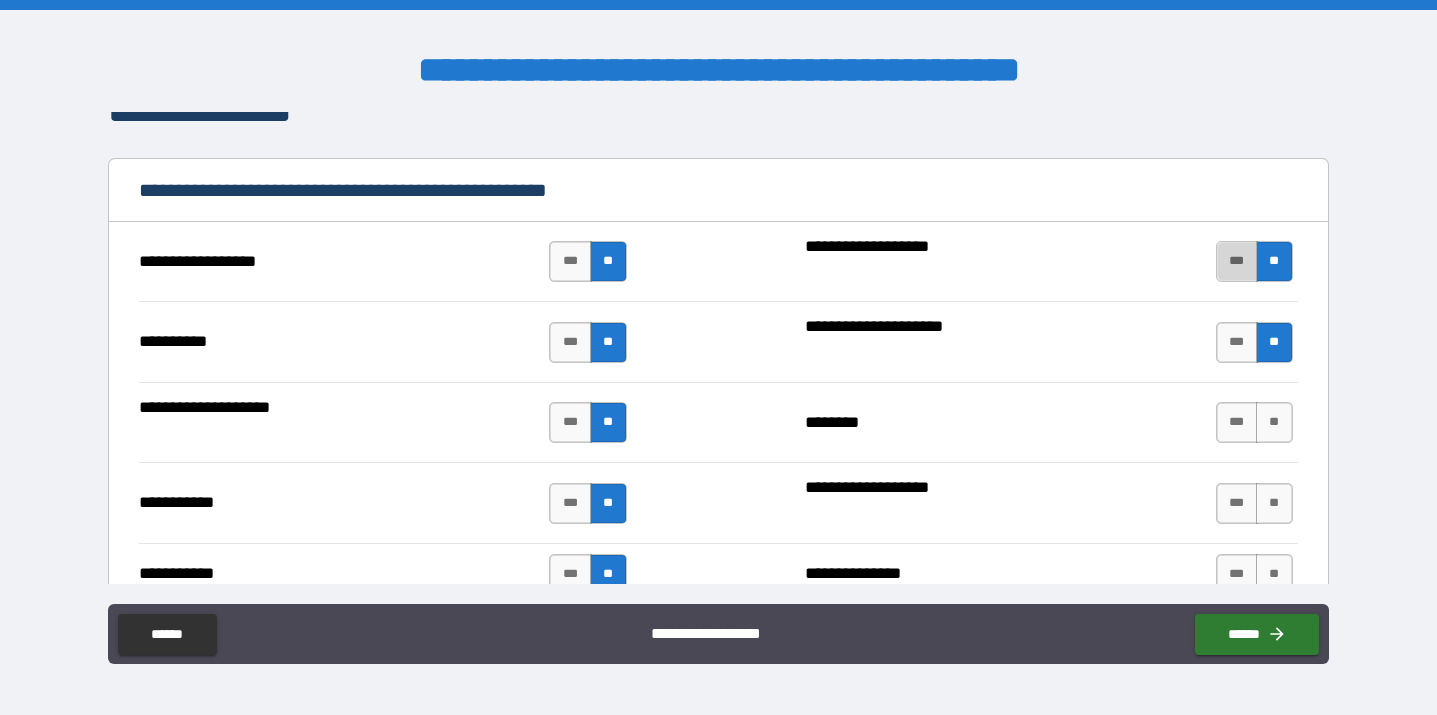 click on "***" at bounding box center [1237, 261] 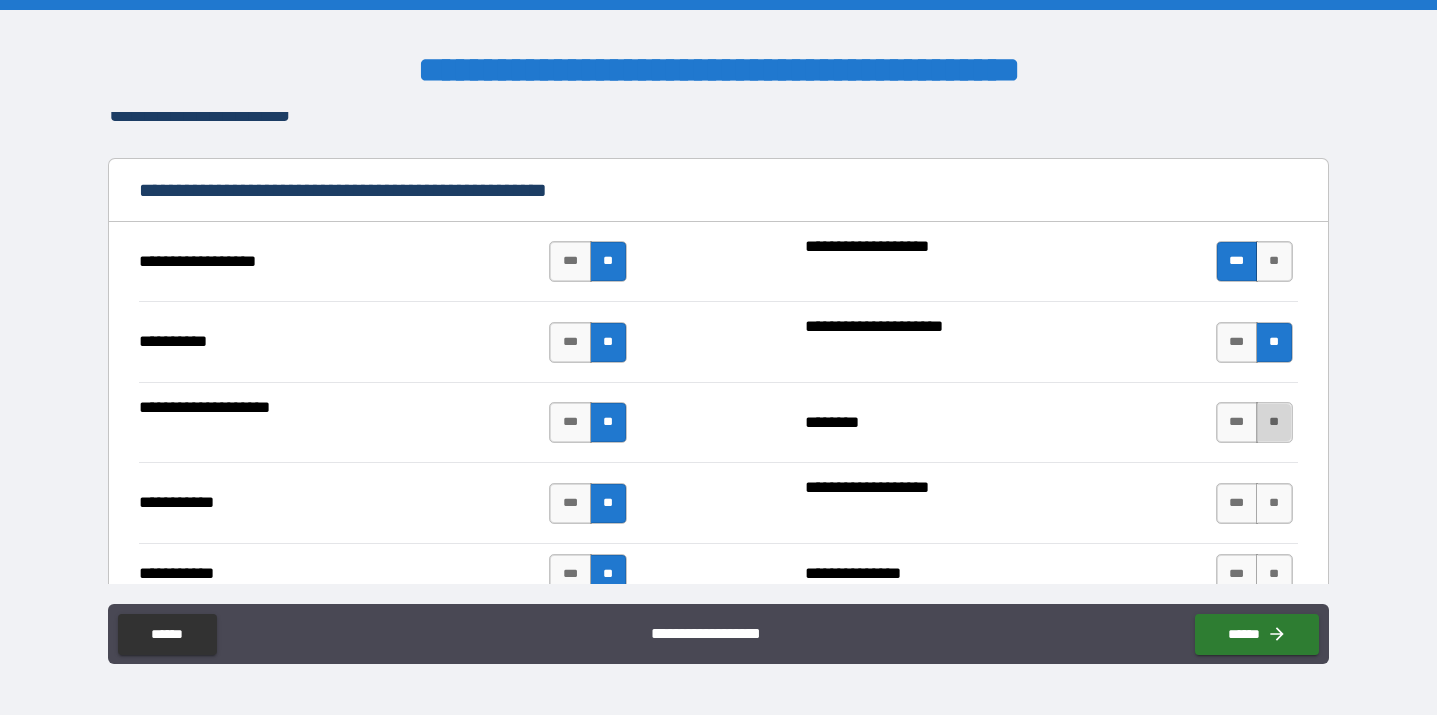 click on "**" at bounding box center [1274, 422] 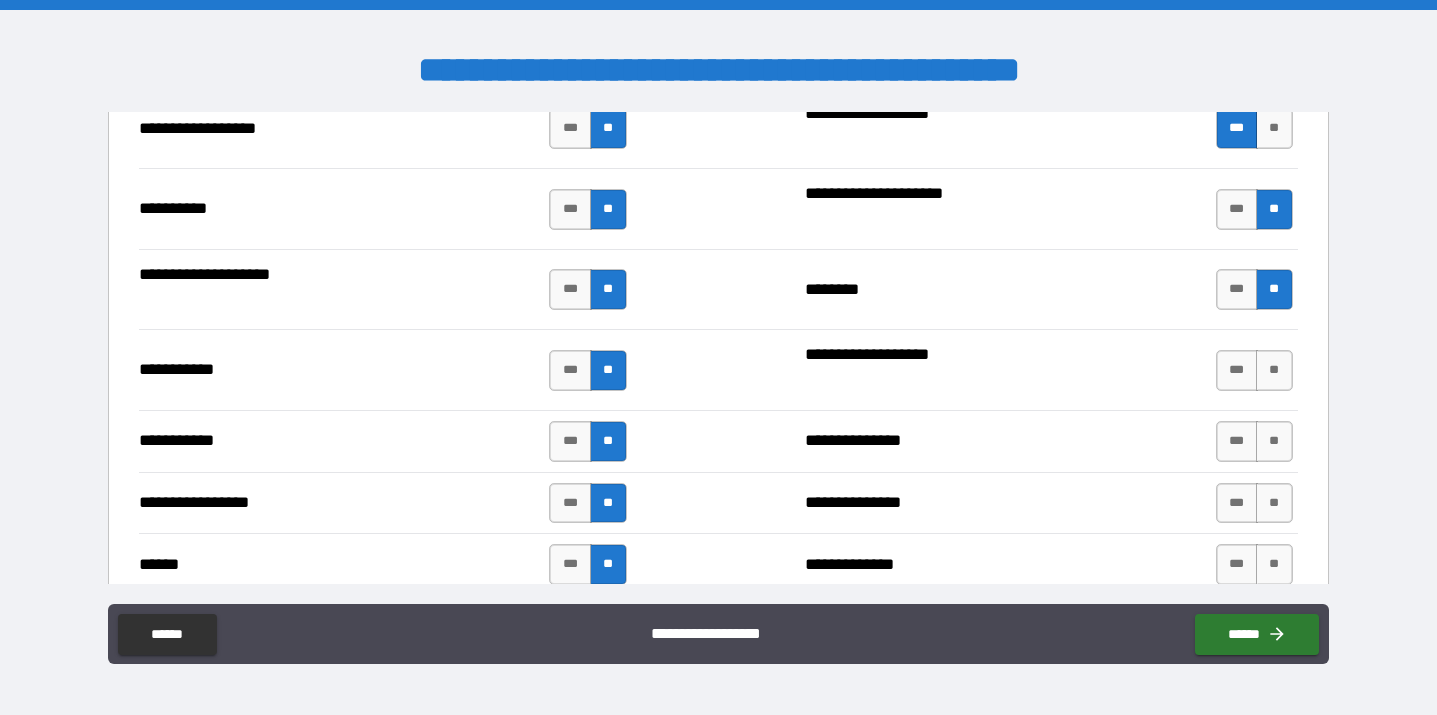 scroll, scrollTop: 2467, scrollLeft: 0, axis: vertical 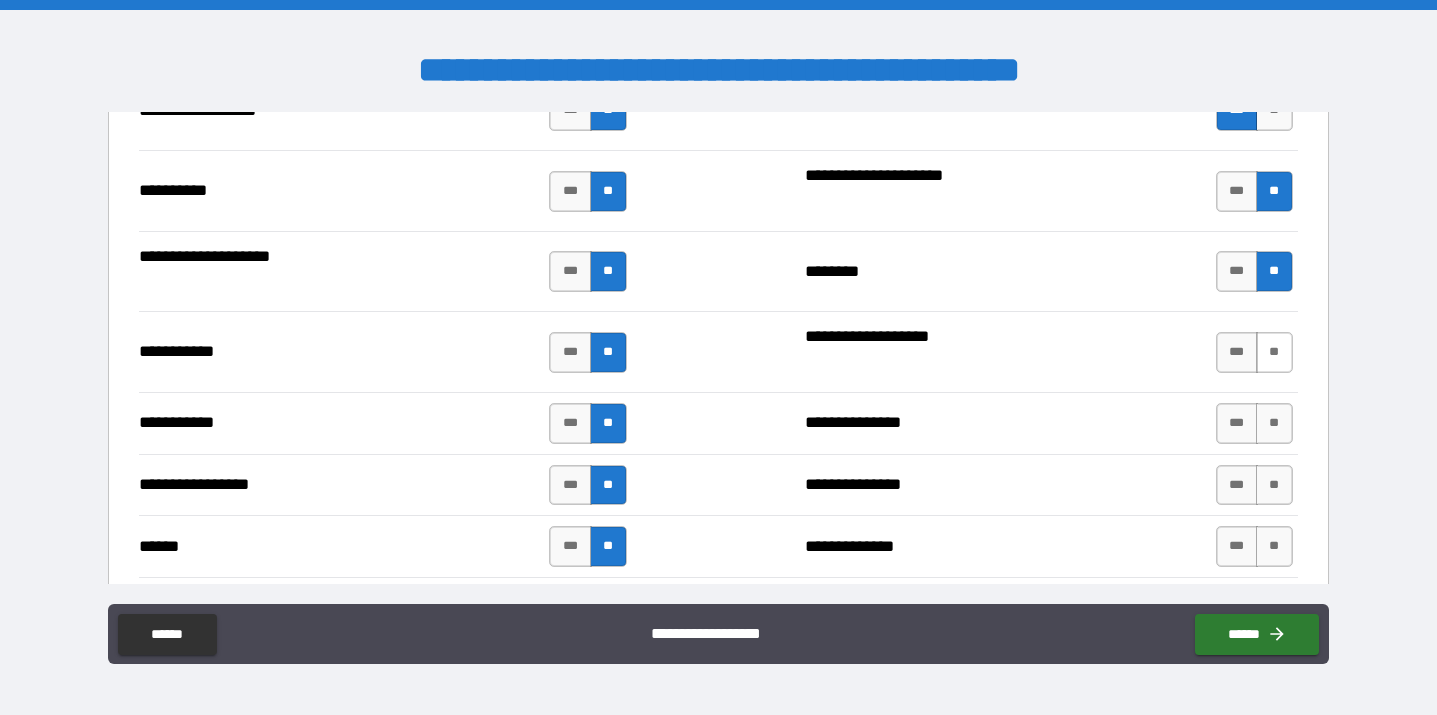 click on "**" at bounding box center (1274, 352) 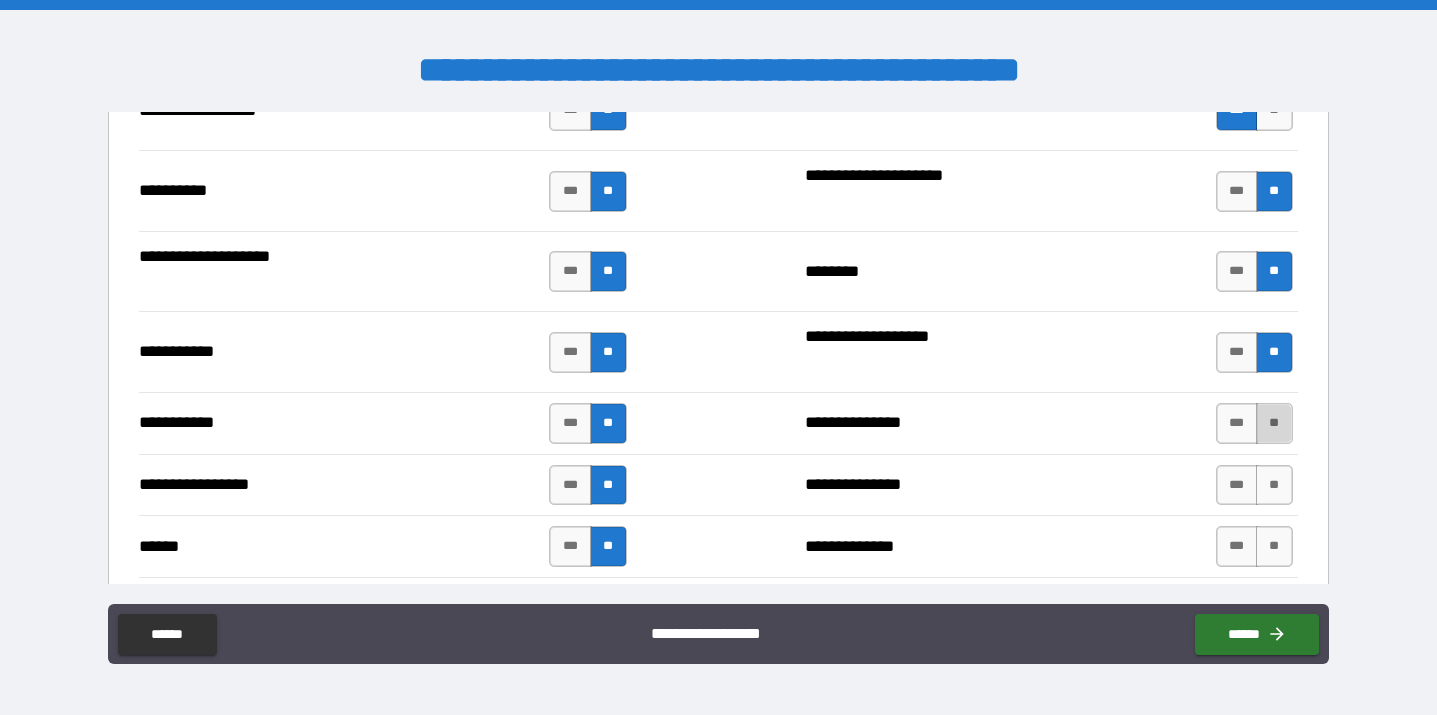 click on "**" at bounding box center [1274, 423] 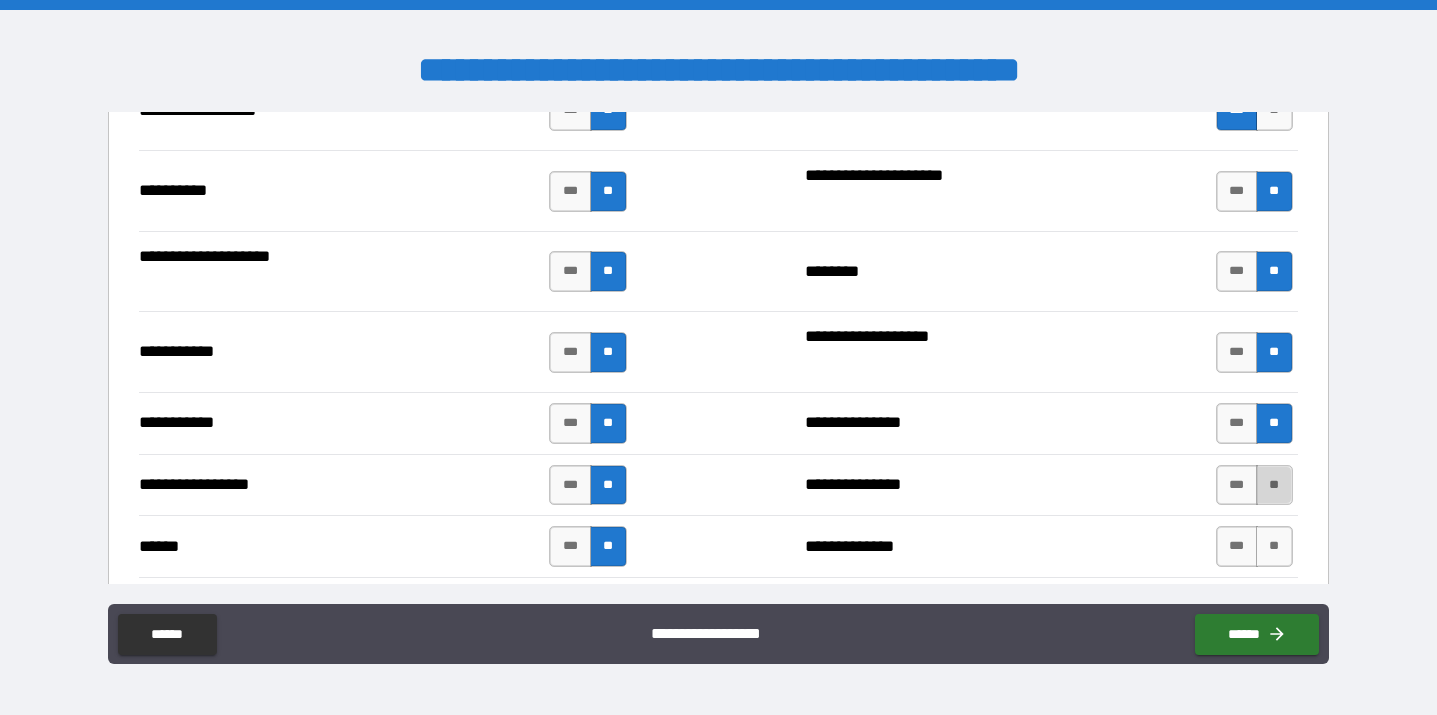 click on "**" at bounding box center [1274, 485] 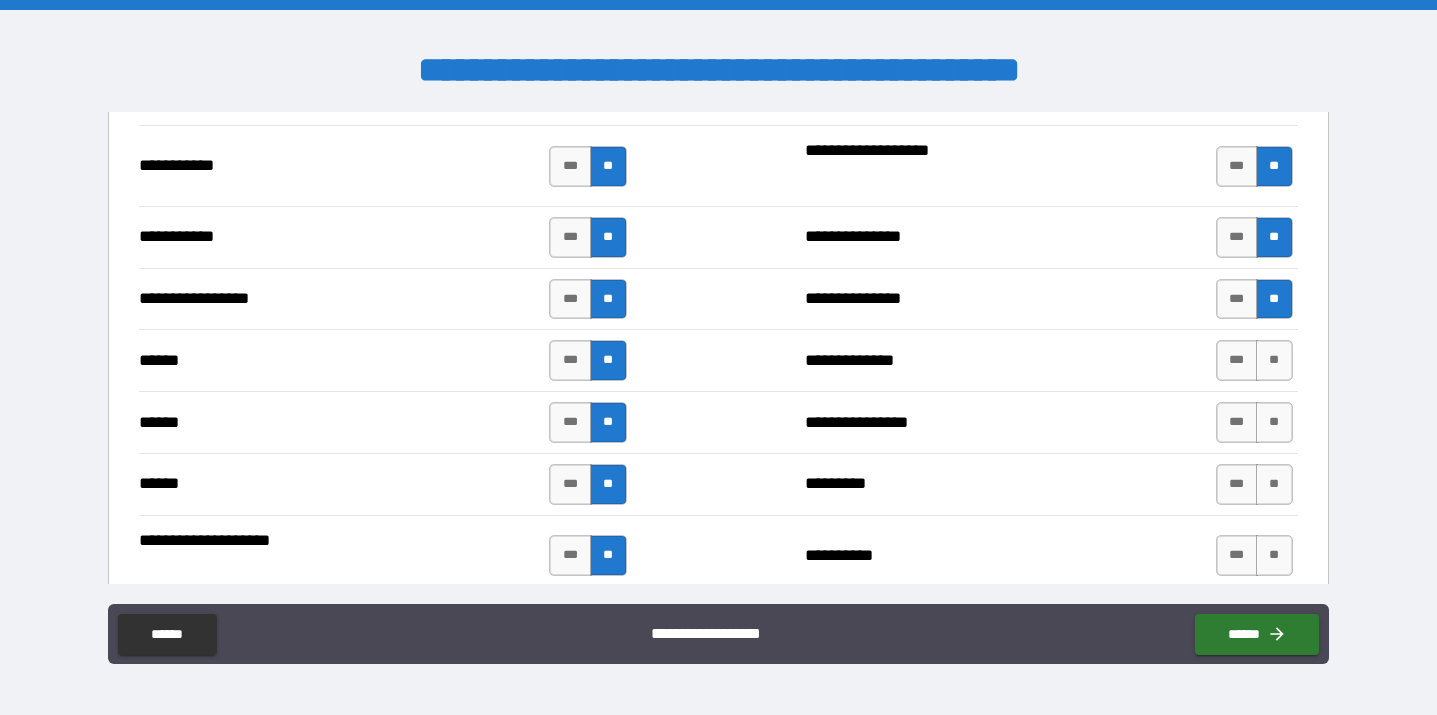 scroll, scrollTop: 2660, scrollLeft: 0, axis: vertical 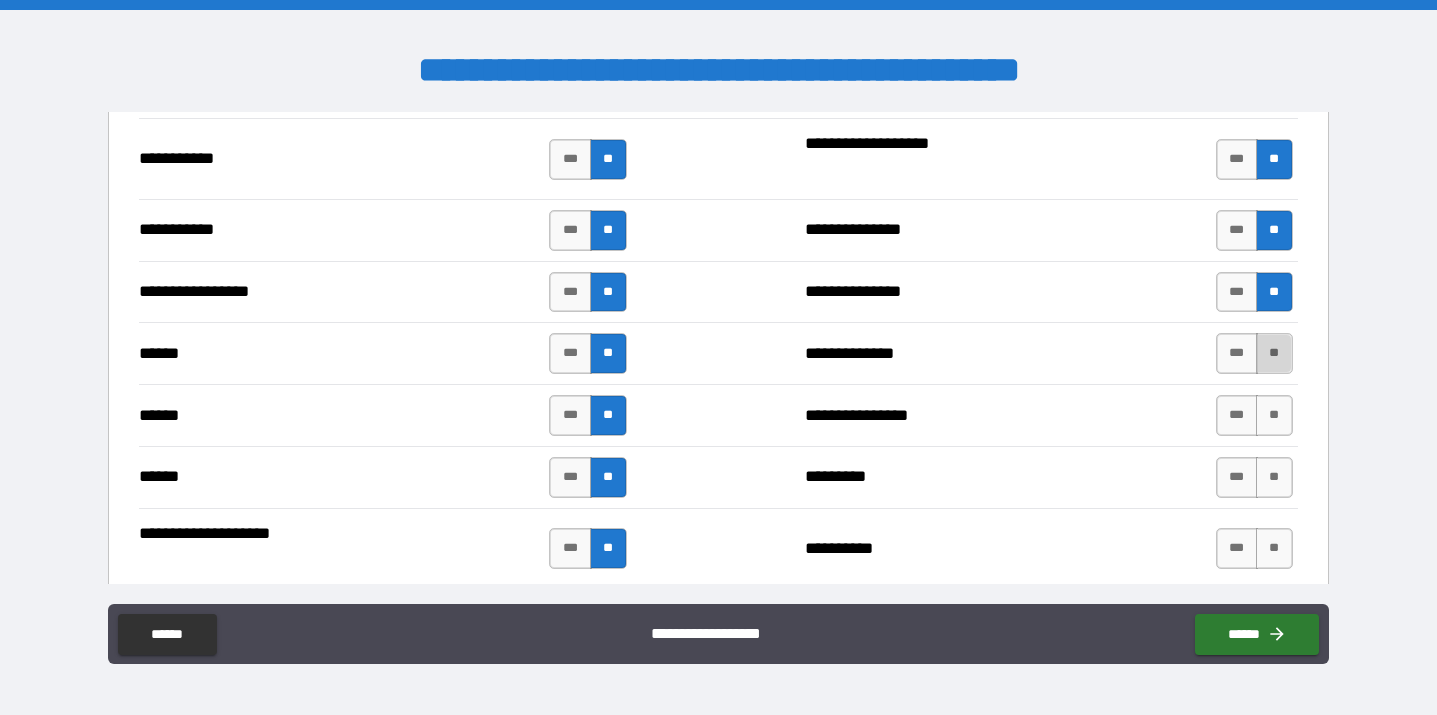 click on "**" at bounding box center [1274, 353] 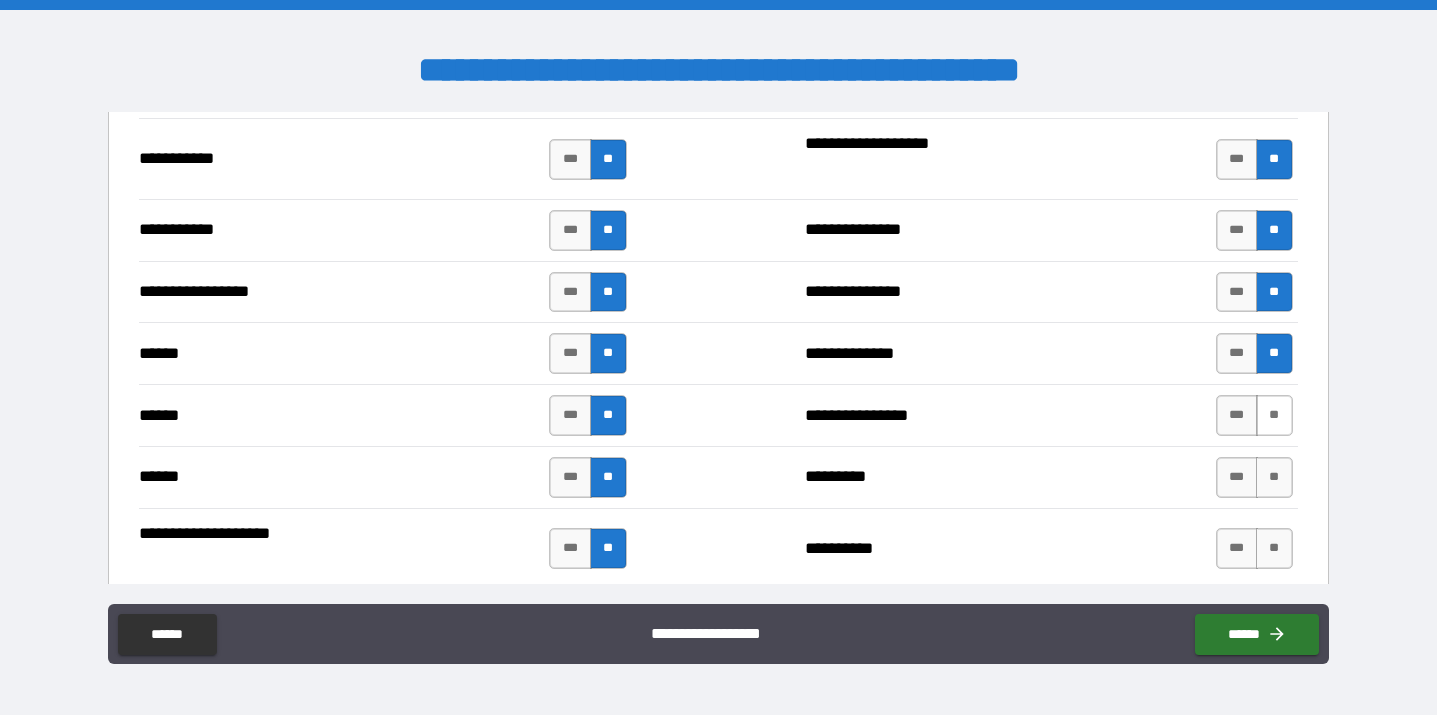 click on "**" at bounding box center (1274, 415) 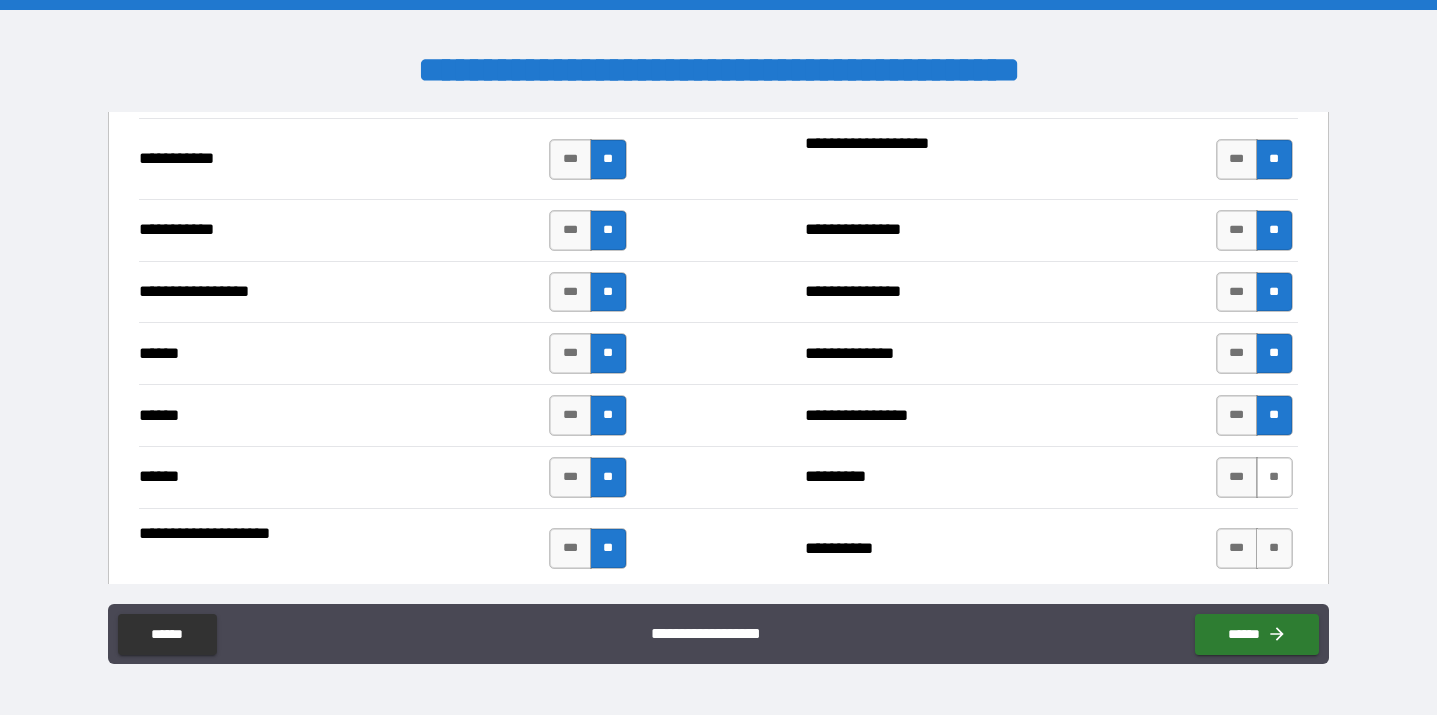click on "**" at bounding box center (1274, 477) 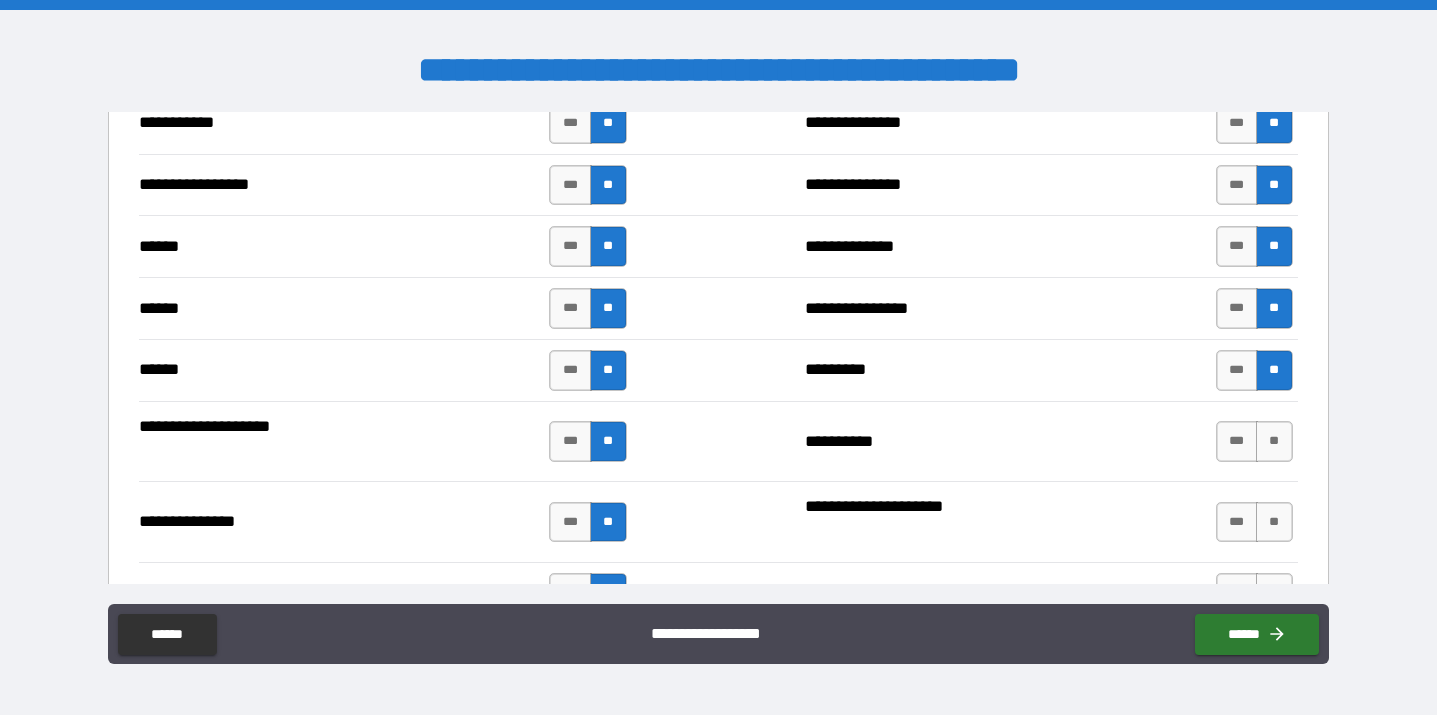 scroll, scrollTop: 2824, scrollLeft: 0, axis: vertical 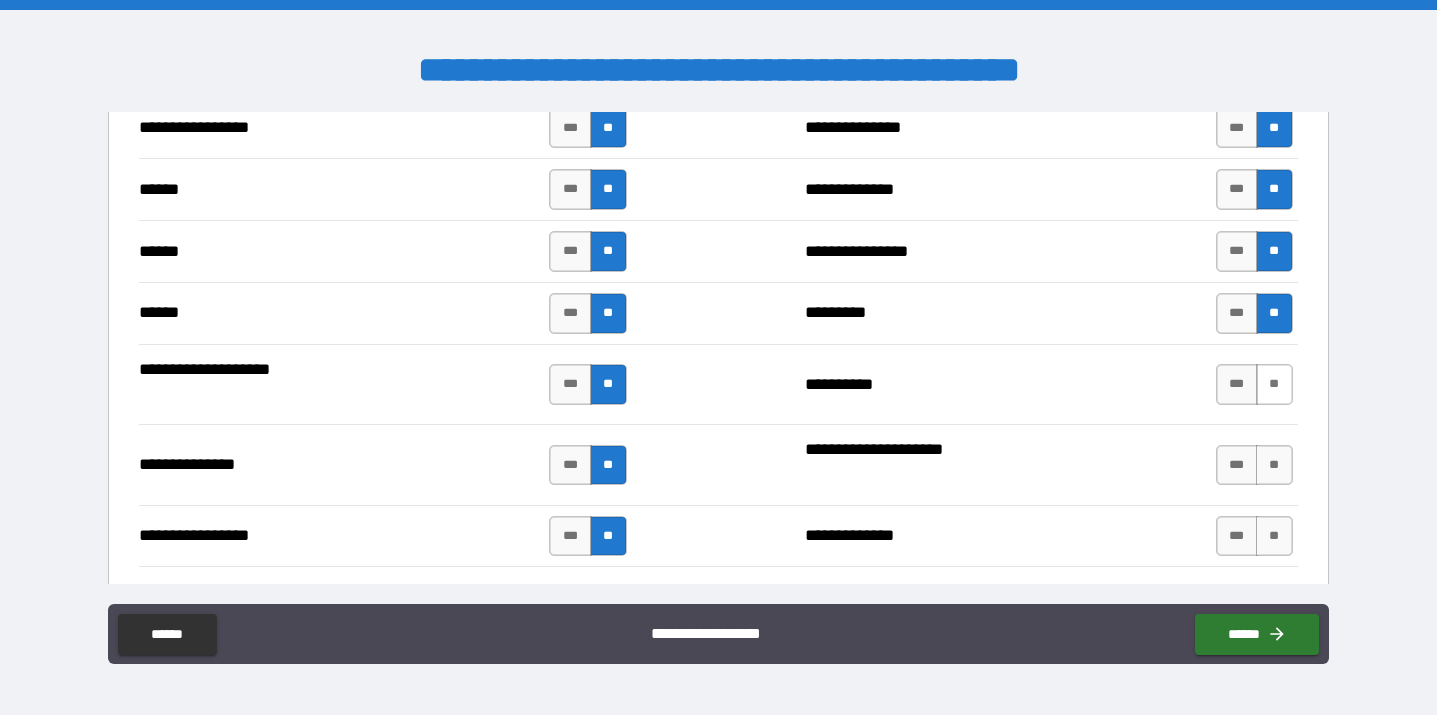 click on "**" at bounding box center (1274, 384) 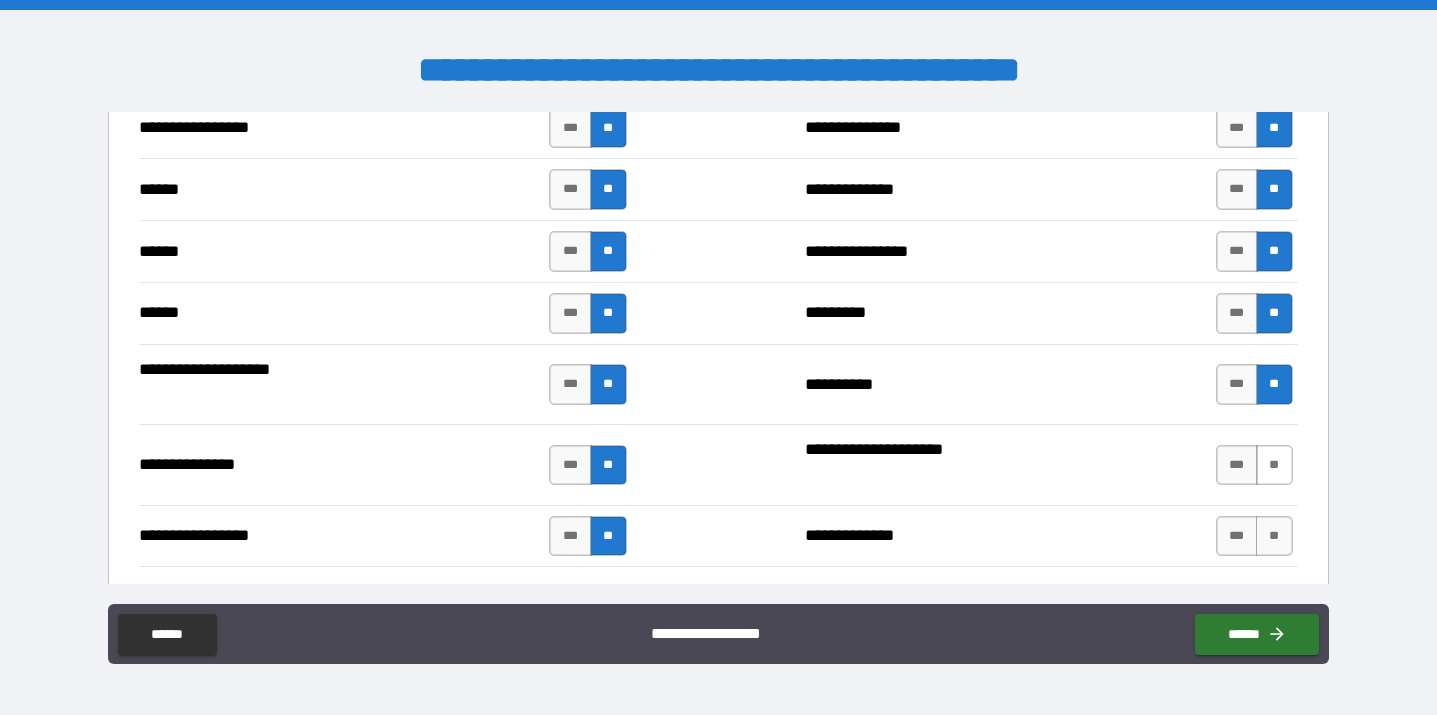 click on "**" at bounding box center [1274, 465] 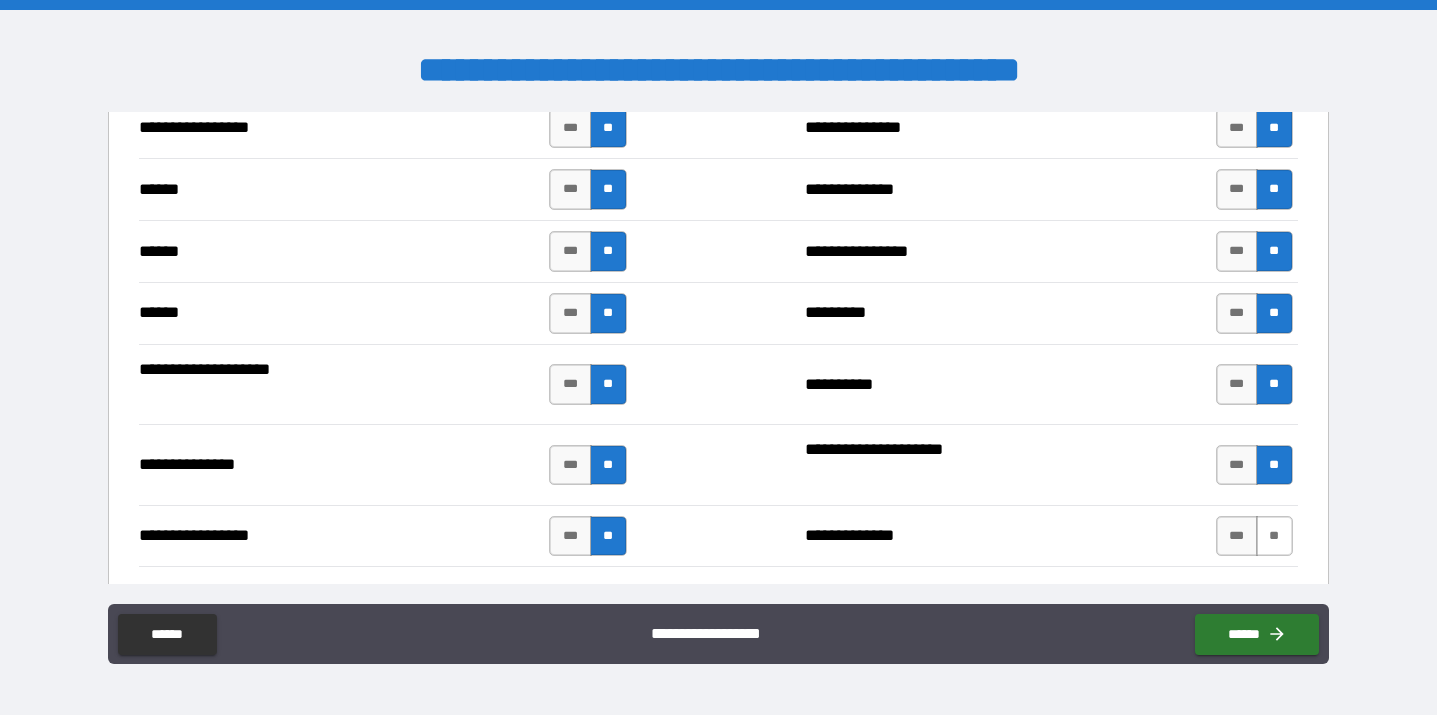 click on "**" at bounding box center [1274, 536] 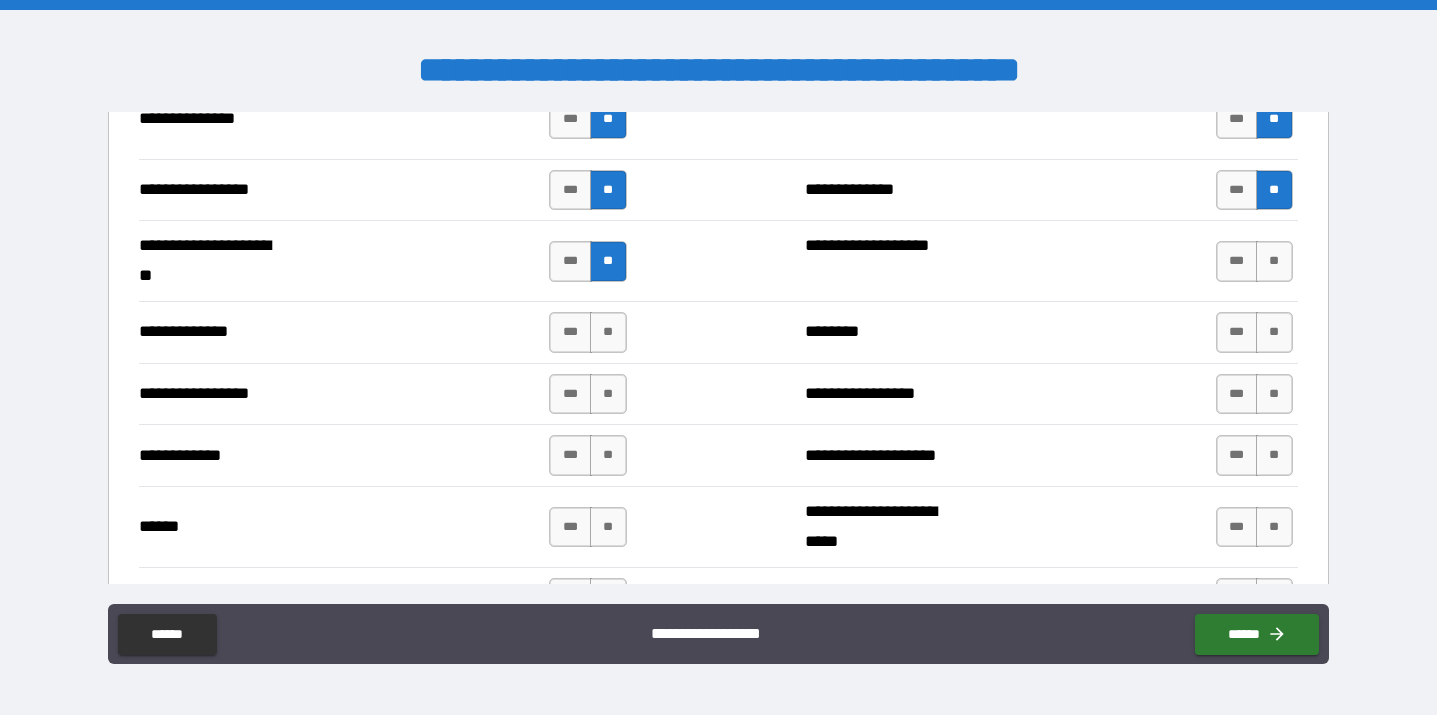 scroll, scrollTop: 3172, scrollLeft: 0, axis: vertical 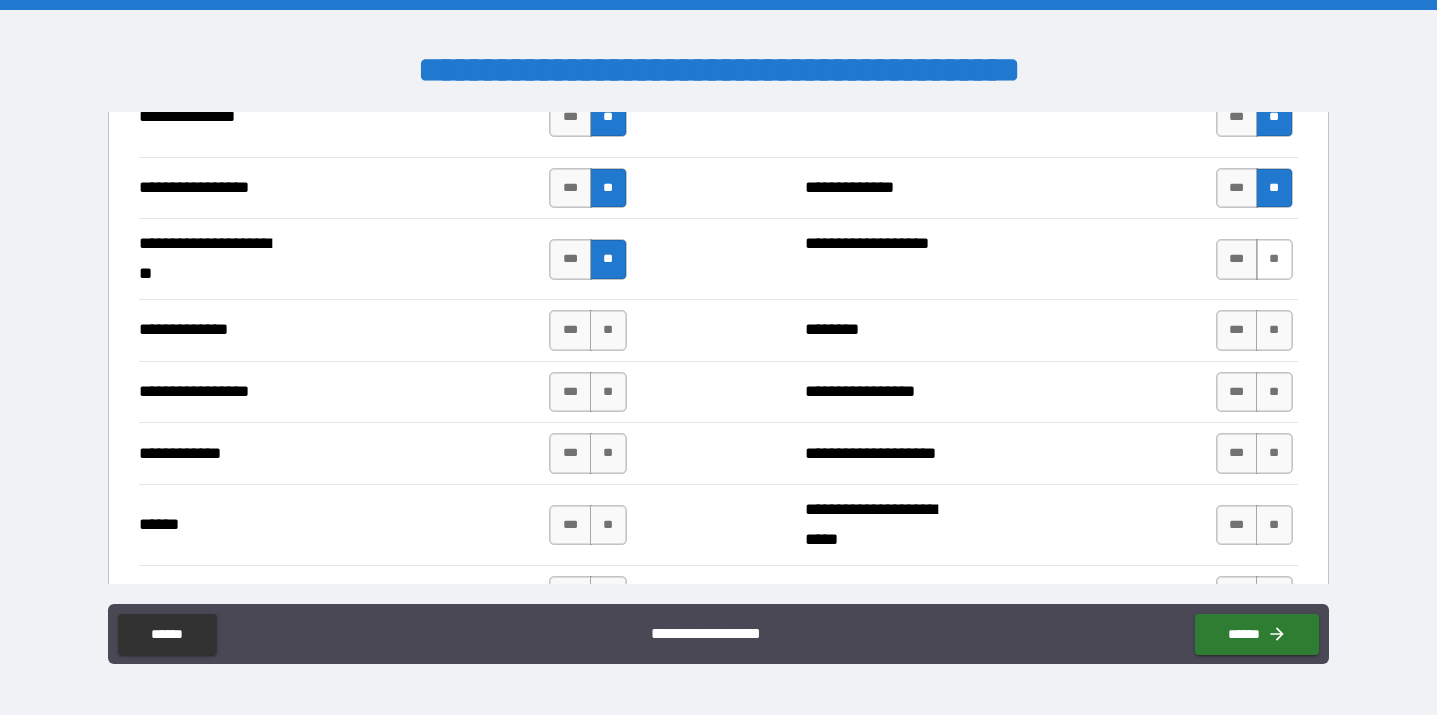 click on "**" at bounding box center [1274, 259] 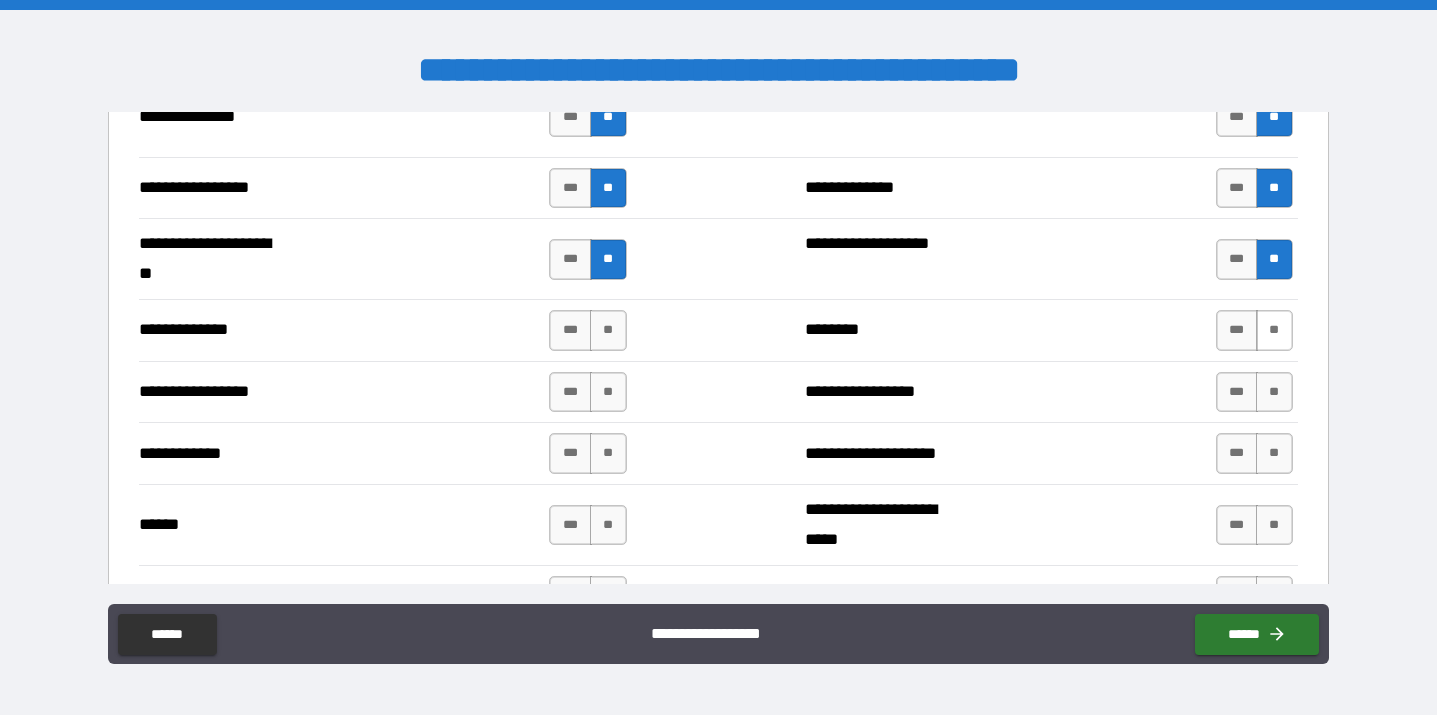 click on "**" at bounding box center (1274, 330) 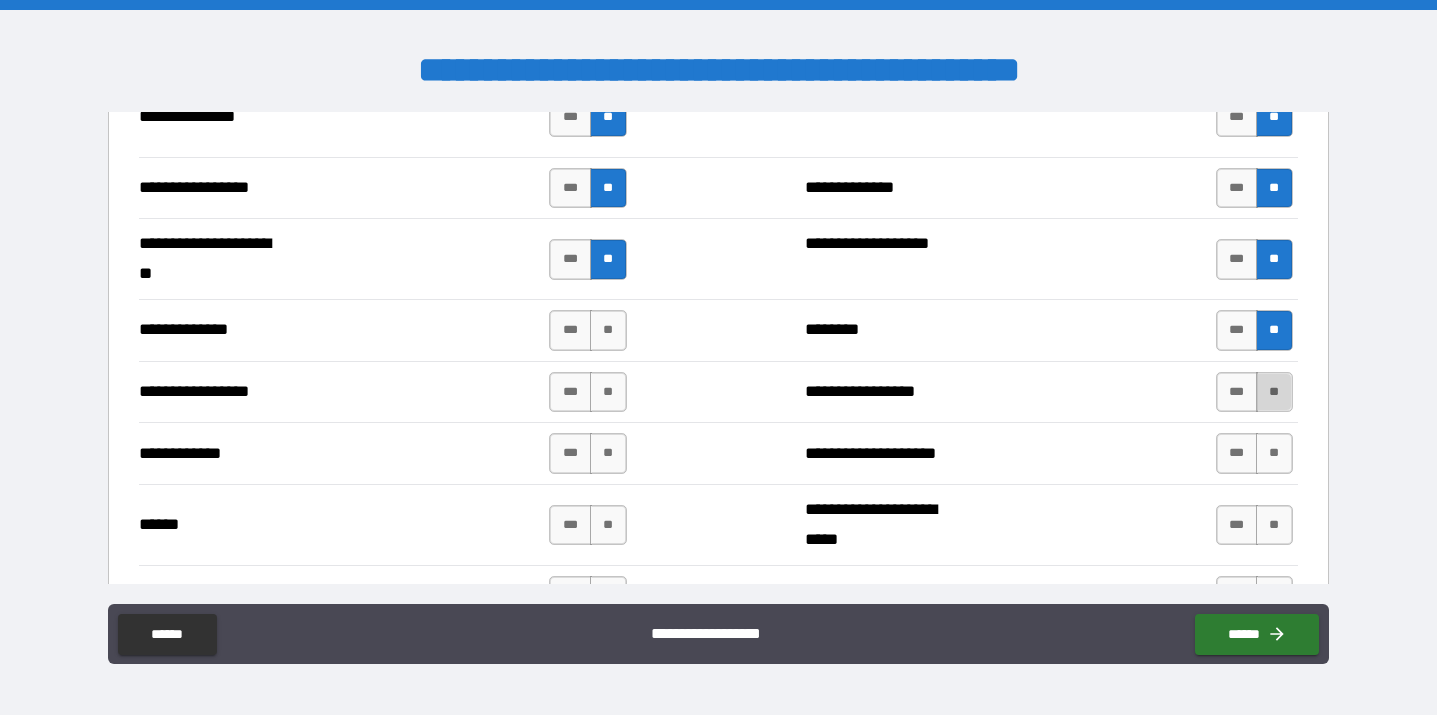 click on "**" at bounding box center [1274, 392] 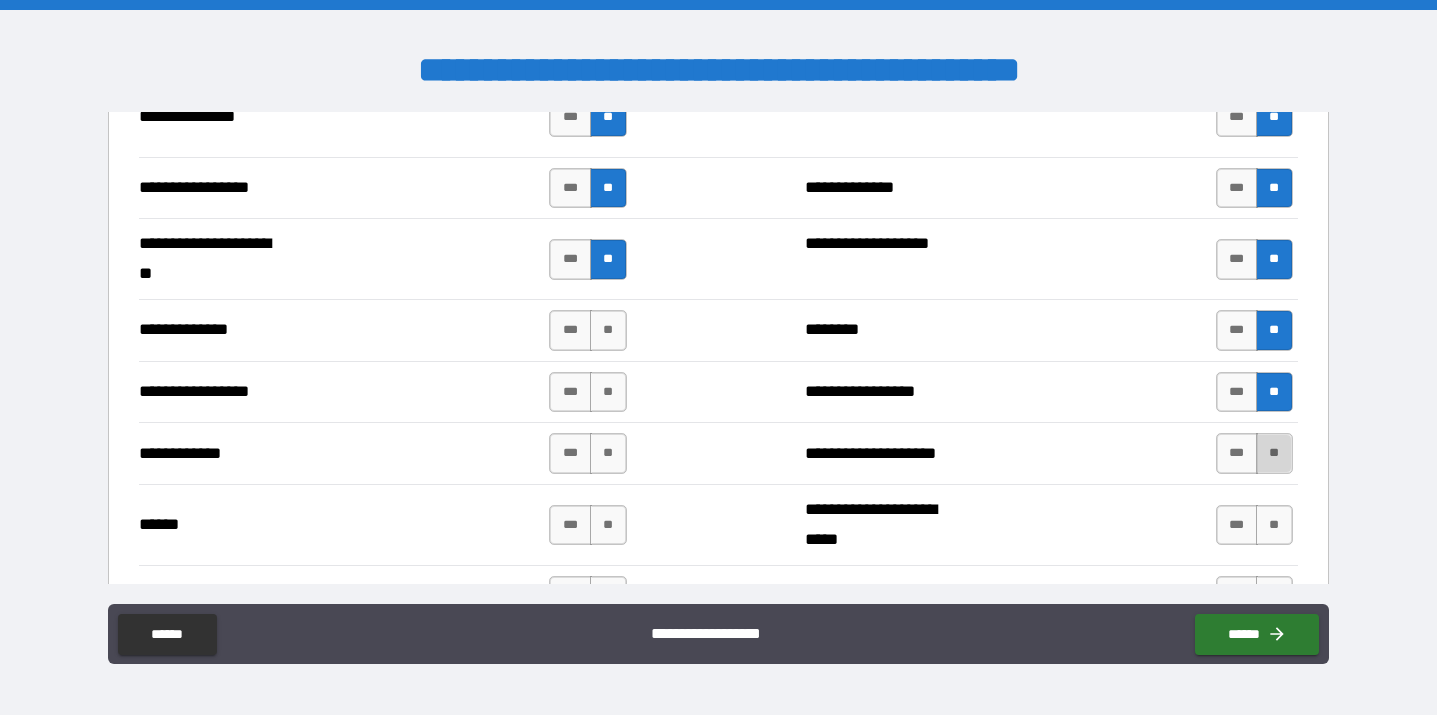 click on "**" at bounding box center (1274, 453) 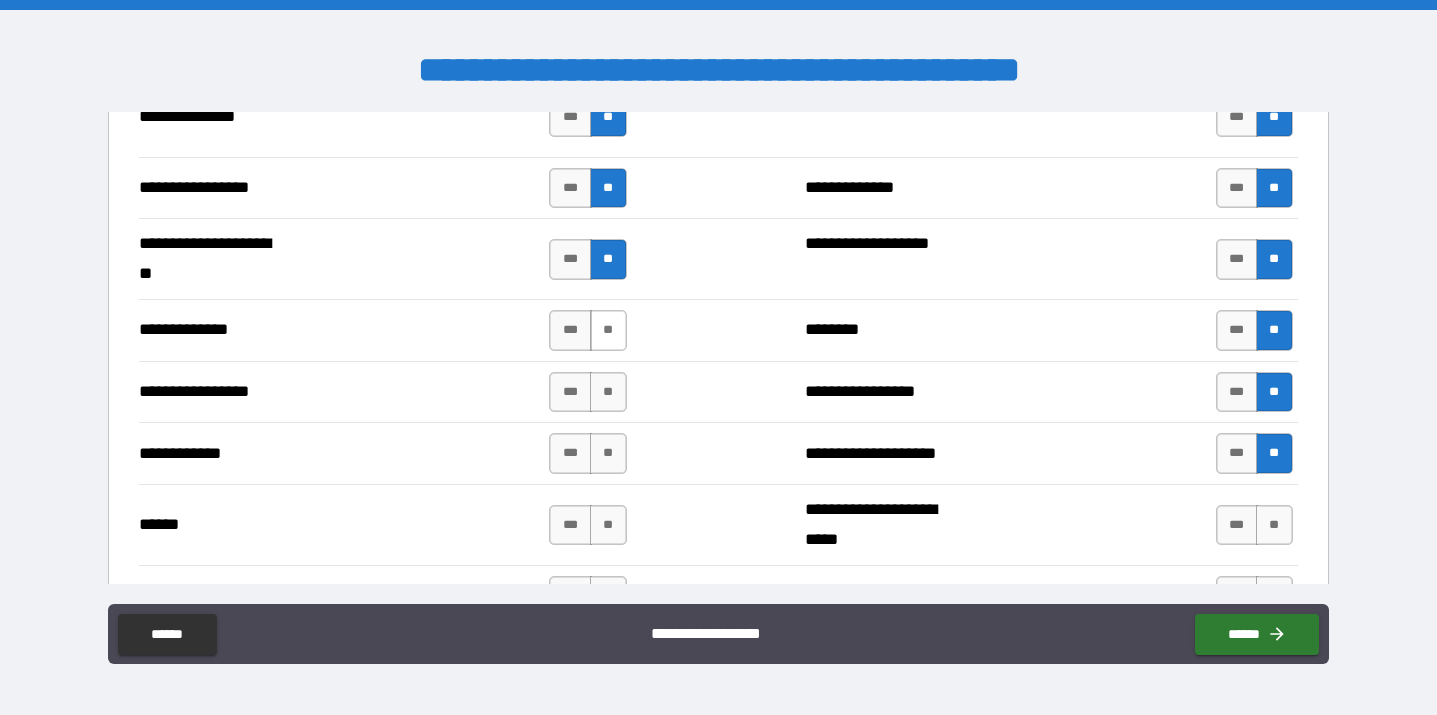 click on "**" at bounding box center (608, 330) 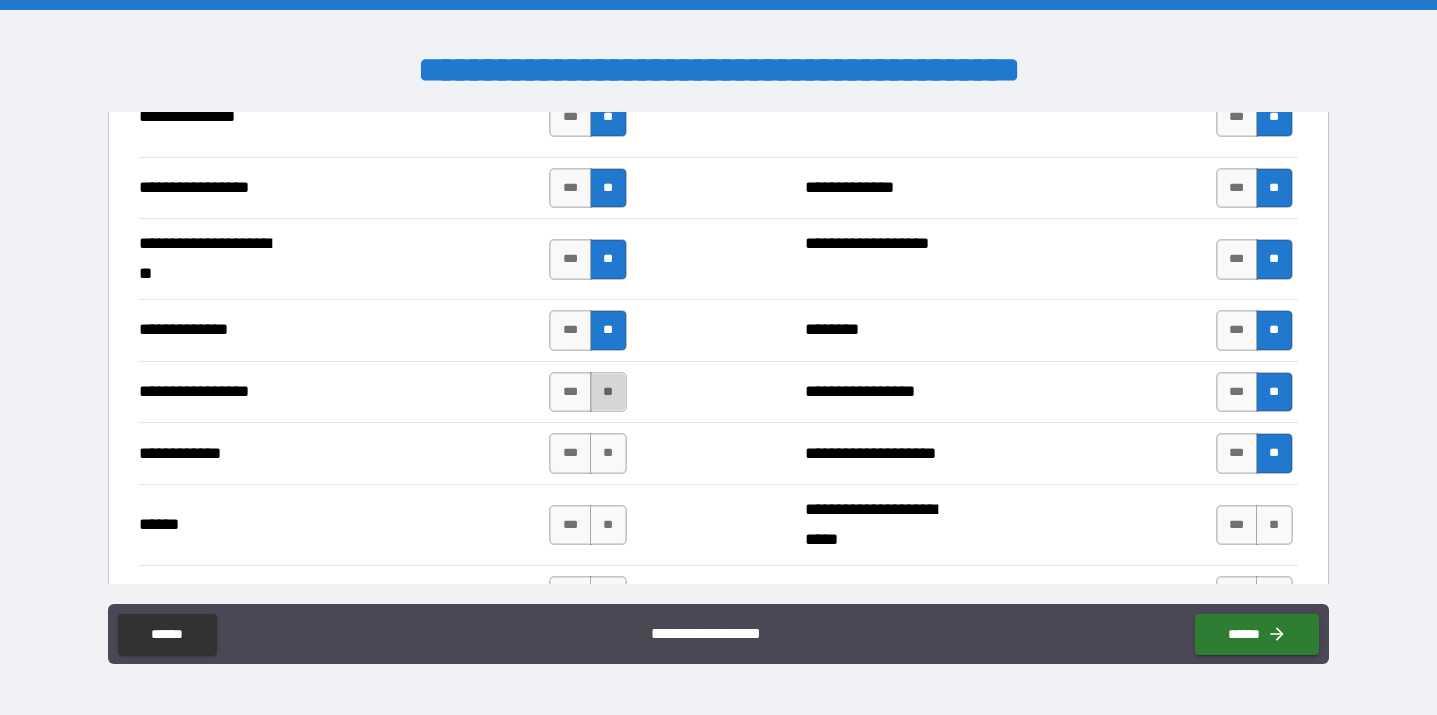 click on "**" at bounding box center [608, 392] 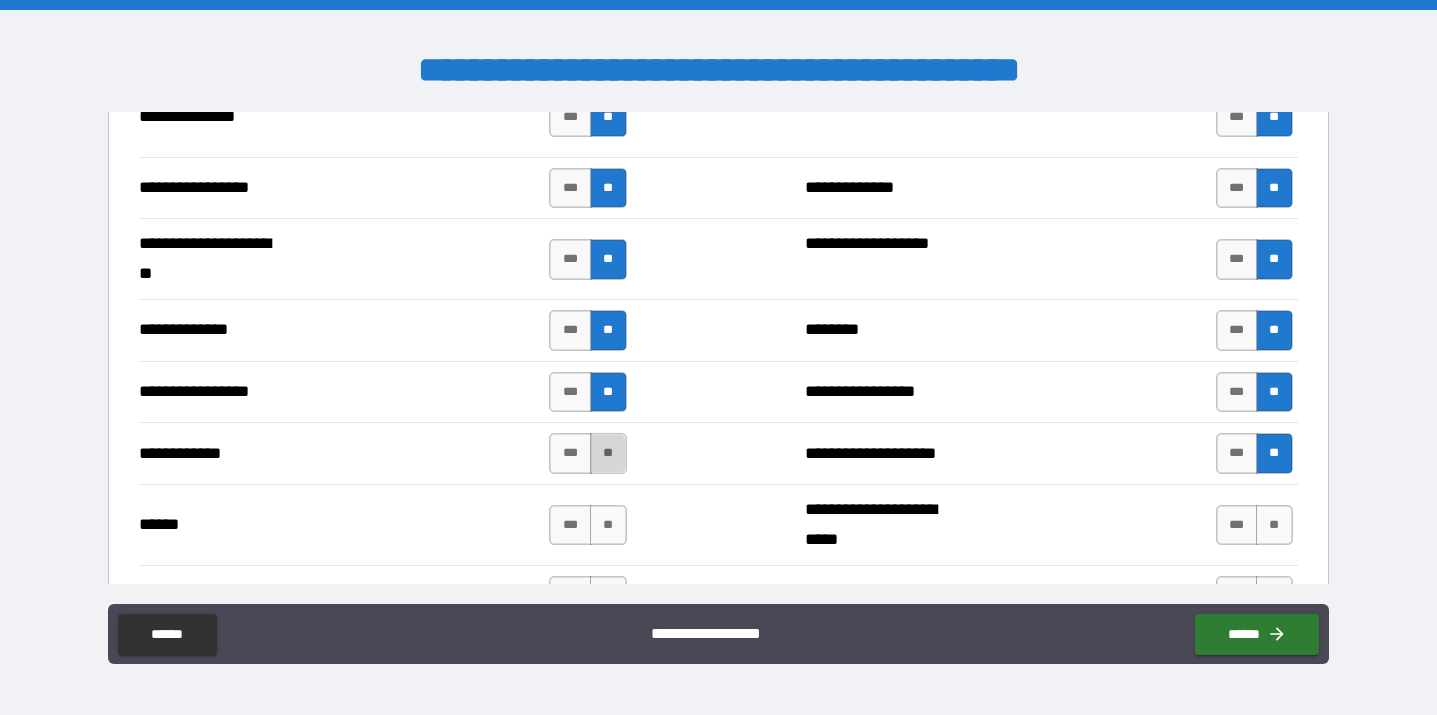 click on "**" at bounding box center [608, 453] 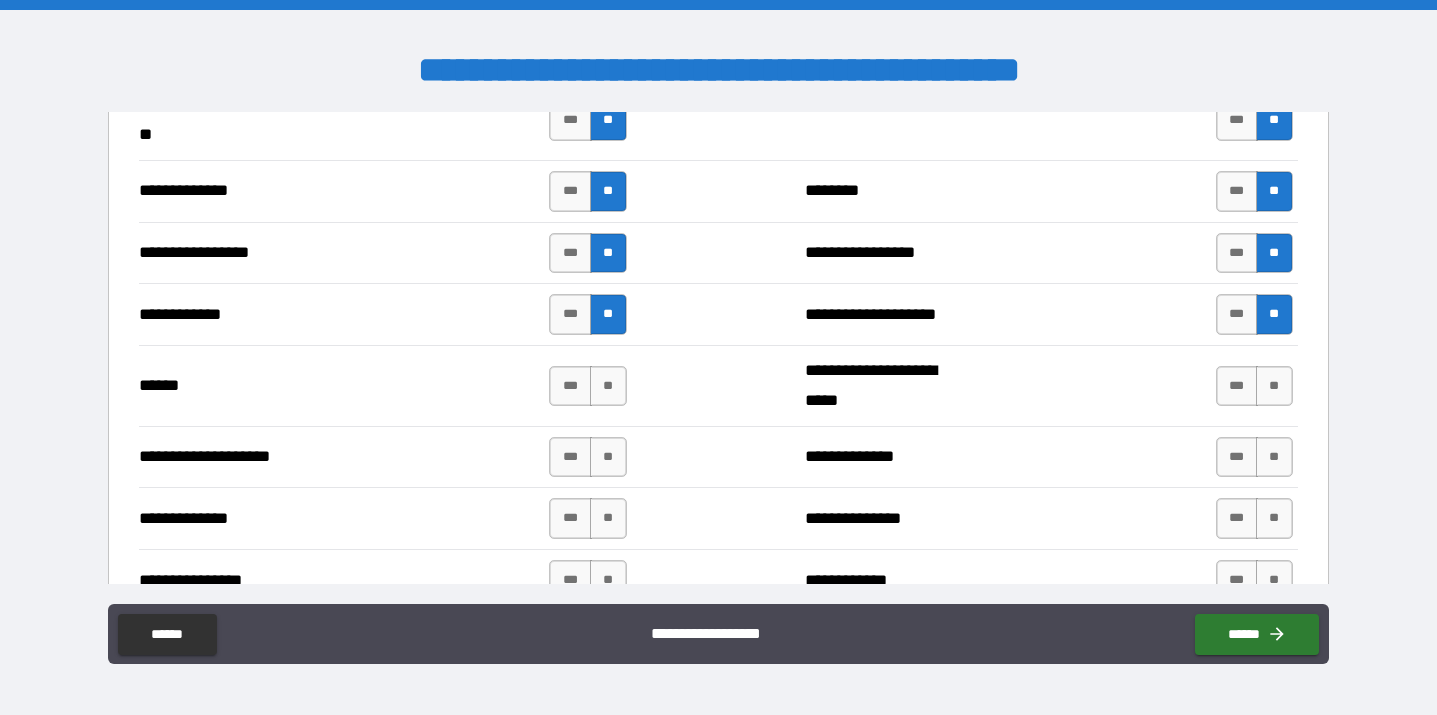 scroll, scrollTop: 3322, scrollLeft: 0, axis: vertical 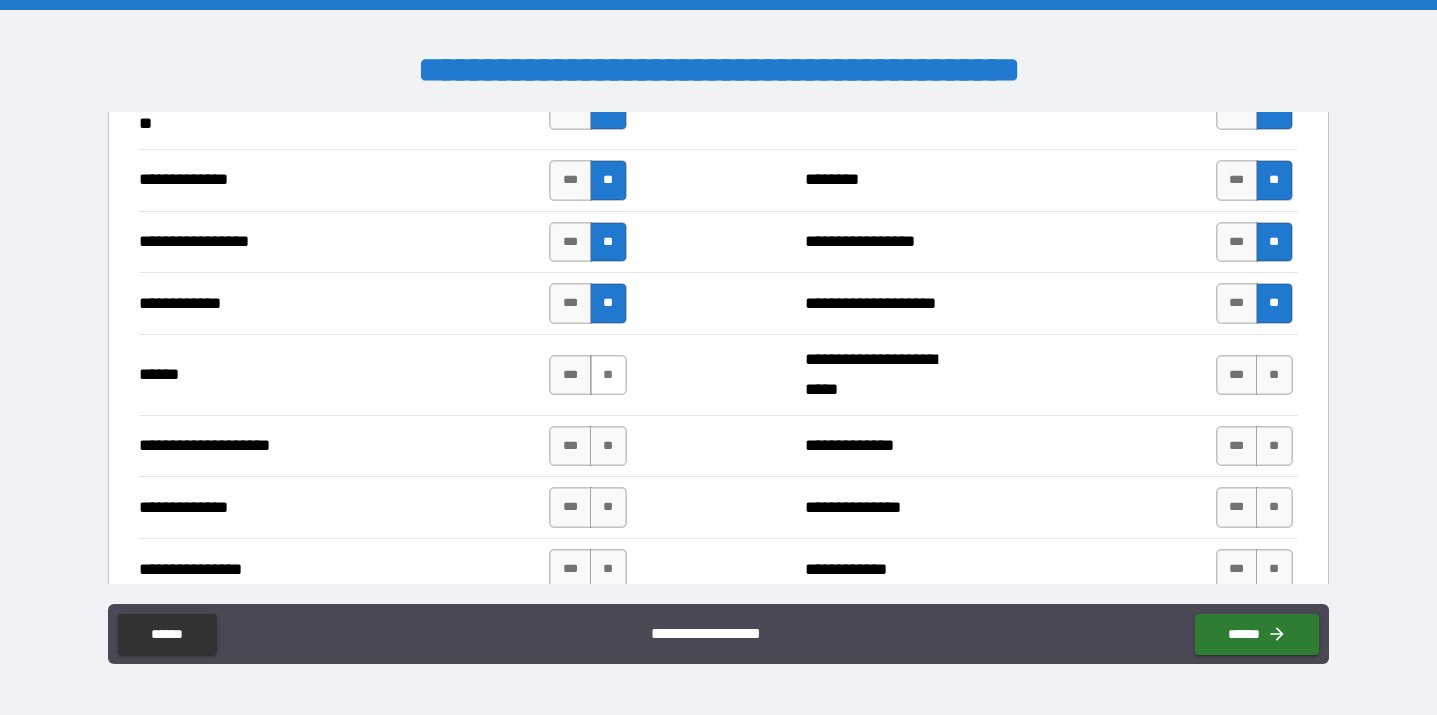 click on "**" at bounding box center (608, 375) 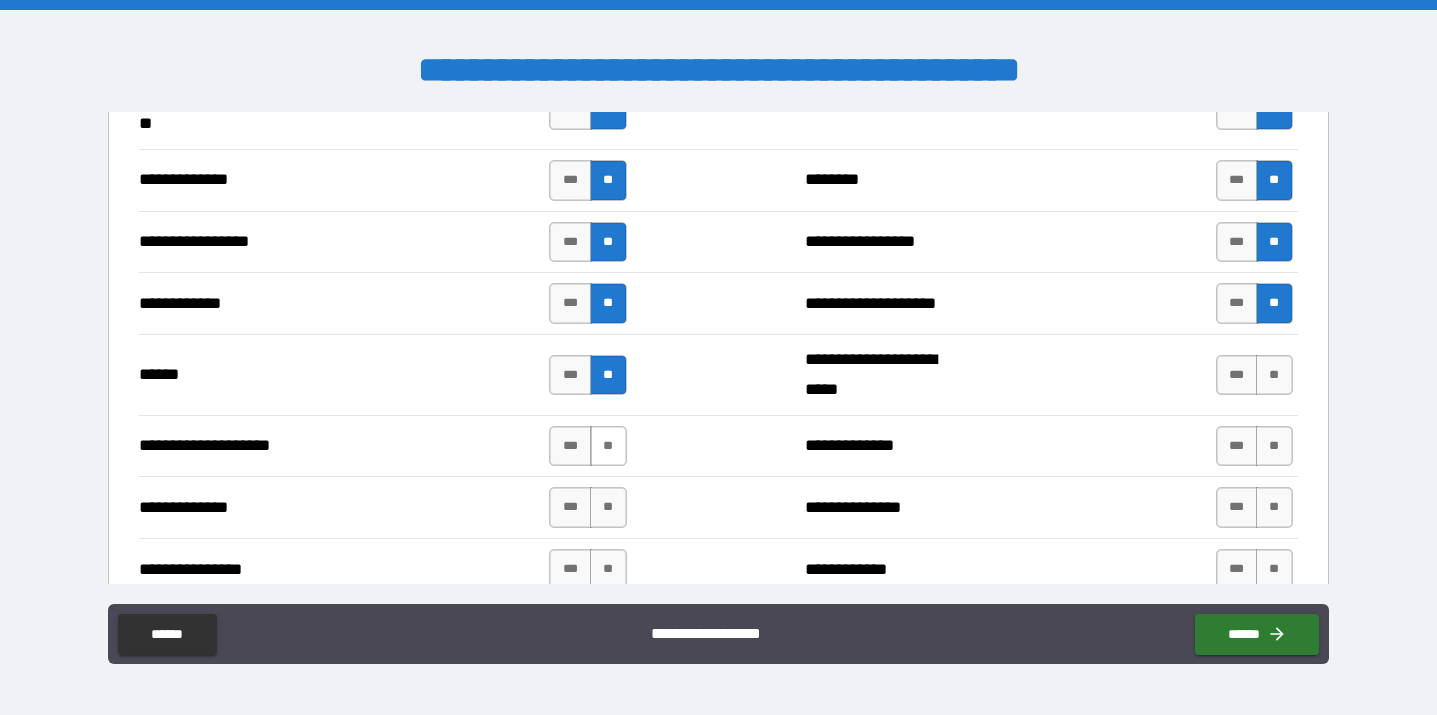 click on "**" at bounding box center [608, 446] 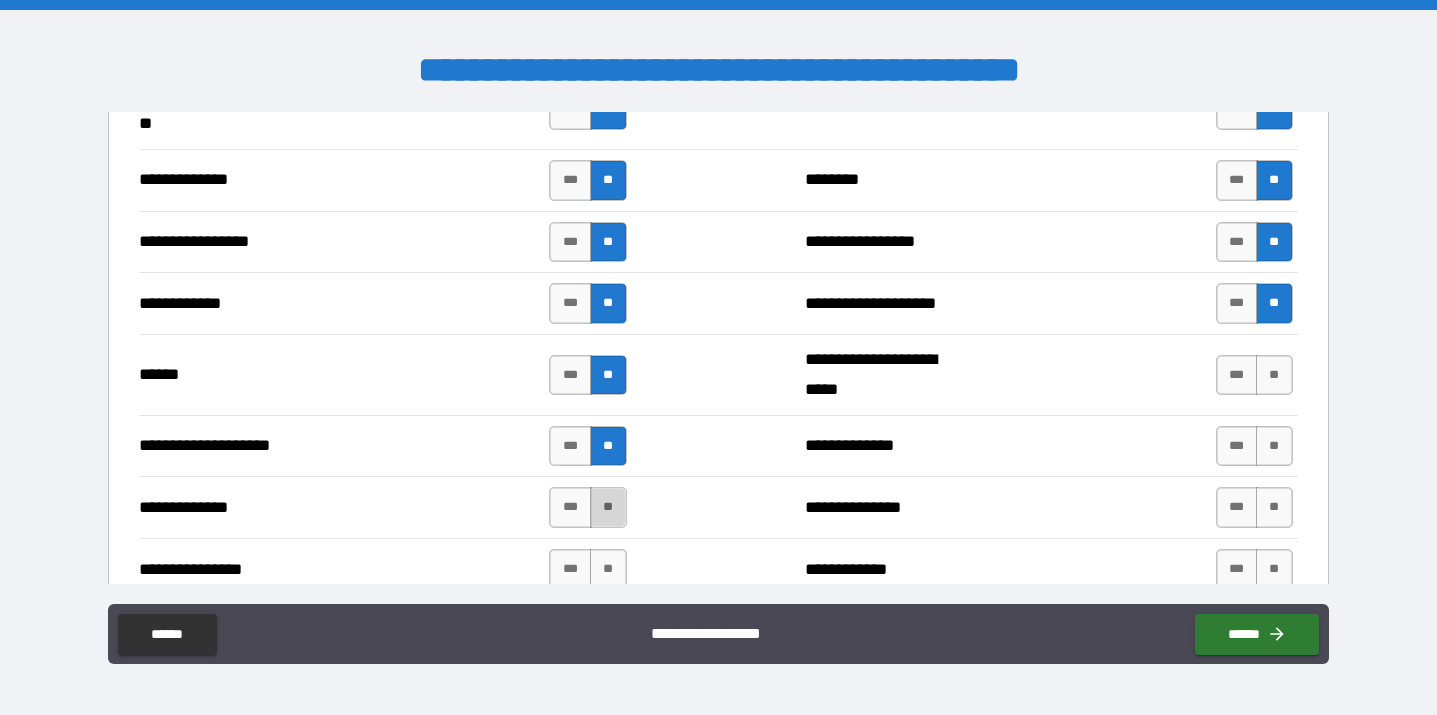 click on "**" at bounding box center (608, 507) 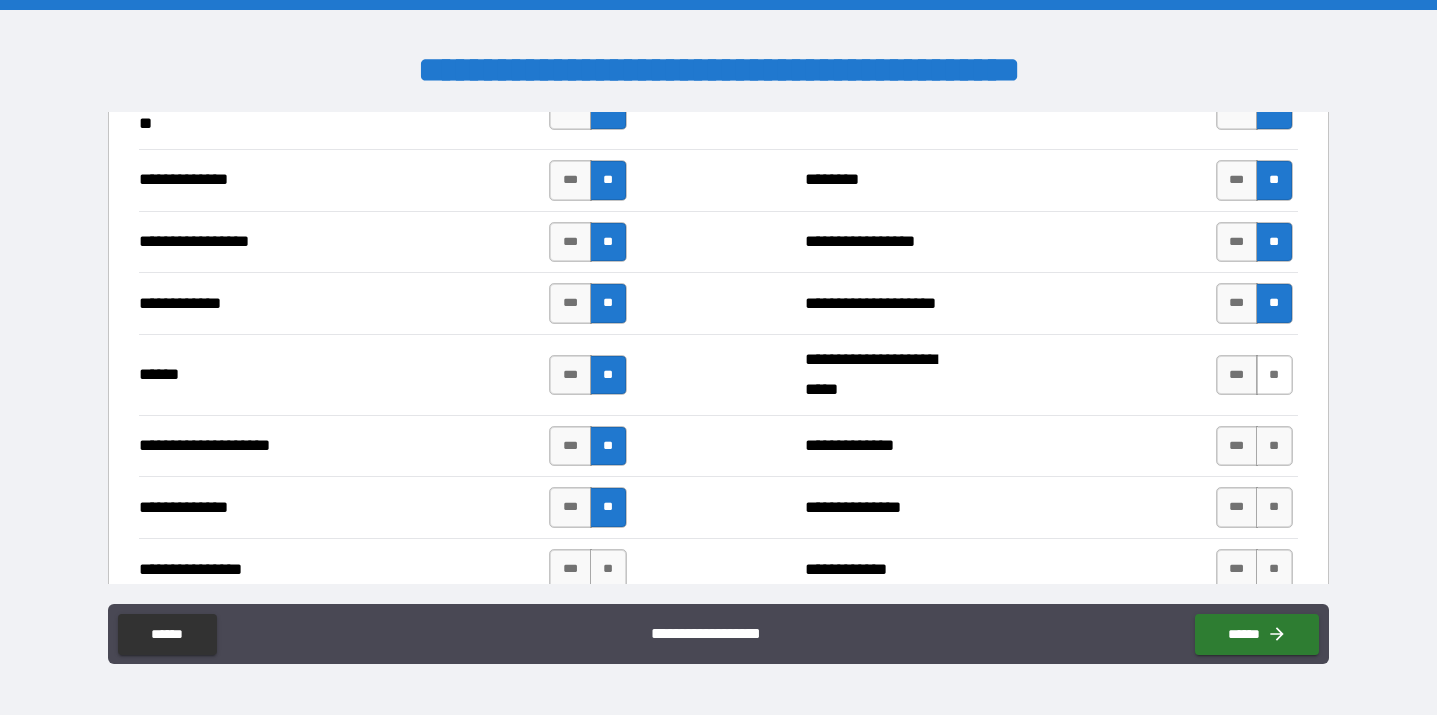 click on "**" at bounding box center [1274, 375] 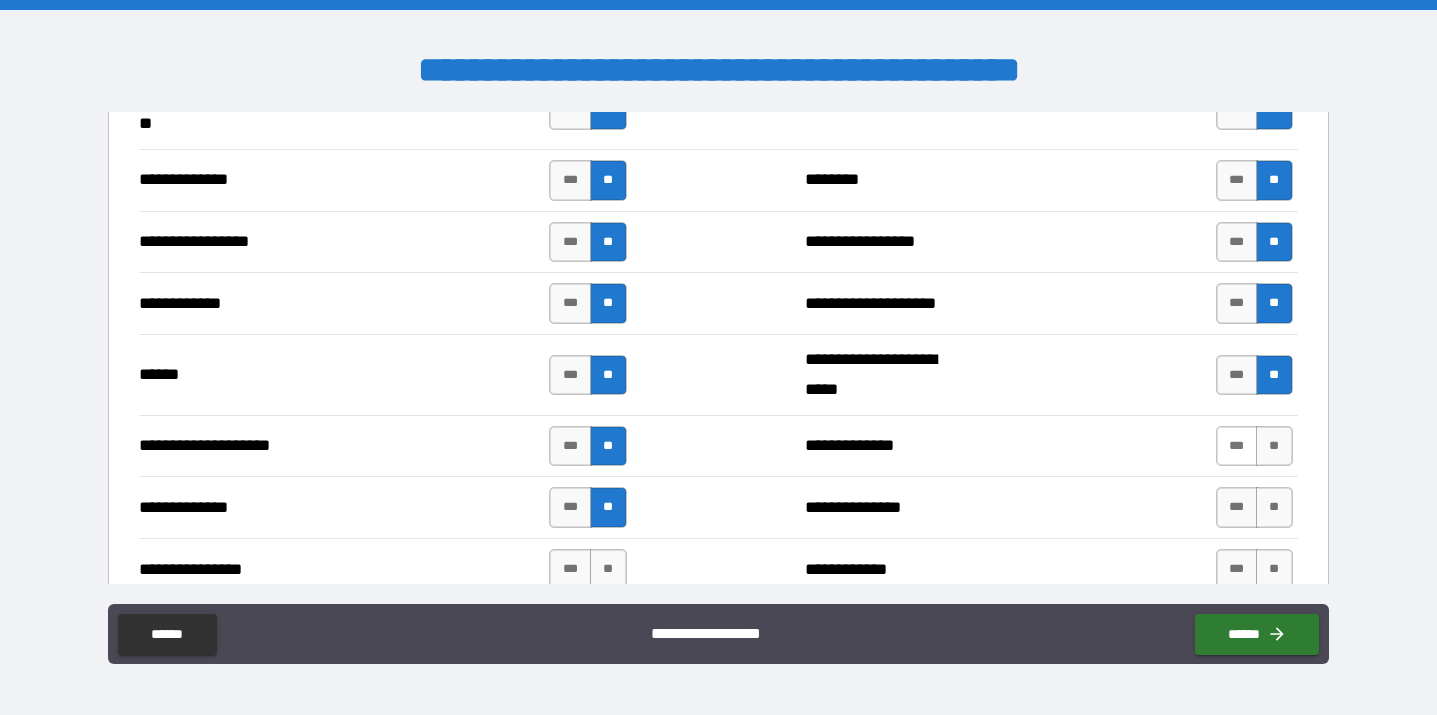 click on "***" at bounding box center (1237, 446) 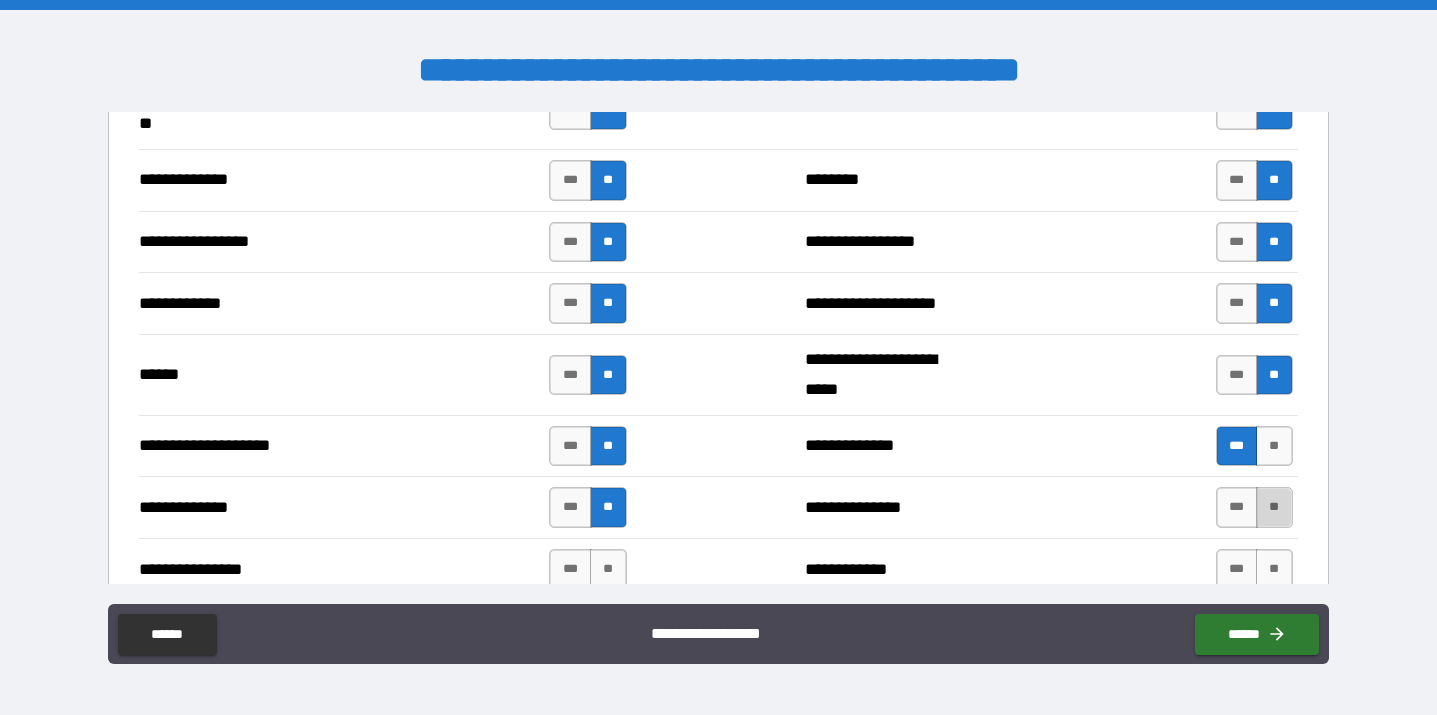click on "**" at bounding box center [1274, 507] 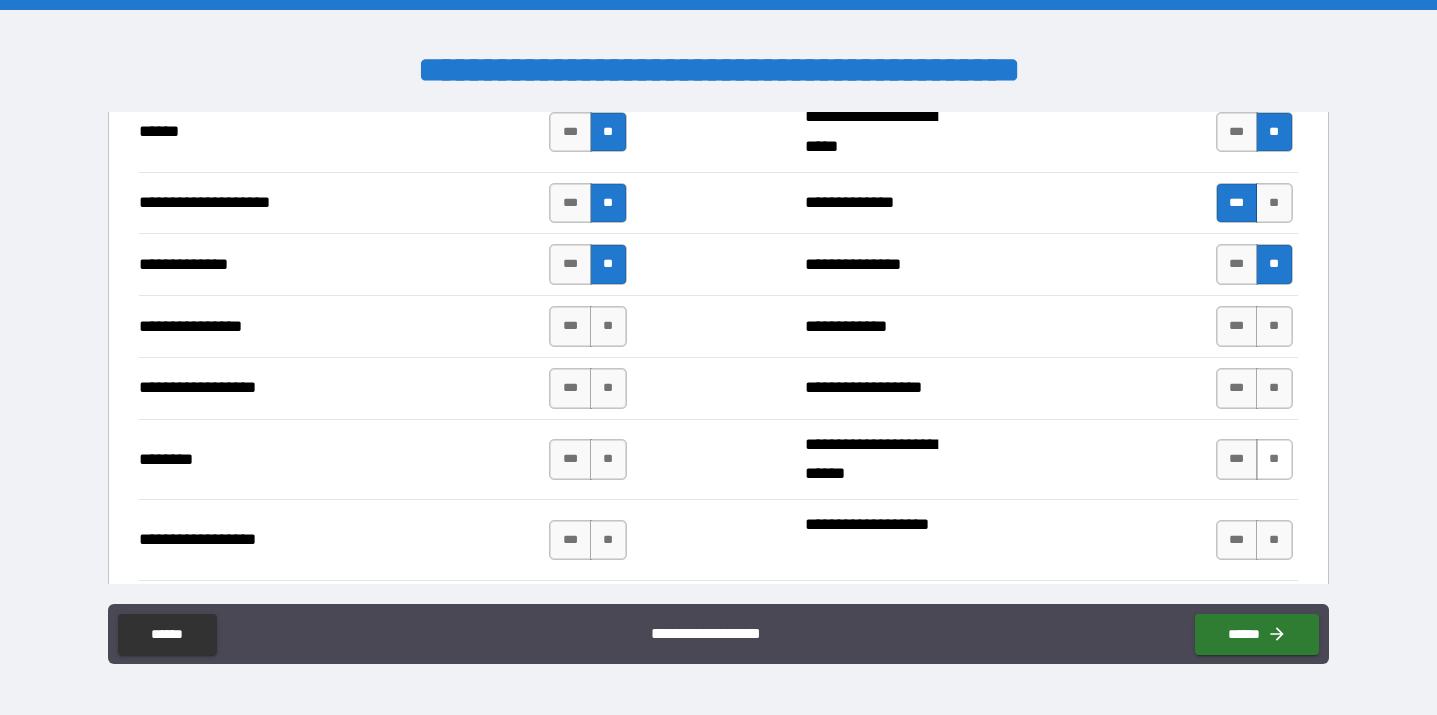 scroll, scrollTop: 3573, scrollLeft: 0, axis: vertical 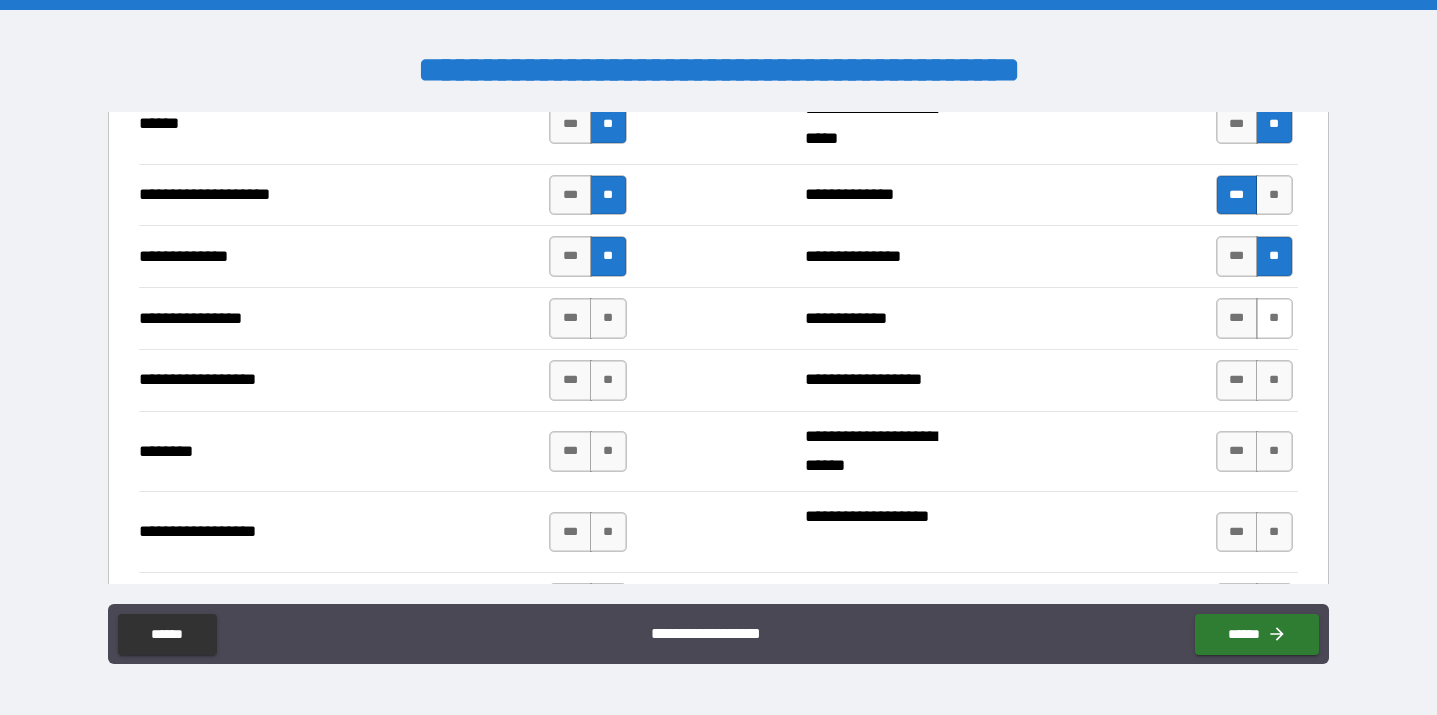 click on "**" at bounding box center [1274, 318] 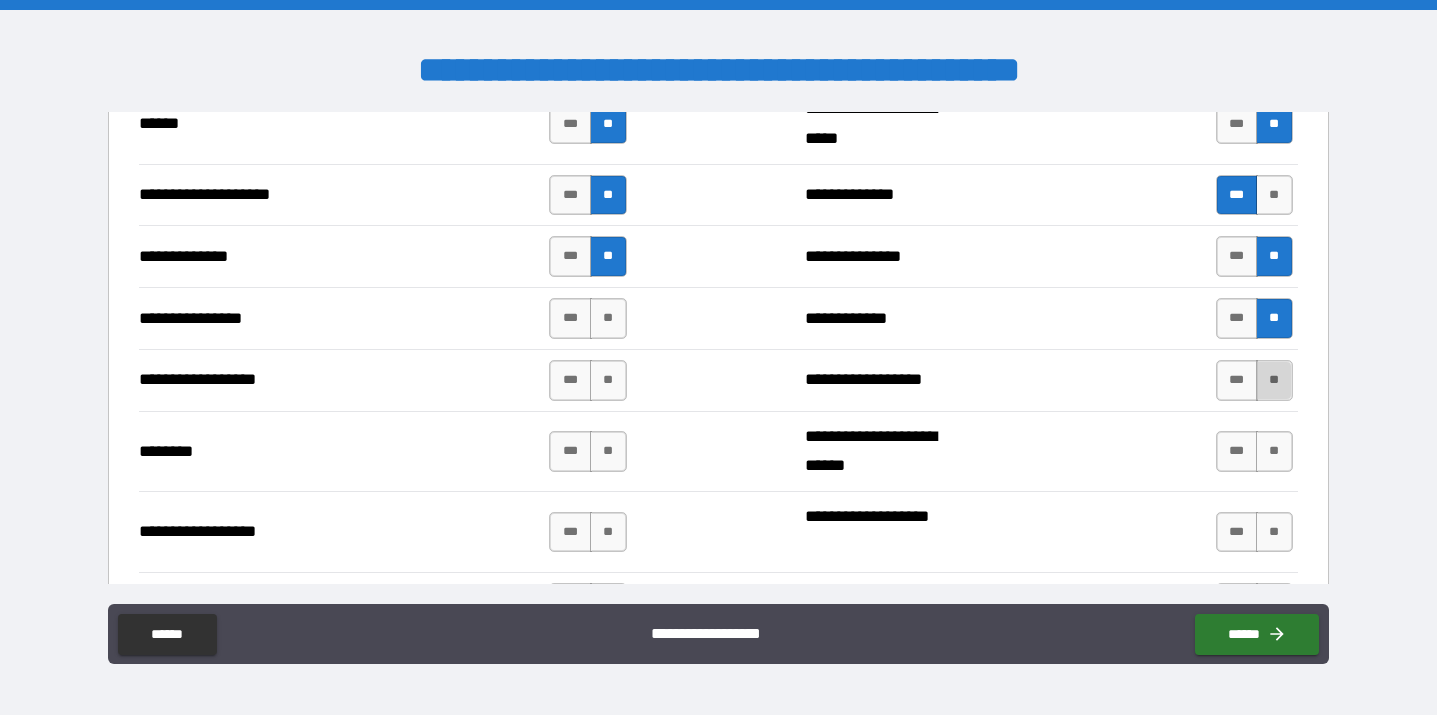 click on "**" at bounding box center [1274, 380] 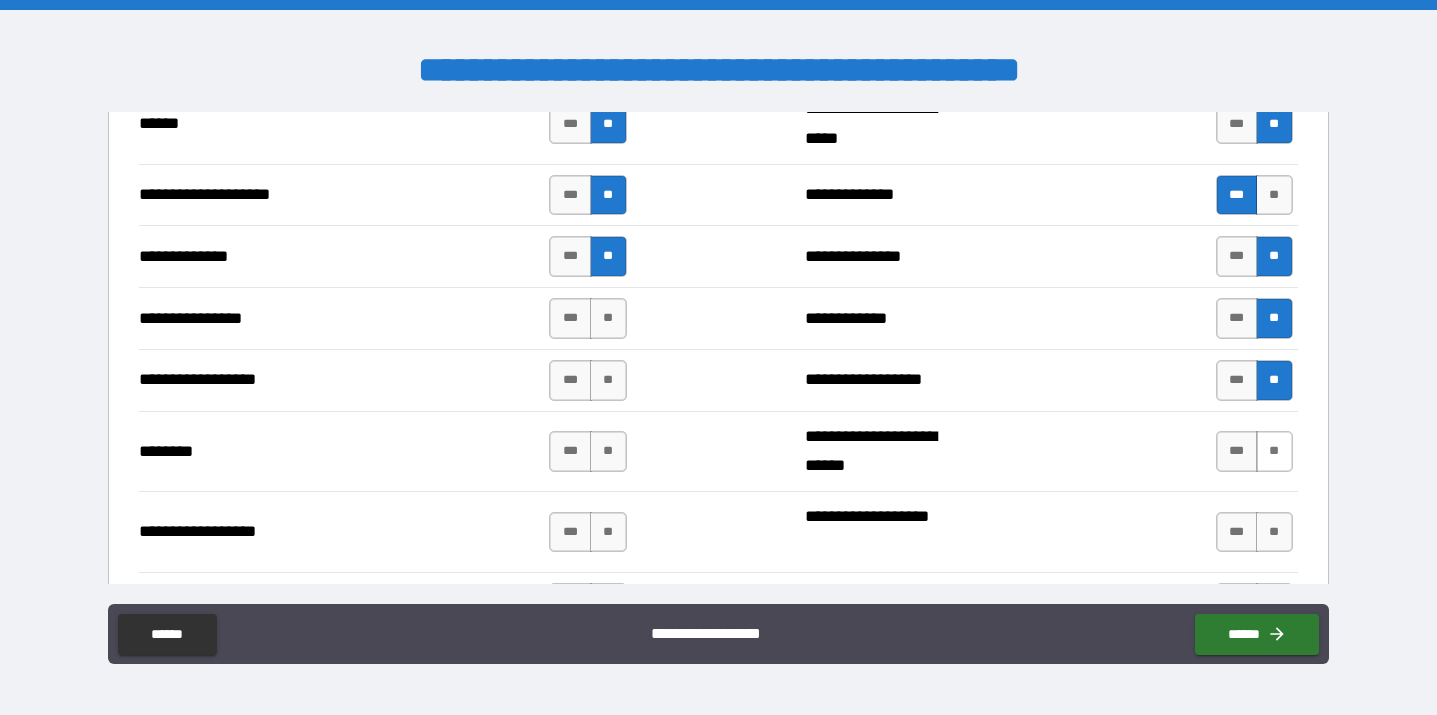 click on "**" at bounding box center (1274, 451) 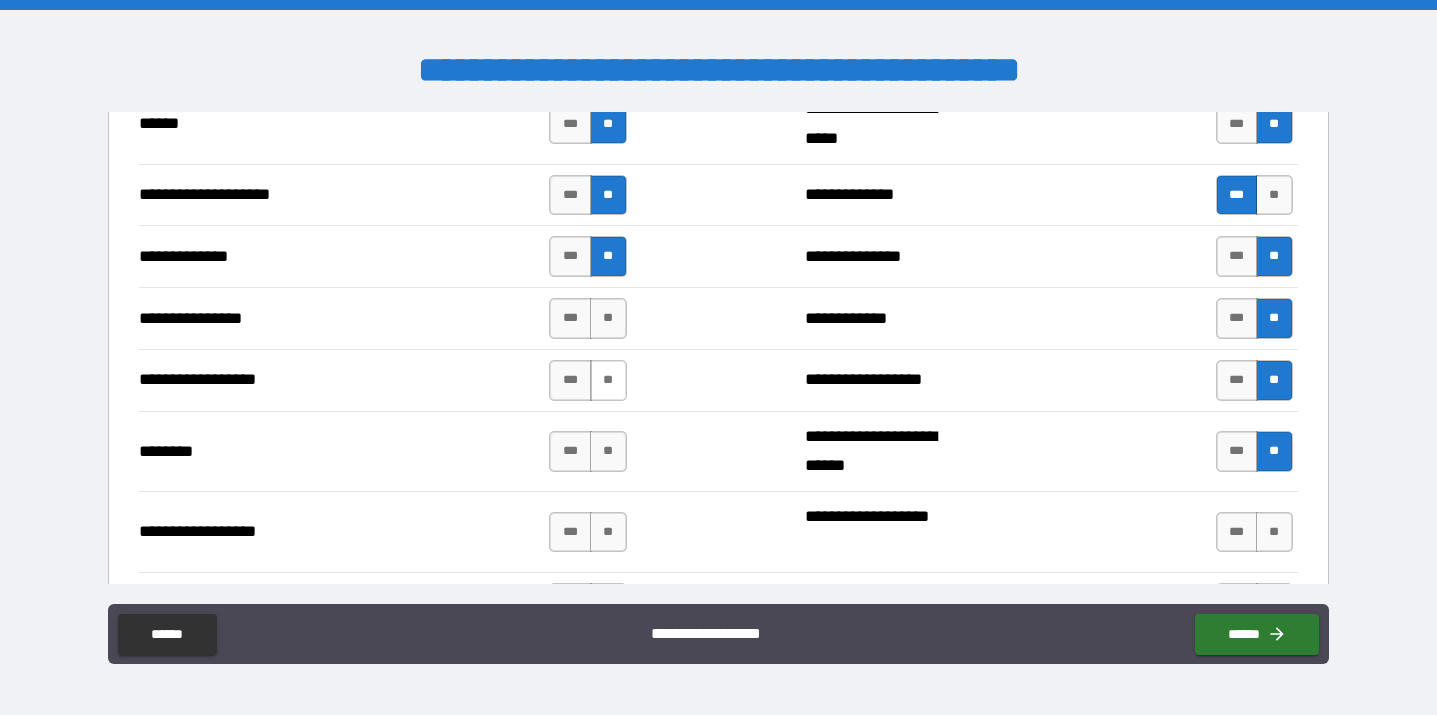 click on "**" at bounding box center [608, 380] 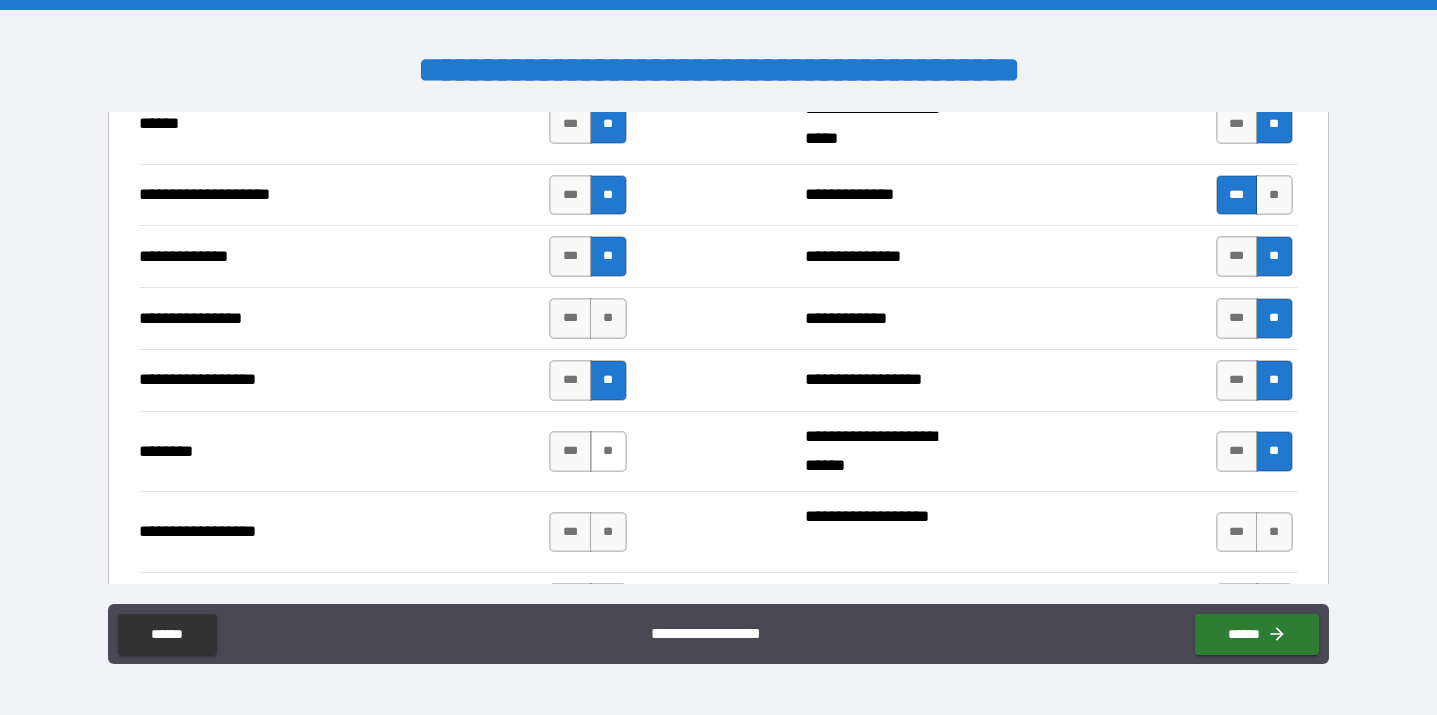 click on "**" at bounding box center (608, 451) 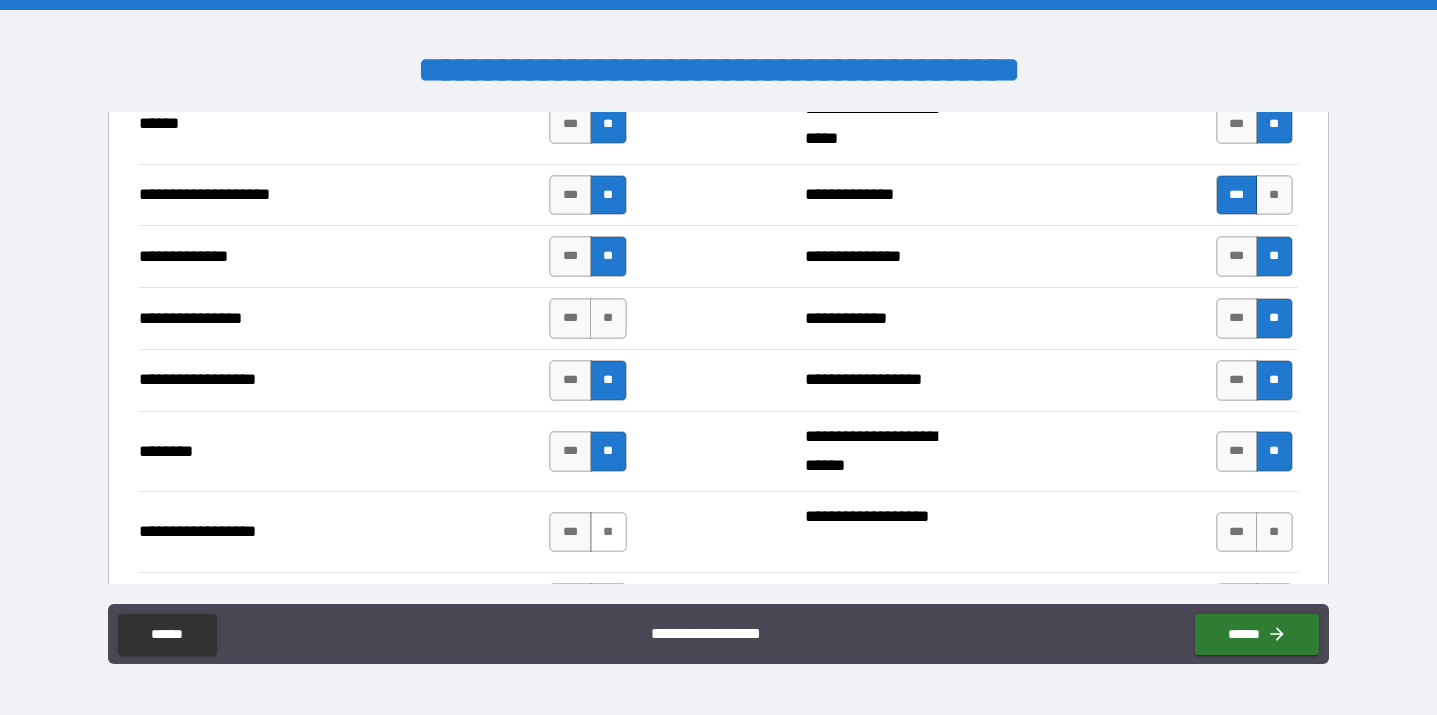 click on "**" at bounding box center (608, 532) 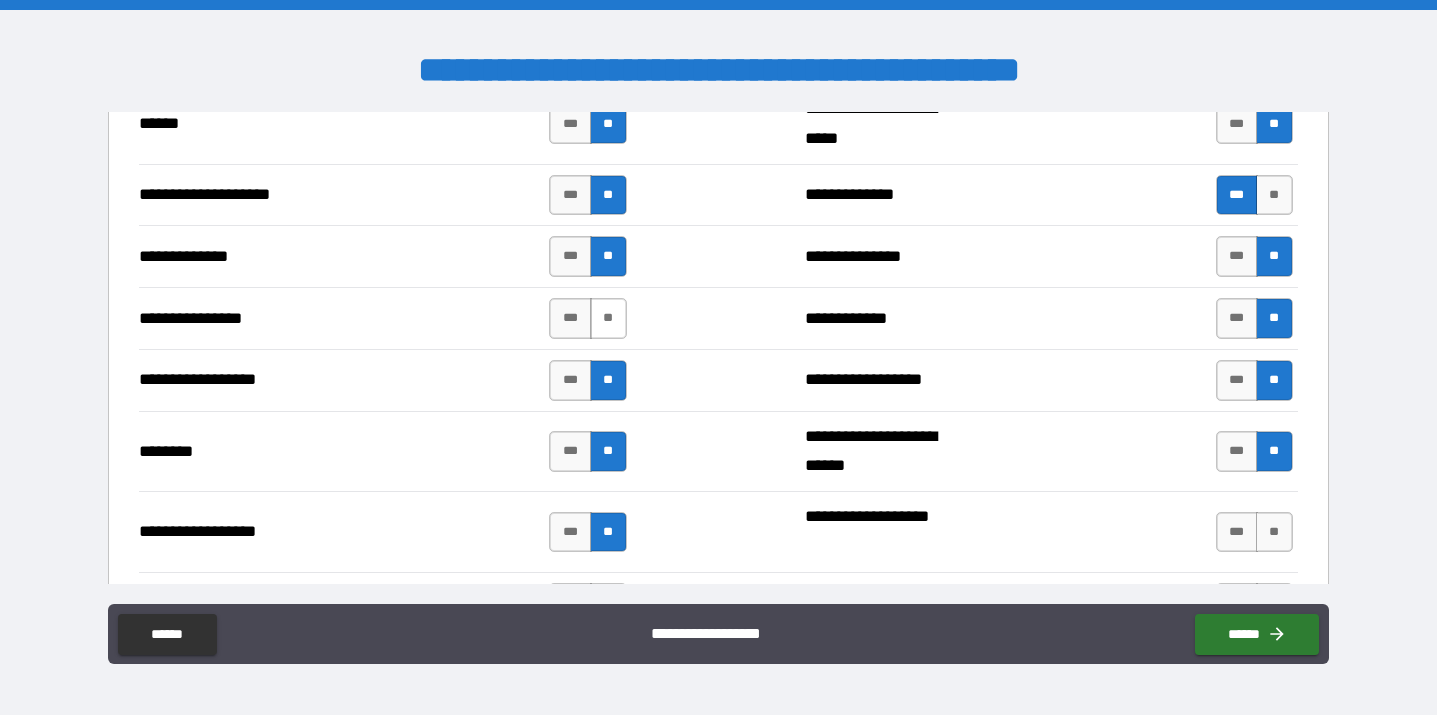 click on "**" at bounding box center [608, 318] 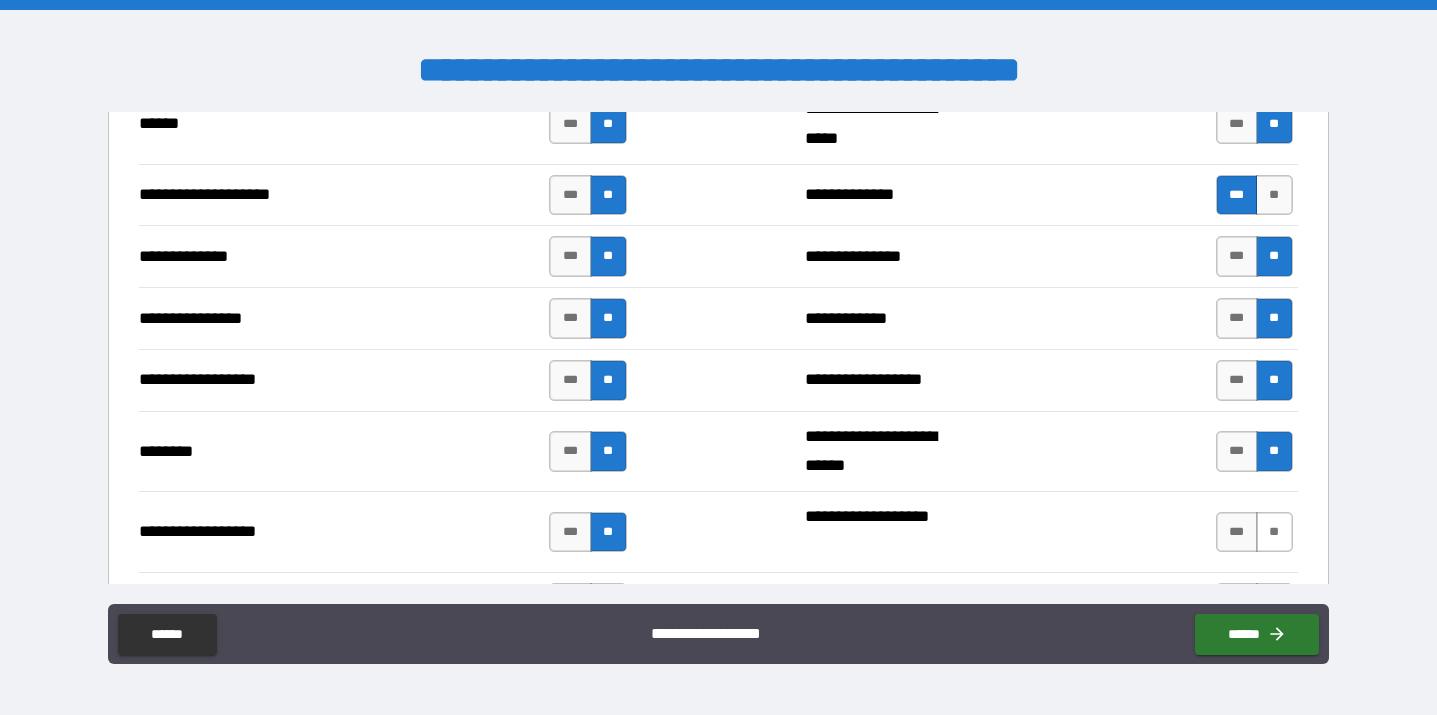 click on "**" at bounding box center [1274, 532] 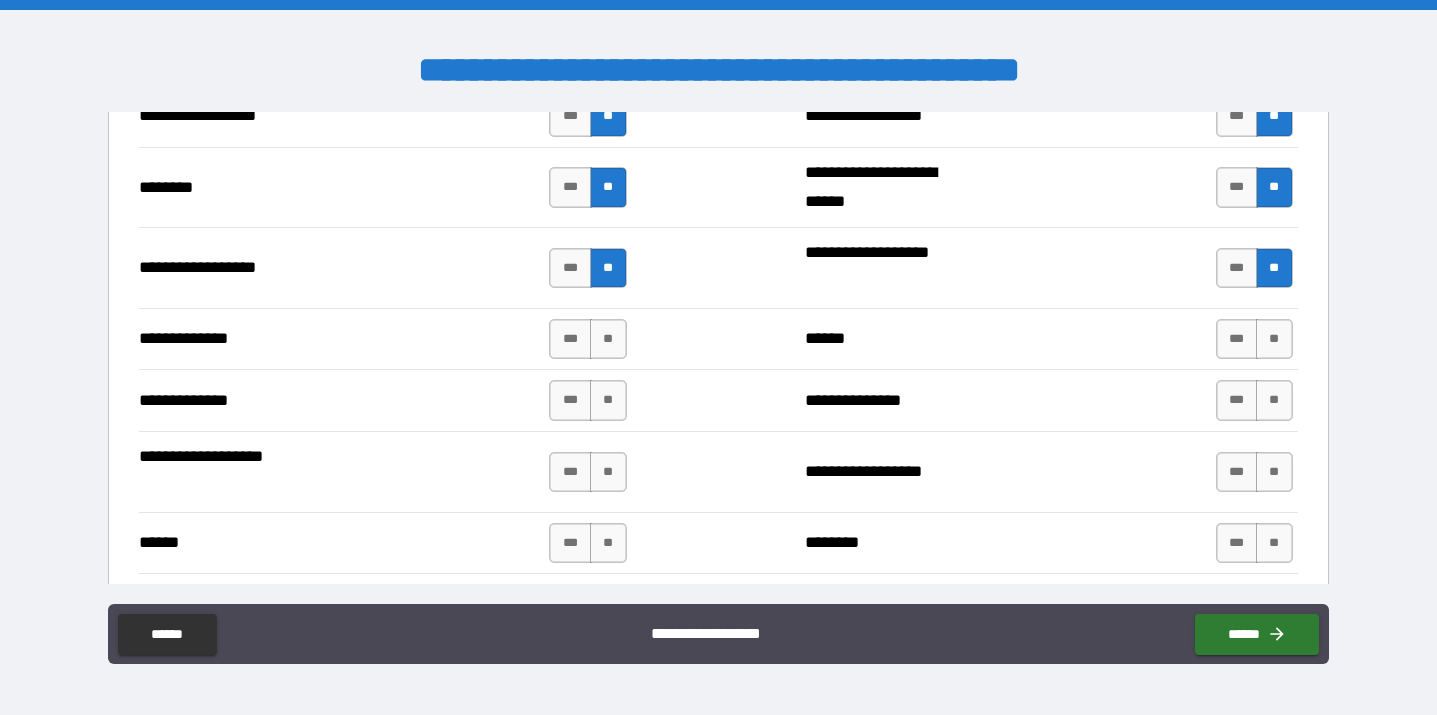 scroll, scrollTop: 3838, scrollLeft: 0, axis: vertical 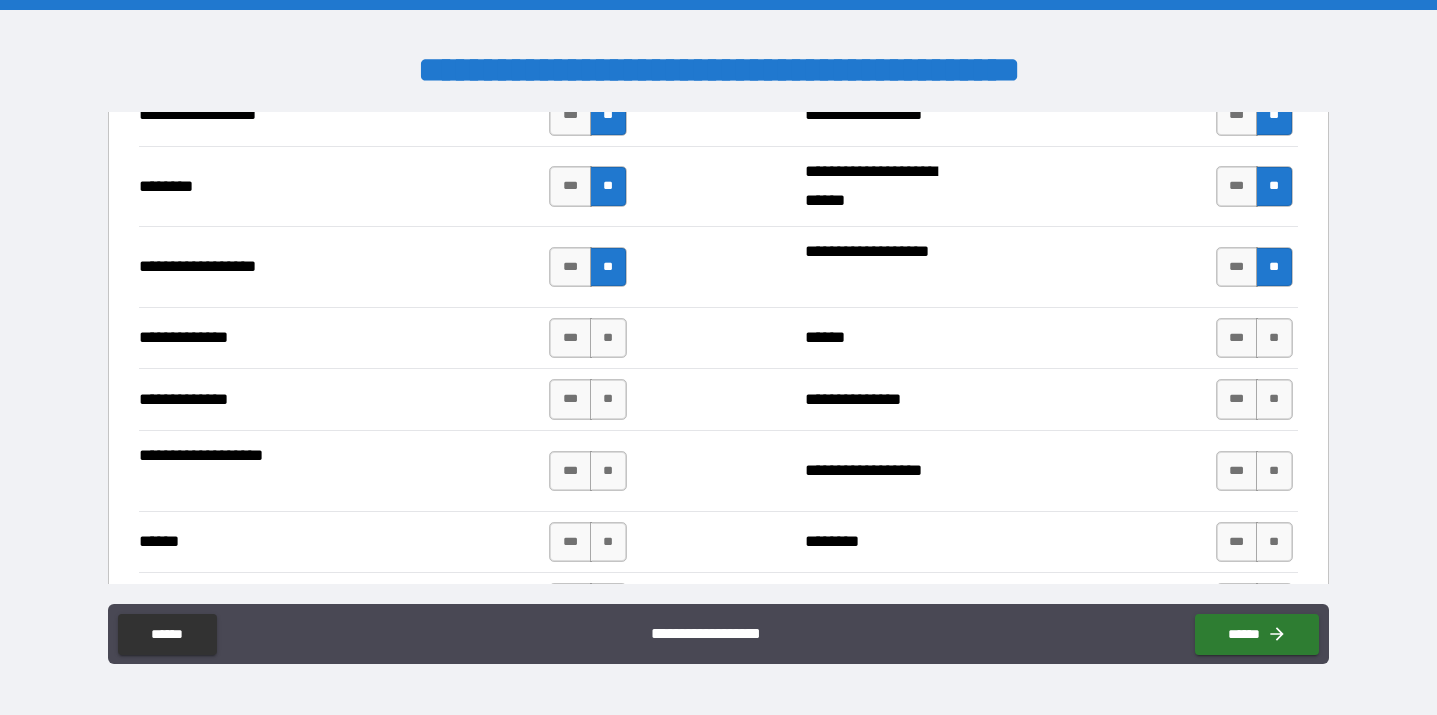 click on "*** **" at bounding box center (590, 338) 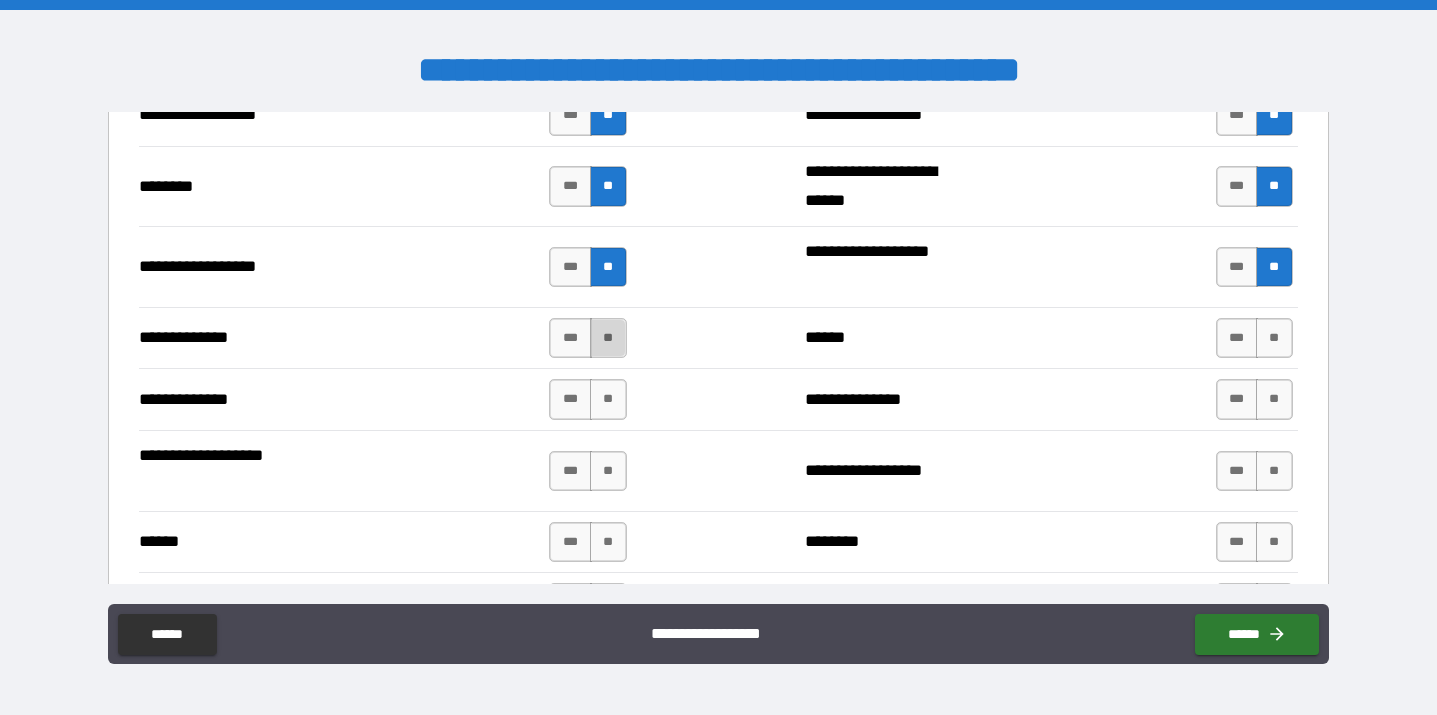 click on "**" at bounding box center [608, 338] 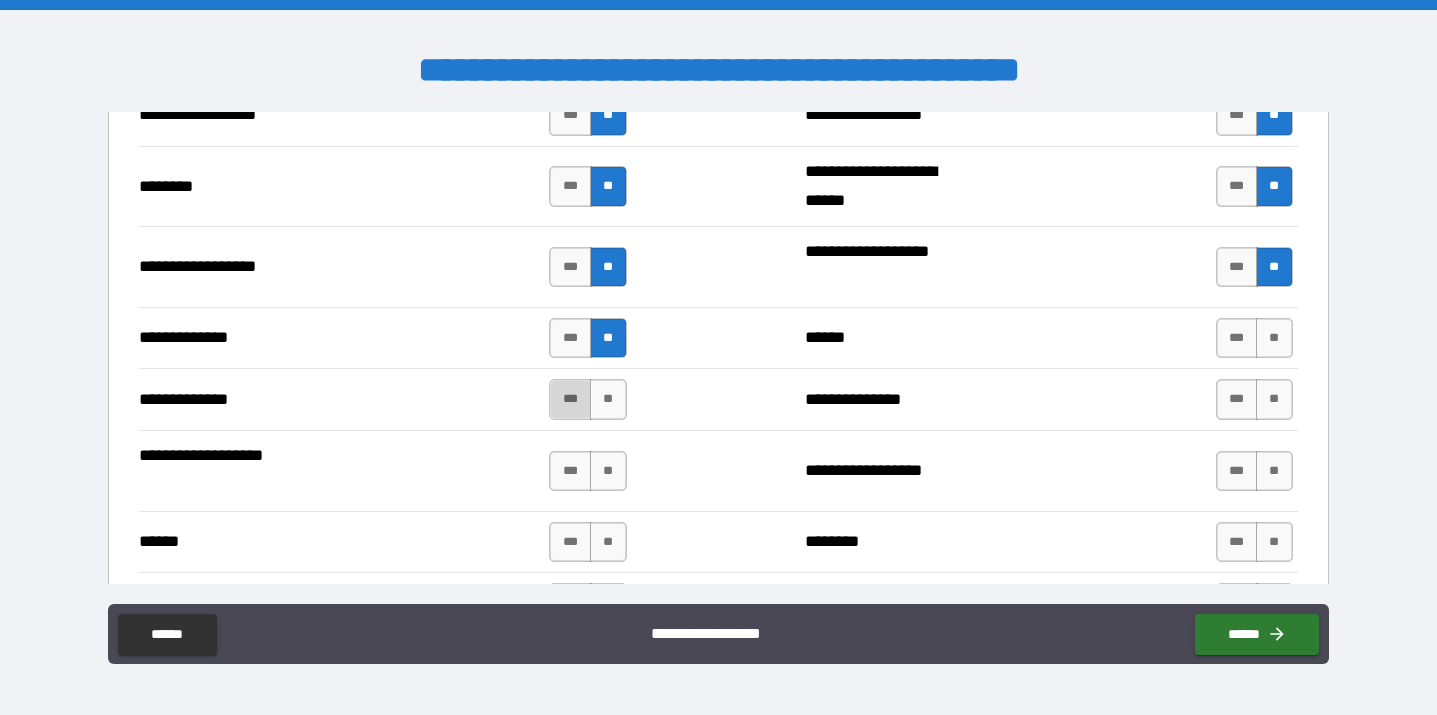 click on "***" at bounding box center [570, 399] 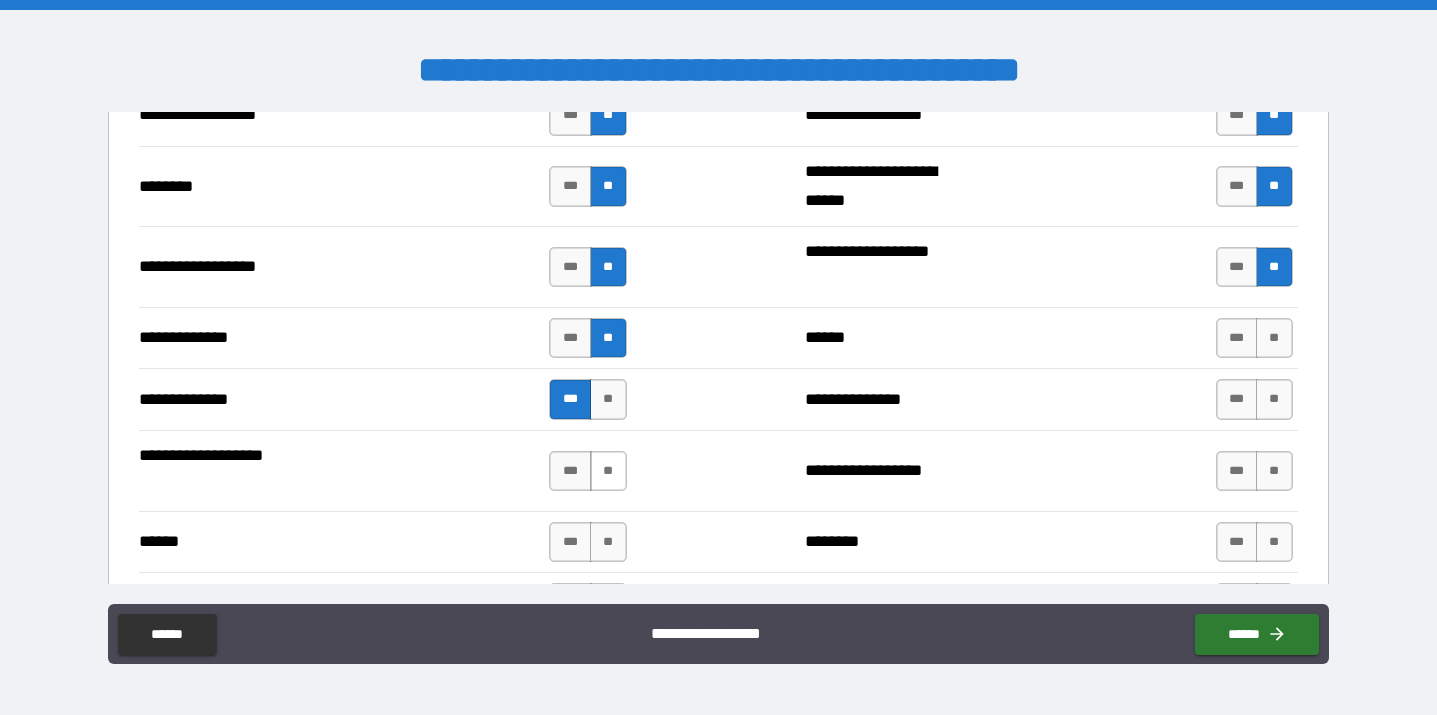 click on "**" at bounding box center [608, 471] 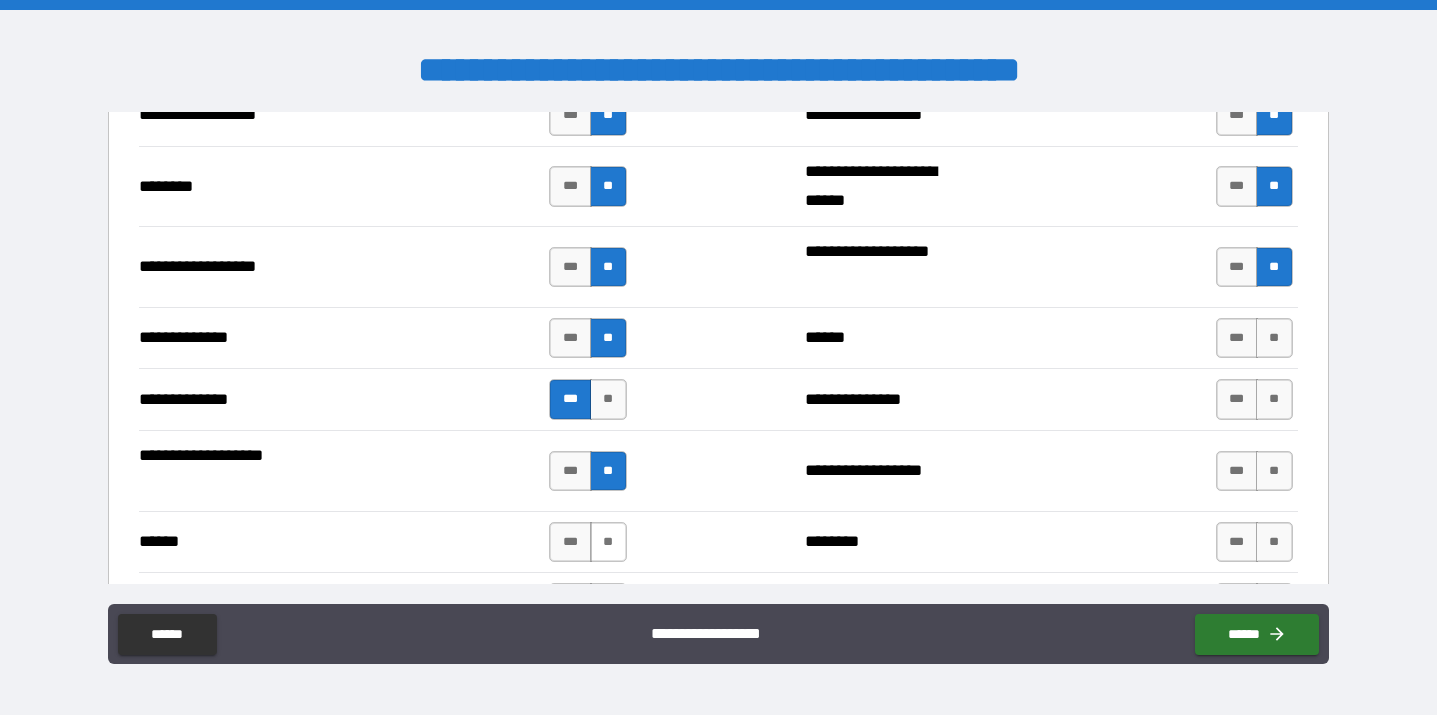 click on "**" at bounding box center [608, 542] 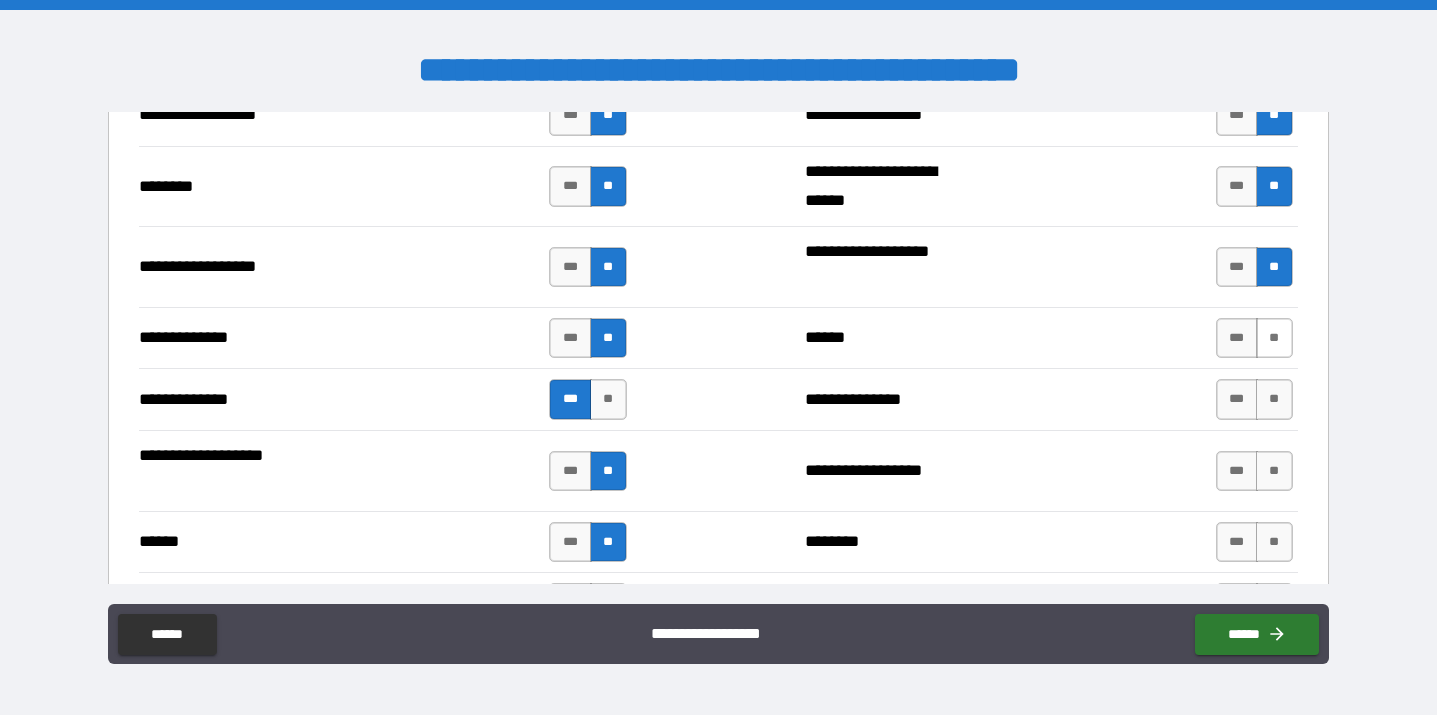 click on "**" at bounding box center [1274, 338] 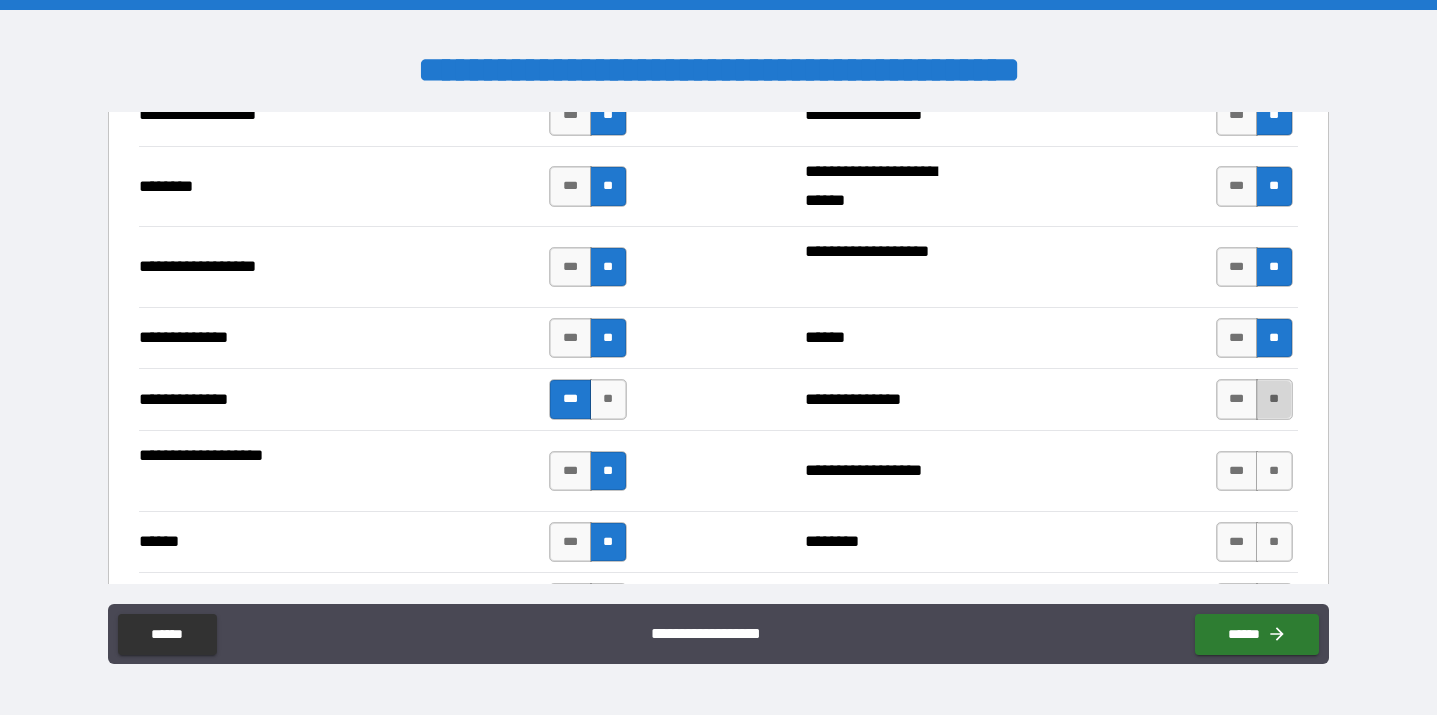 click on "**" at bounding box center (1274, 399) 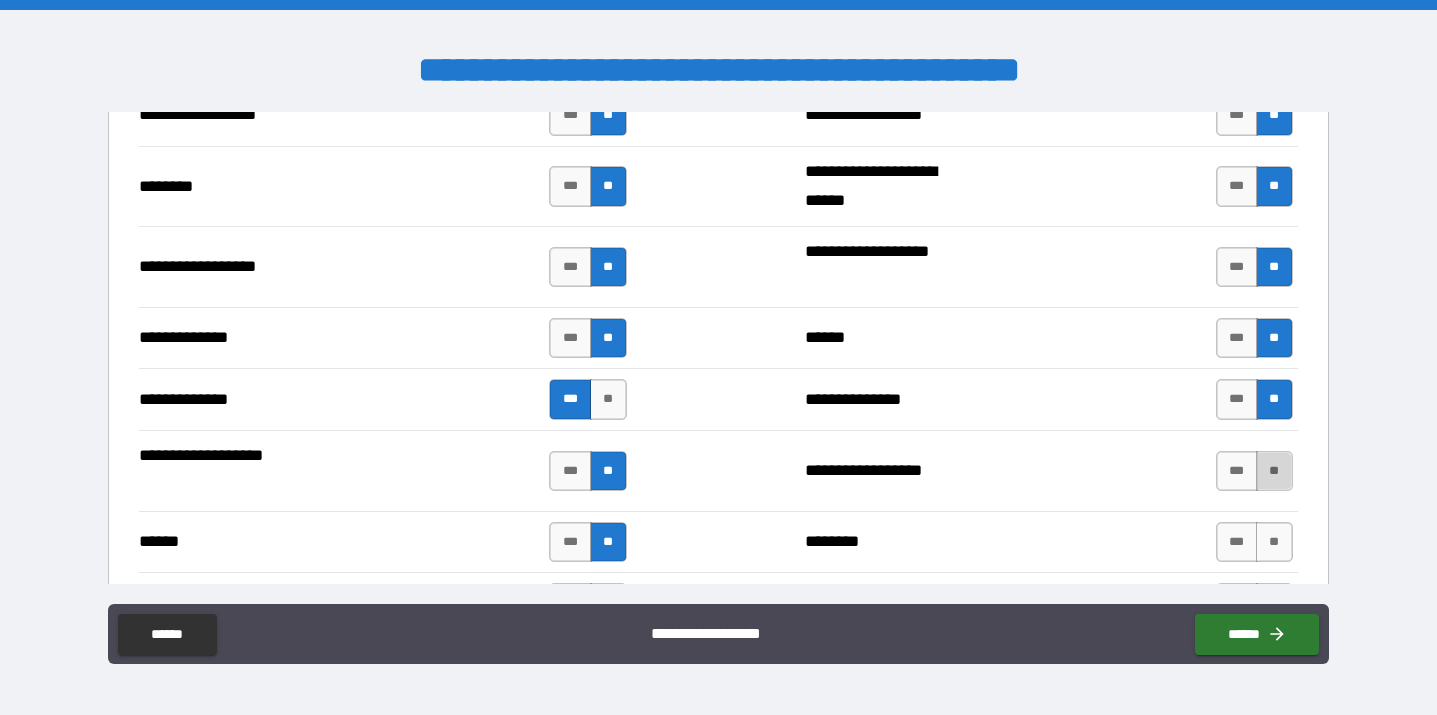click on "**" at bounding box center [1274, 471] 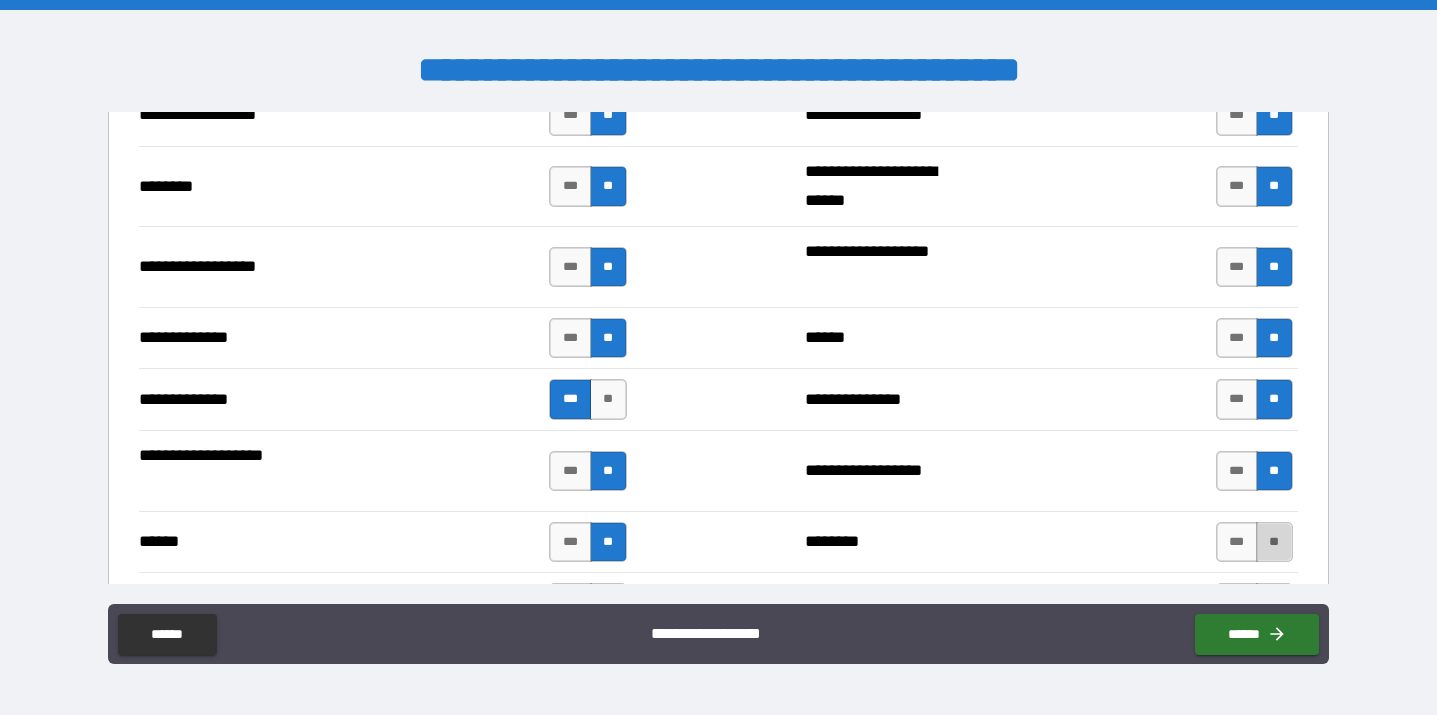 click on "**" at bounding box center (1274, 542) 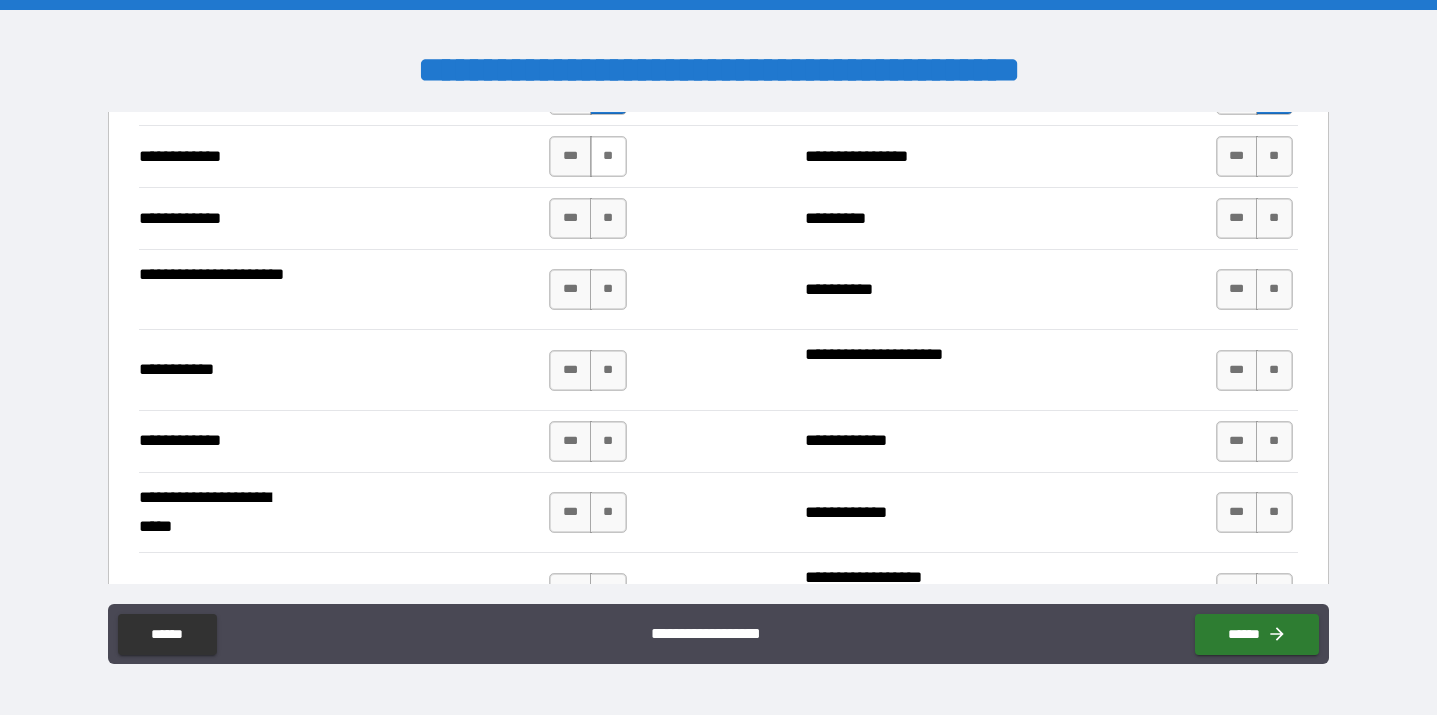 scroll, scrollTop: 4274, scrollLeft: 0, axis: vertical 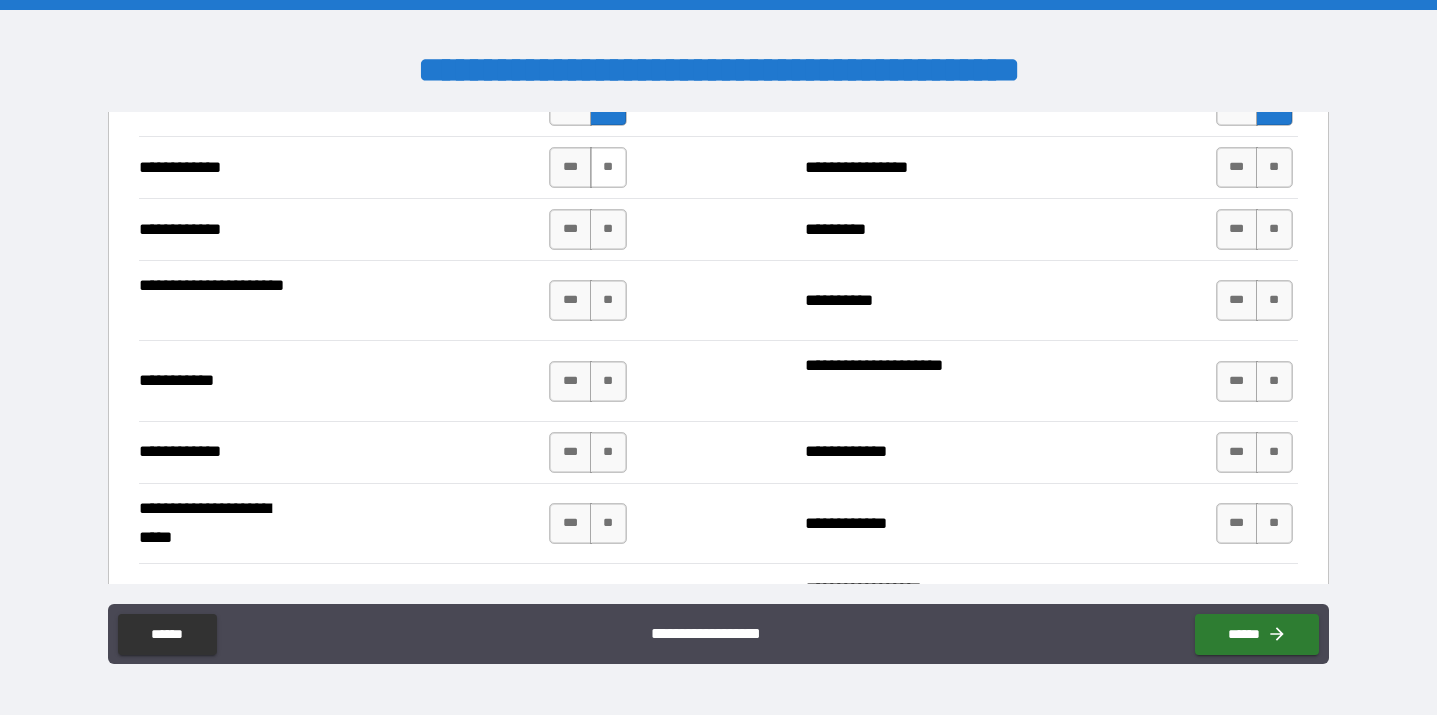 click on "**" at bounding box center [608, 167] 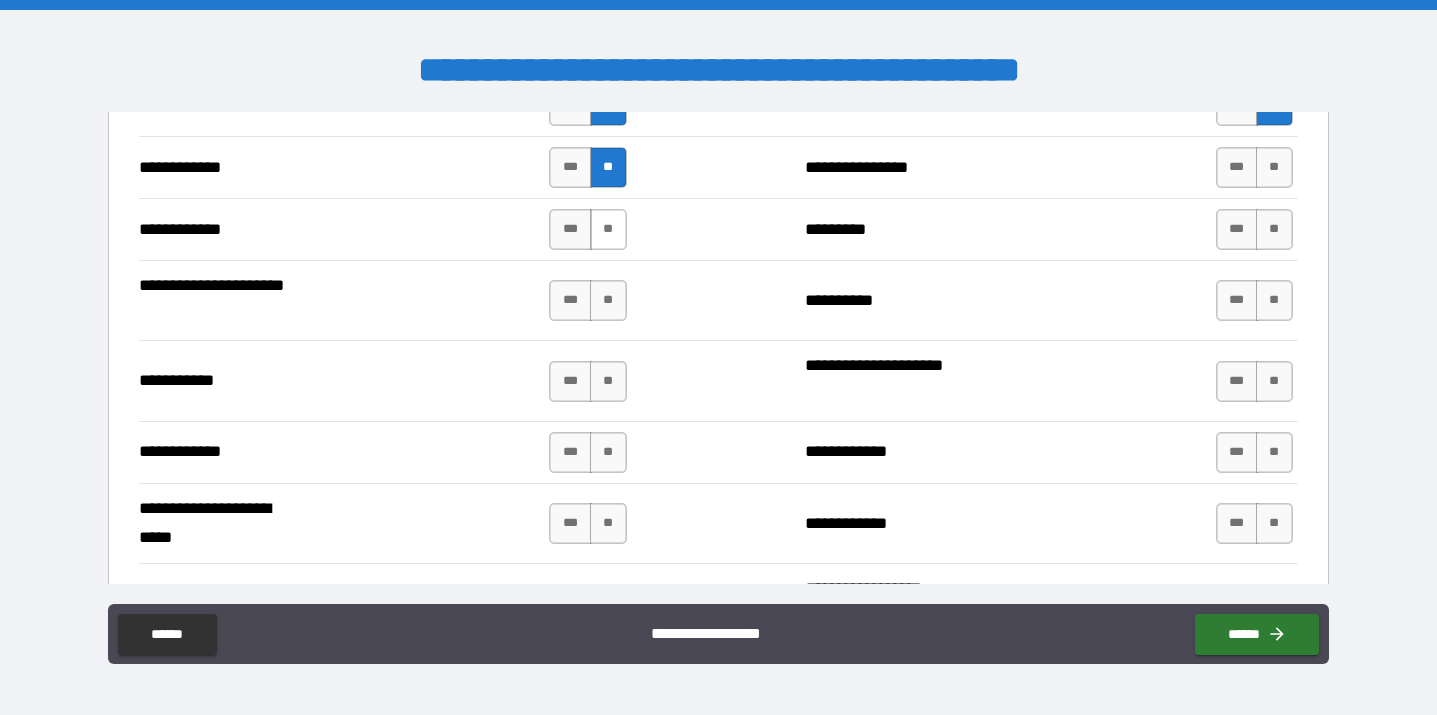 click on "**" at bounding box center (608, 229) 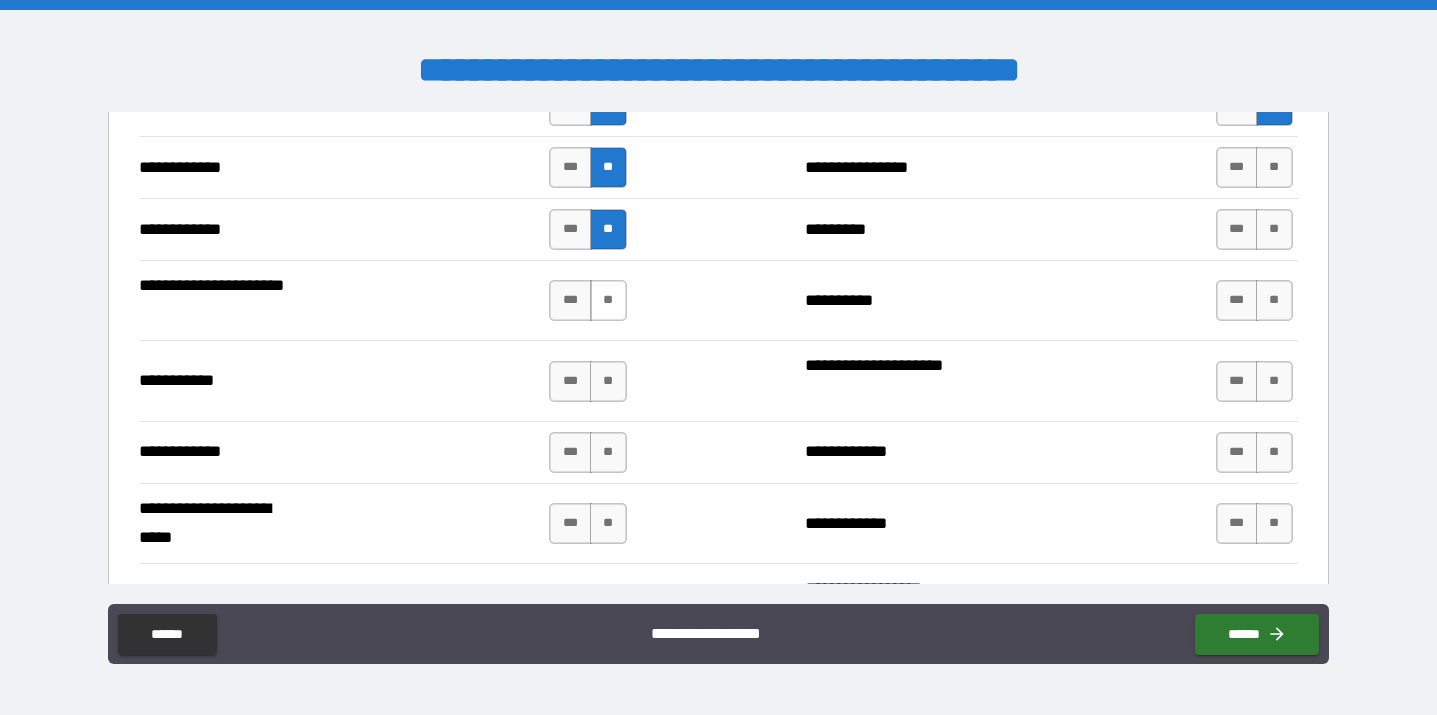 click on "**" at bounding box center [608, 300] 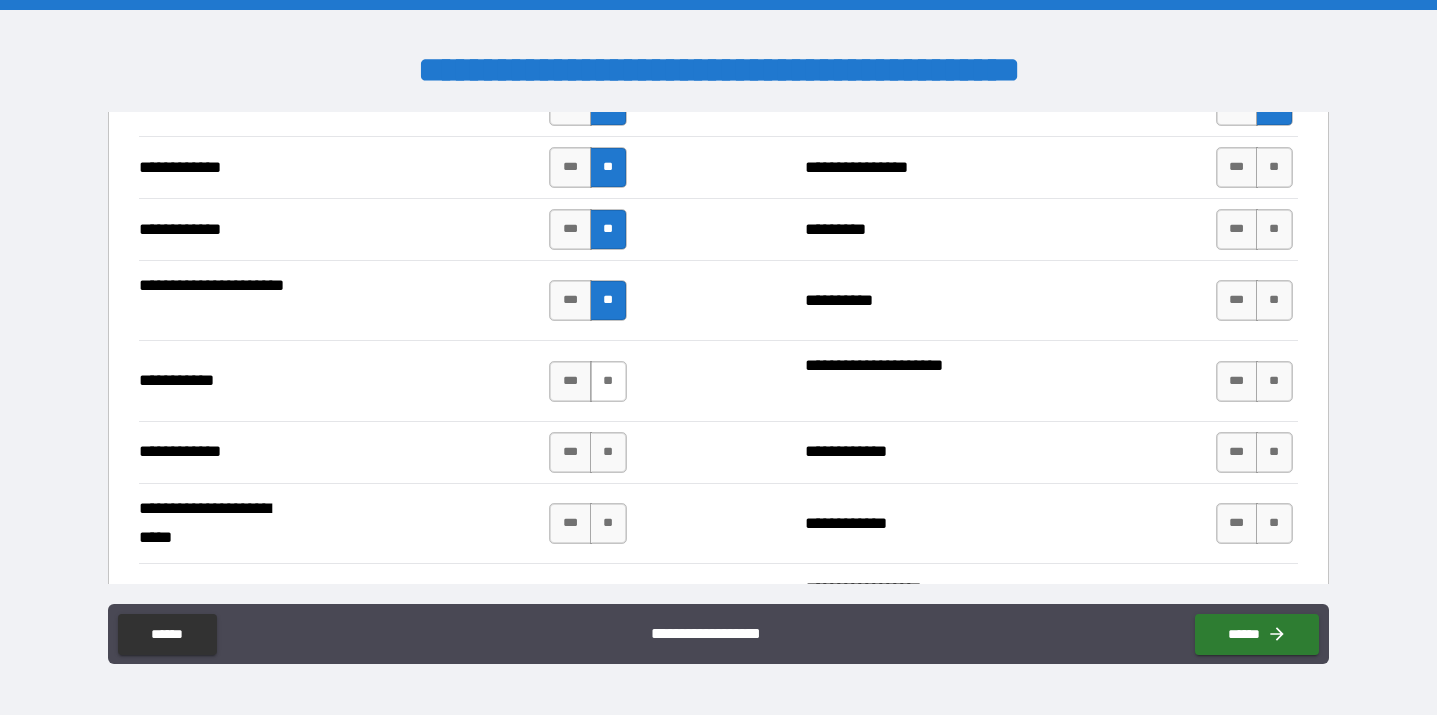 click on "**" at bounding box center (608, 381) 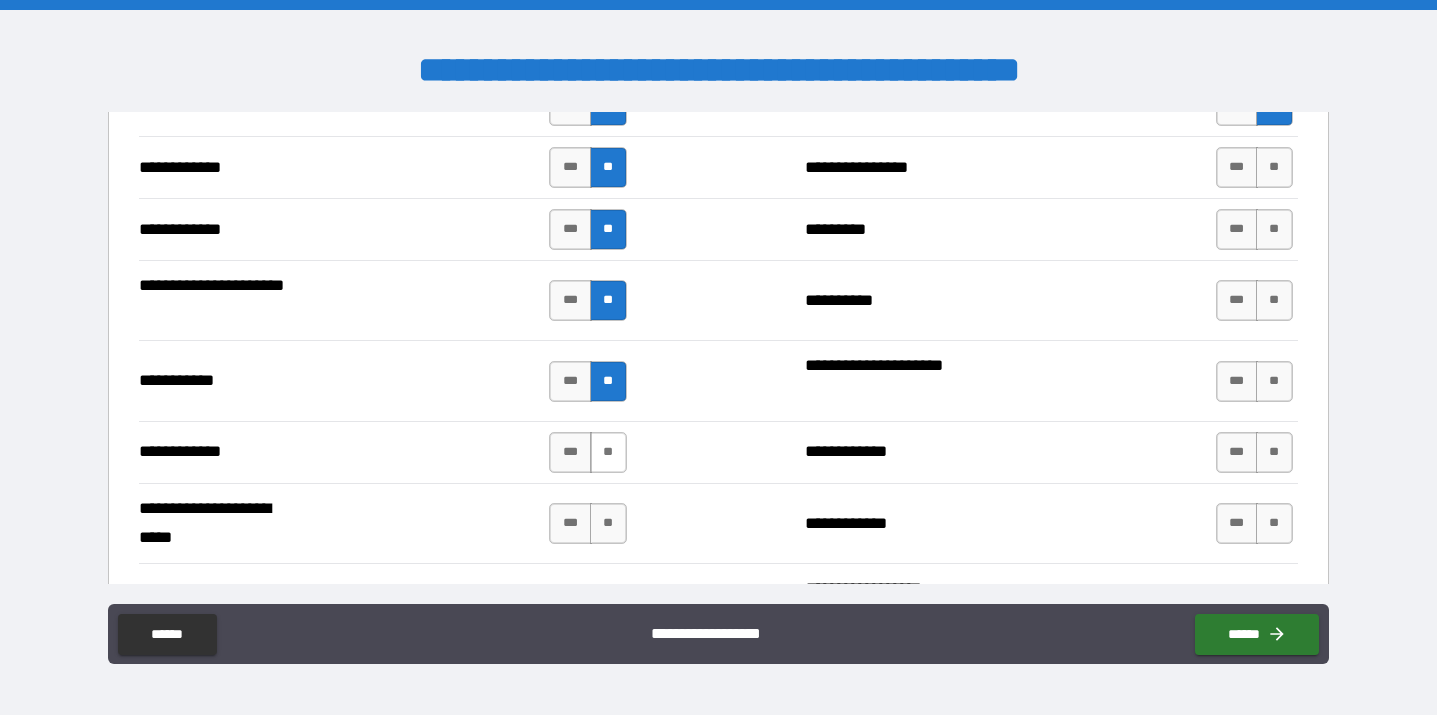 click on "**" at bounding box center [608, 452] 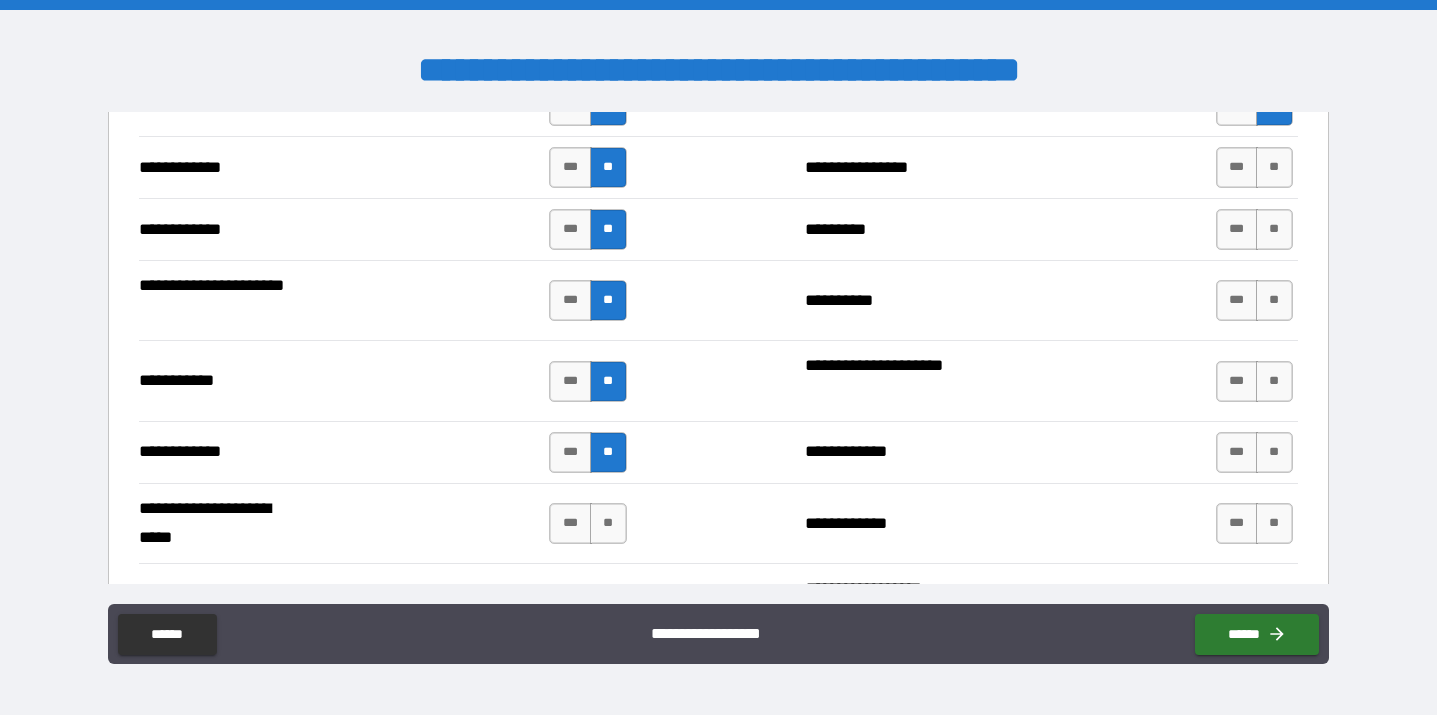 click on "*** **" at bounding box center [587, 523] 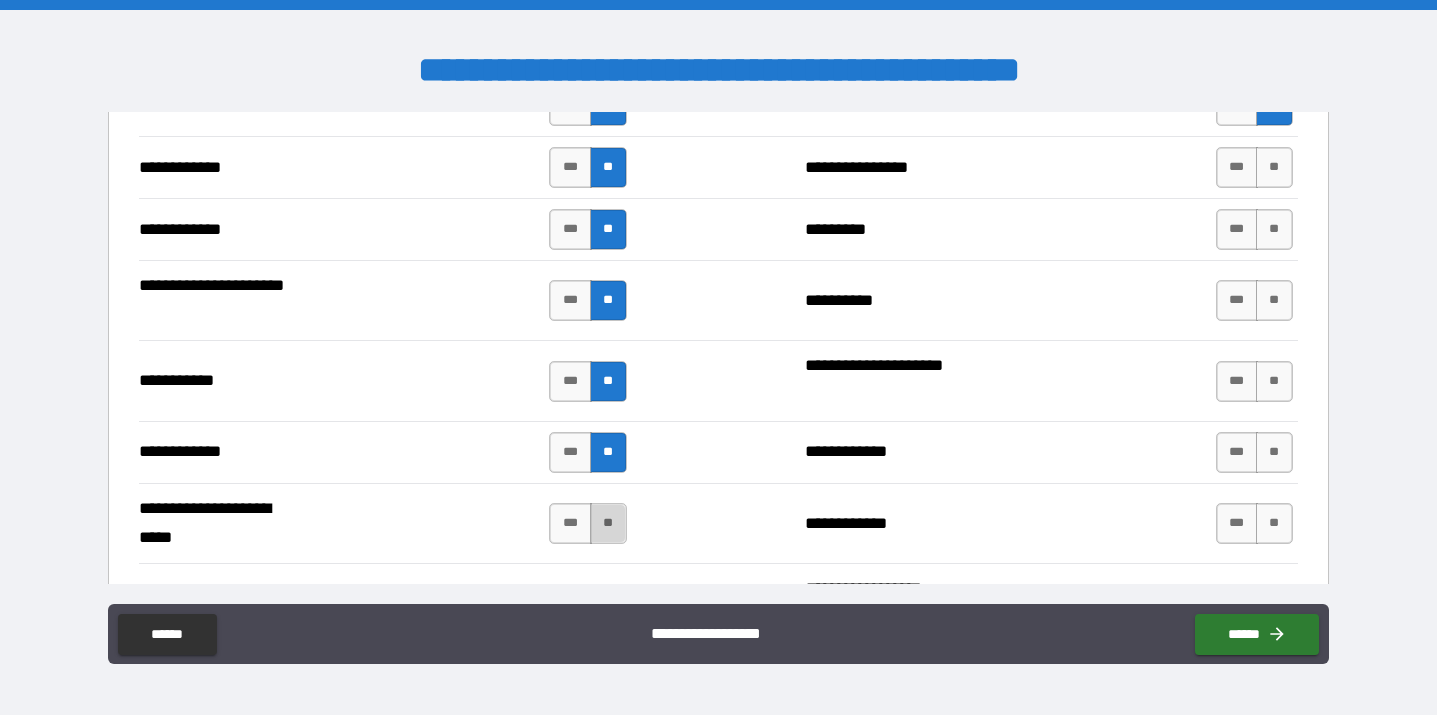 click on "**" at bounding box center (608, 523) 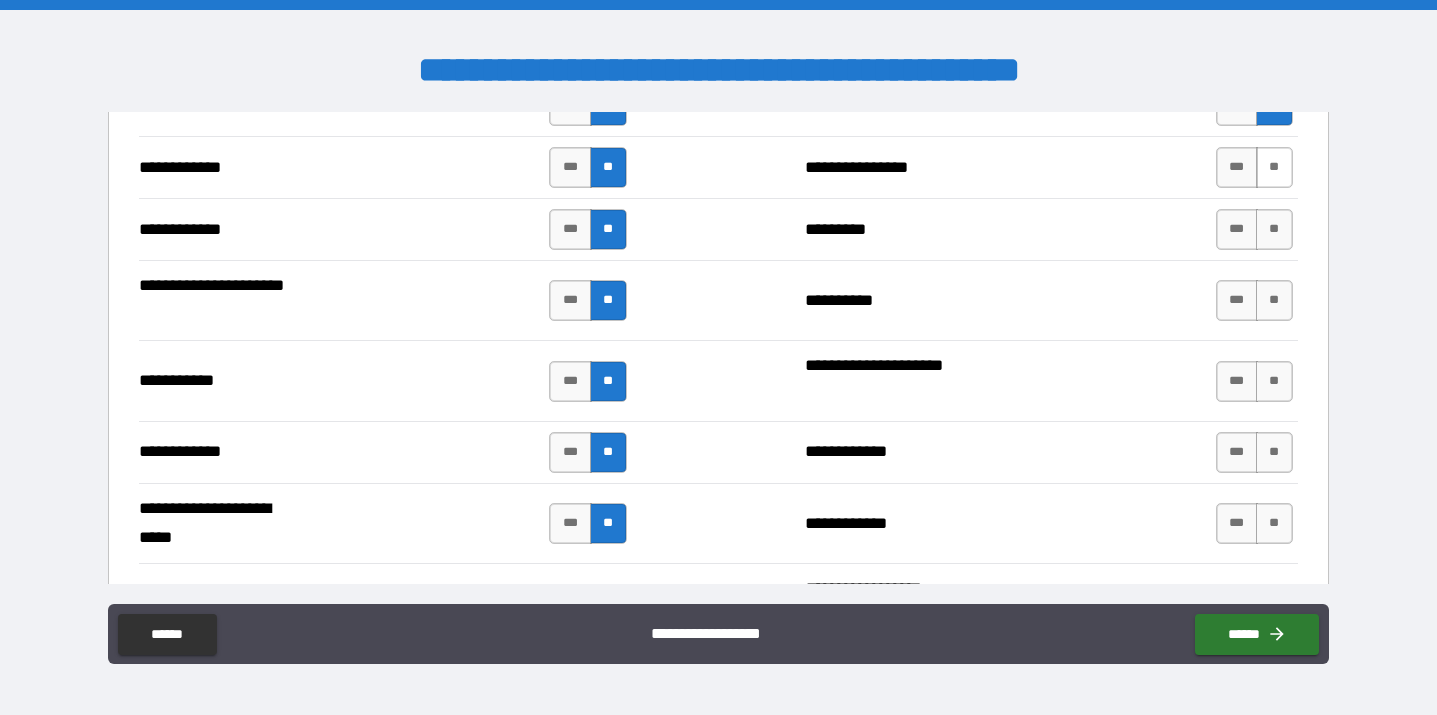 click on "**" at bounding box center (1274, 167) 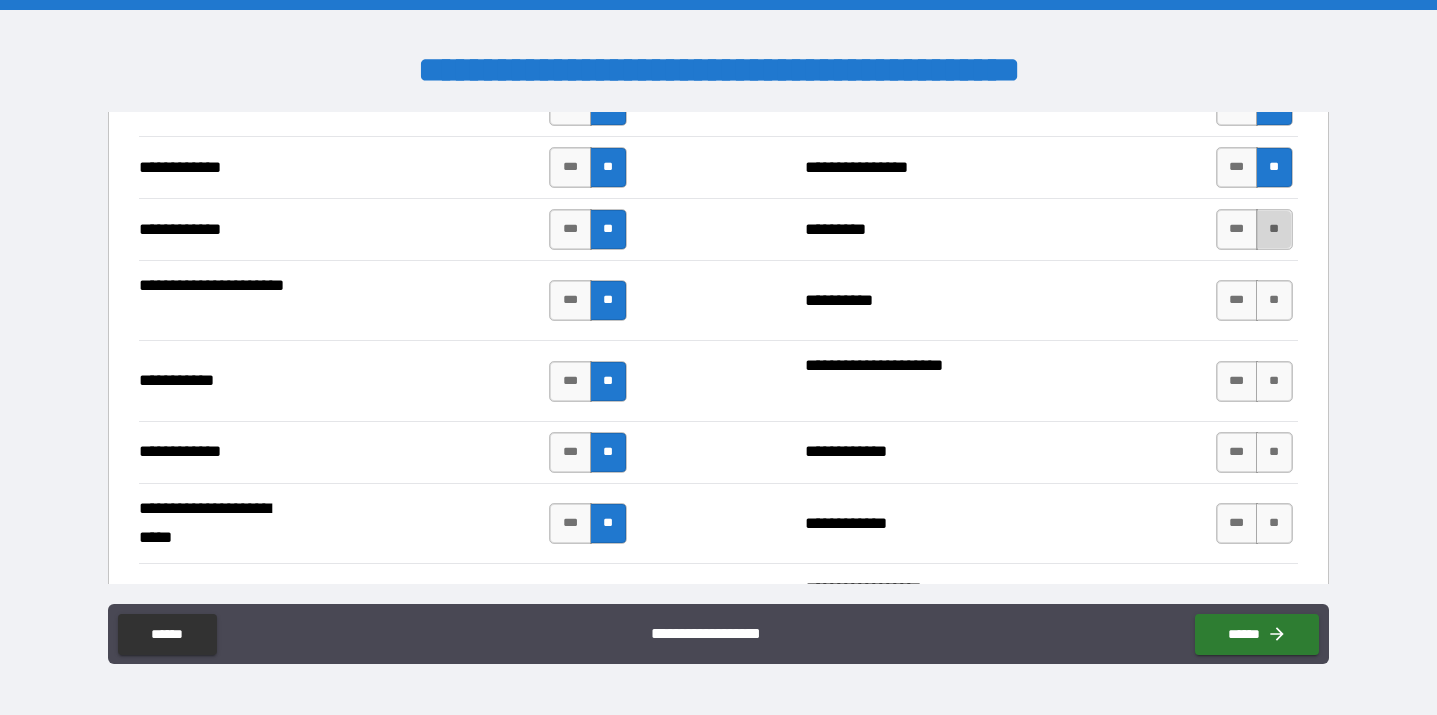 click on "**" at bounding box center [1274, 229] 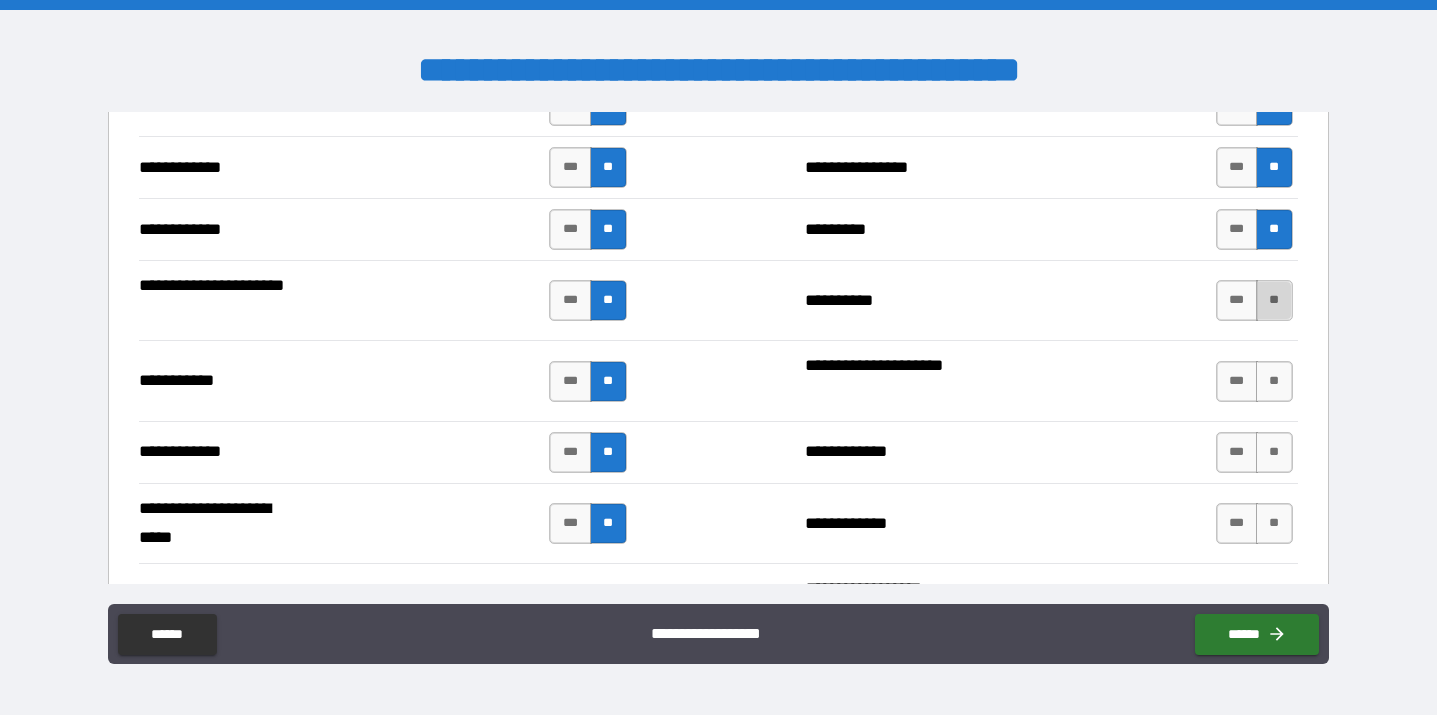 click on "**" at bounding box center [1274, 300] 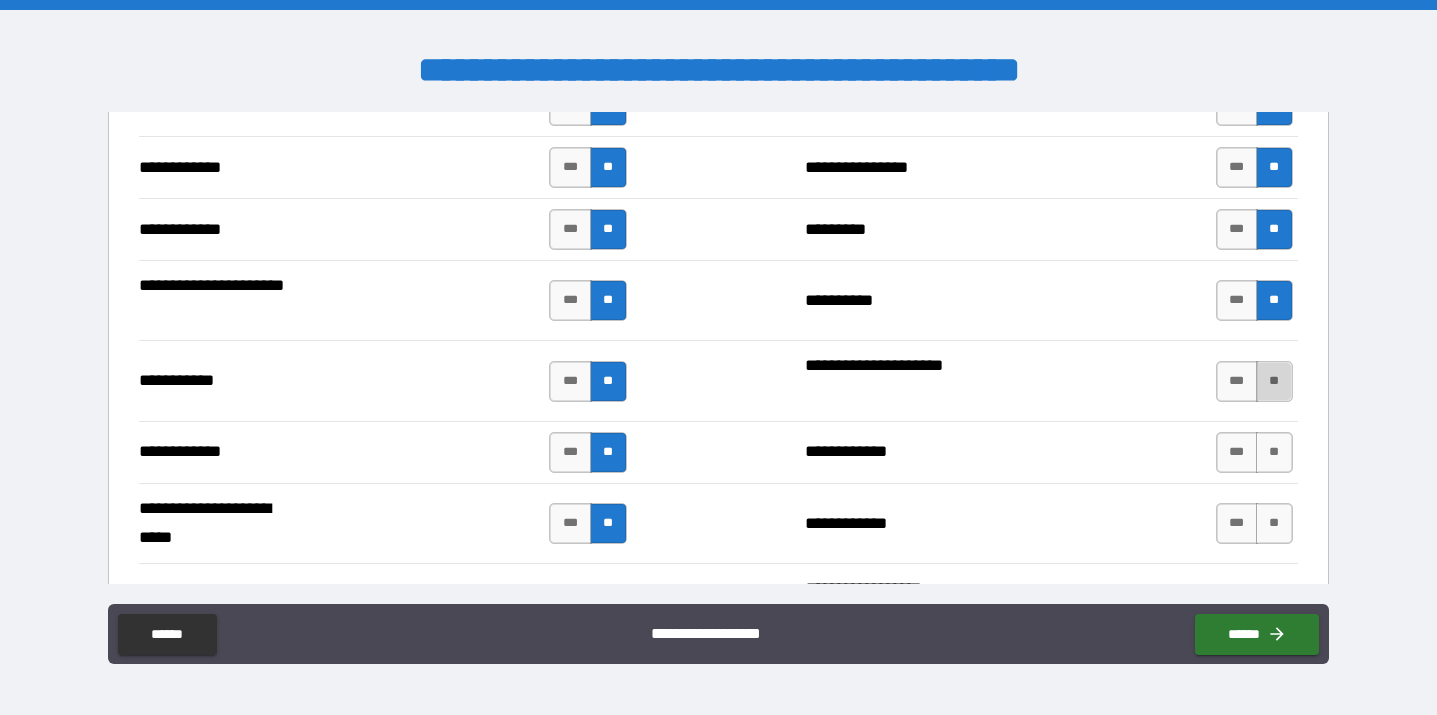 click on "**" at bounding box center [1274, 381] 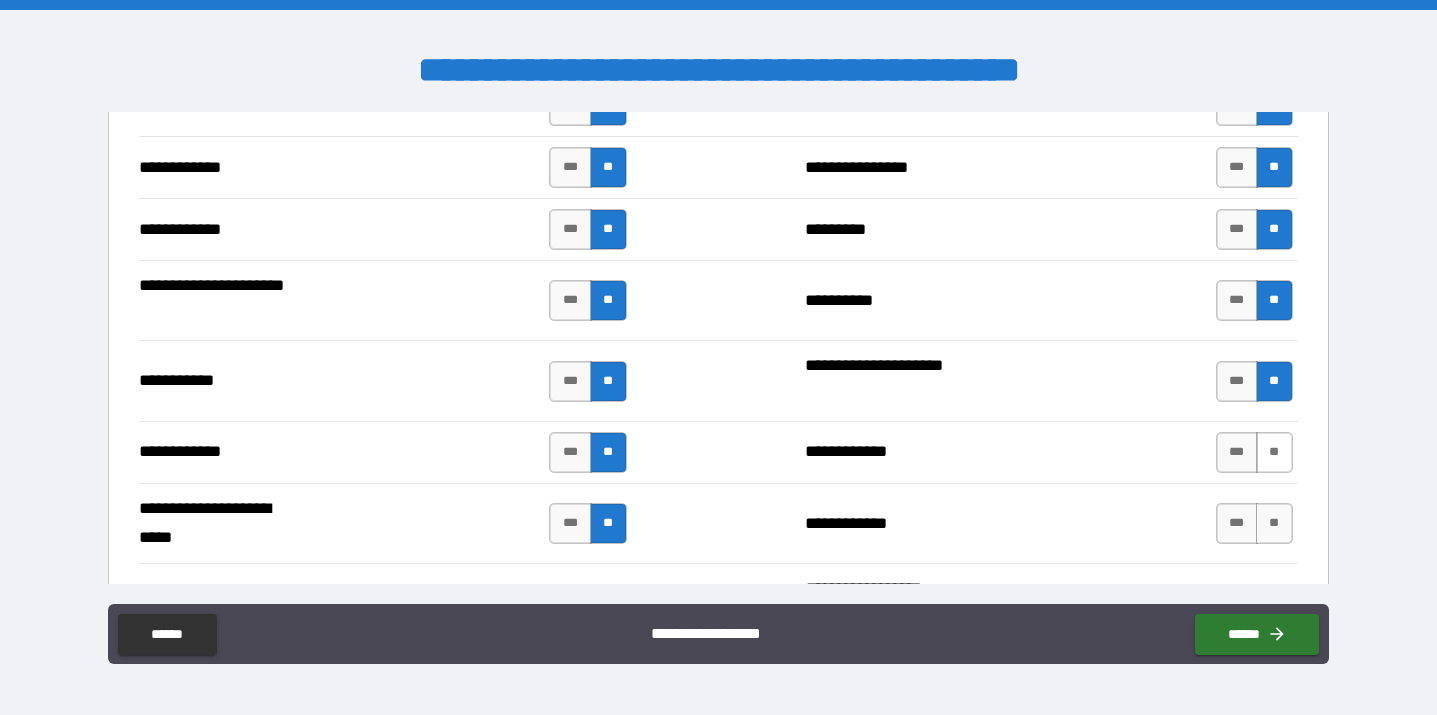click on "**" at bounding box center [1274, 452] 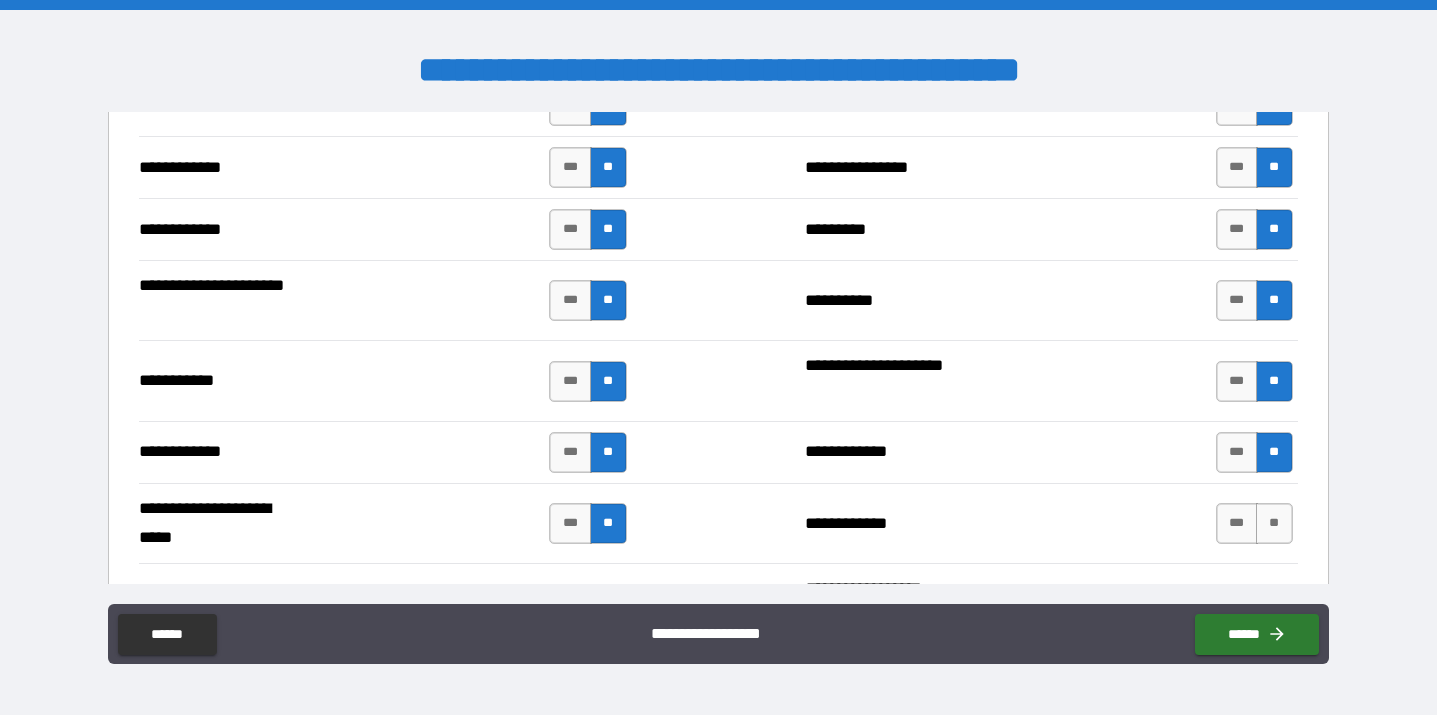 click on "**********" at bounding box center [718, 523] 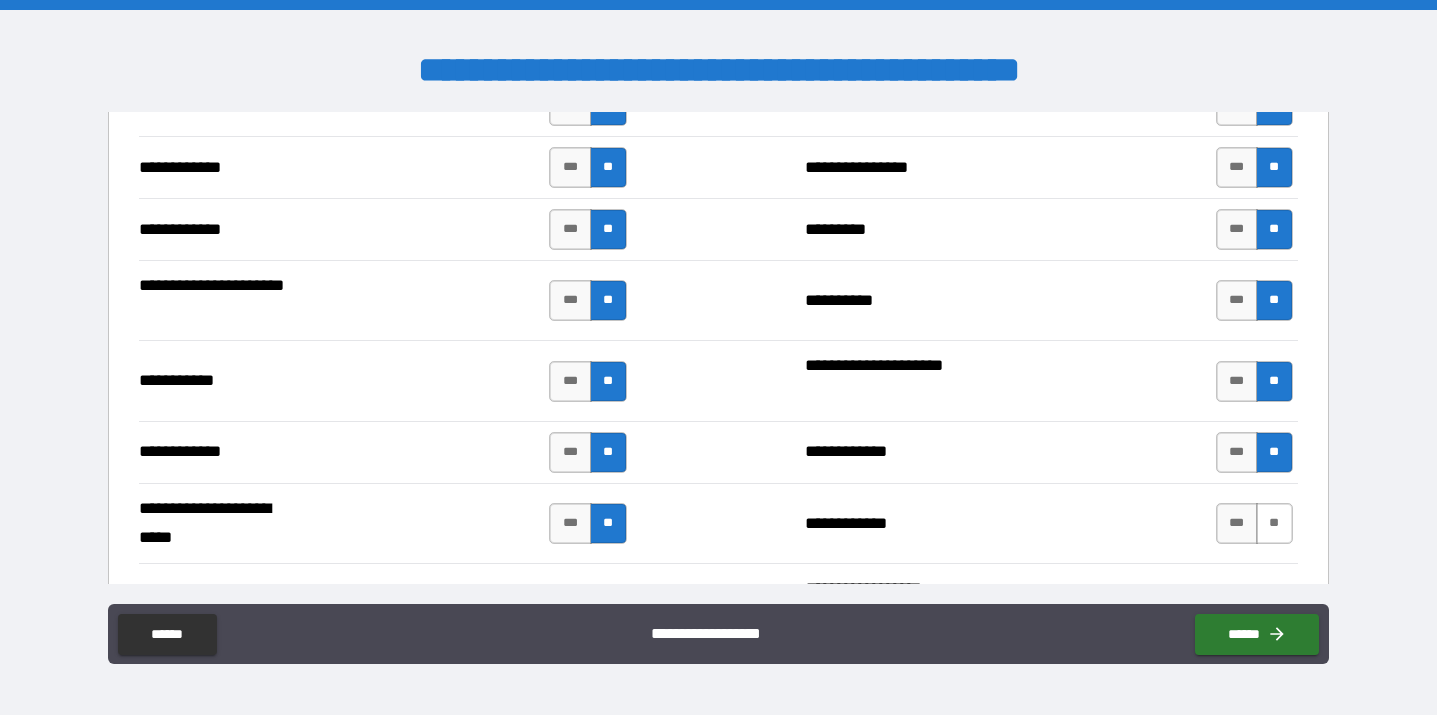 click on "**" at bounding box center (1274, 523) 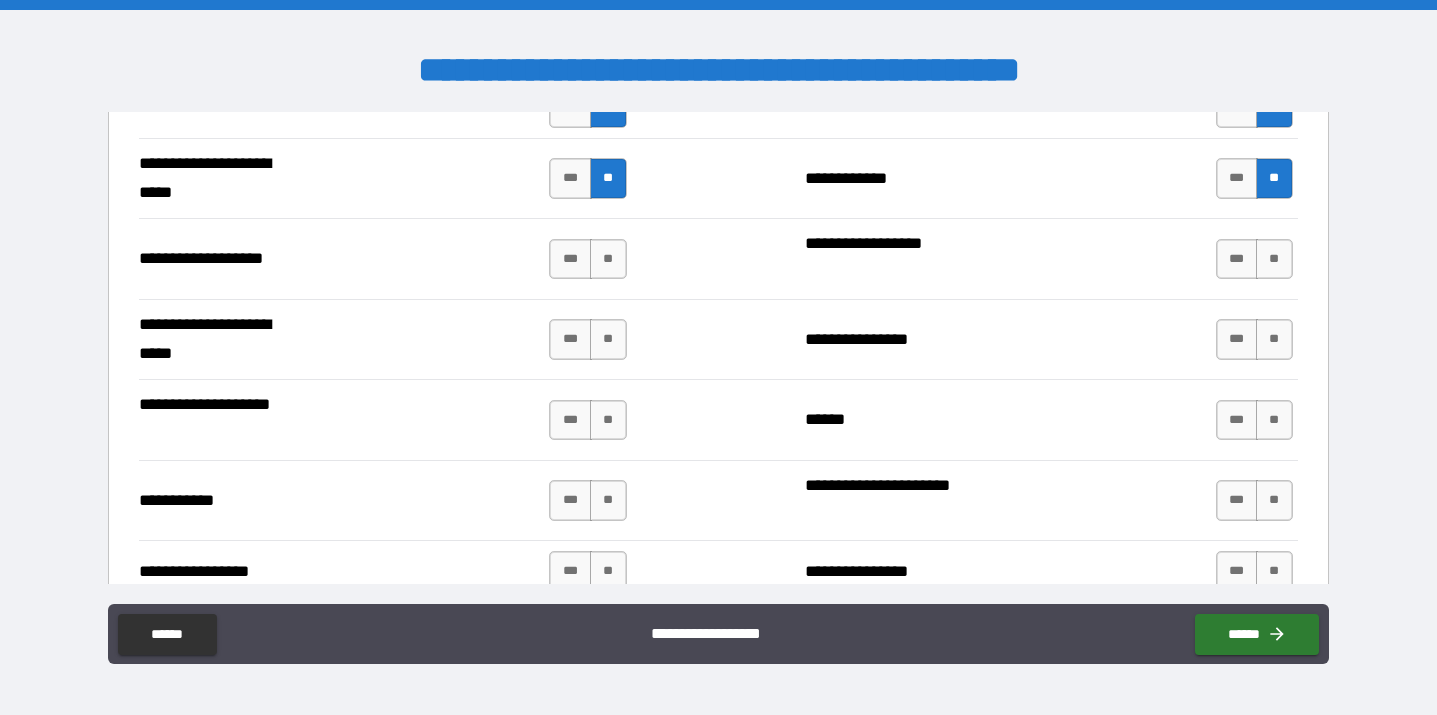 scroll, scrollTop: 4620, scrollLeft: 0, axis: vertical 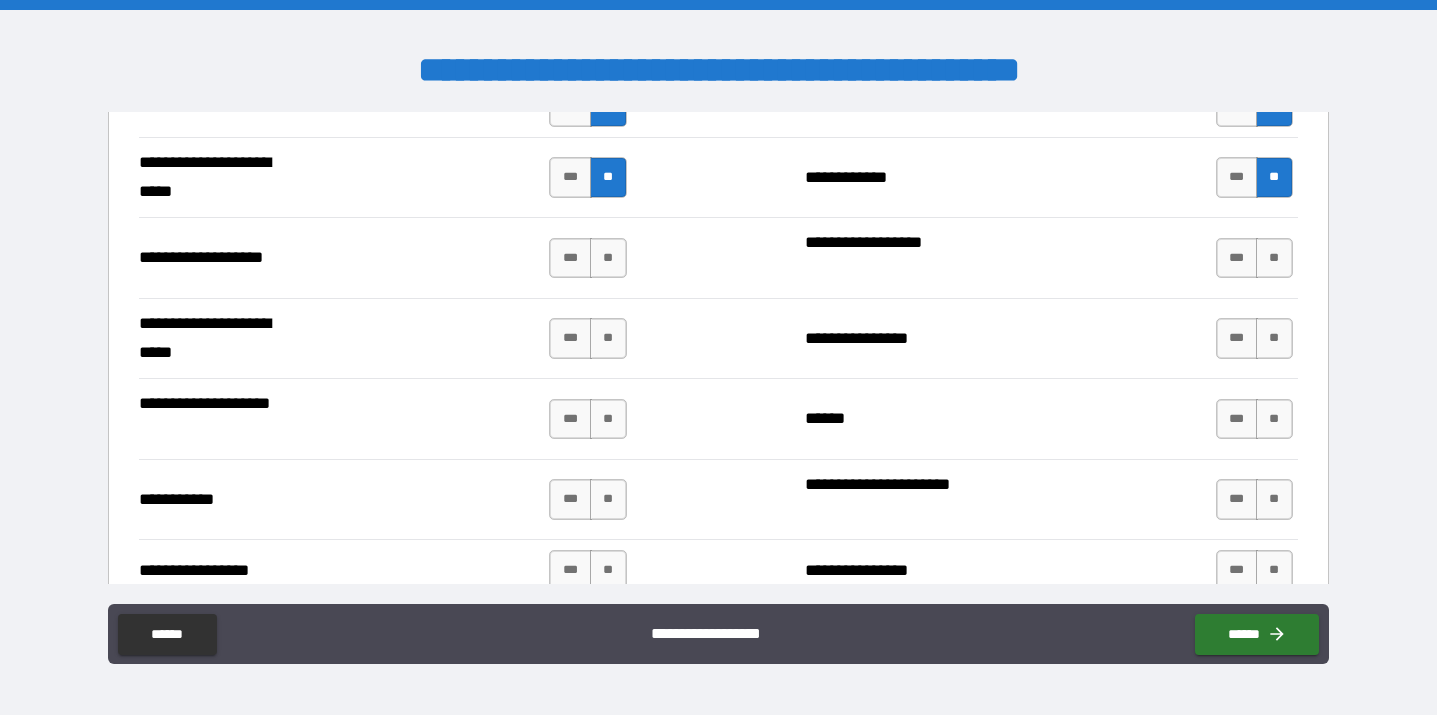 click on "*** **" at bounding box center [1254, 177] 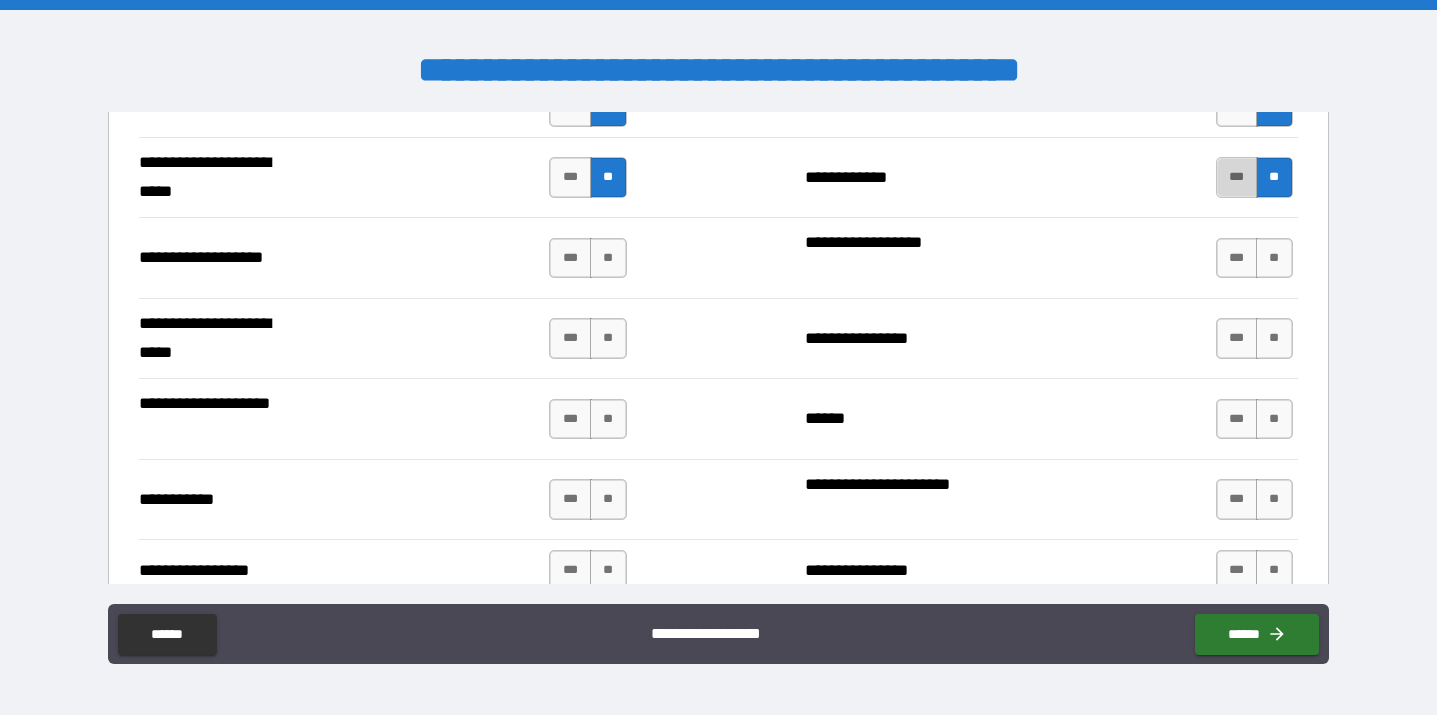 click on "***" at bounding box center [1237, 177] 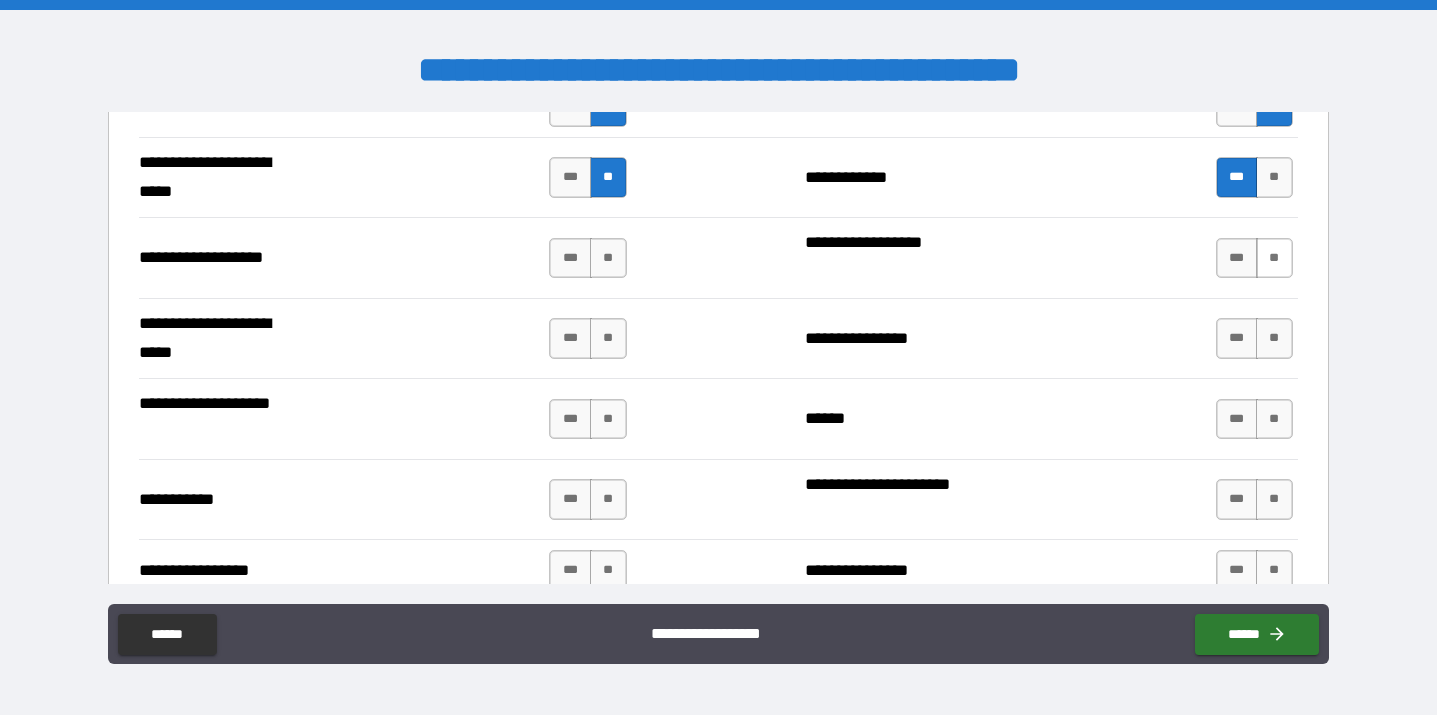 click on "**" at bounding box center [1274, 258] 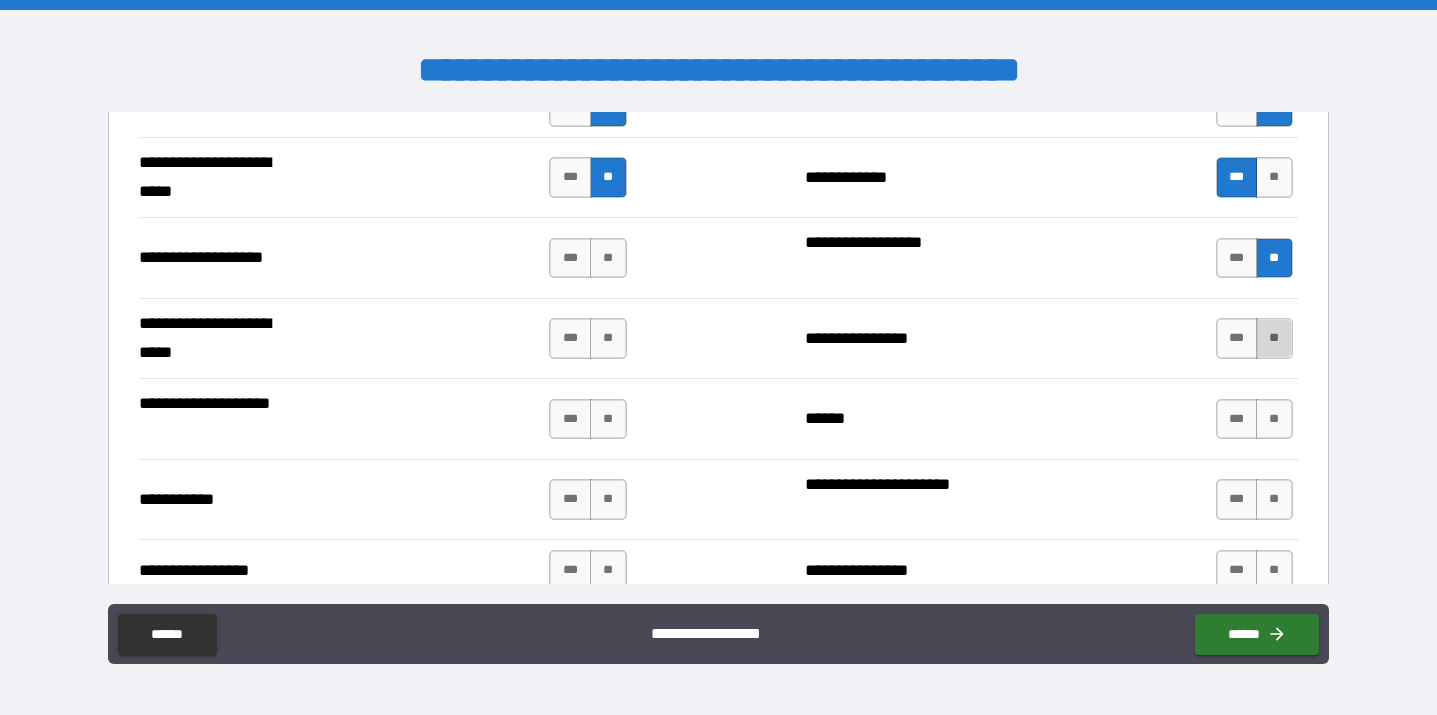 click on "**" at bounding box center (1274, 338) 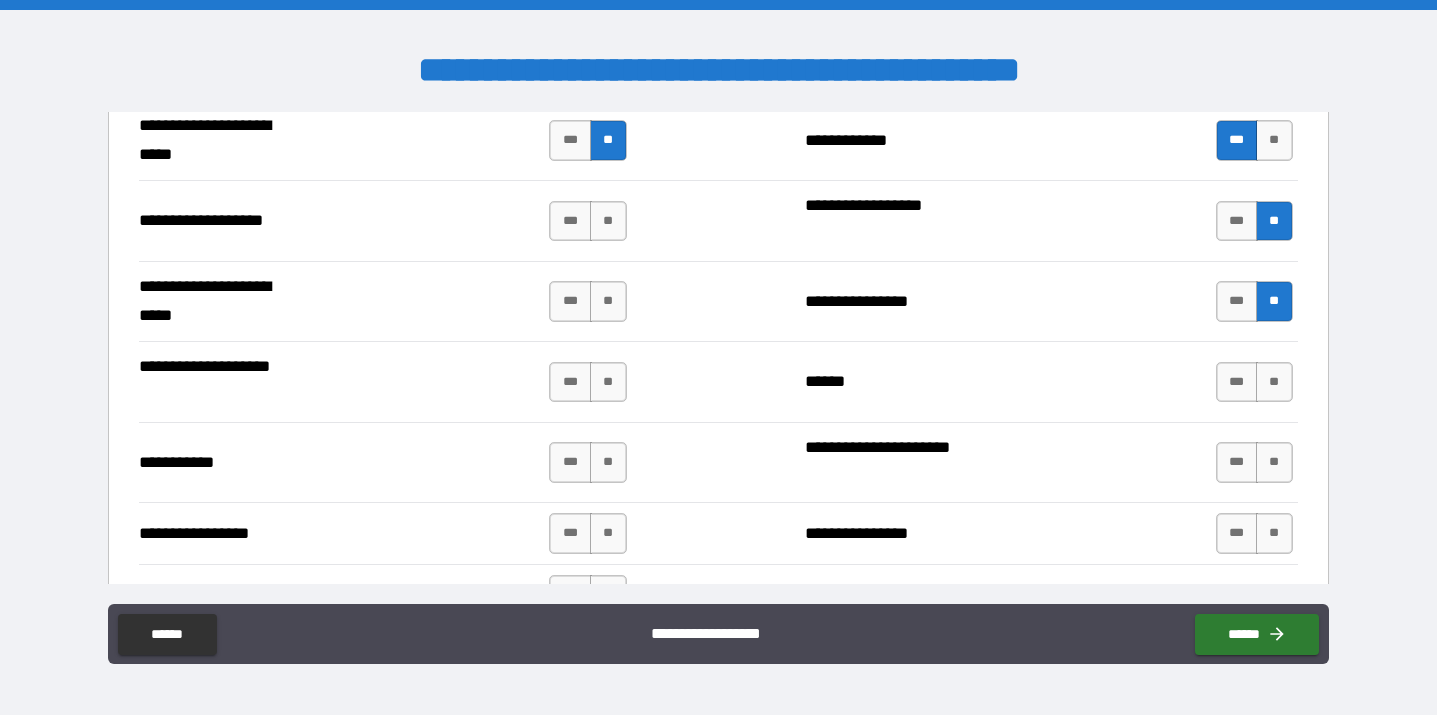scroll, scrollTop: 4646, scrollLeft: 0, axis: vertical 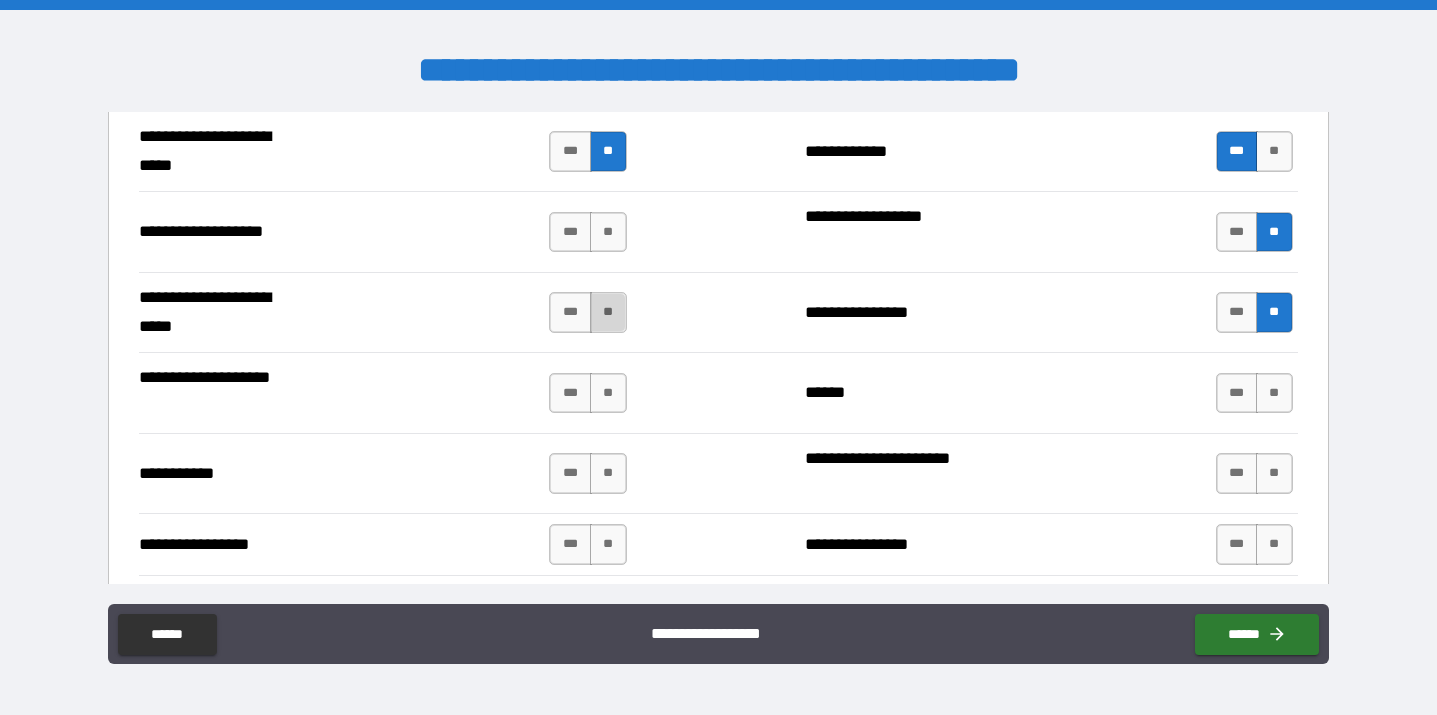 click on "**" at bounding box center (608, 312) 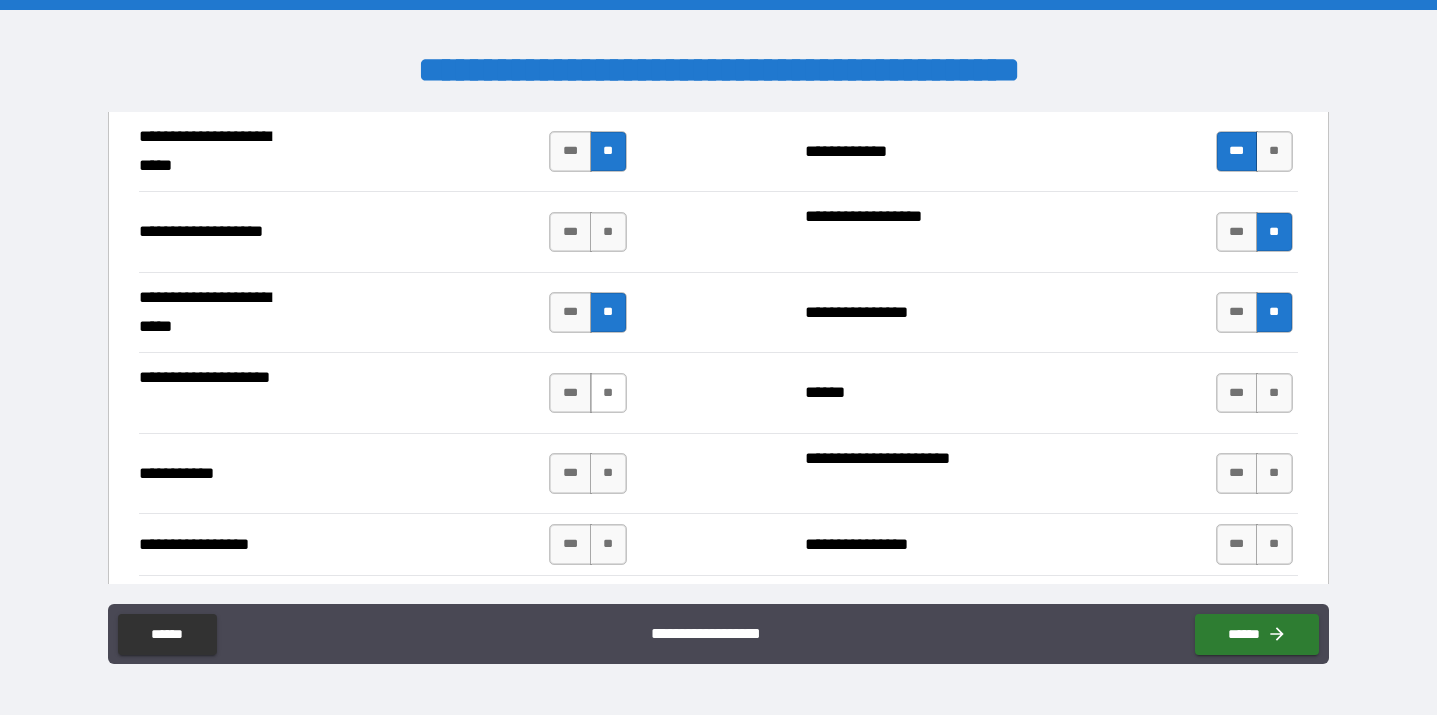 click on "**" at bounding box center [608, 393] 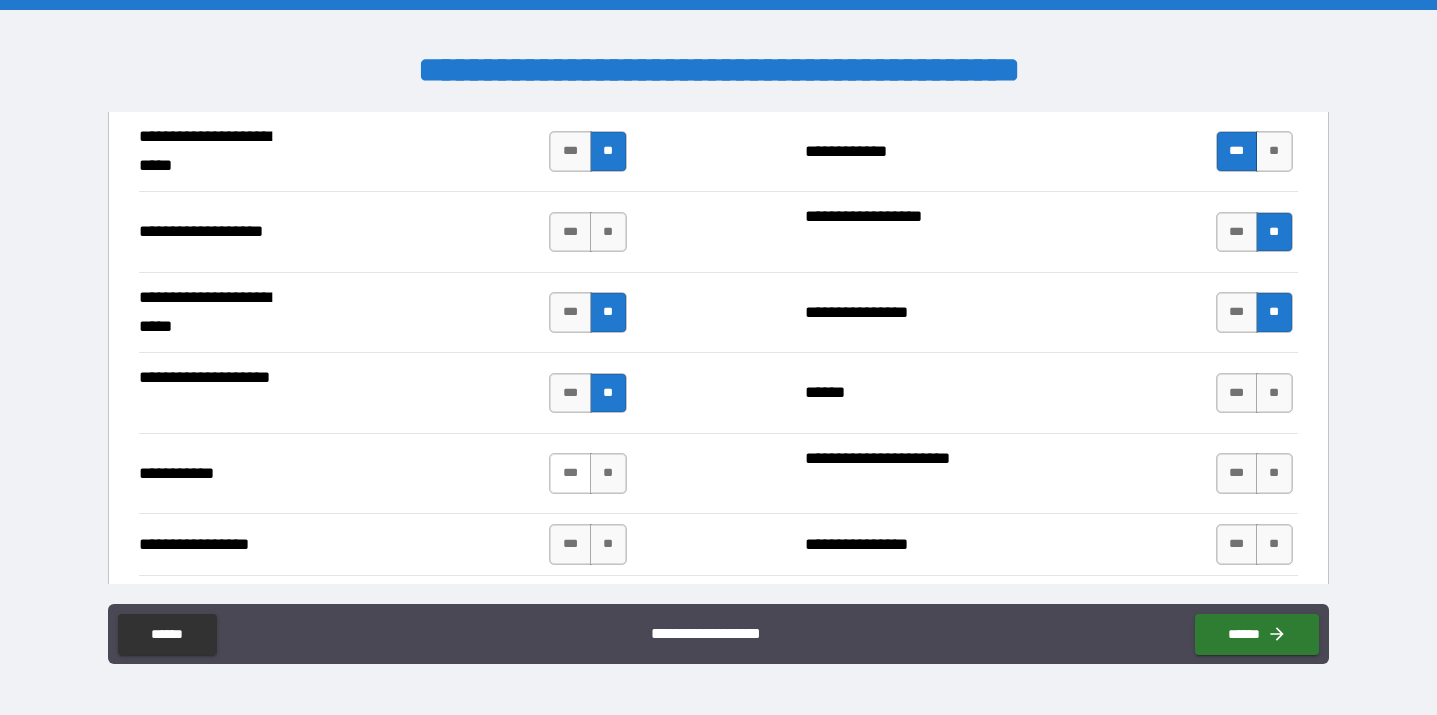 click on "***" at bounding box center [570, 473] 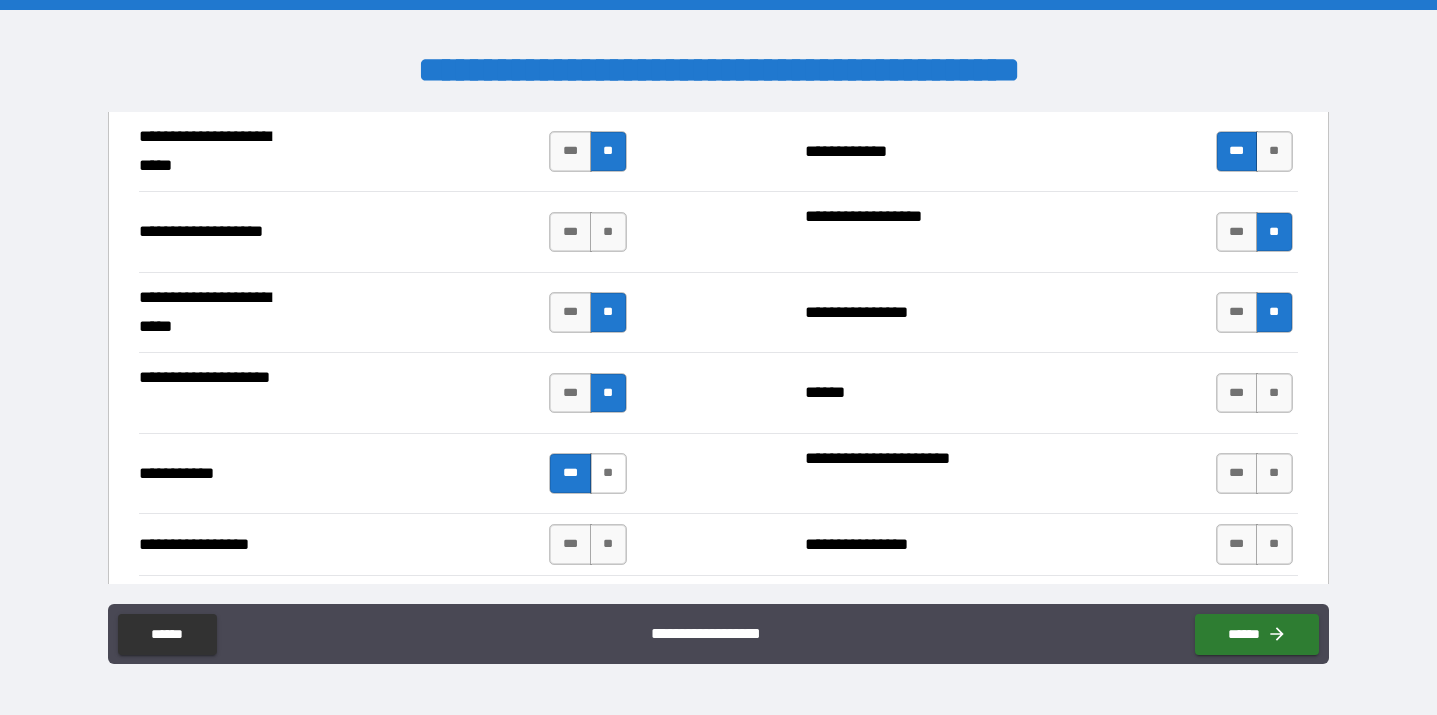 click on "**" at bounding box center (608, 473) 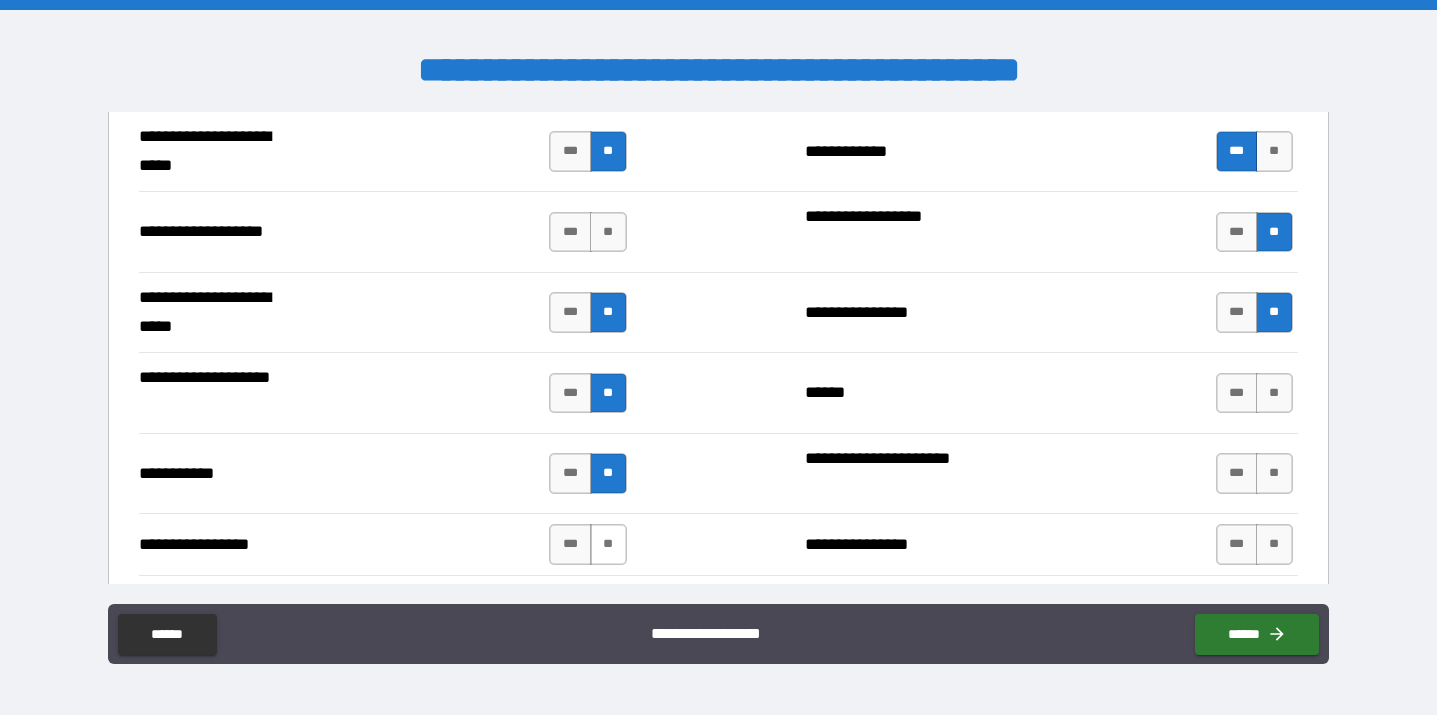 click on "**" at bounding box center [608, 544] 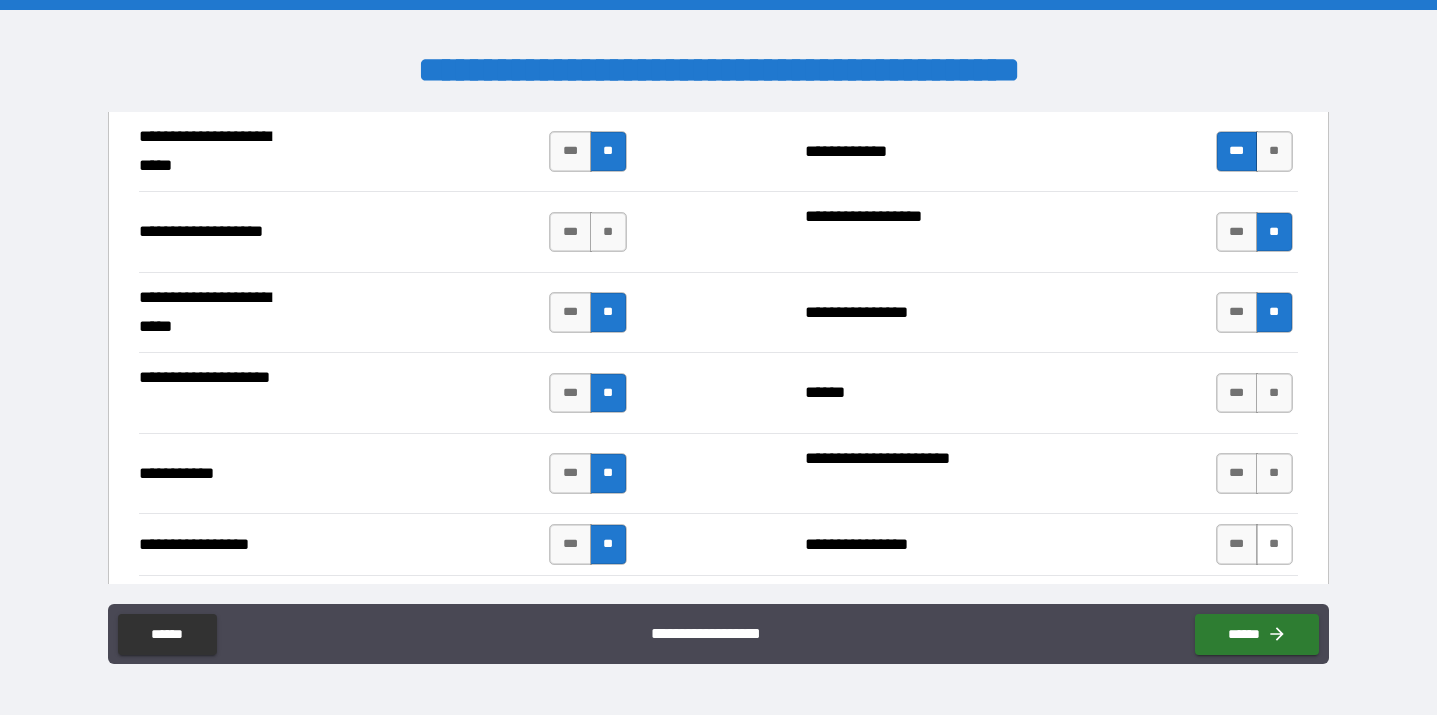 click on "**" at bounding box center (1274, 544) 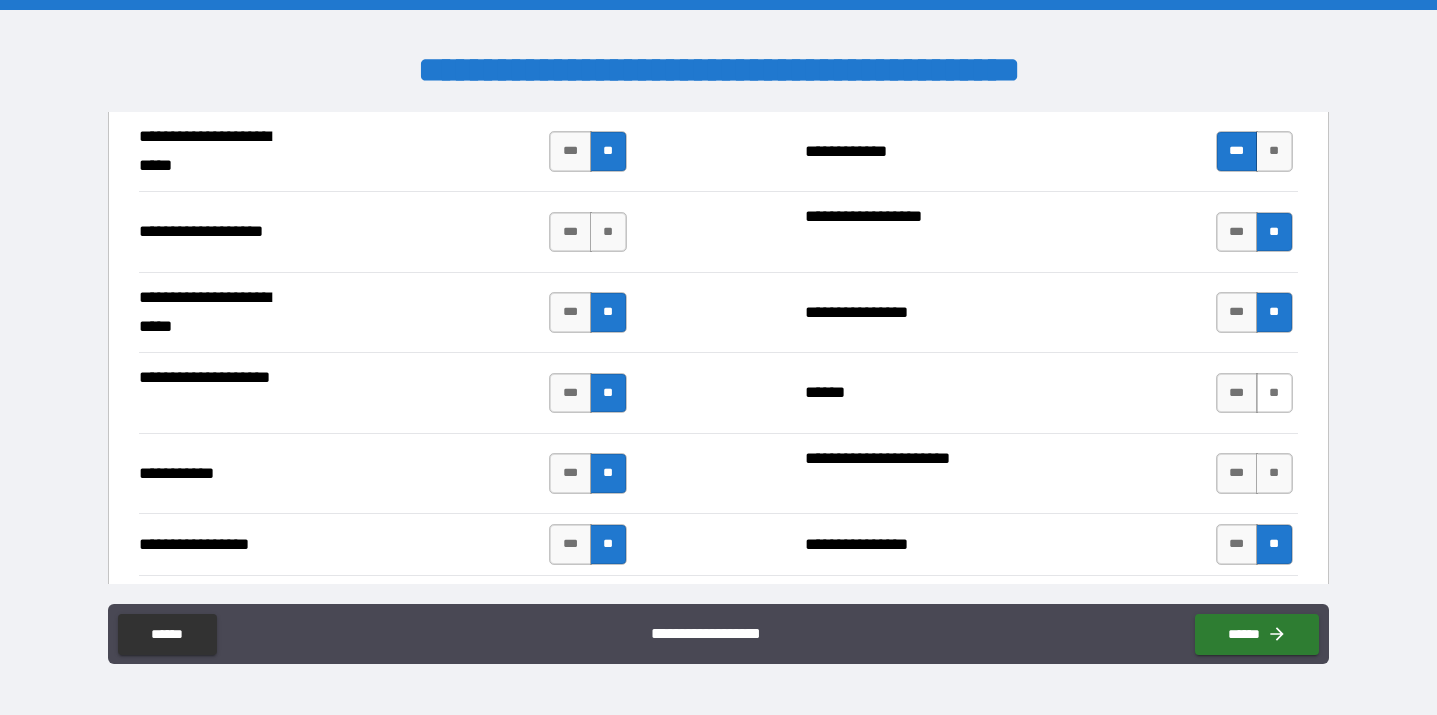 click on "**" at bounding box center [1274, 393] 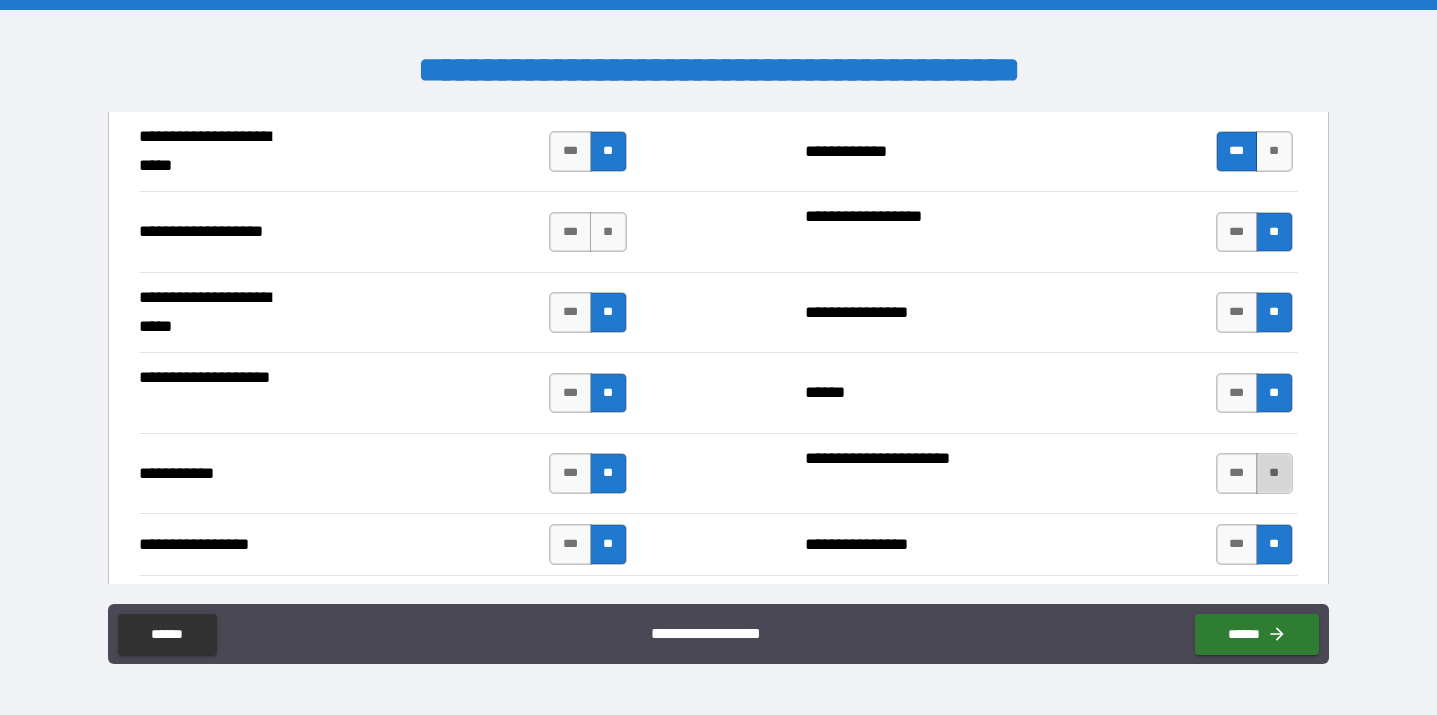 click on "**" at bounding box center (1274, 473) 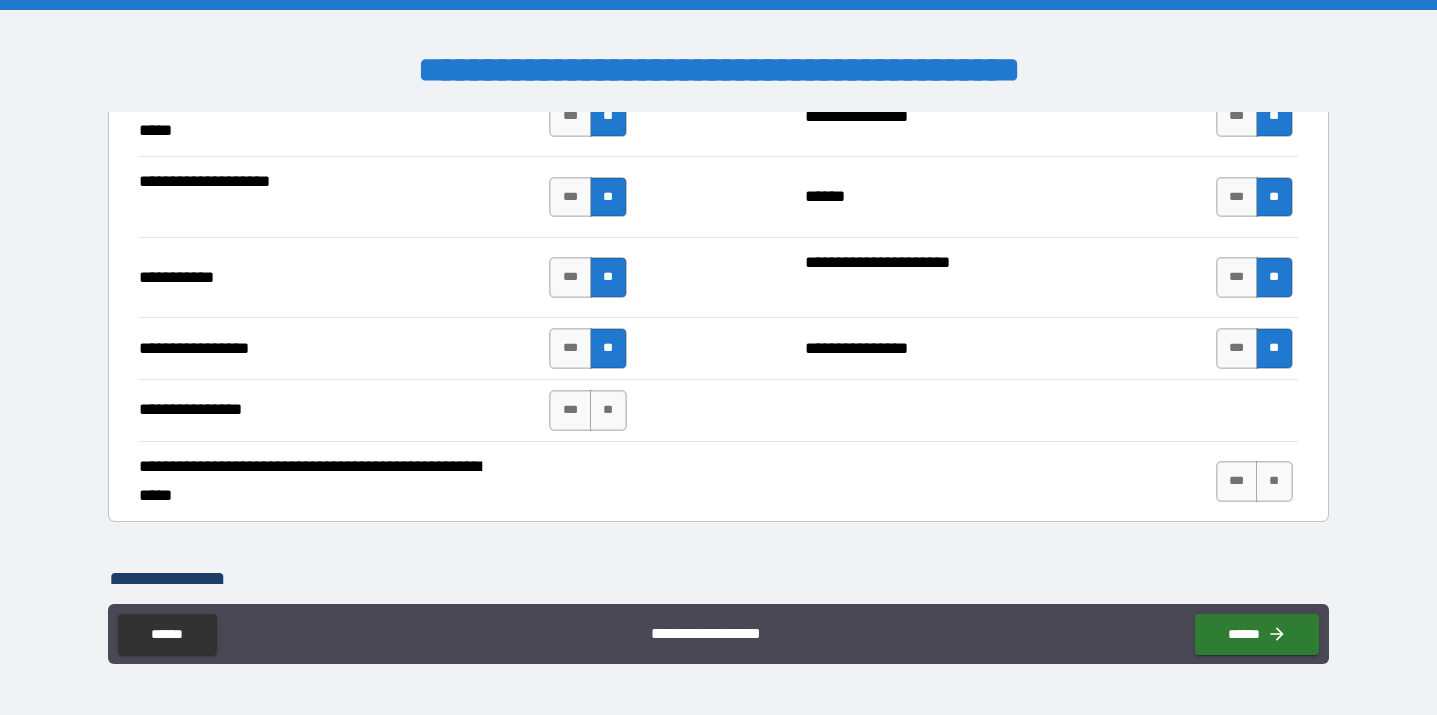 scroll, scrollTop: 4848, scrollLeft: 0, axis: vertical 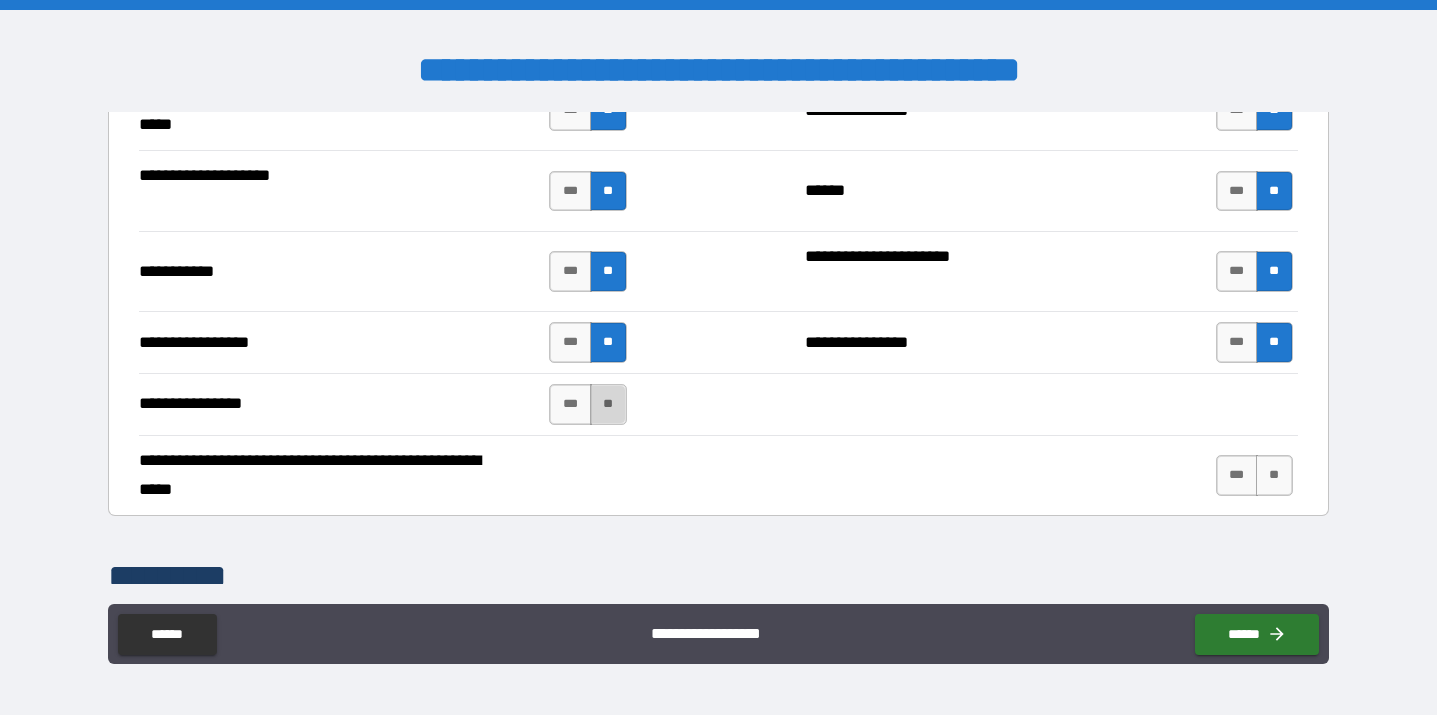 click on "**" at bounding box center (608, 404) 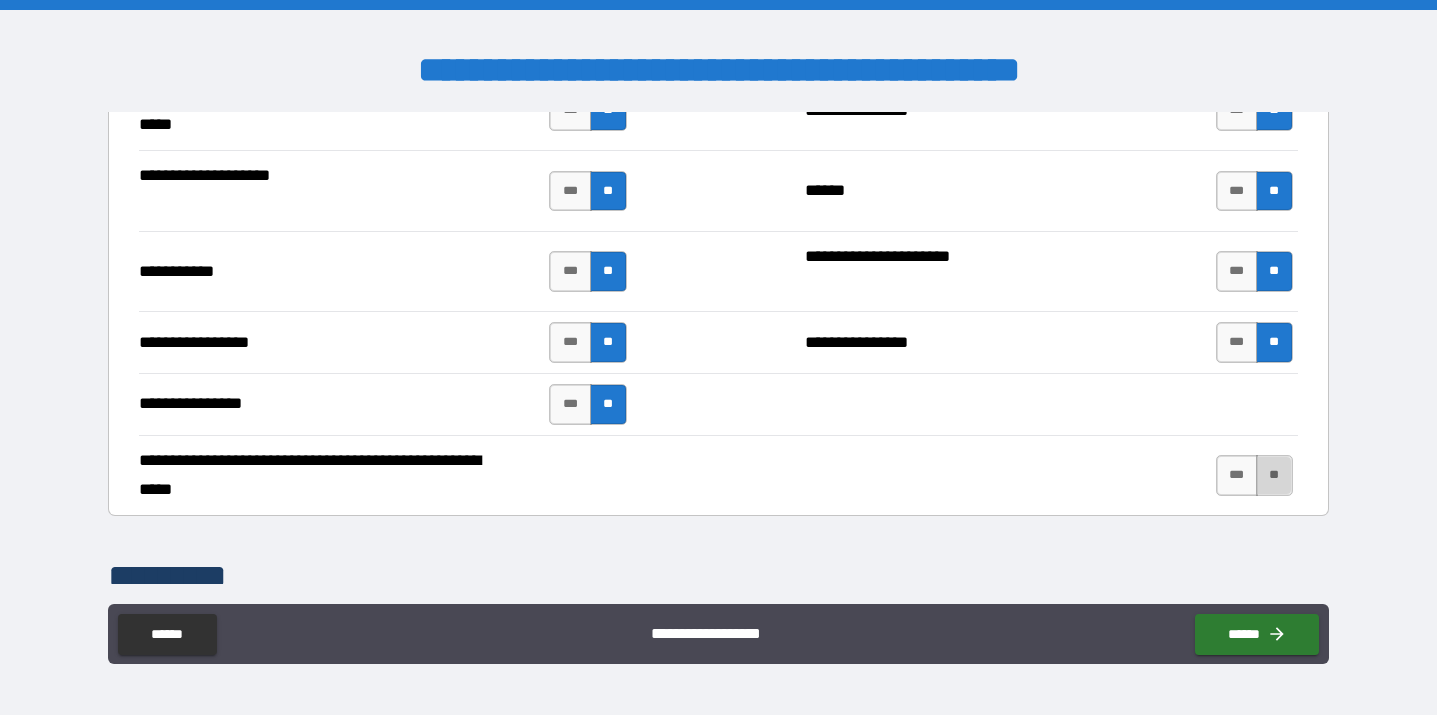 click on "**" at bounding box center [1274, 475] 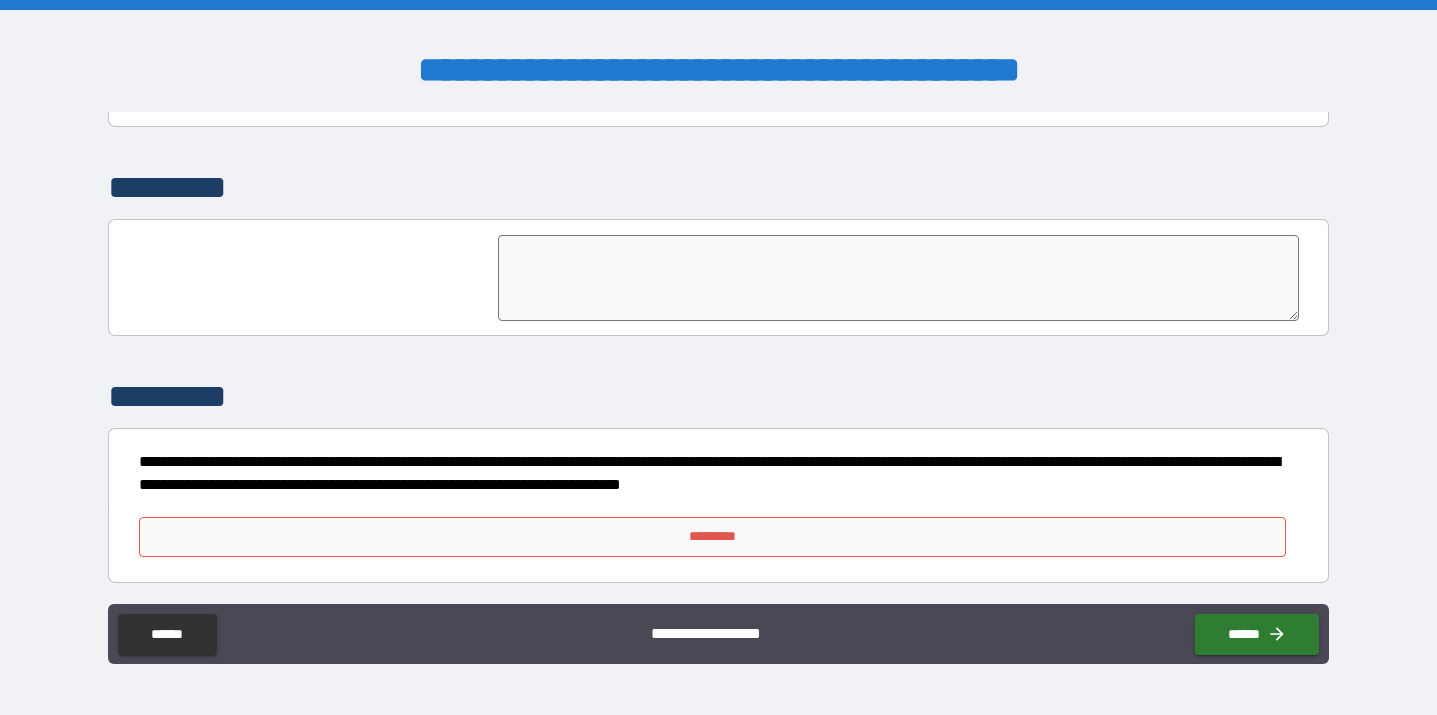scroll, scrollTop: 5240, scrollLeft: 0, axis: vertical 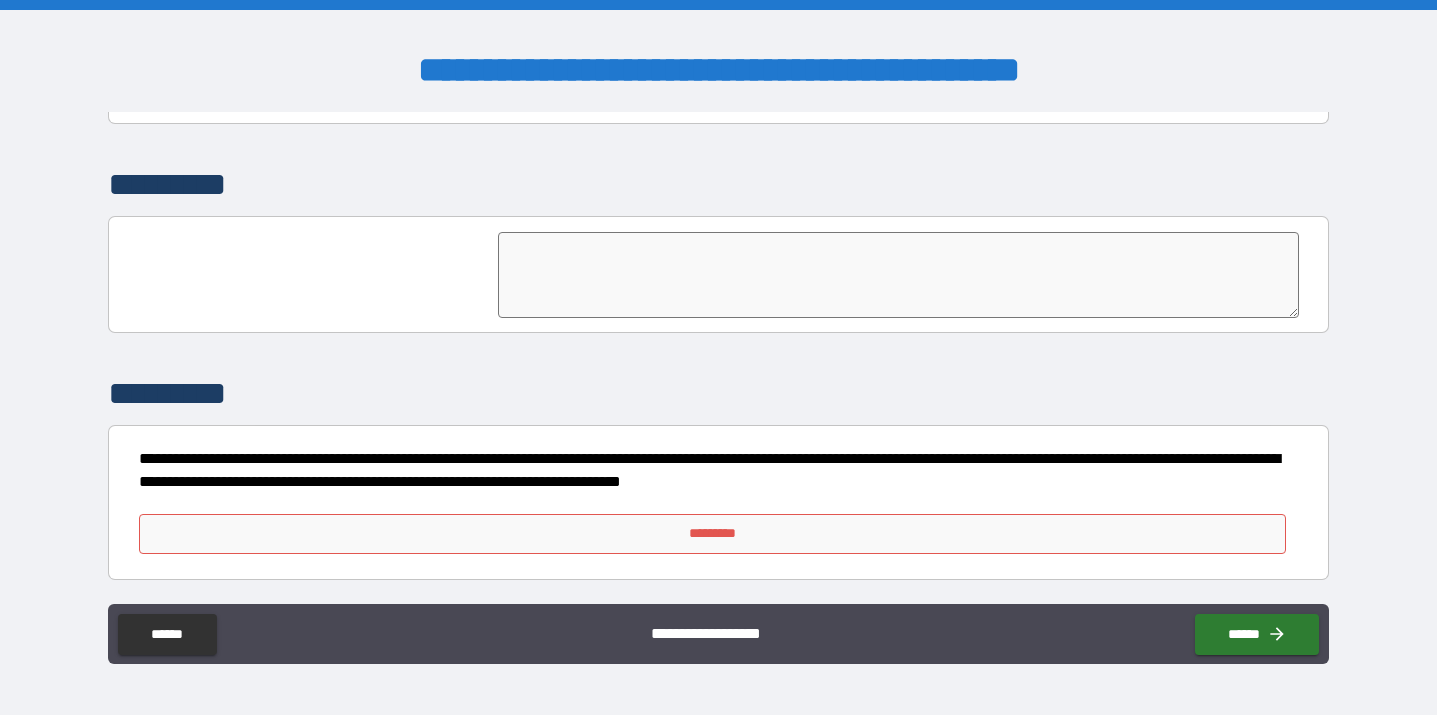 click on "*********" at bounding box center (712, 534) 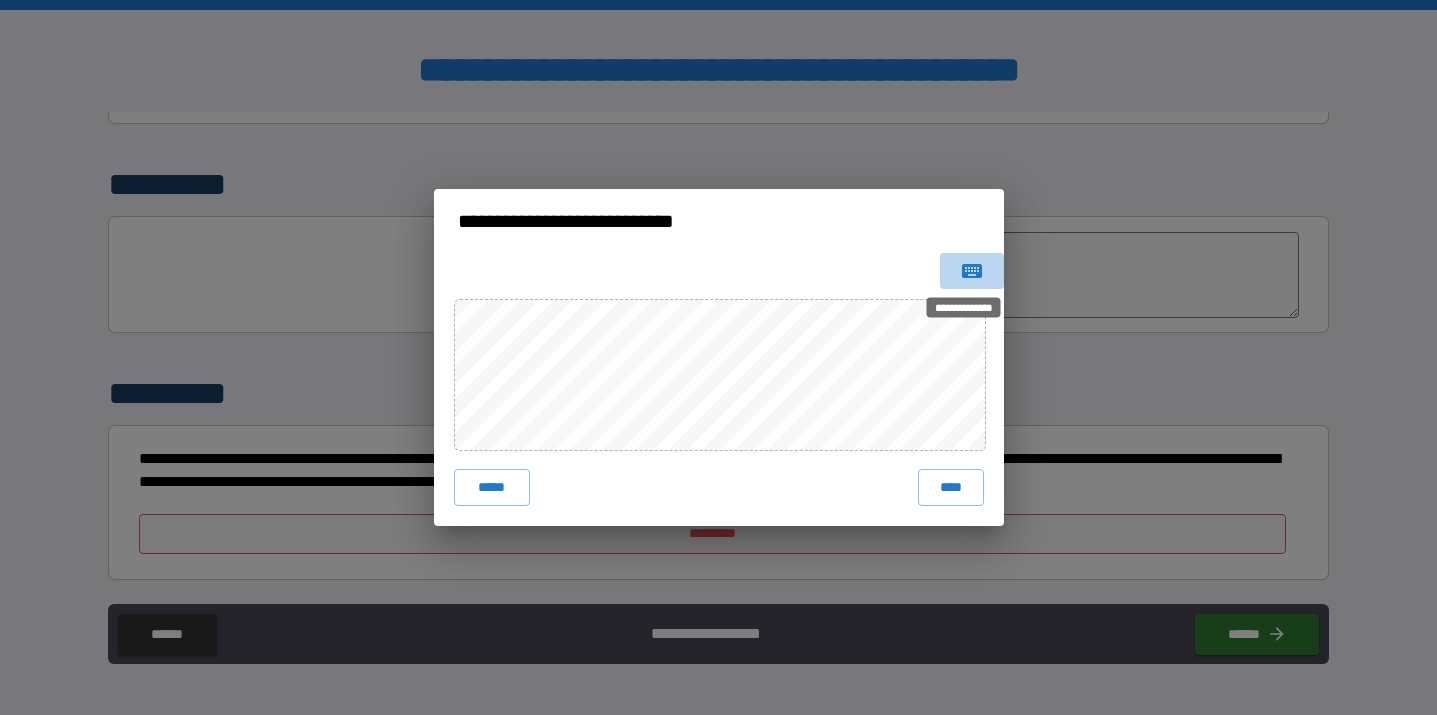 click 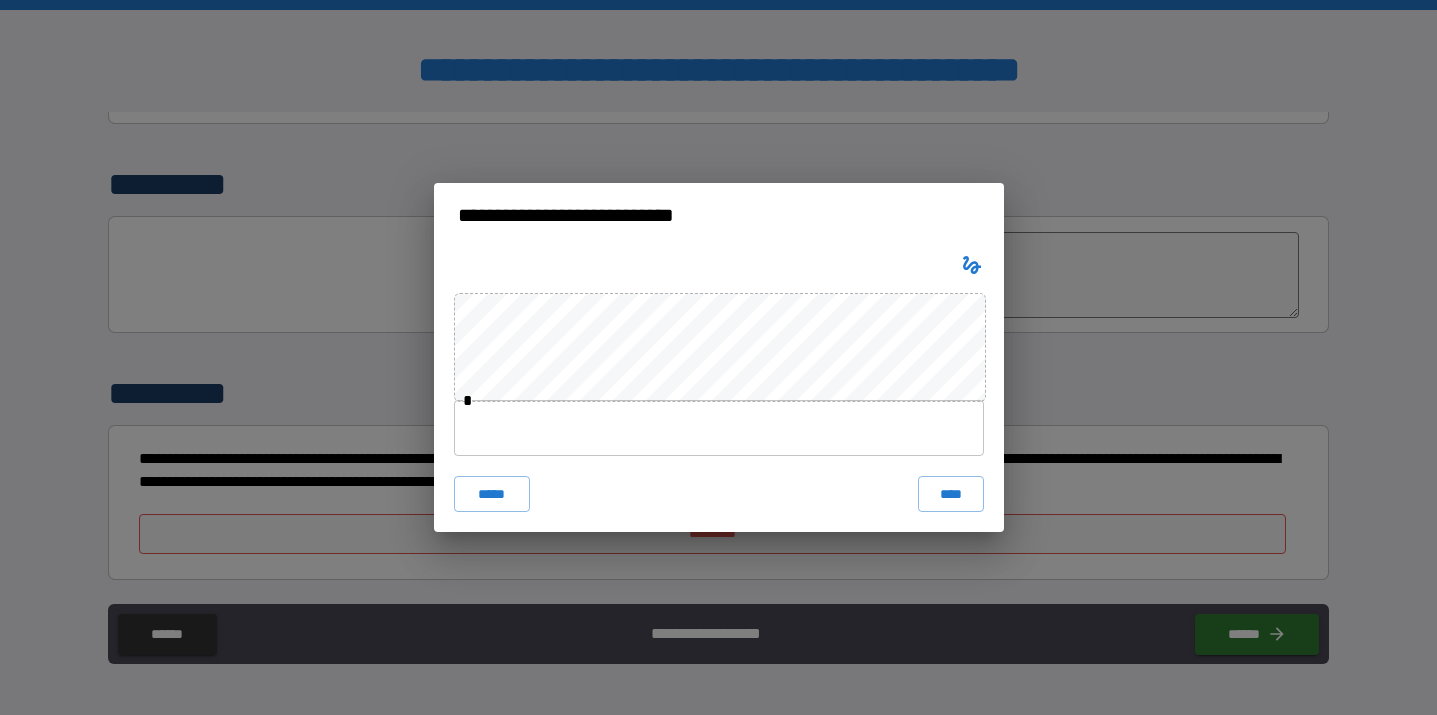click at bounding box center (719, 428) 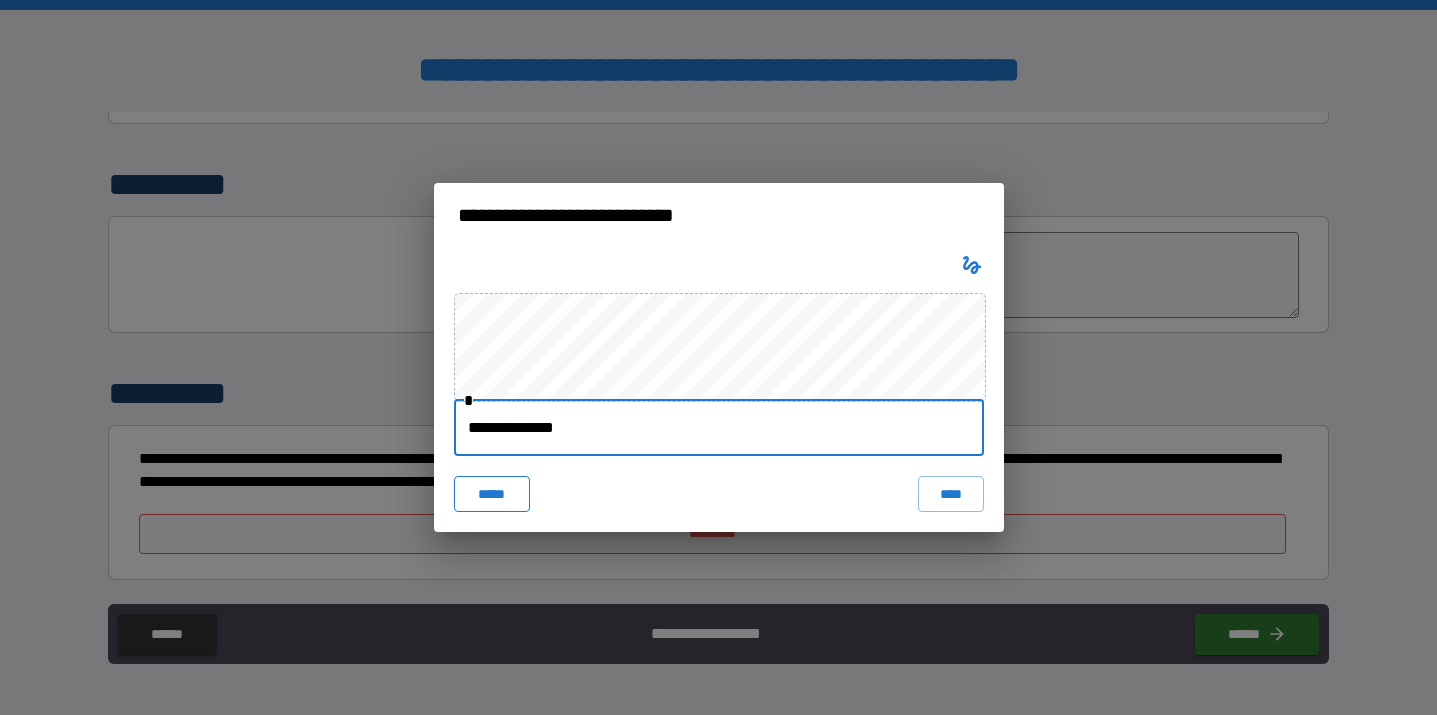 type on "**********" 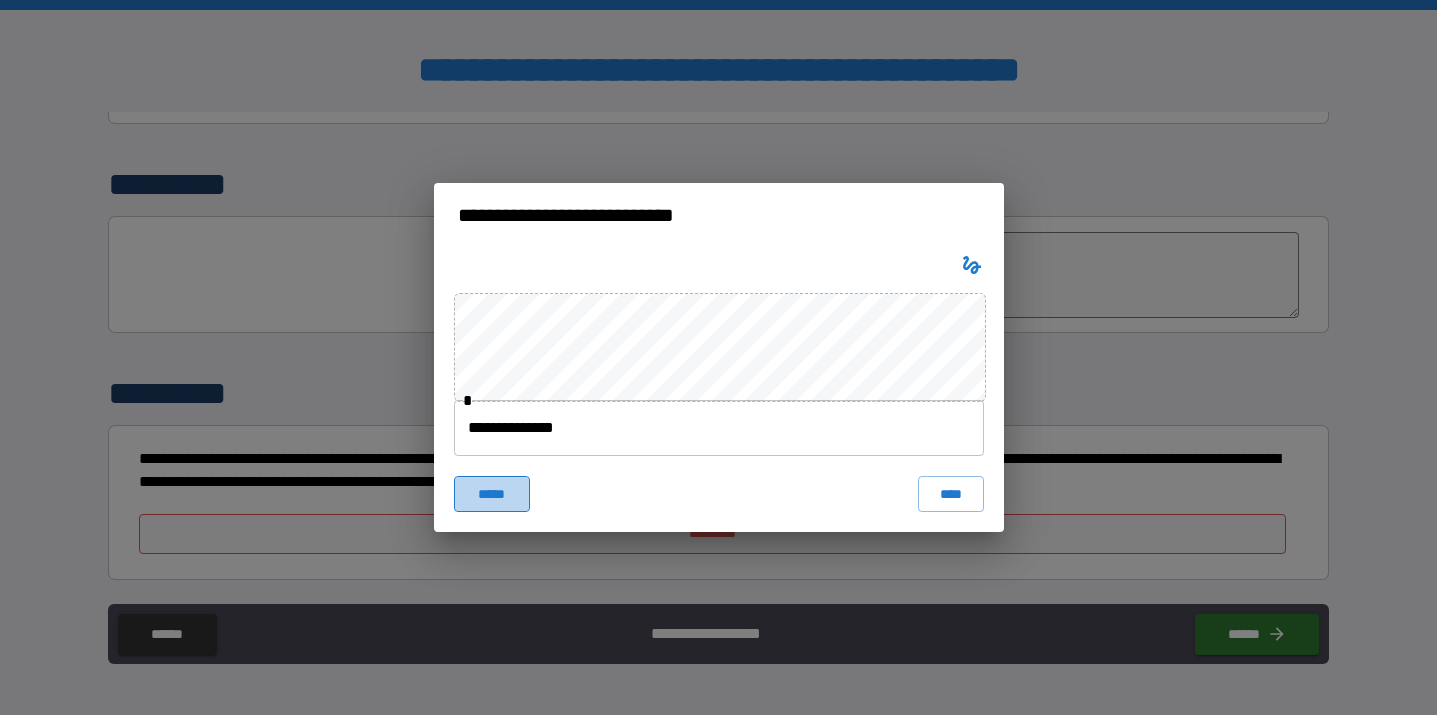 click on "*****" at bounding box center (492, 494) 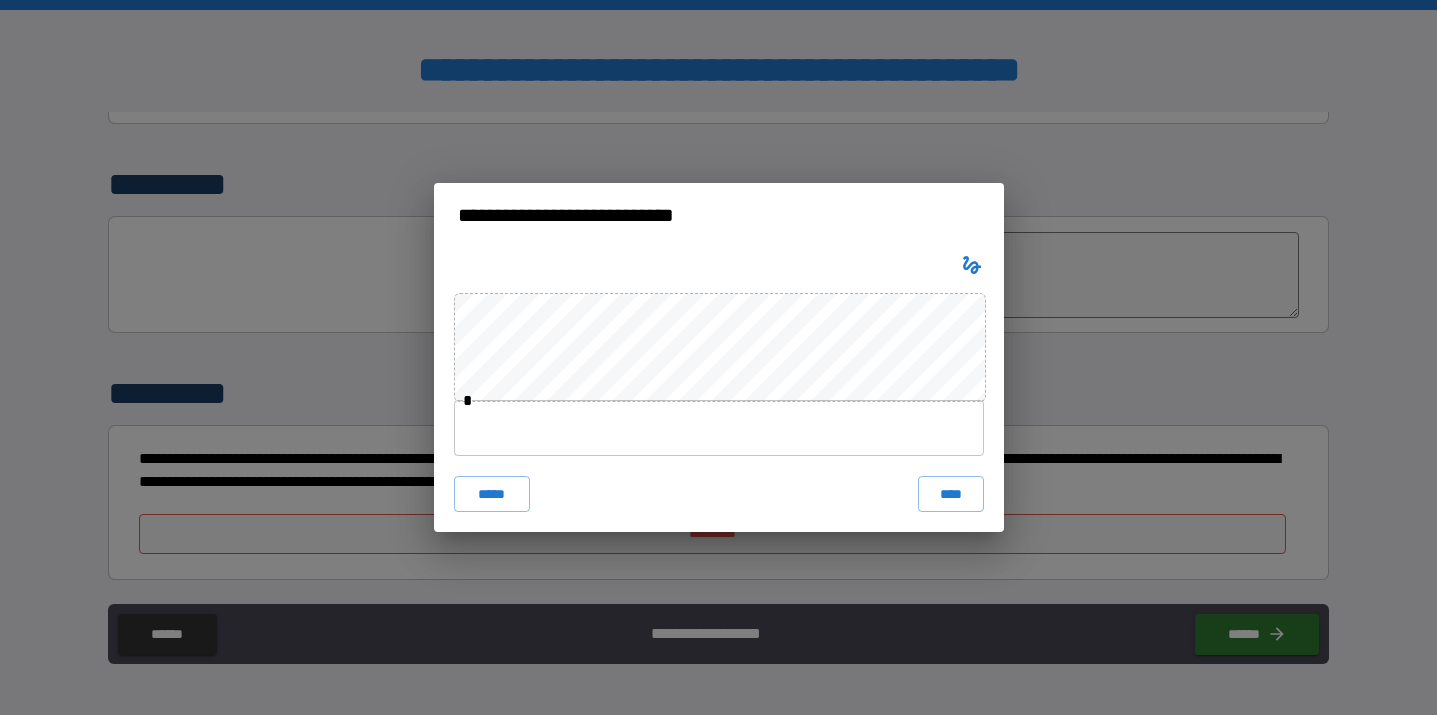 click on "**********" at bounding box center [718, 357] 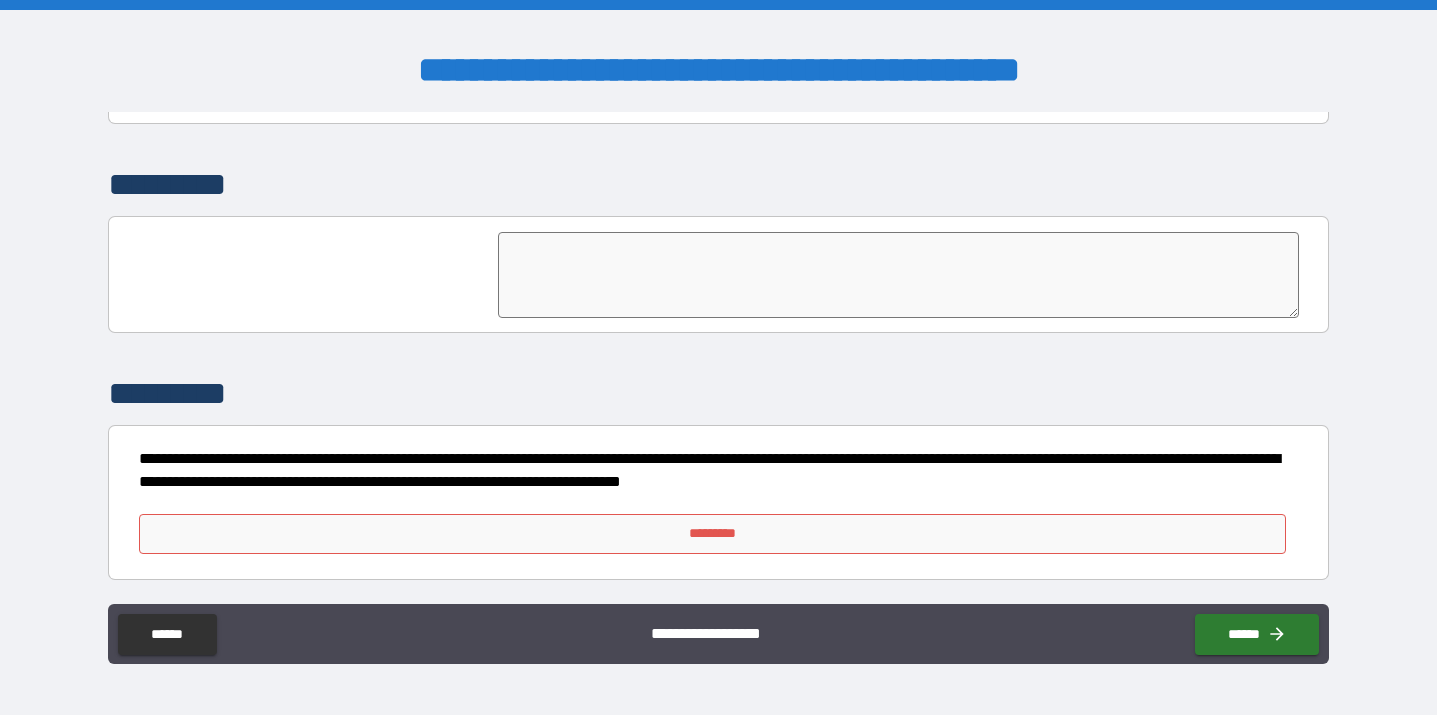 scroll, scrollTop: 5162, scrollLeft: 0, axis: vertical 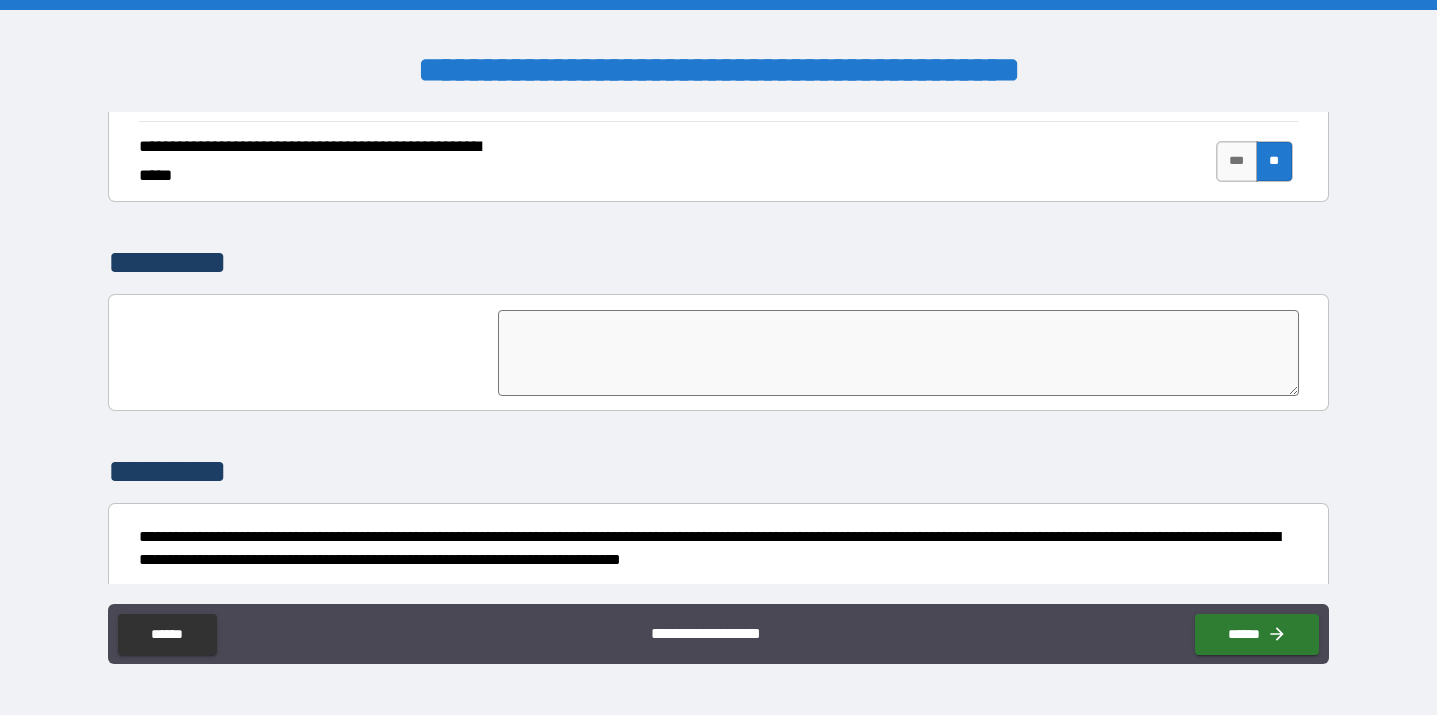 click at bounding box center (898, 353) 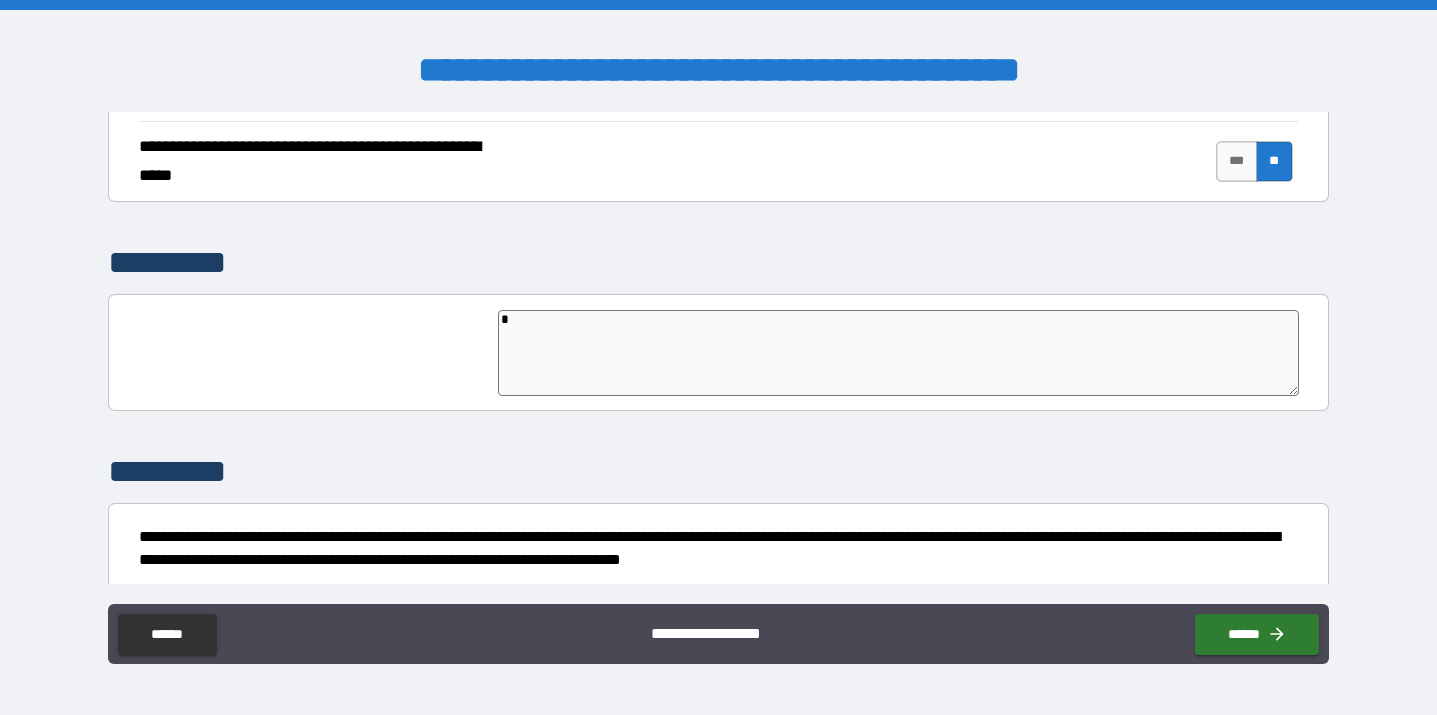 type on "*" 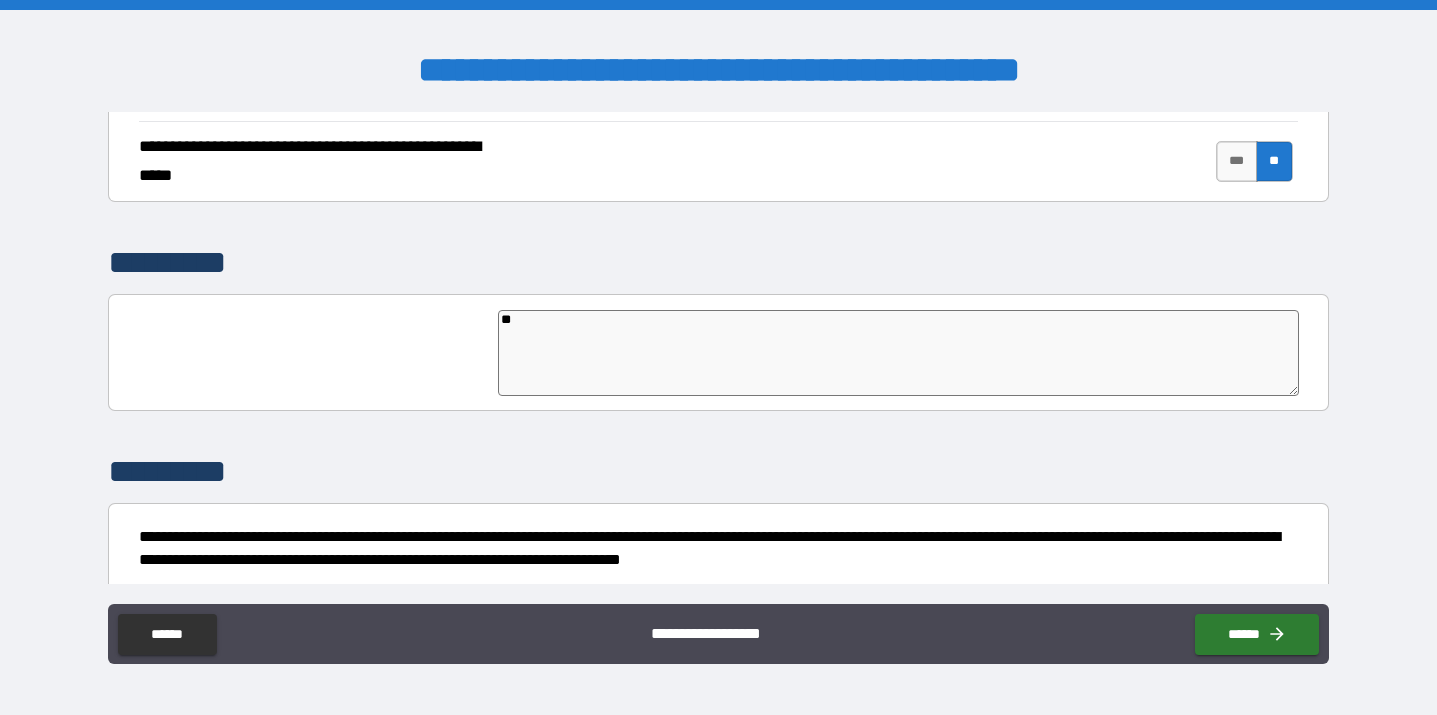 type on "*" 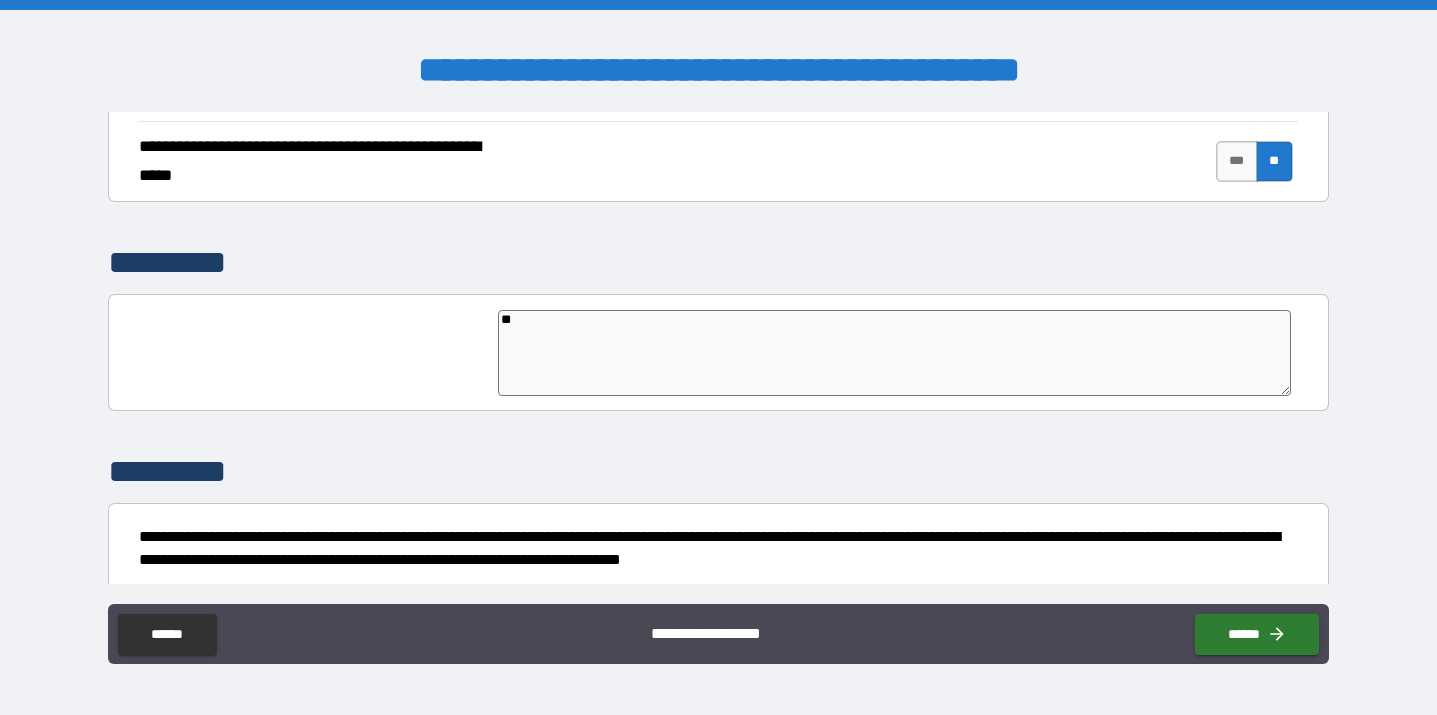 type on "***" 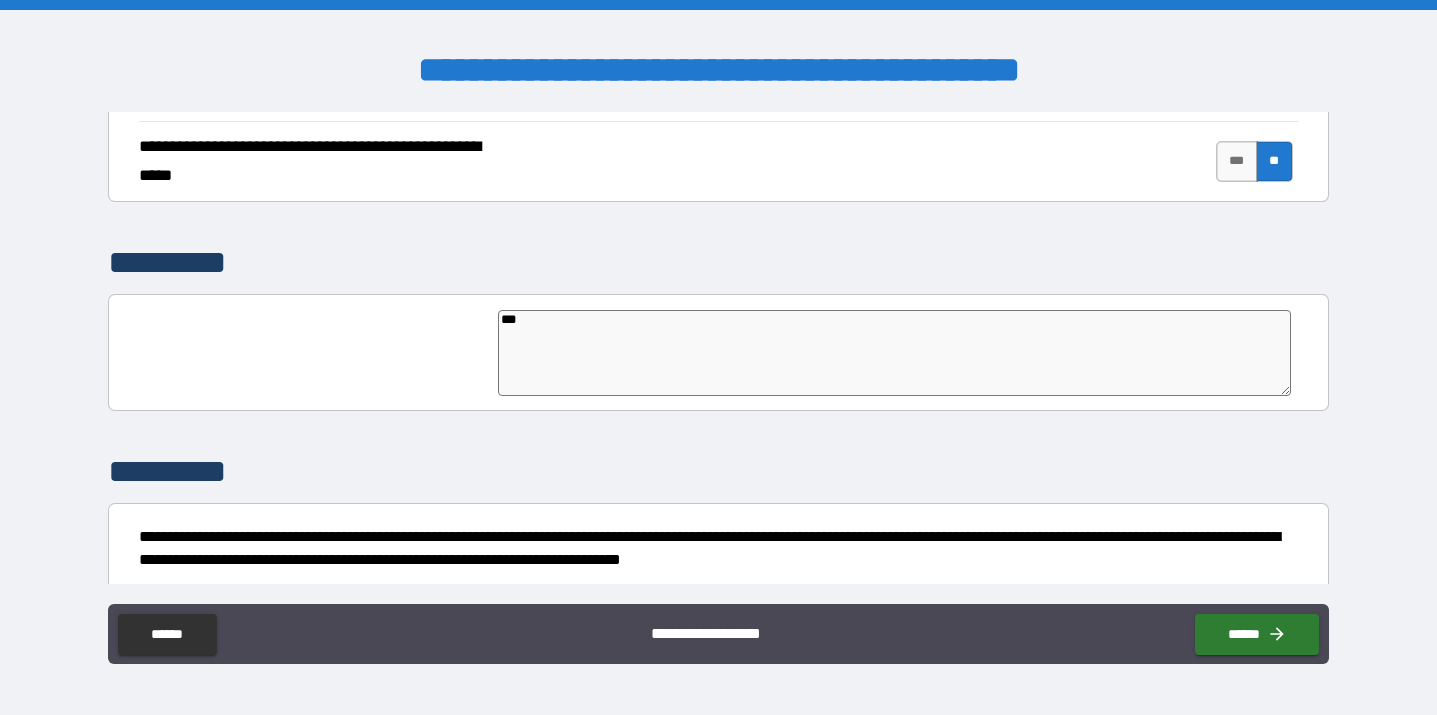 type on "****" 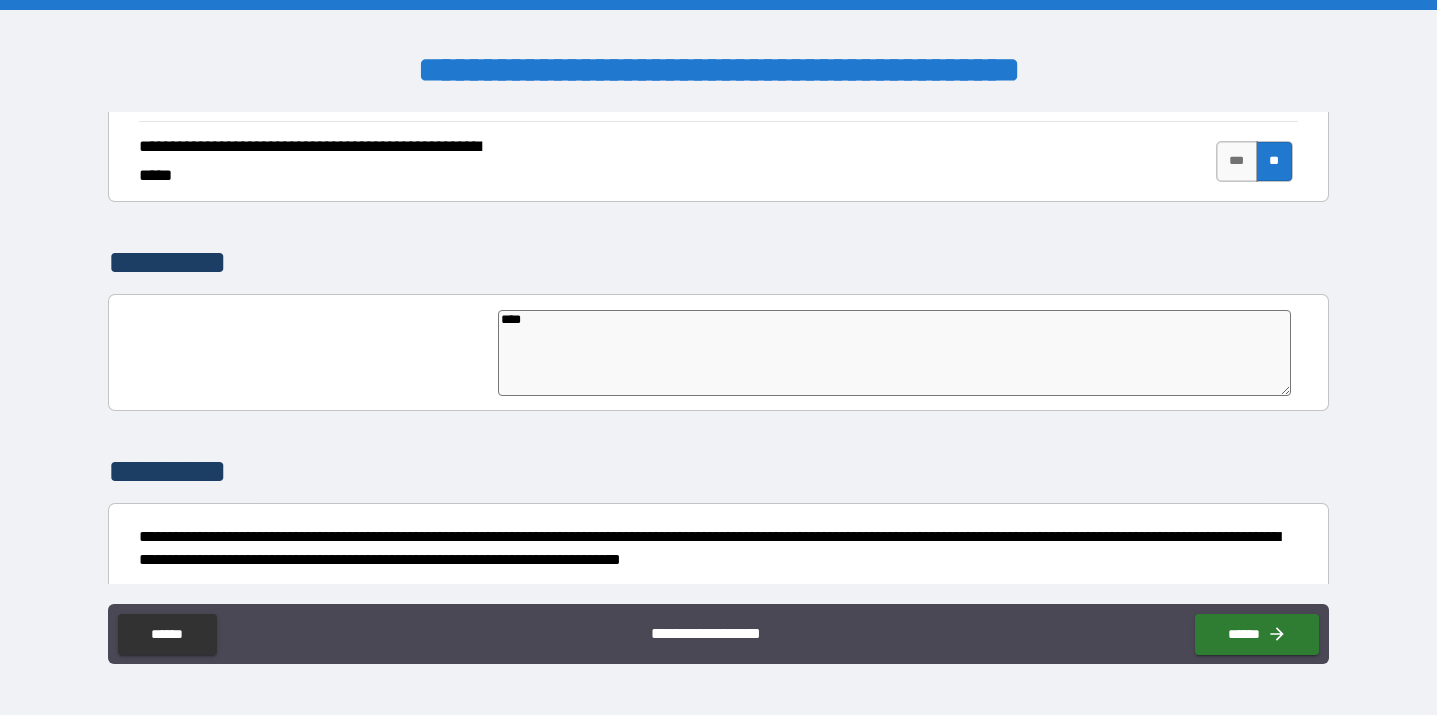 type on "****" 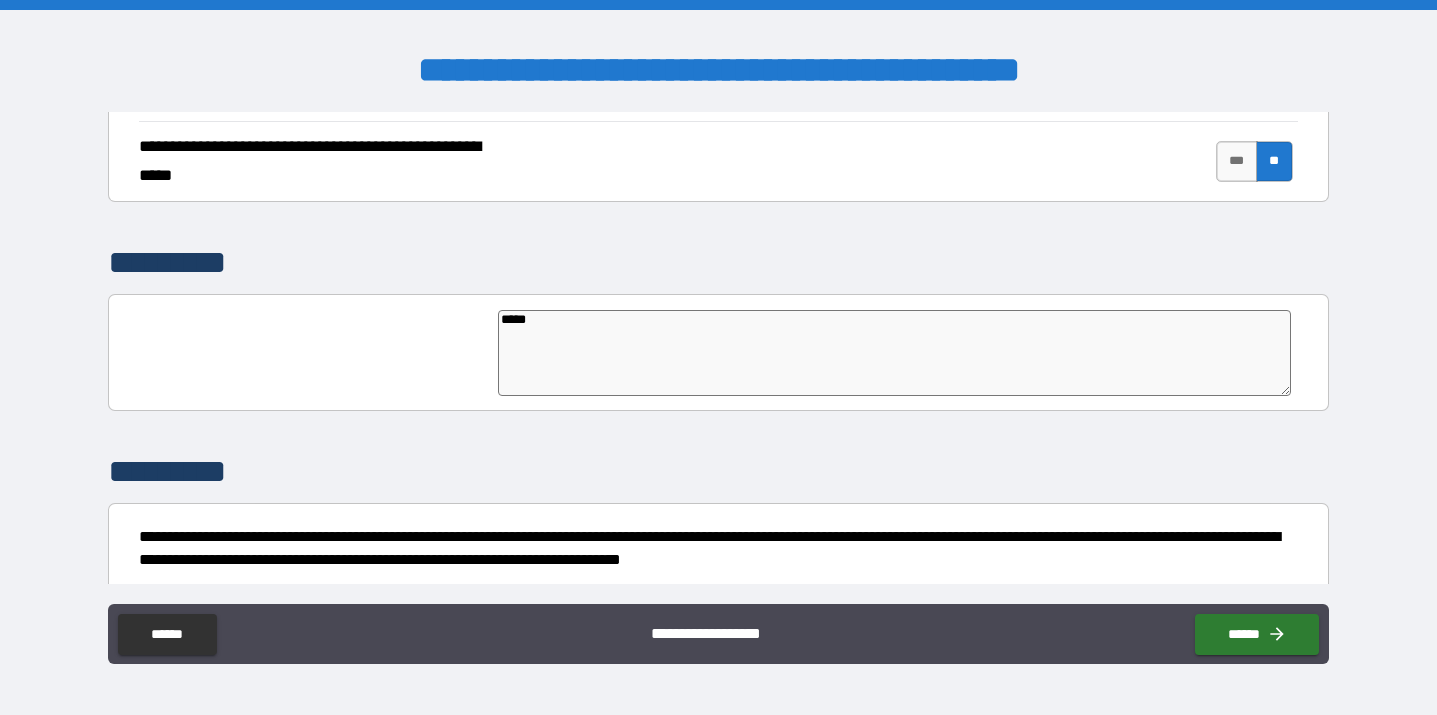type on "*" 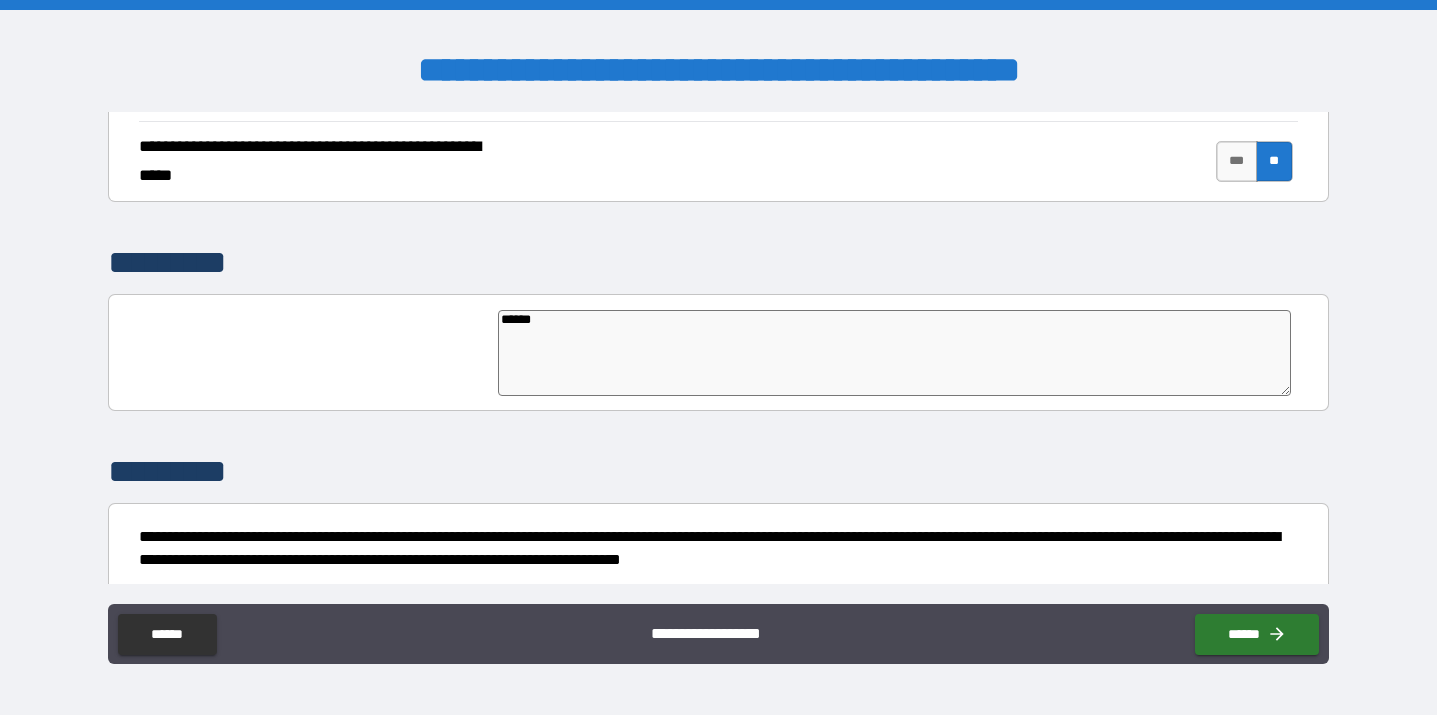 type on "*" 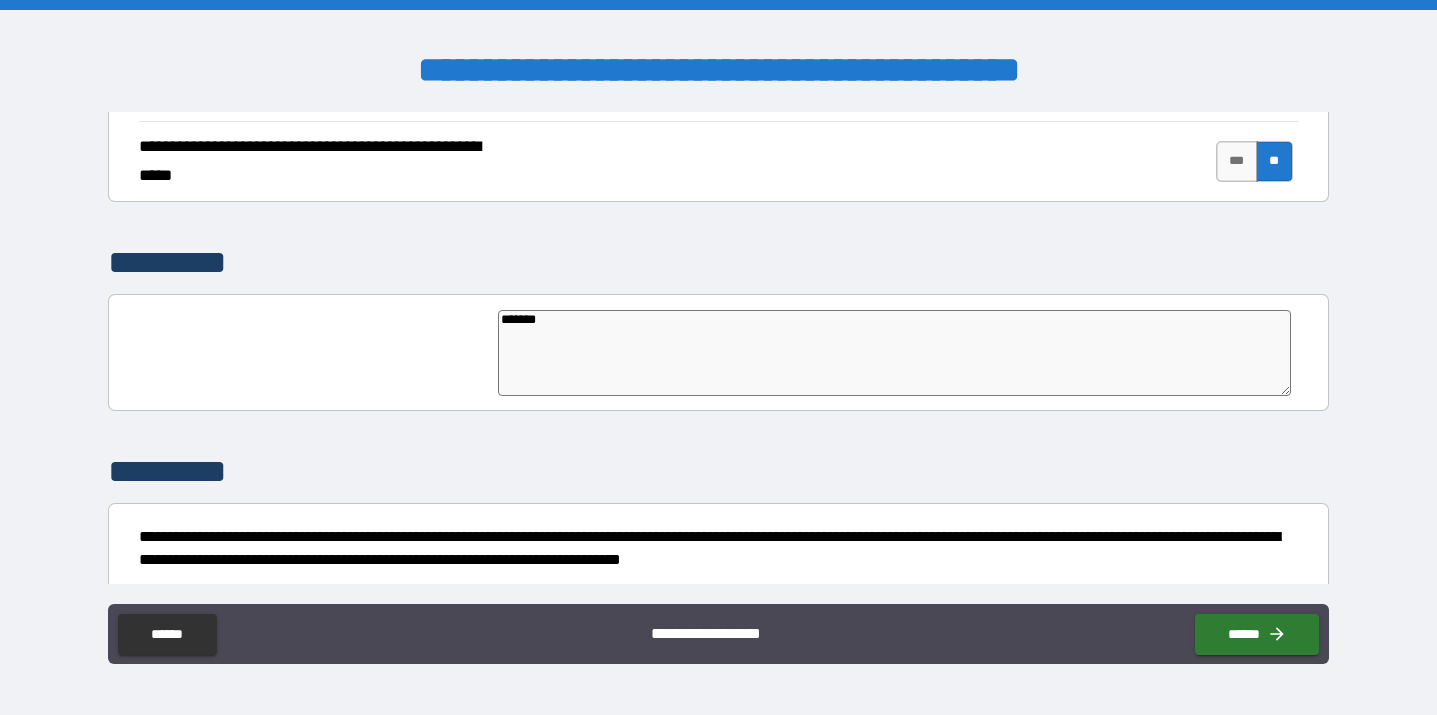 type on "********" 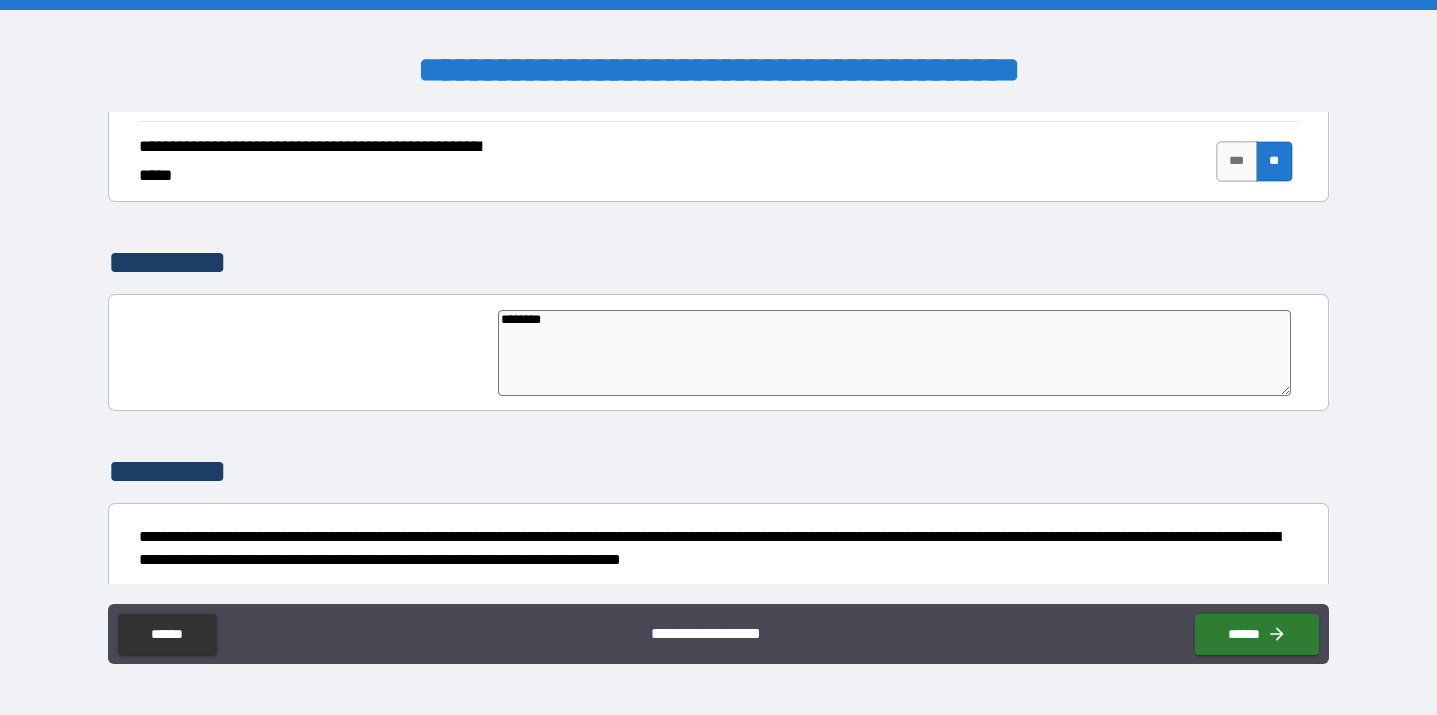 type on "*" 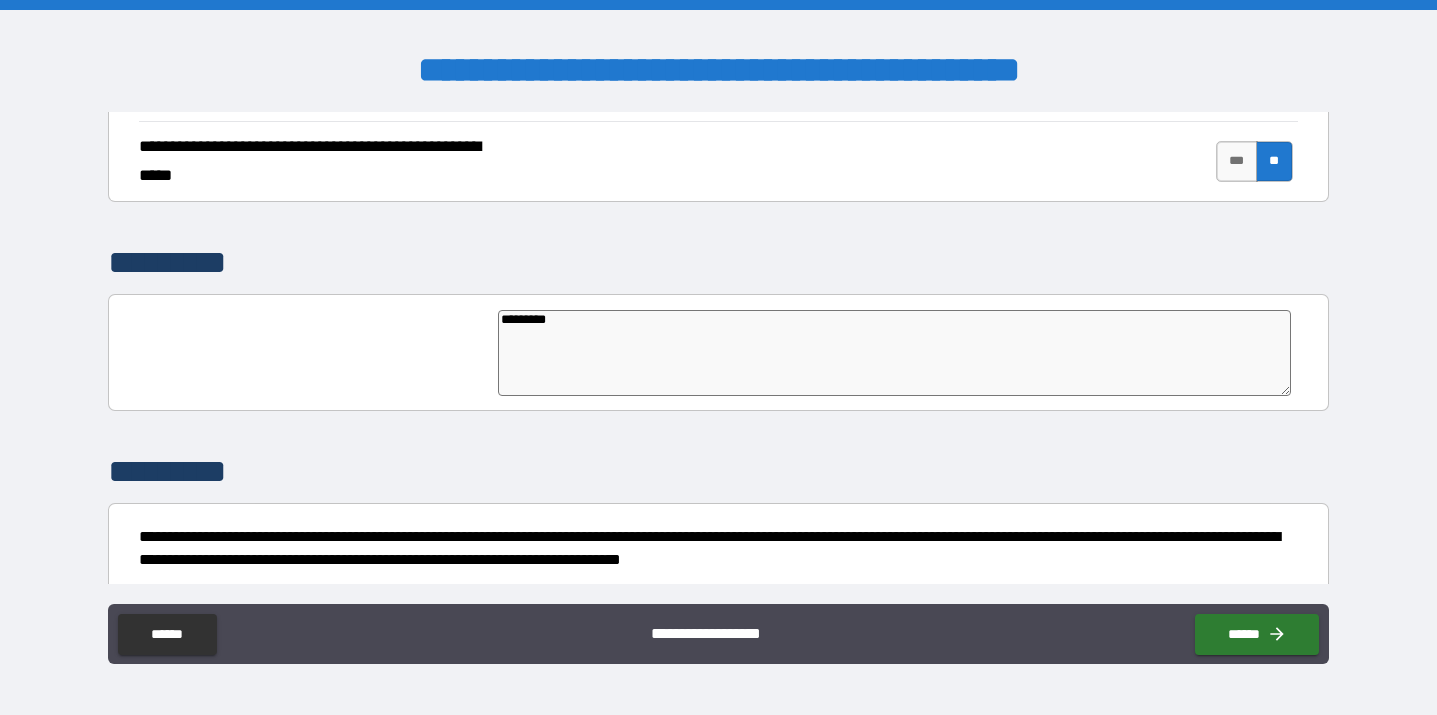 type on "**********" 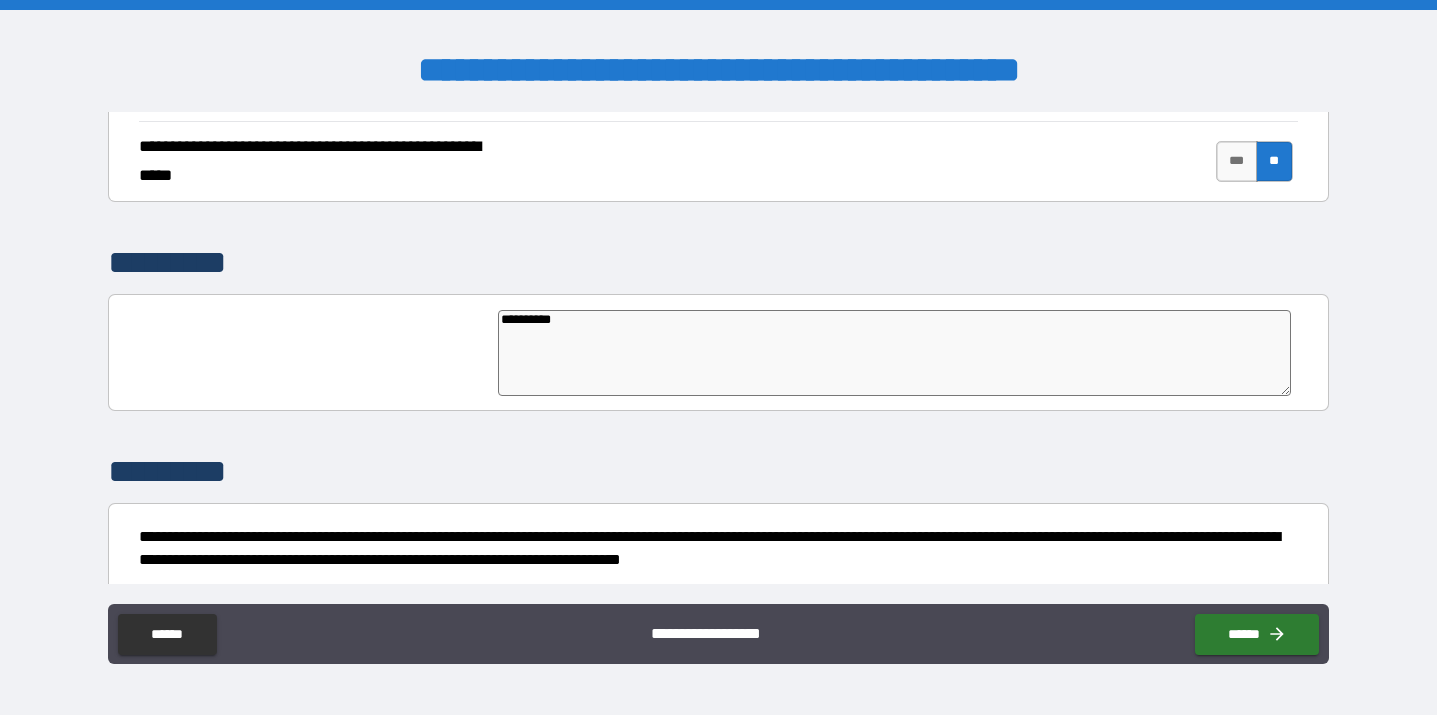 type on "*" 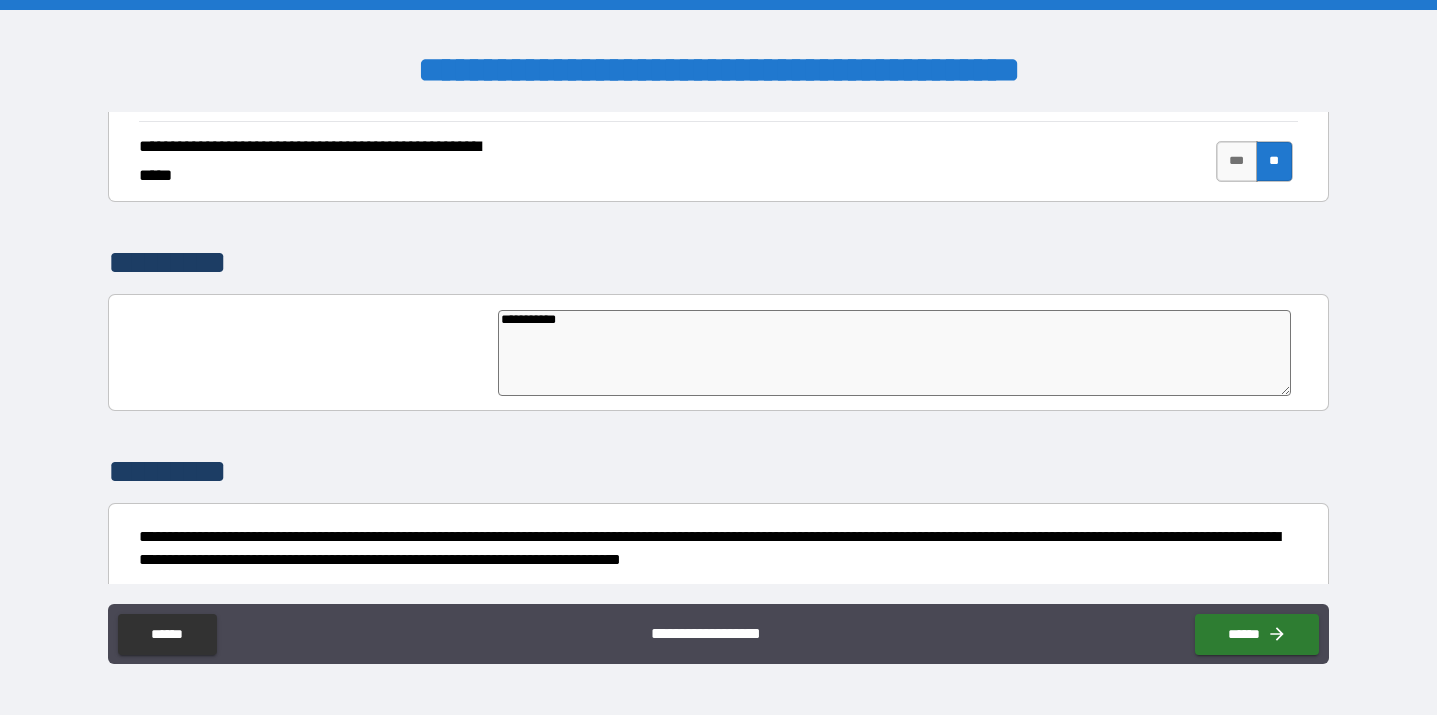 type on "**********" 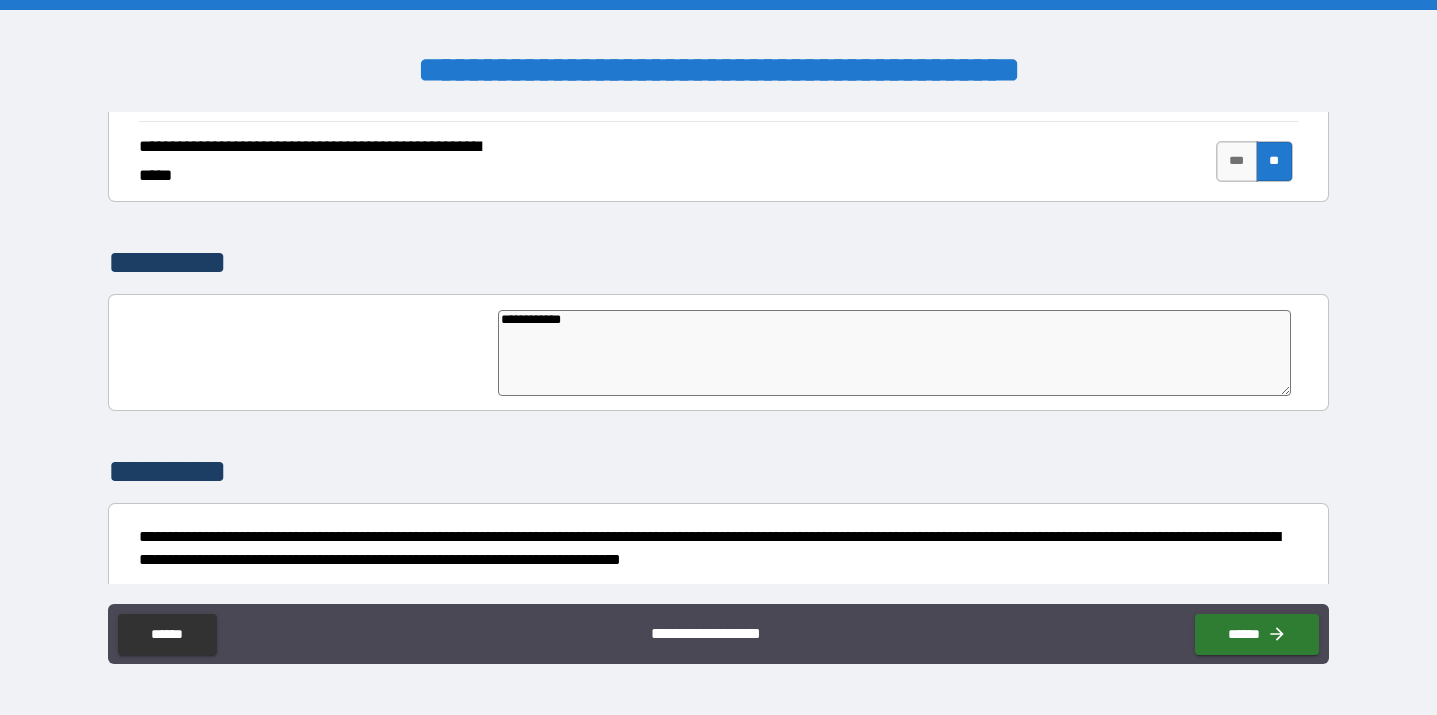 type on "*" 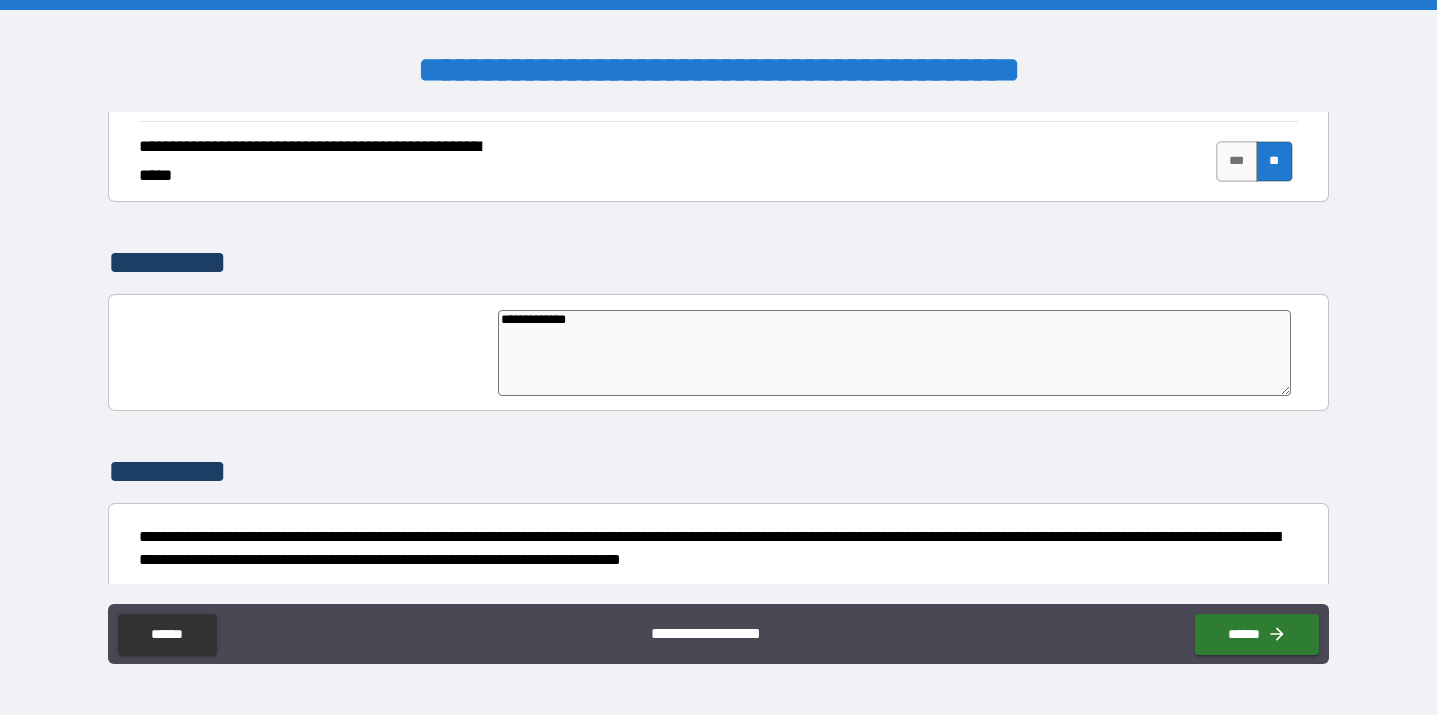 type on "**********" 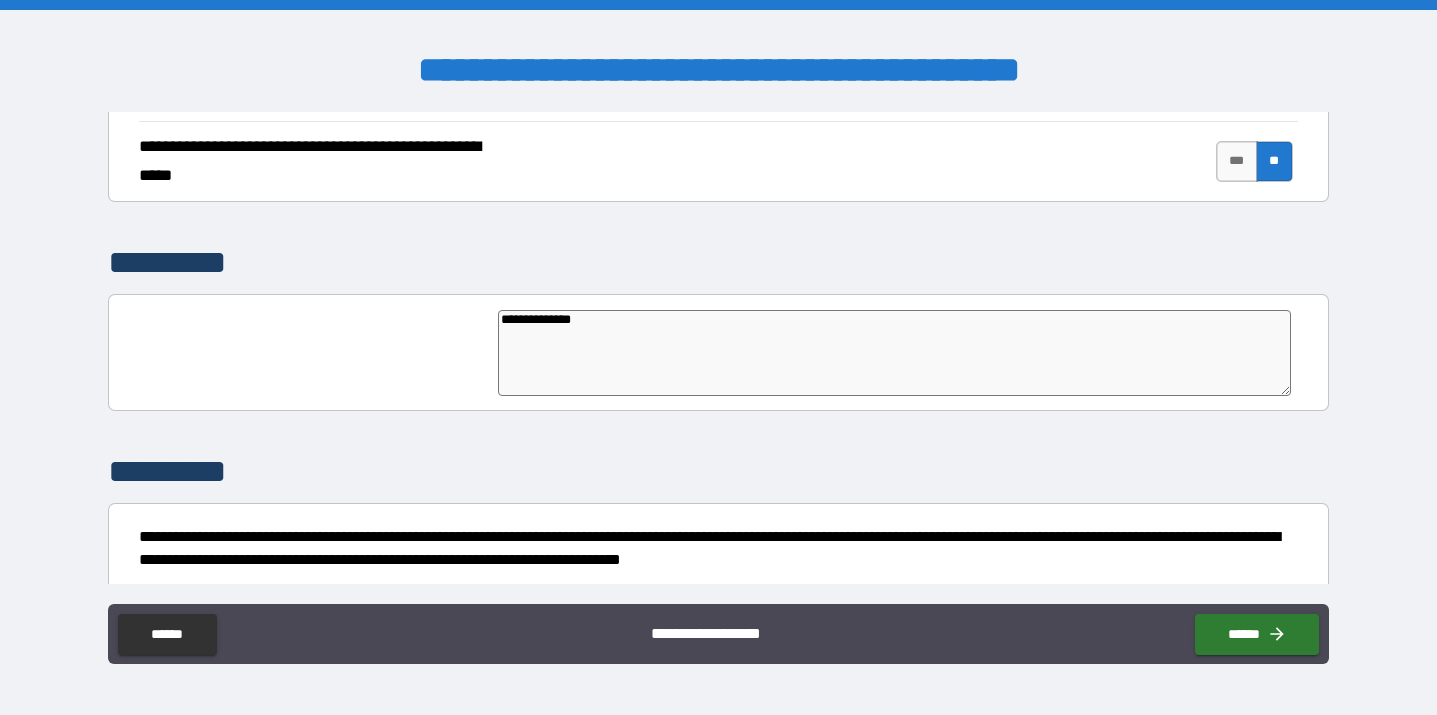 type on "**********" 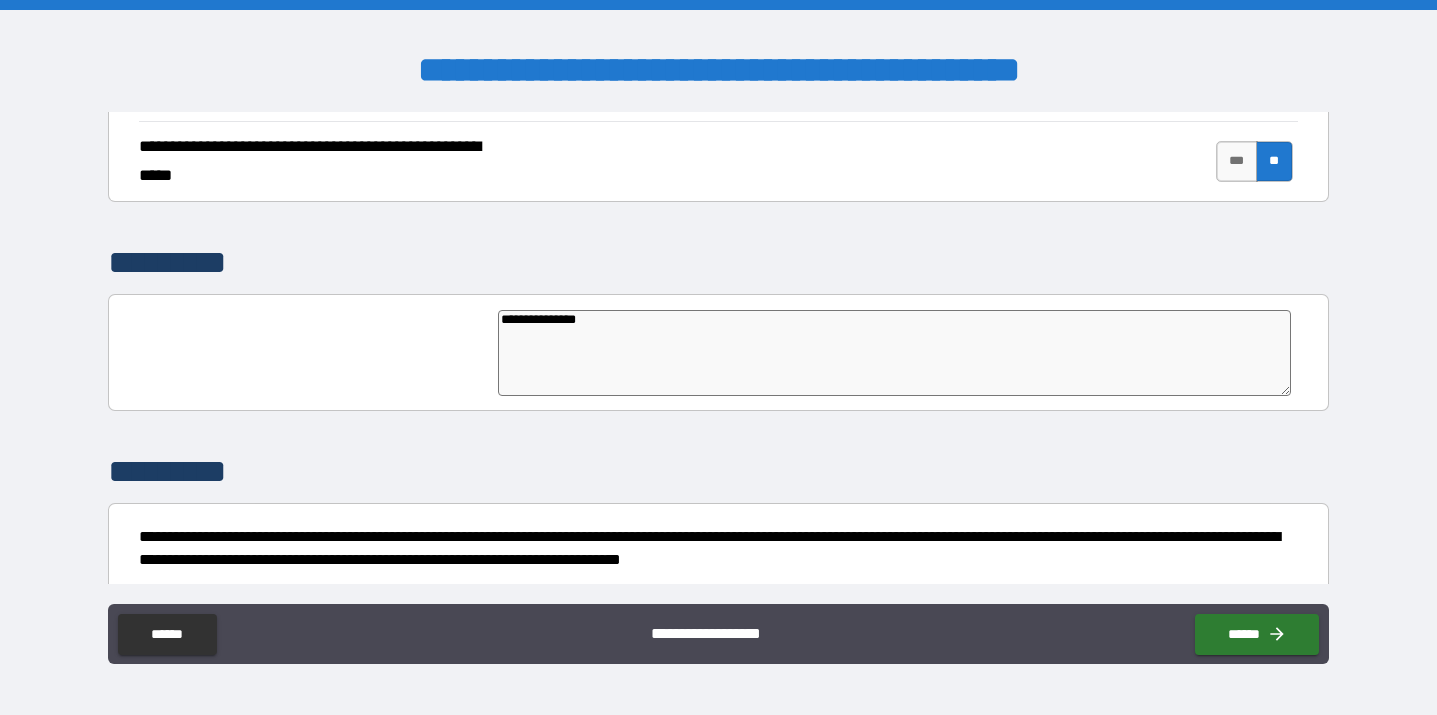 type on "**********" 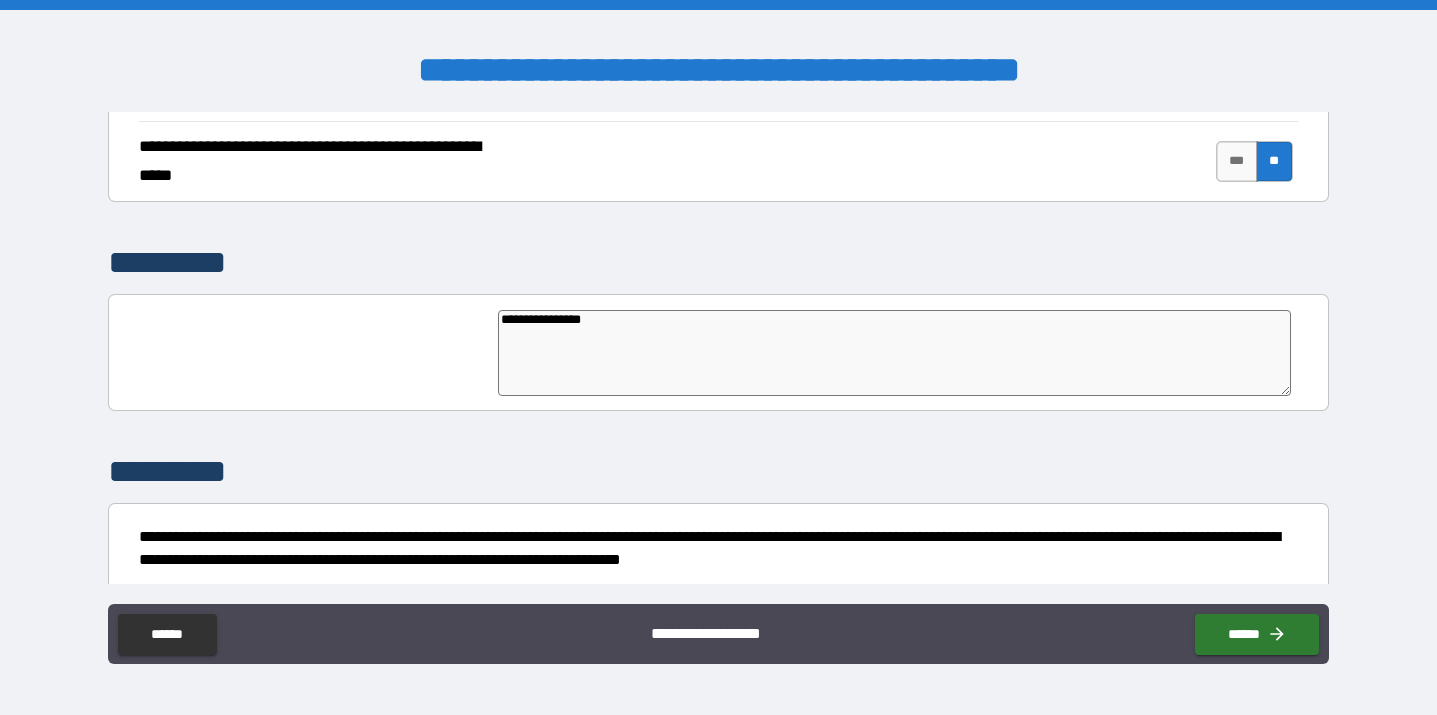type on "**********" 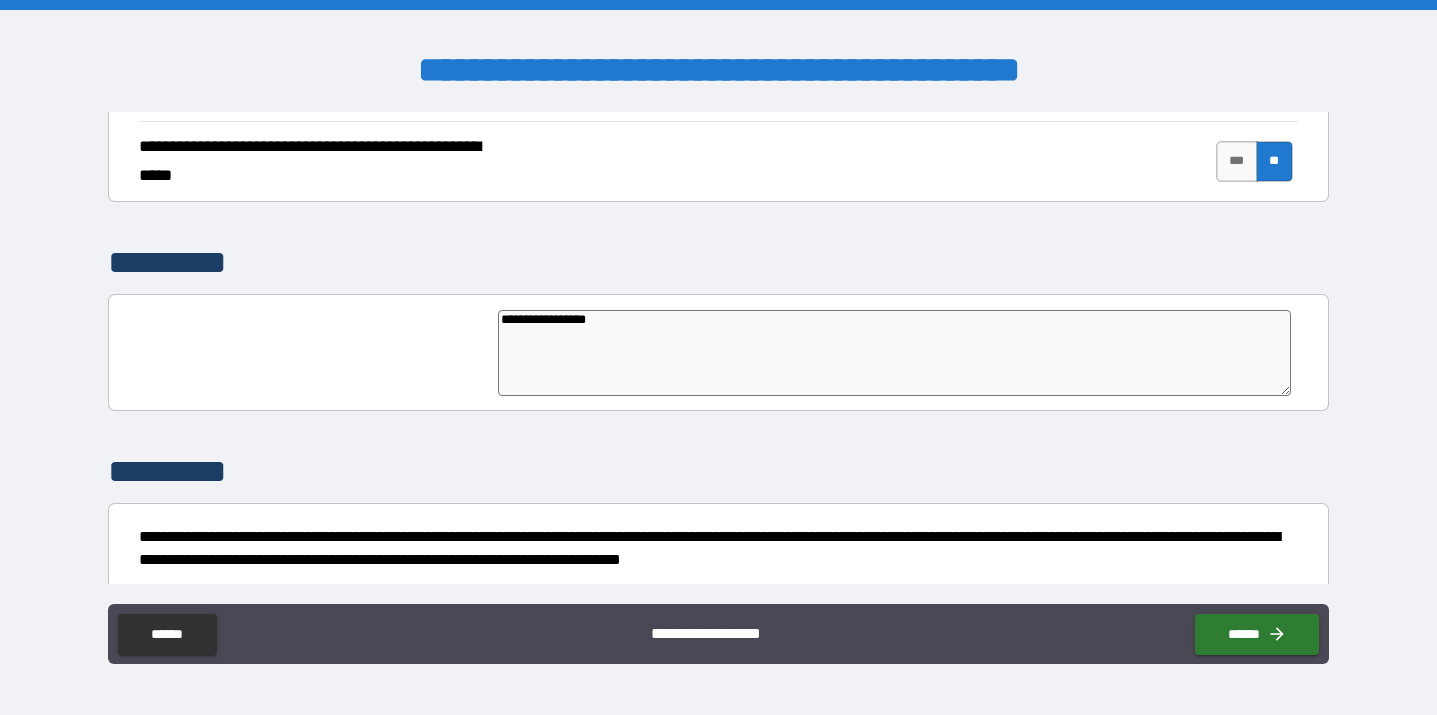 type on "*" 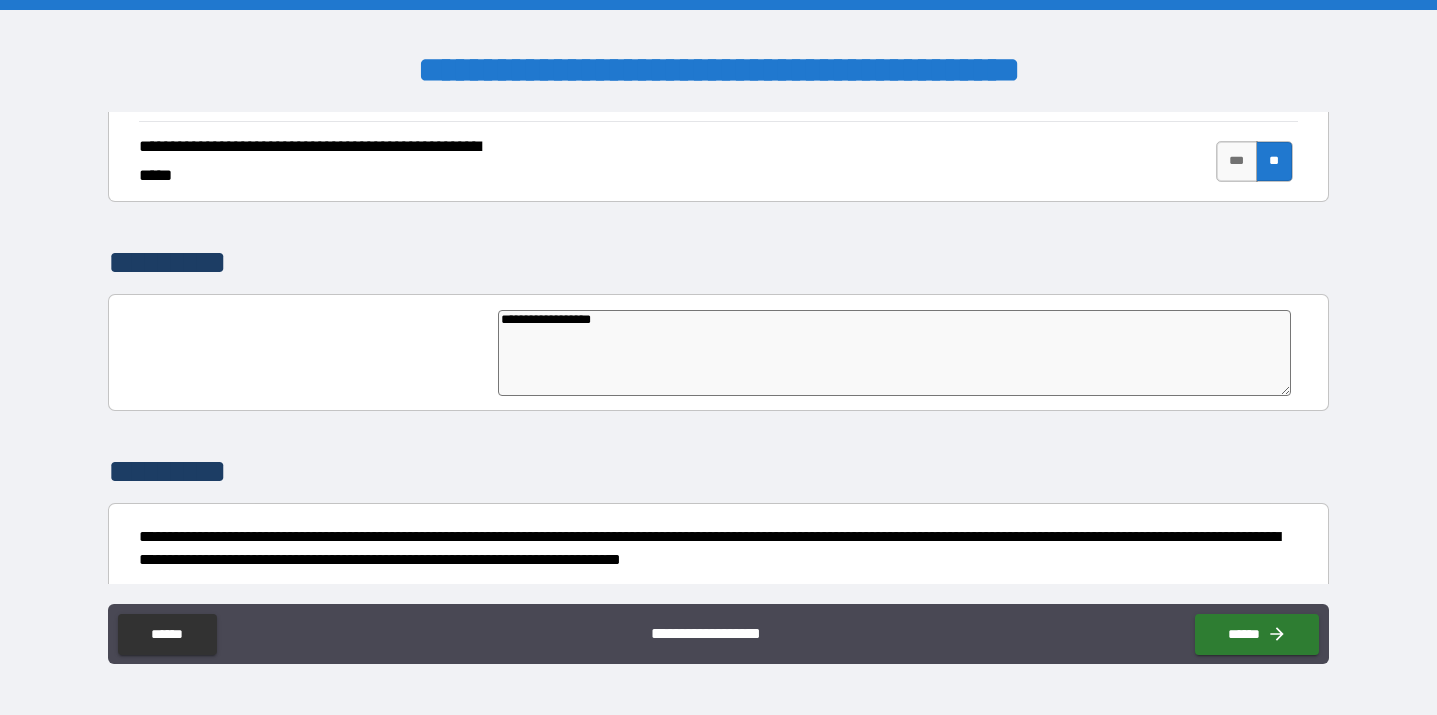 type on "**********" 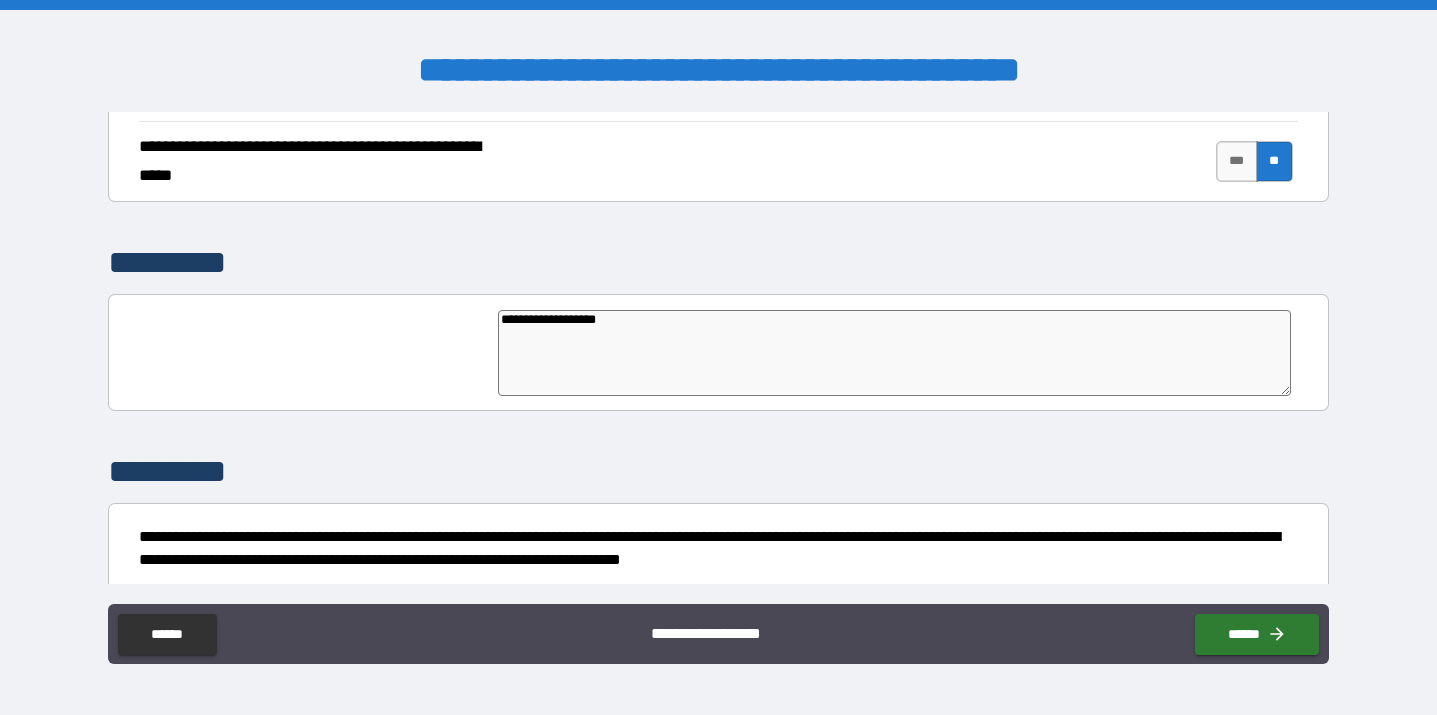 type on "**********" 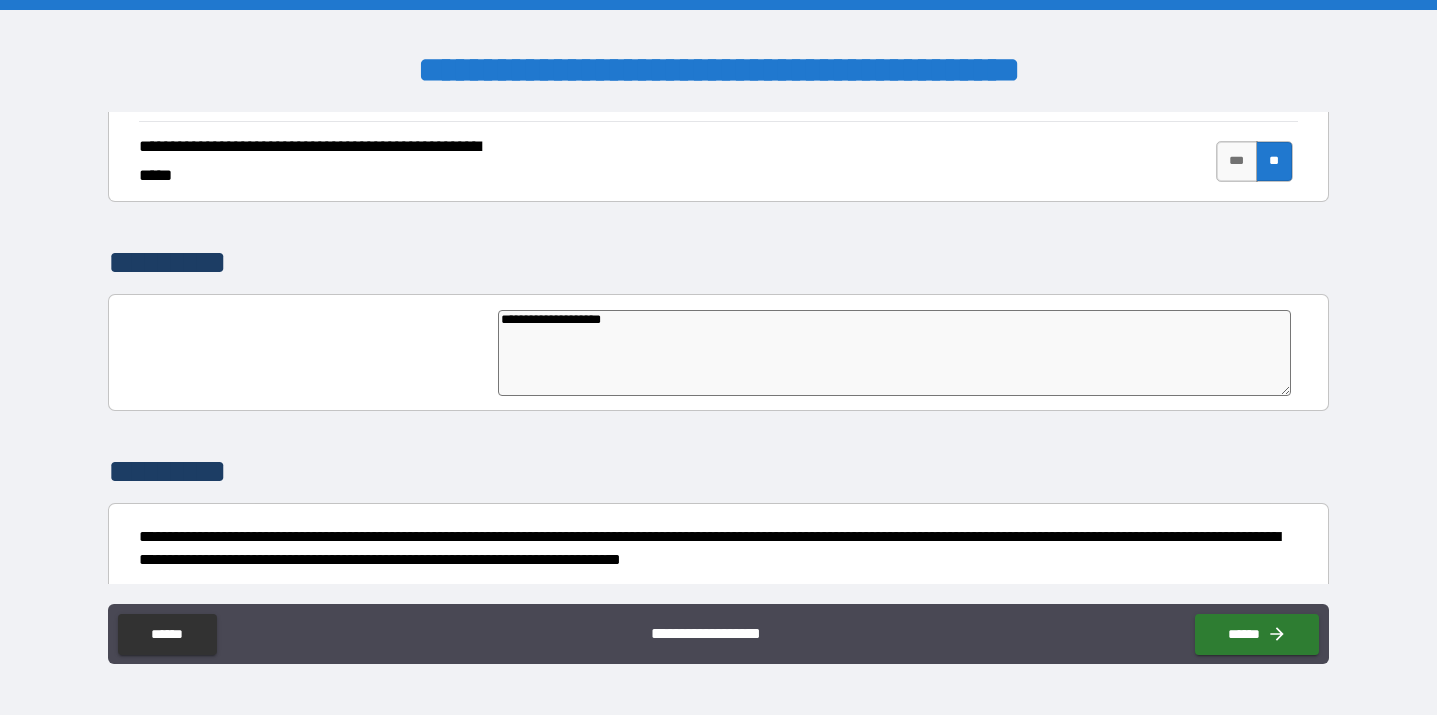 type on "*" 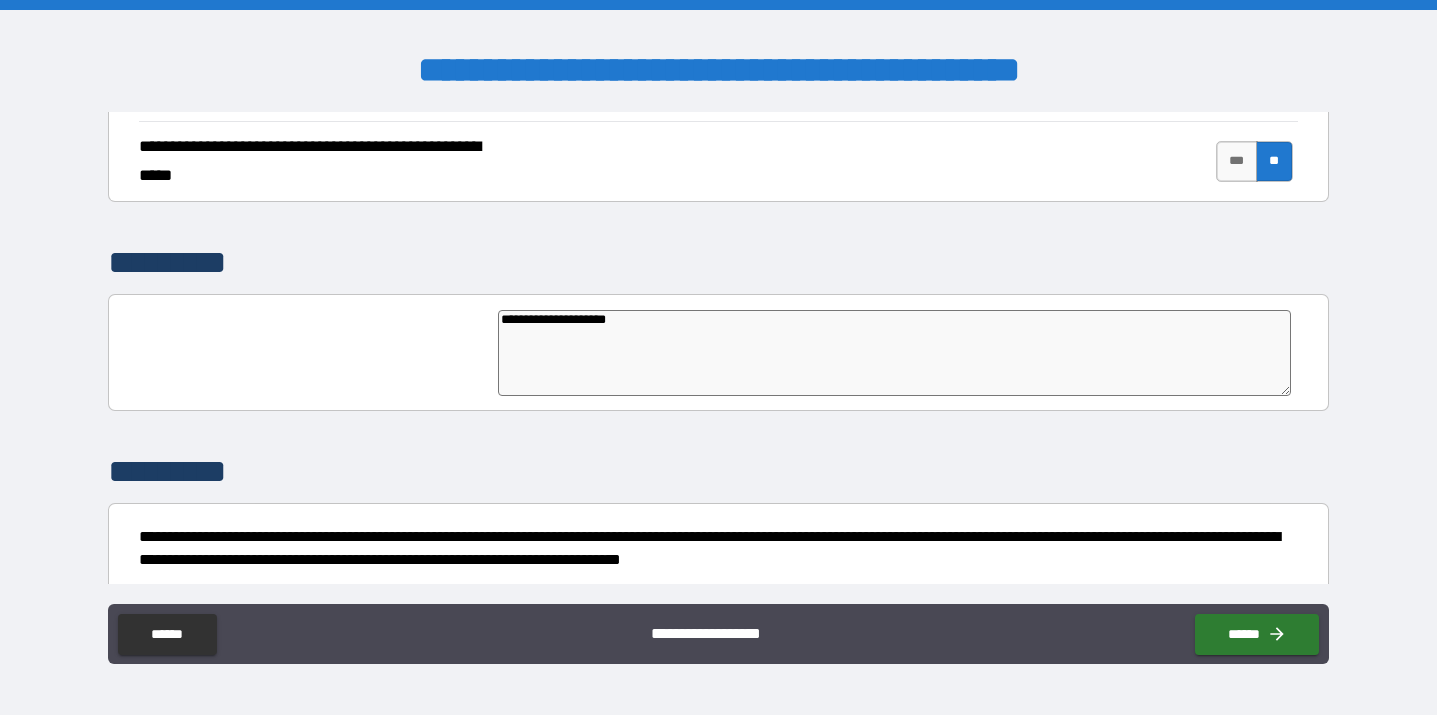 type on "**********" 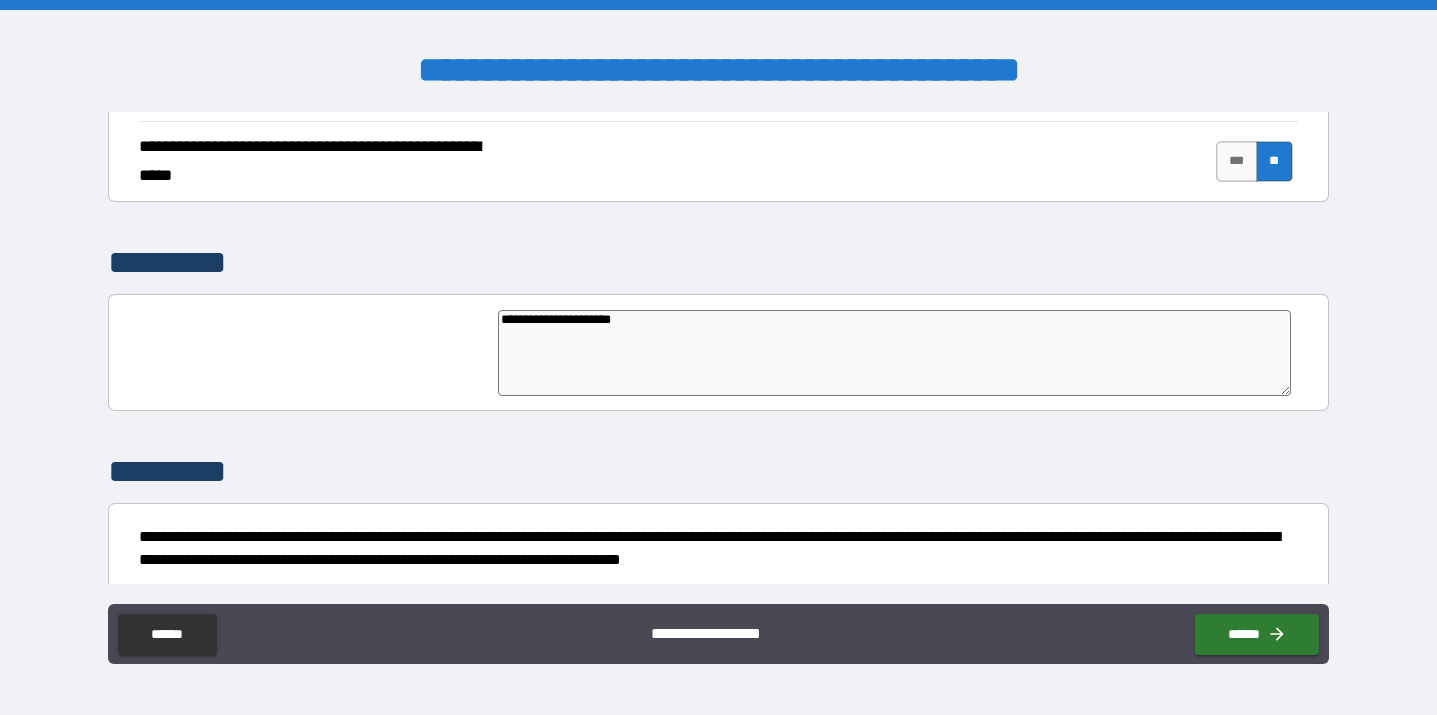 type on "*" 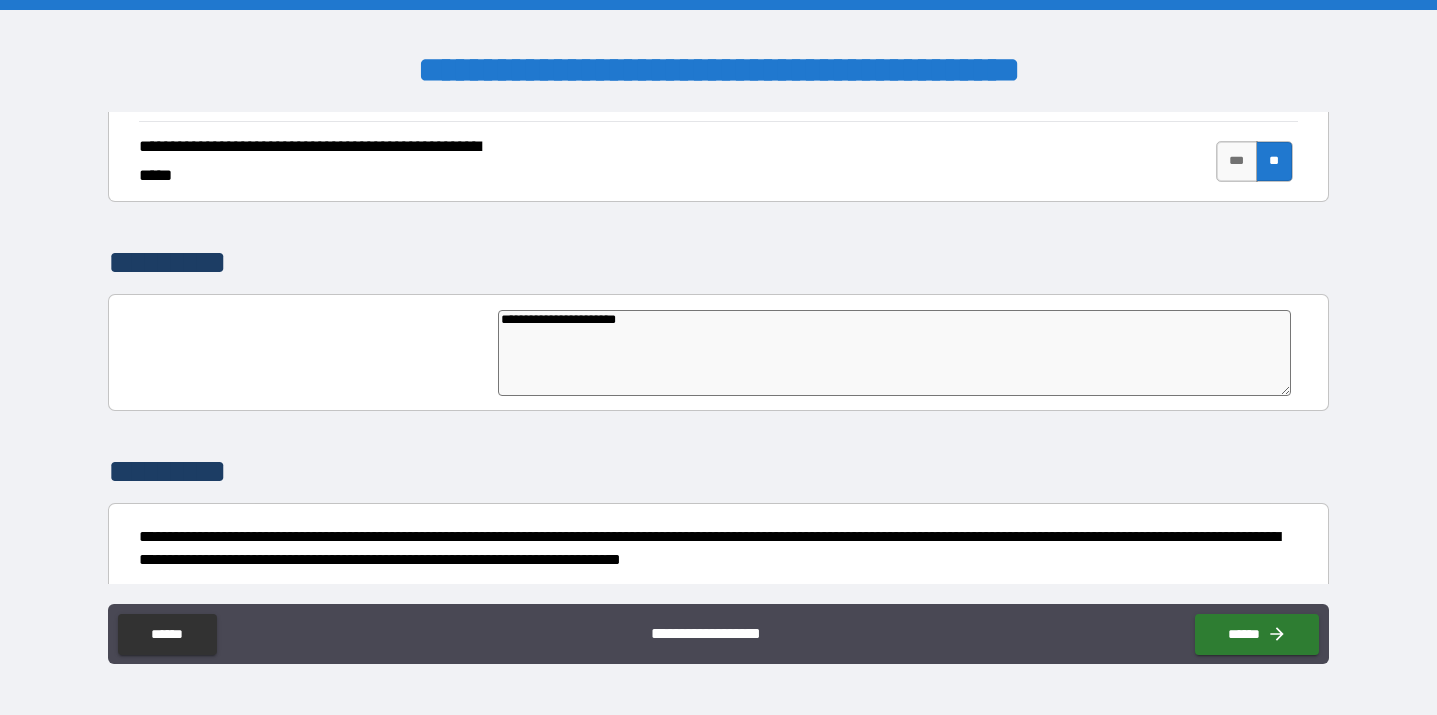 type on "**********" 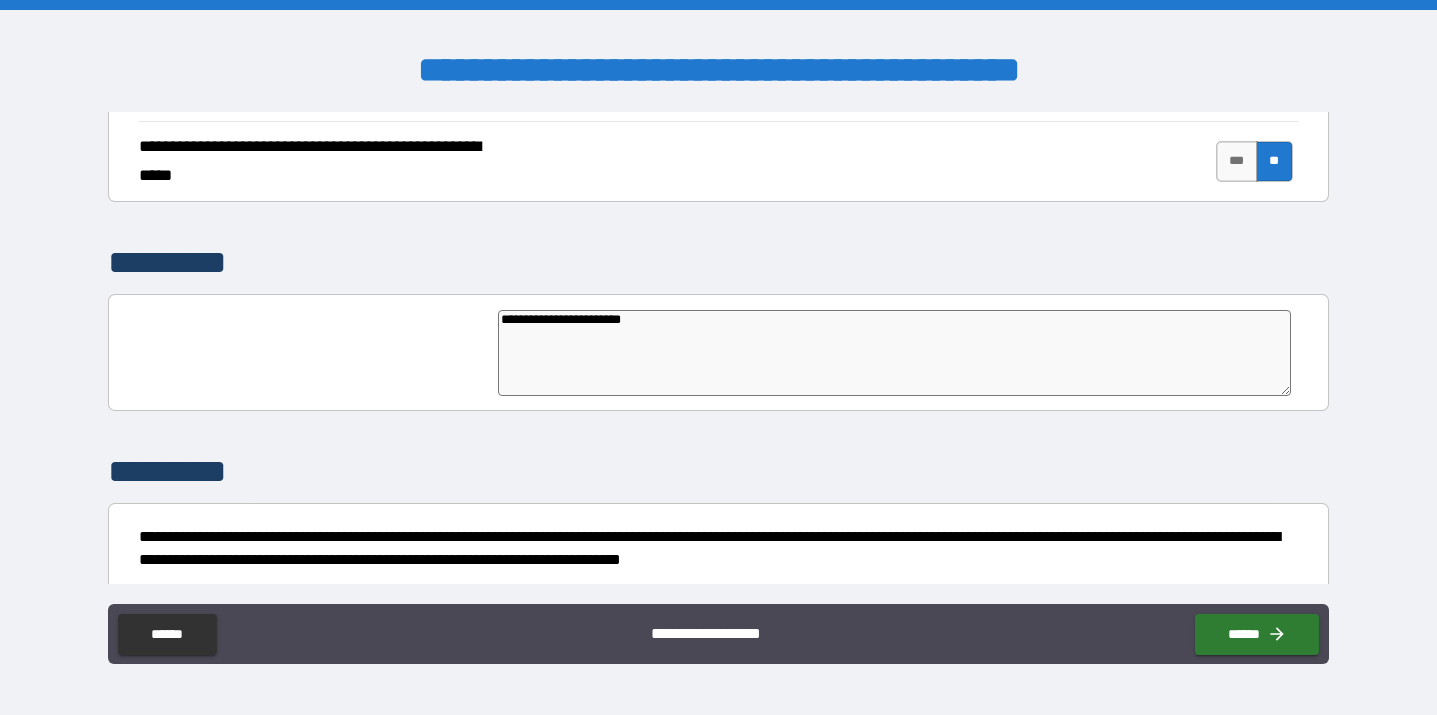 type on "**********" 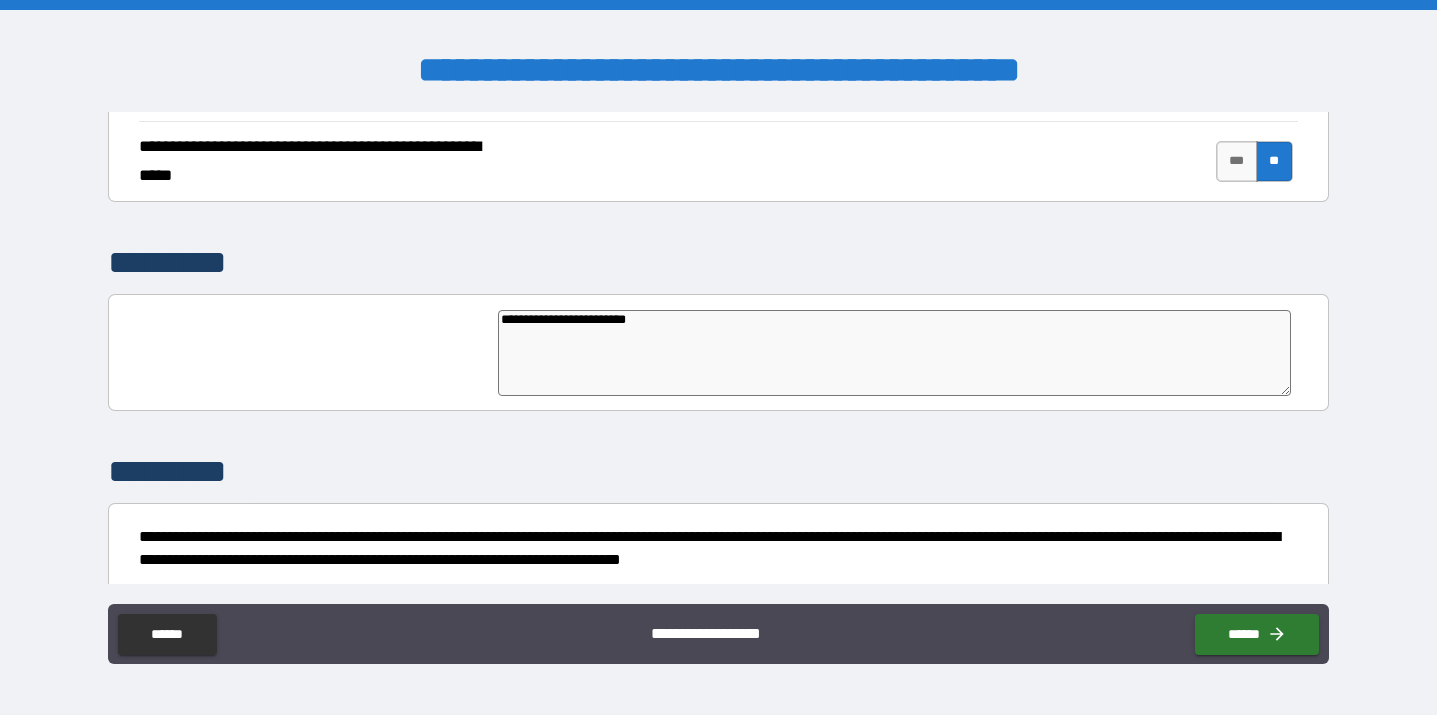type on "**********" 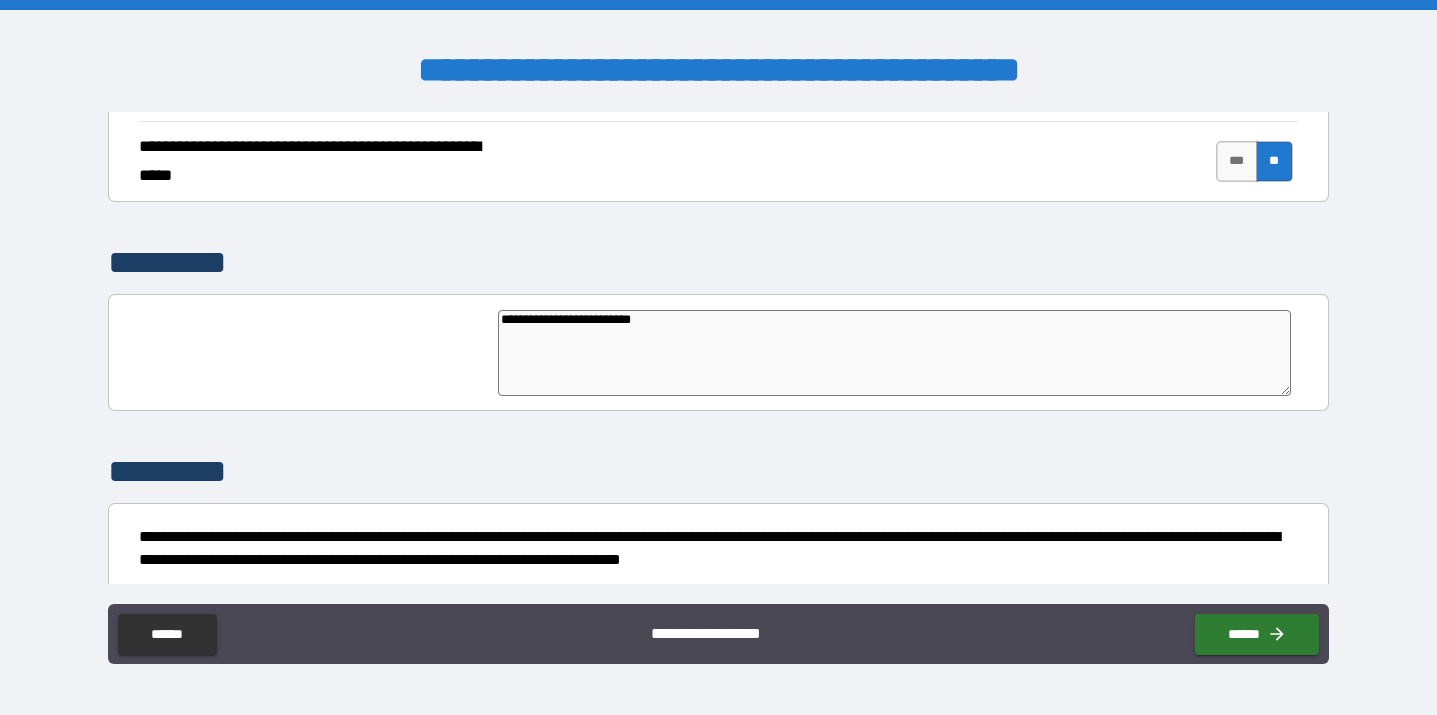 type on "**********" 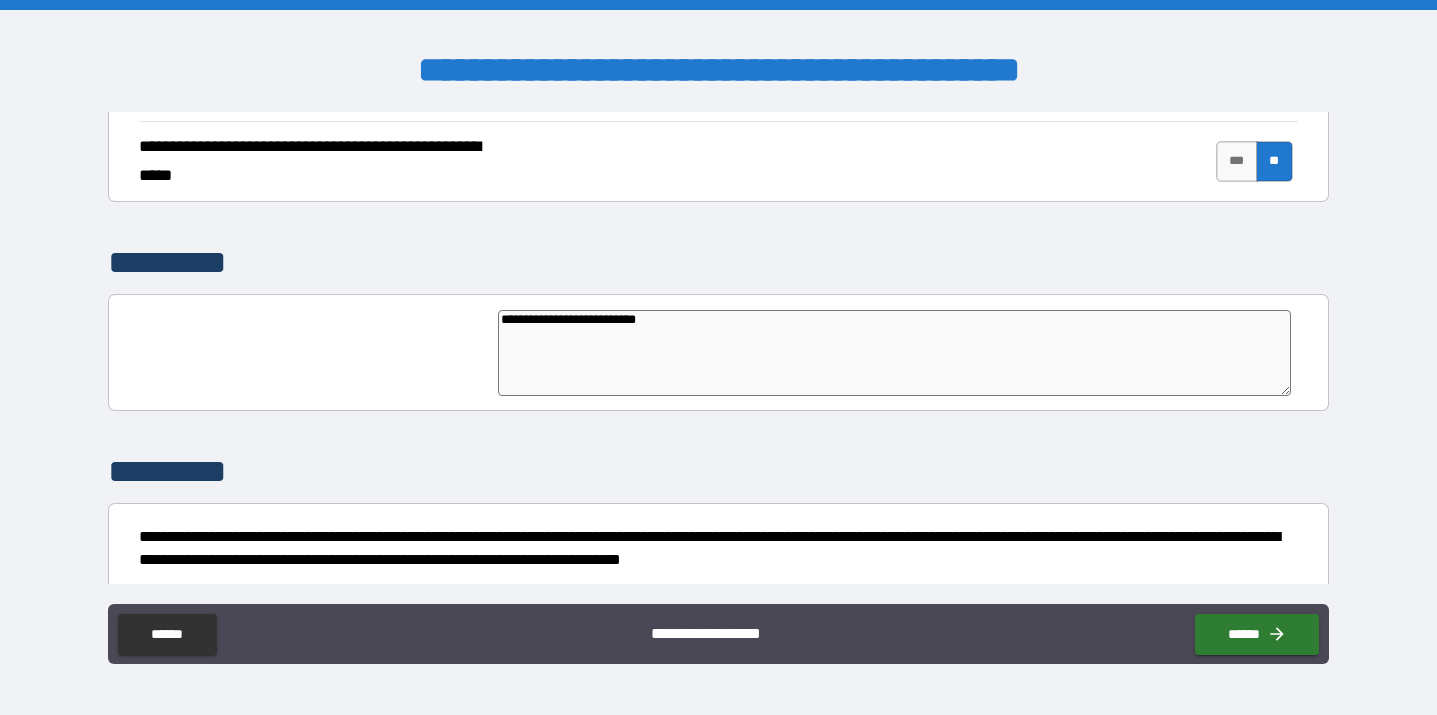 type on "*" 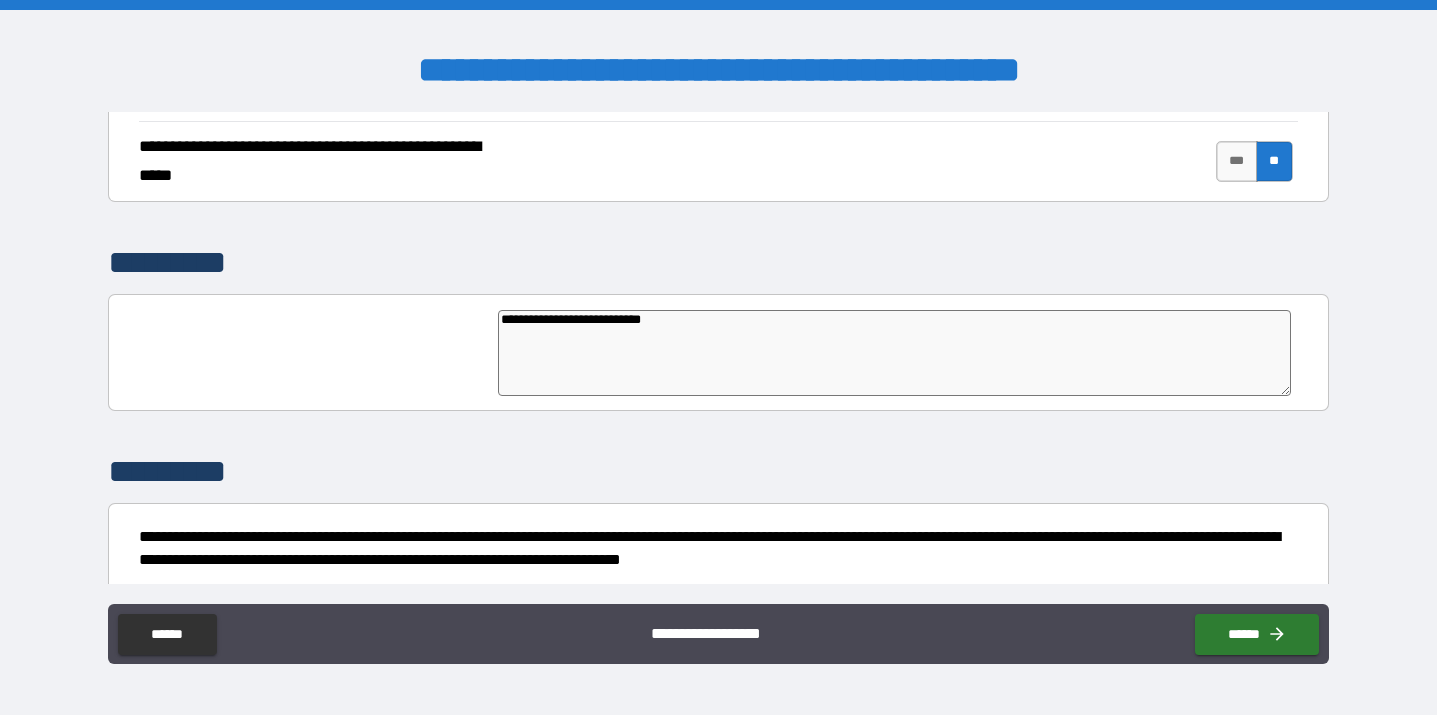 type on "**********" 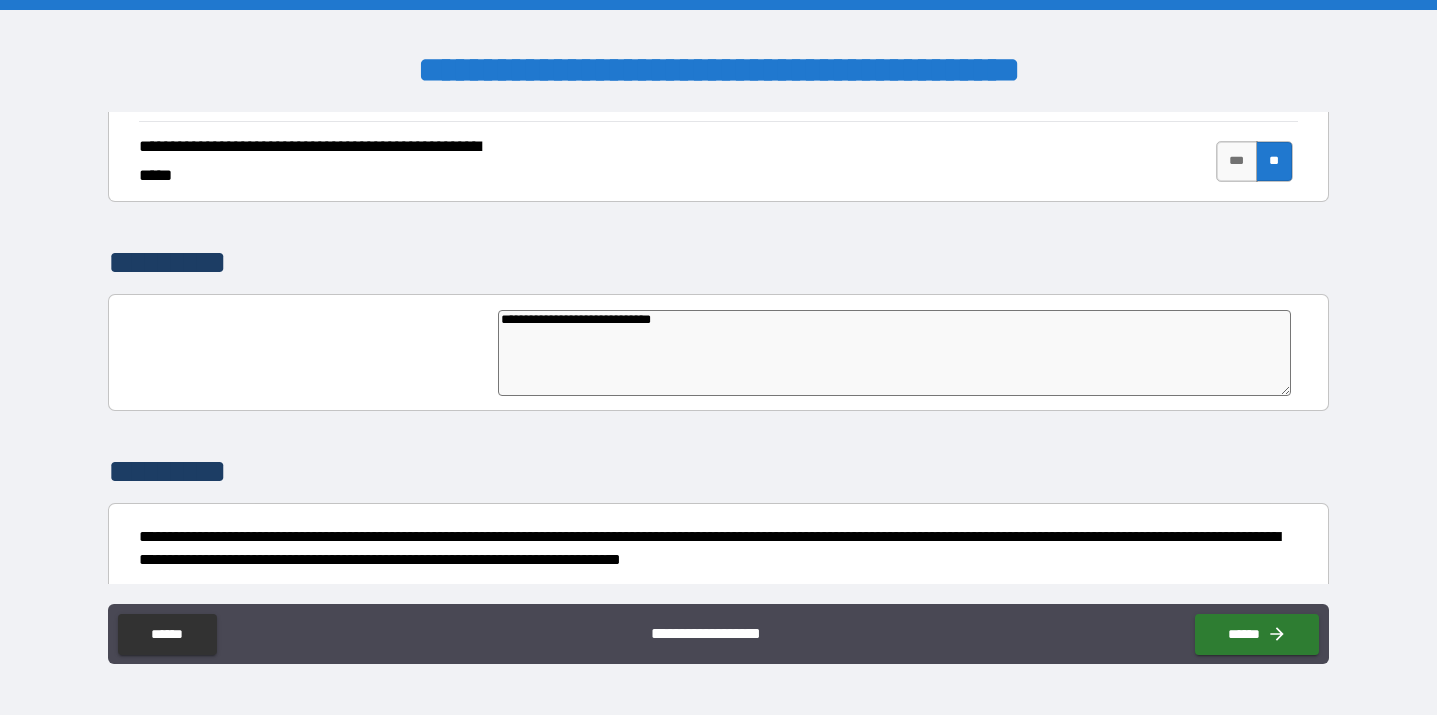 type on "**********" 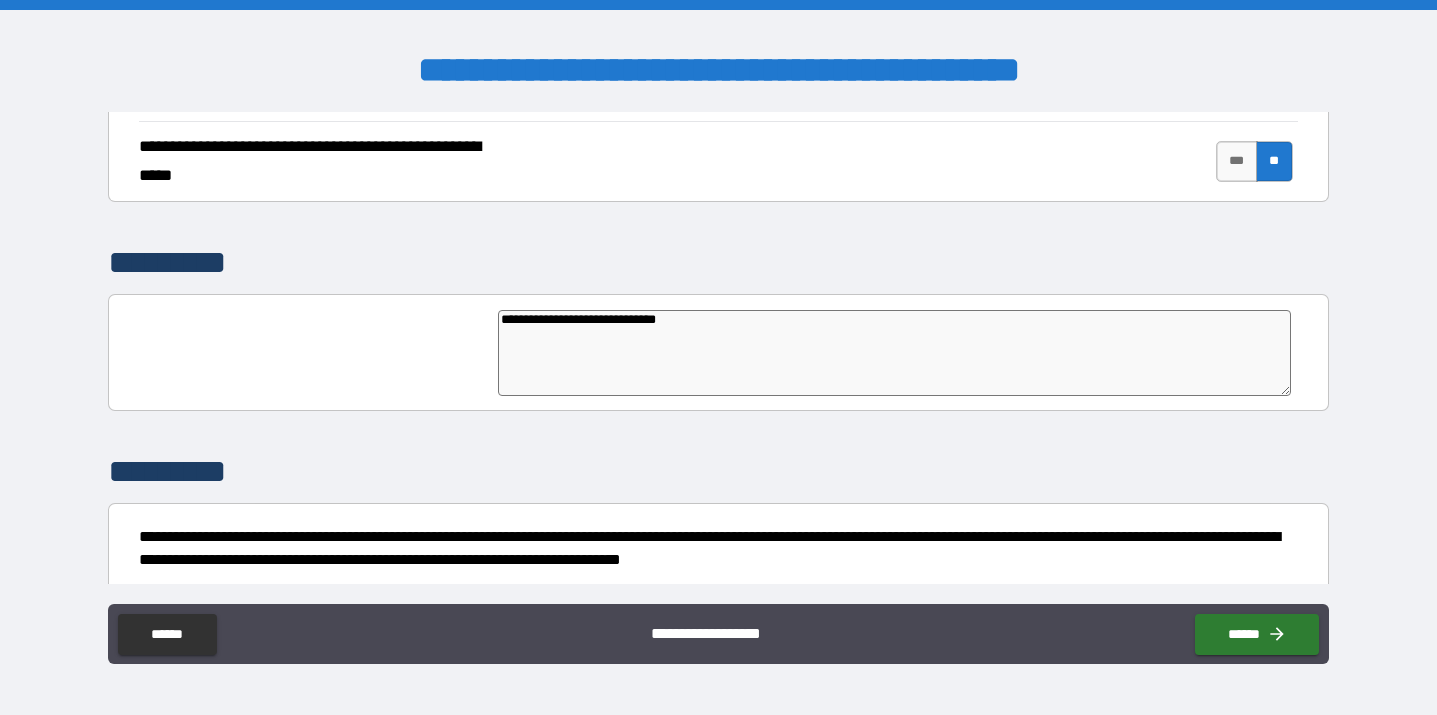 type on "*" 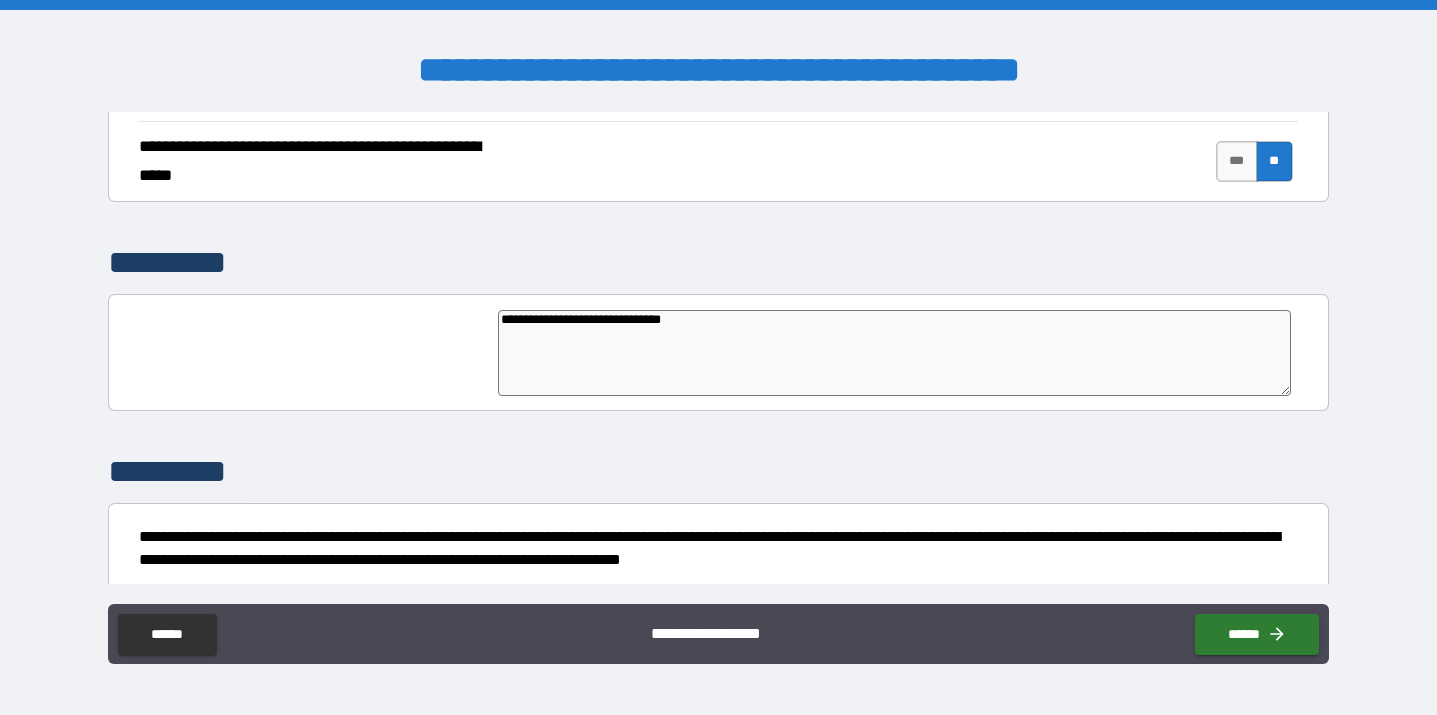 type on "**********" 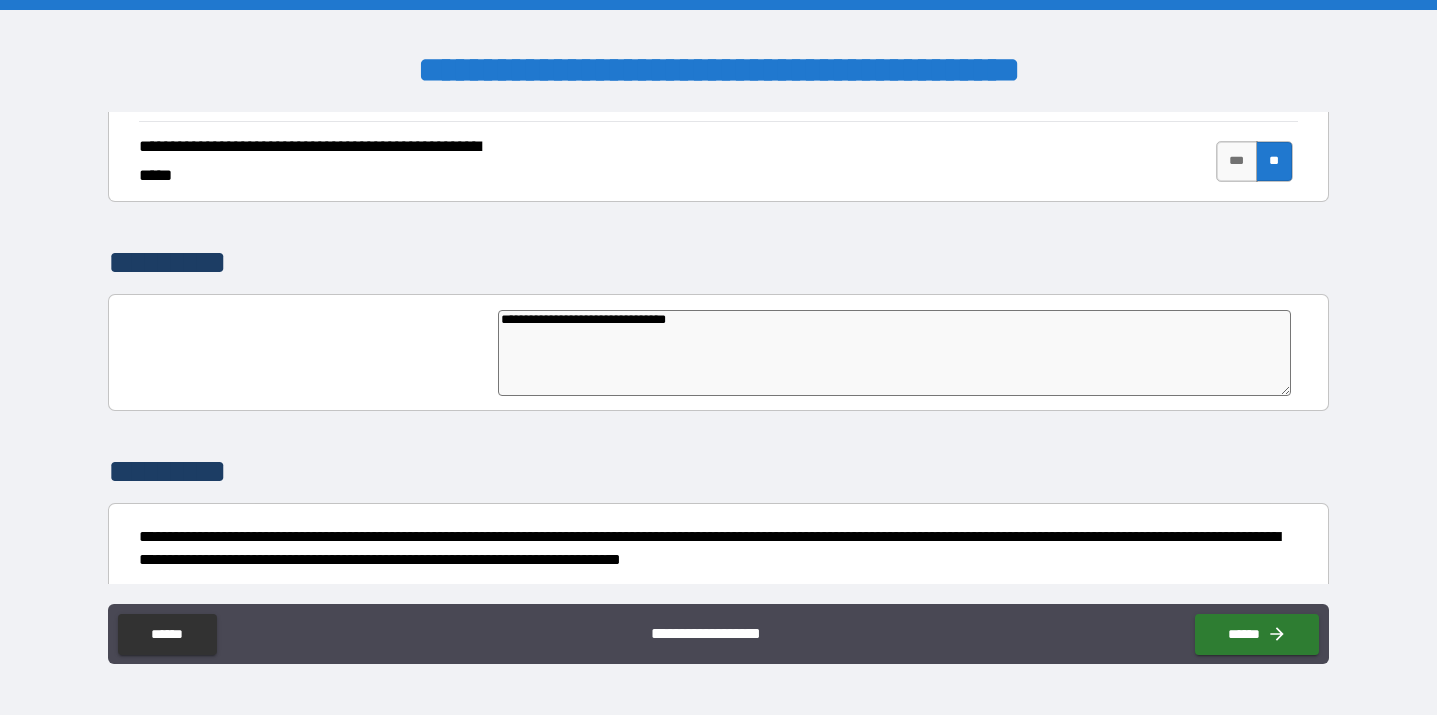 type on "*" 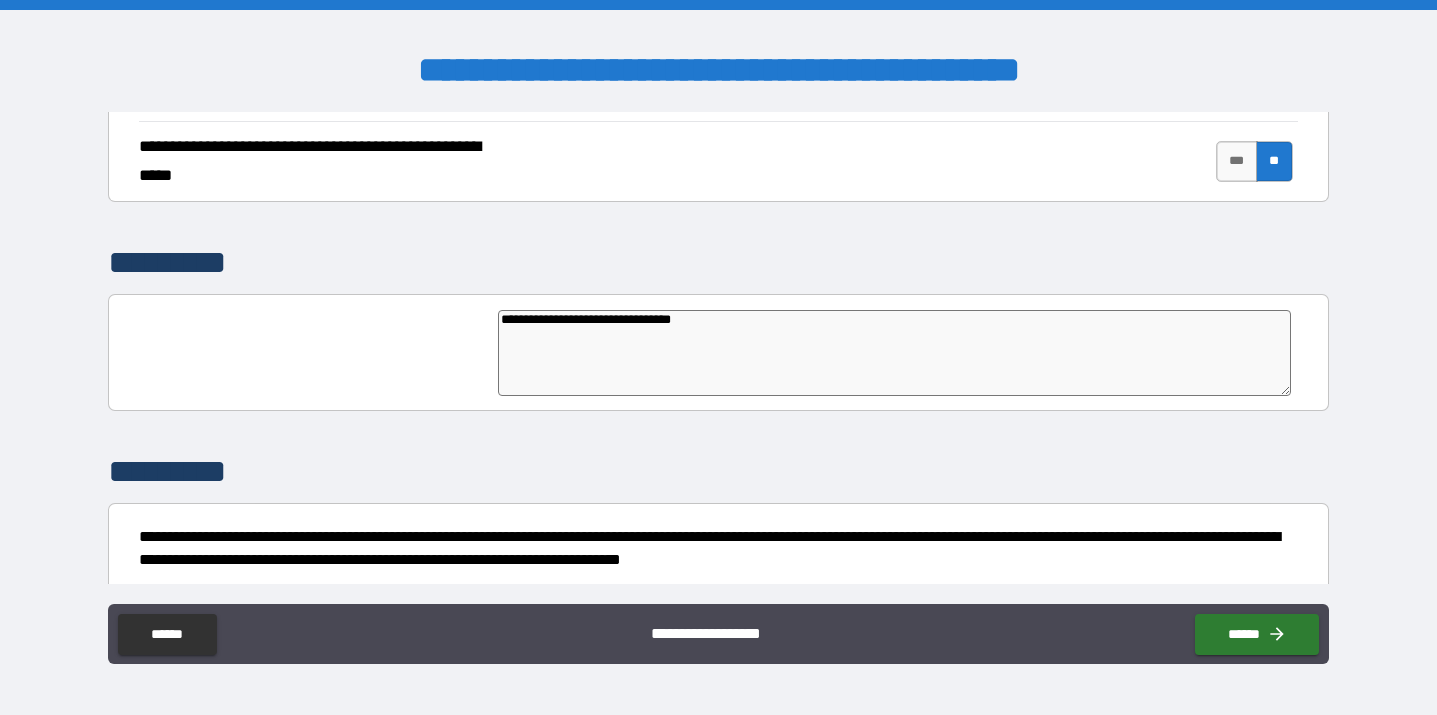 type on "**********" 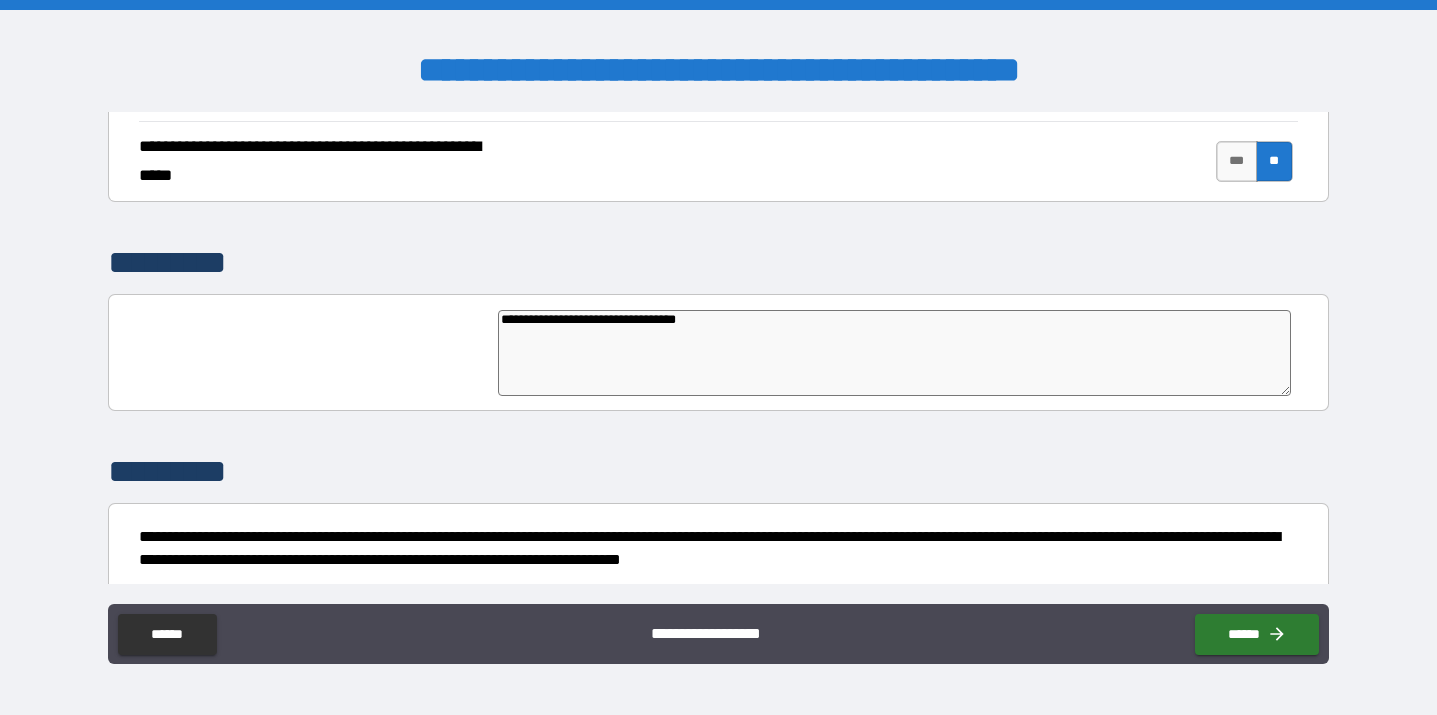 type on "**********" 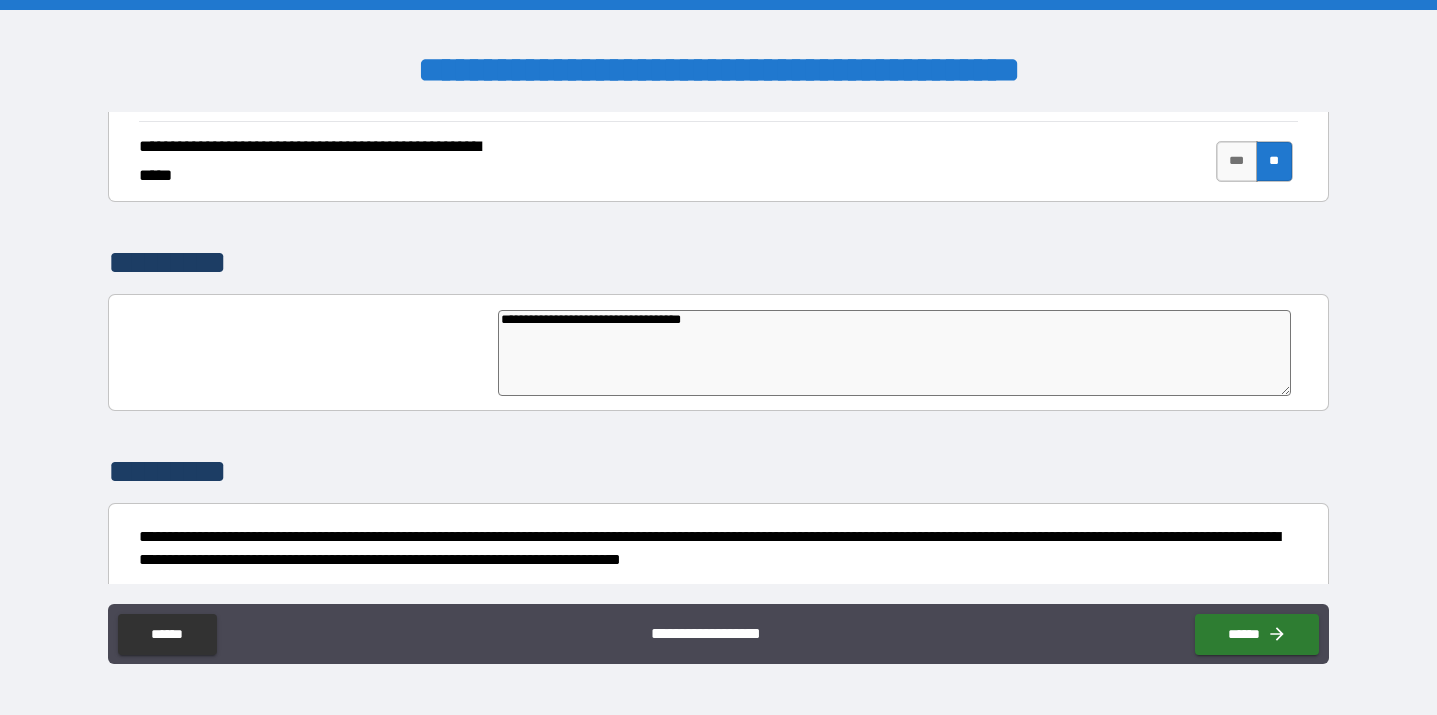 type on "*" 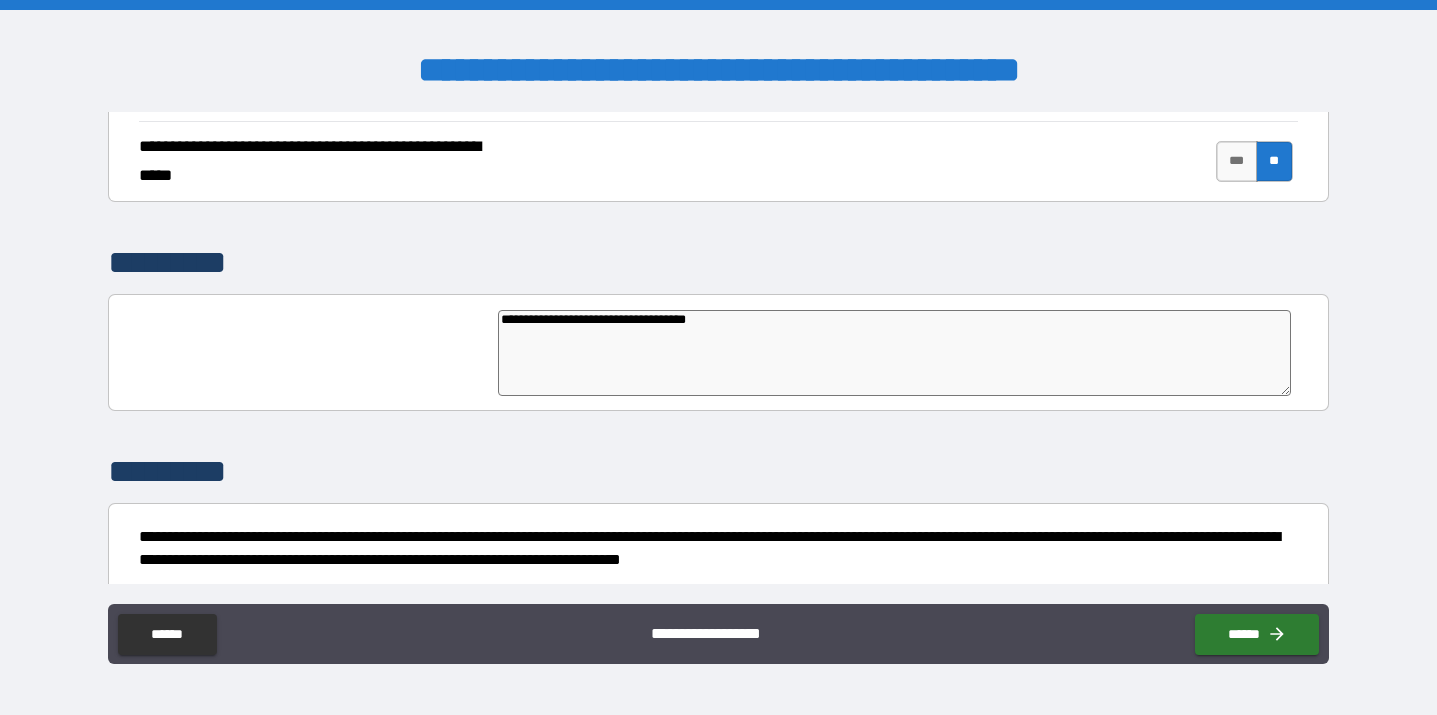 type on "**********" 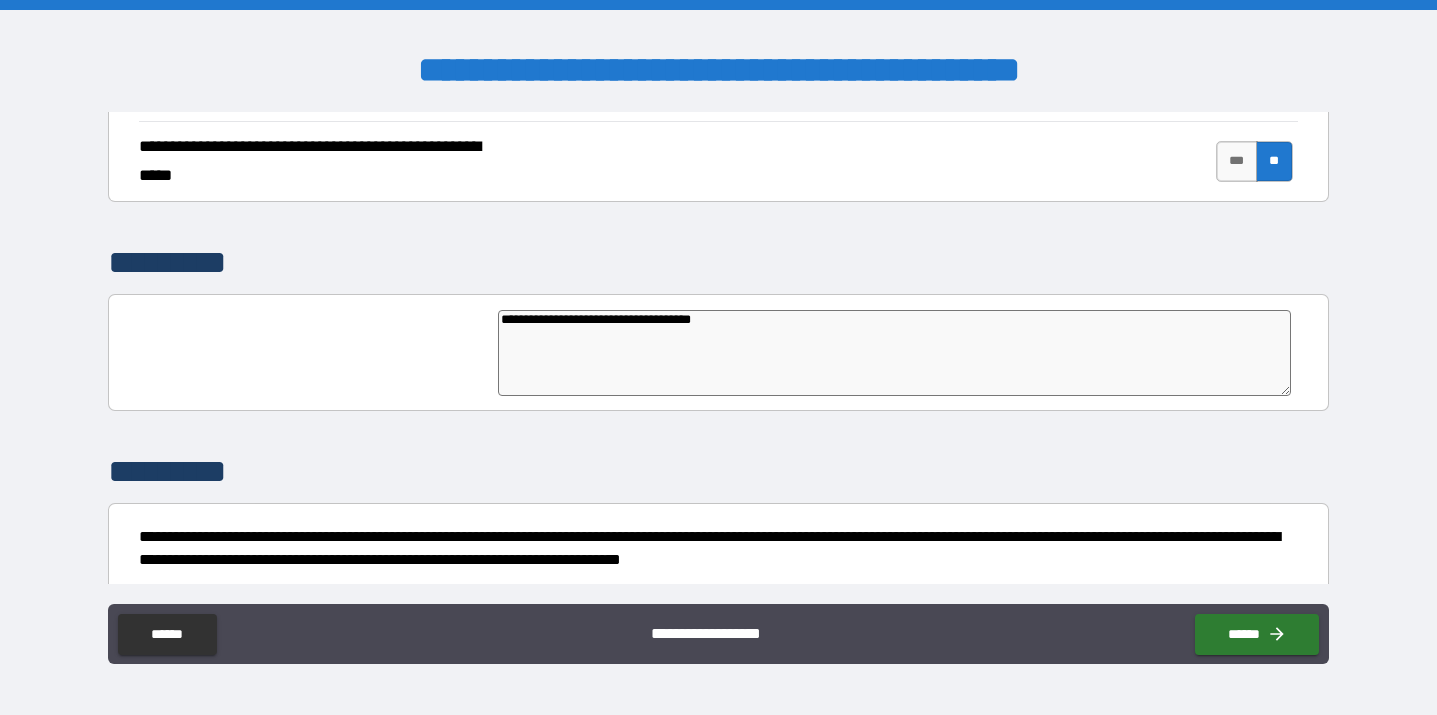 type on "**********" 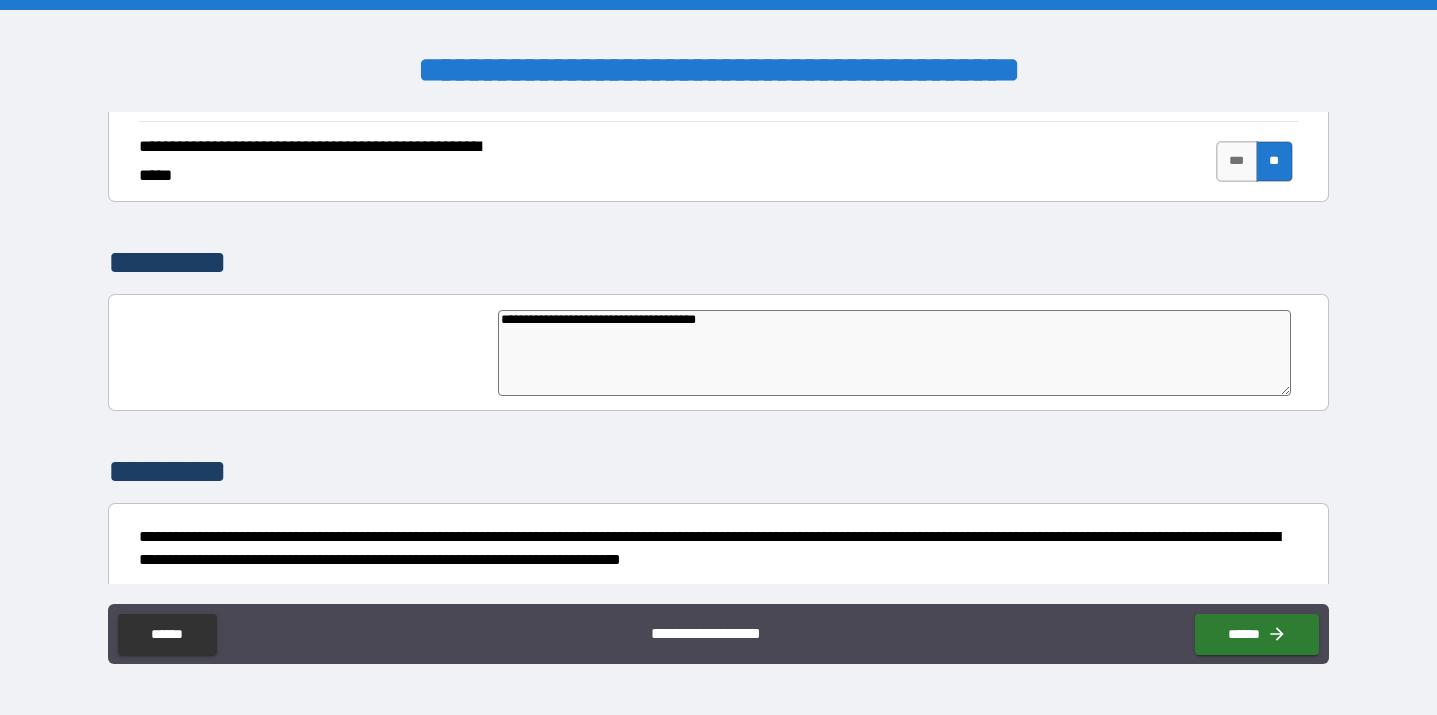 type on "*" 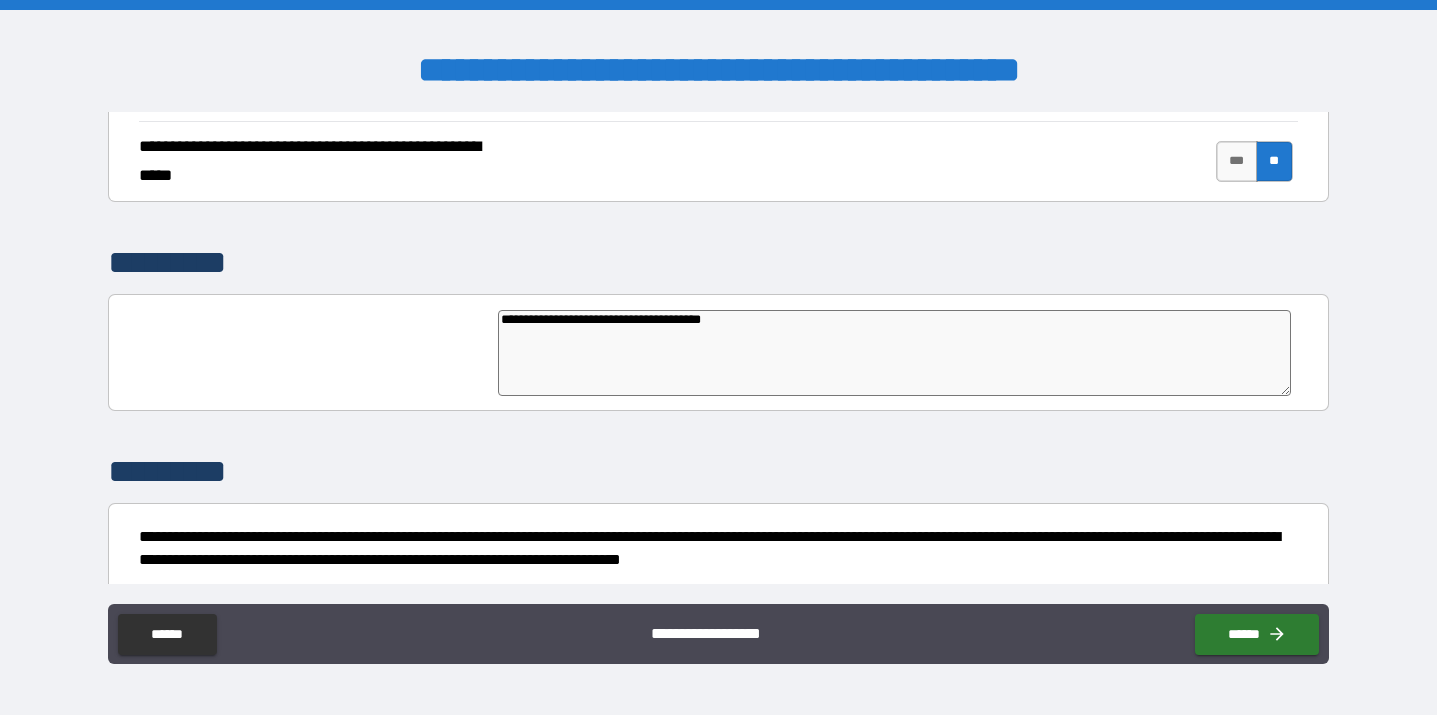 type on "*" 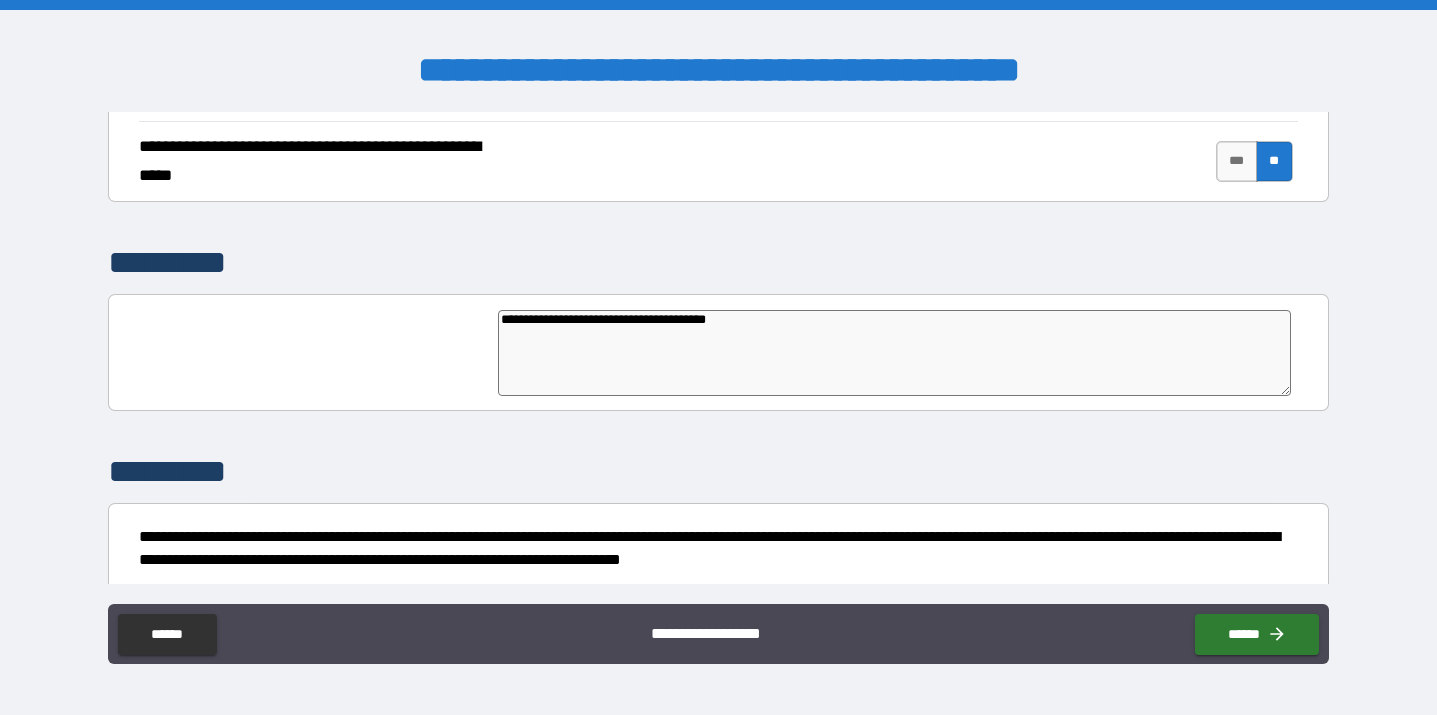 type on "**********" 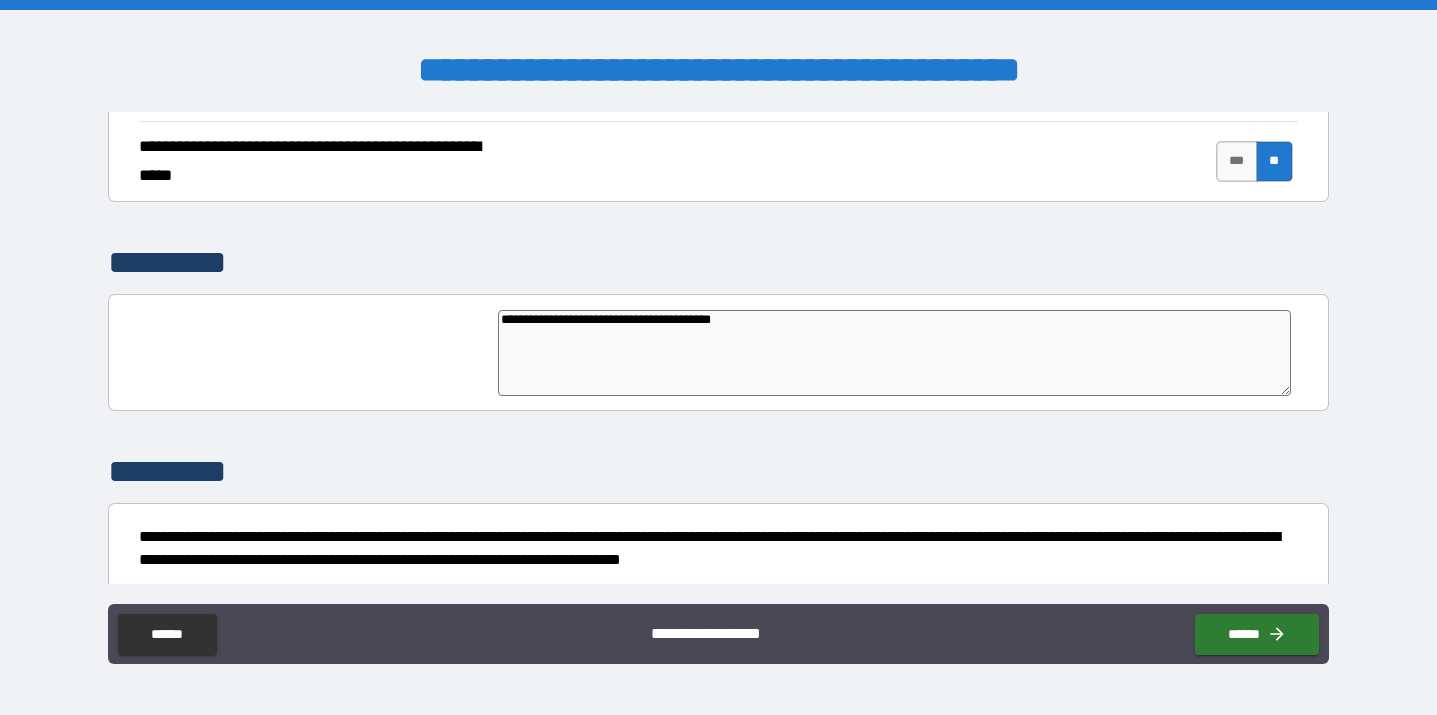 type on "*" 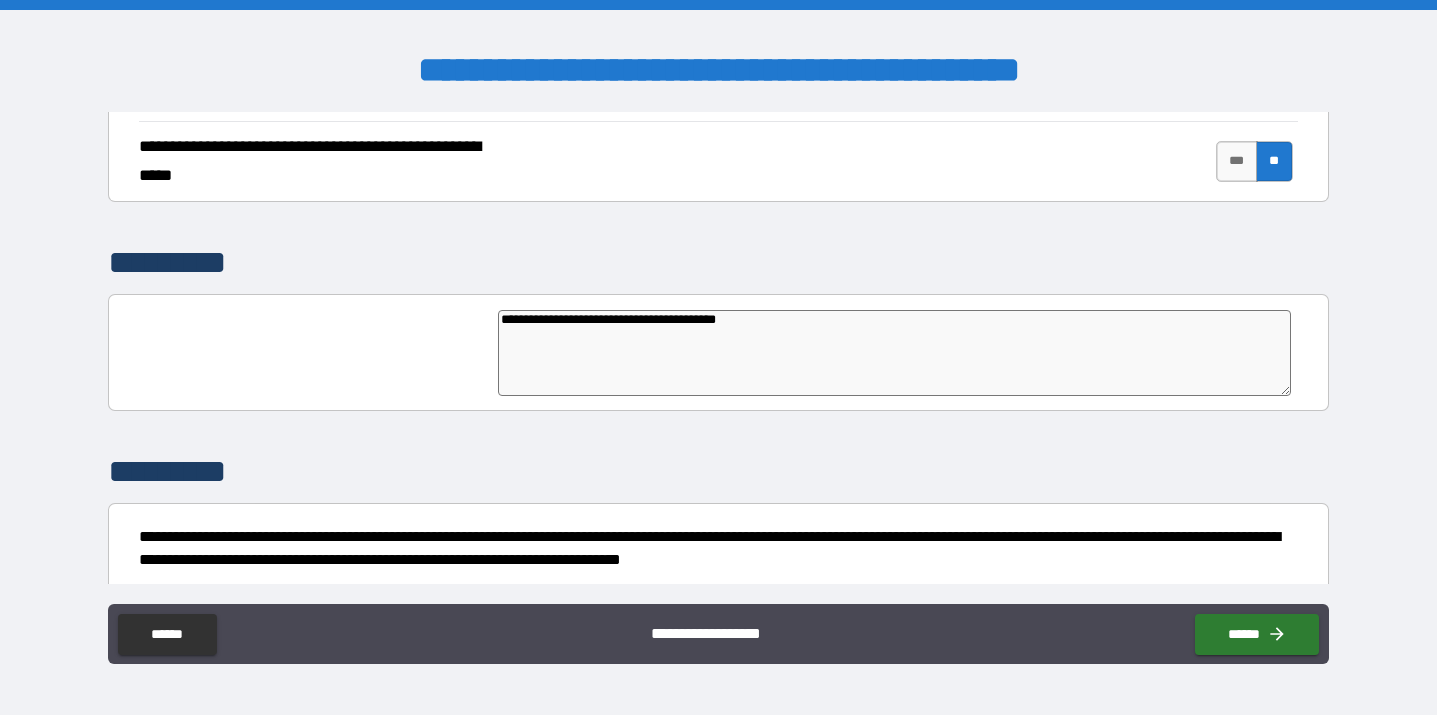 type on "**********" 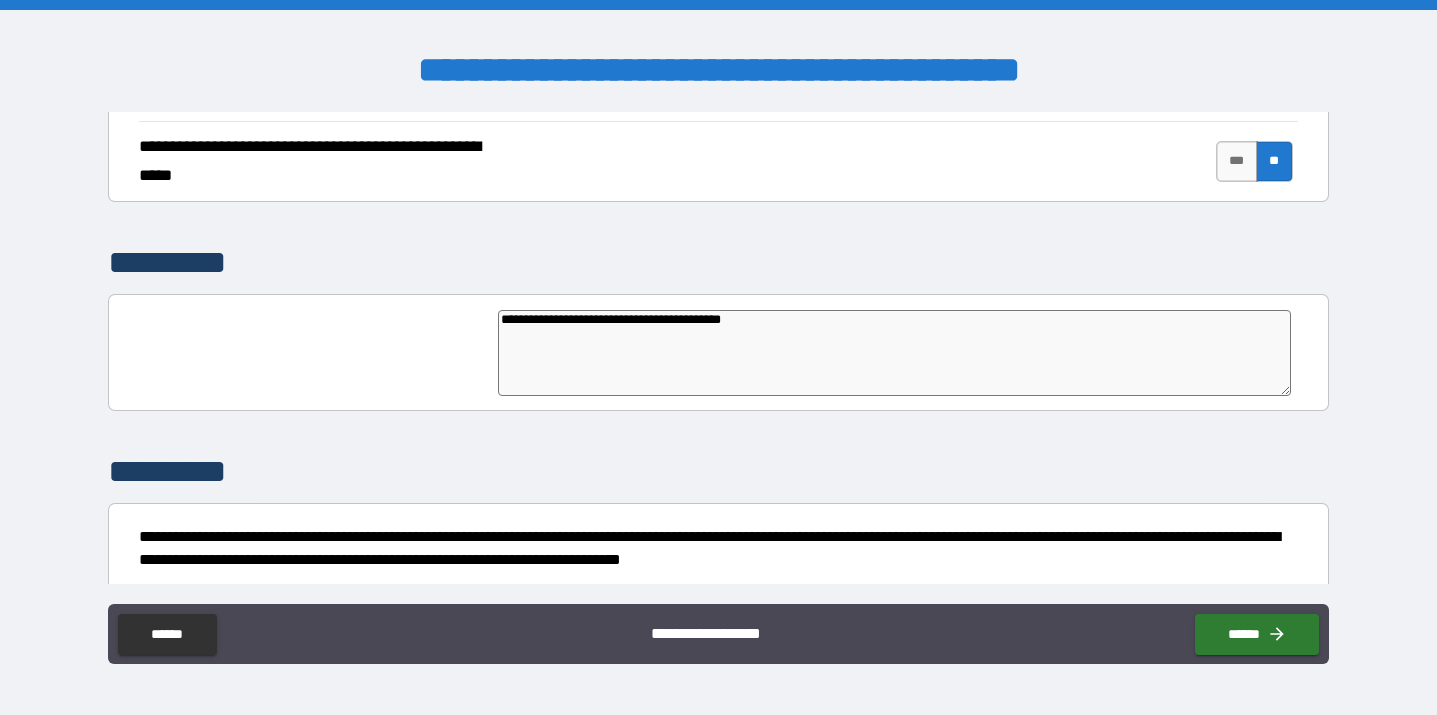 type on "**********" 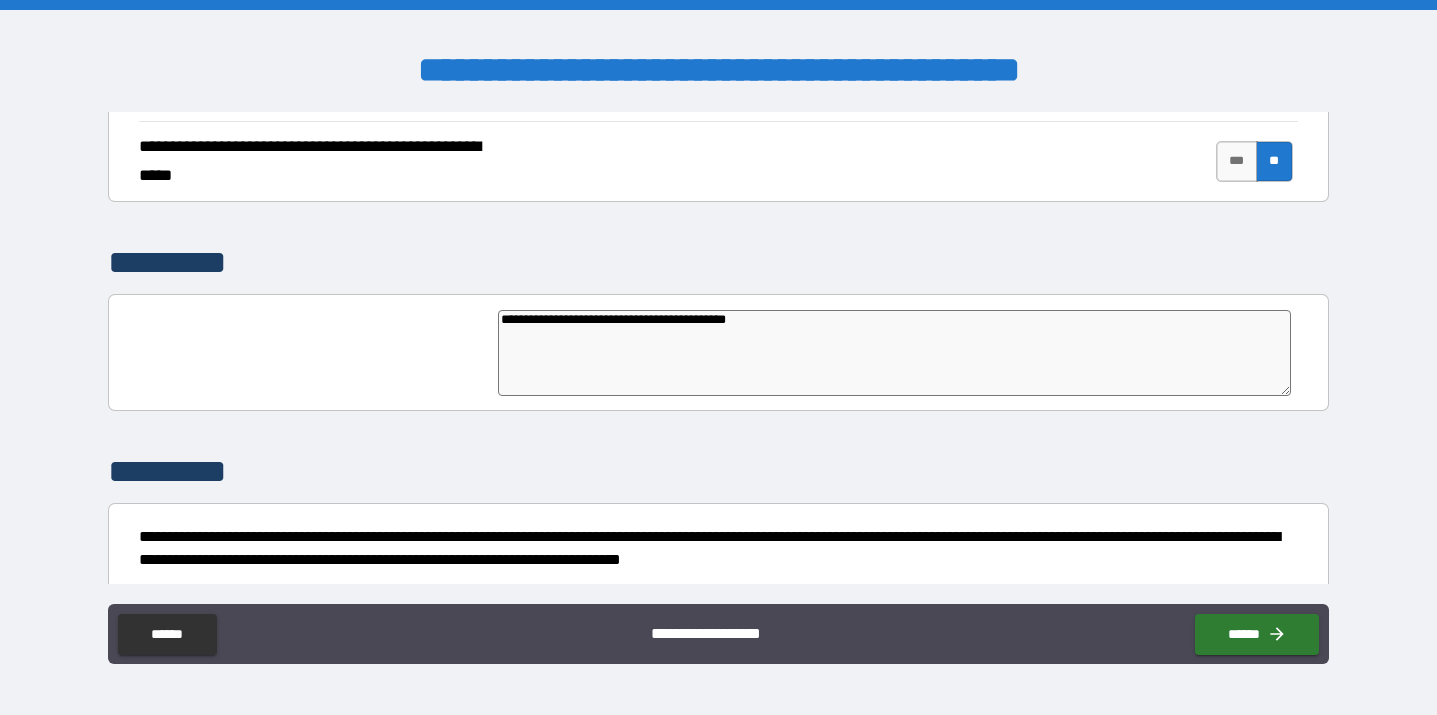 type on "*" 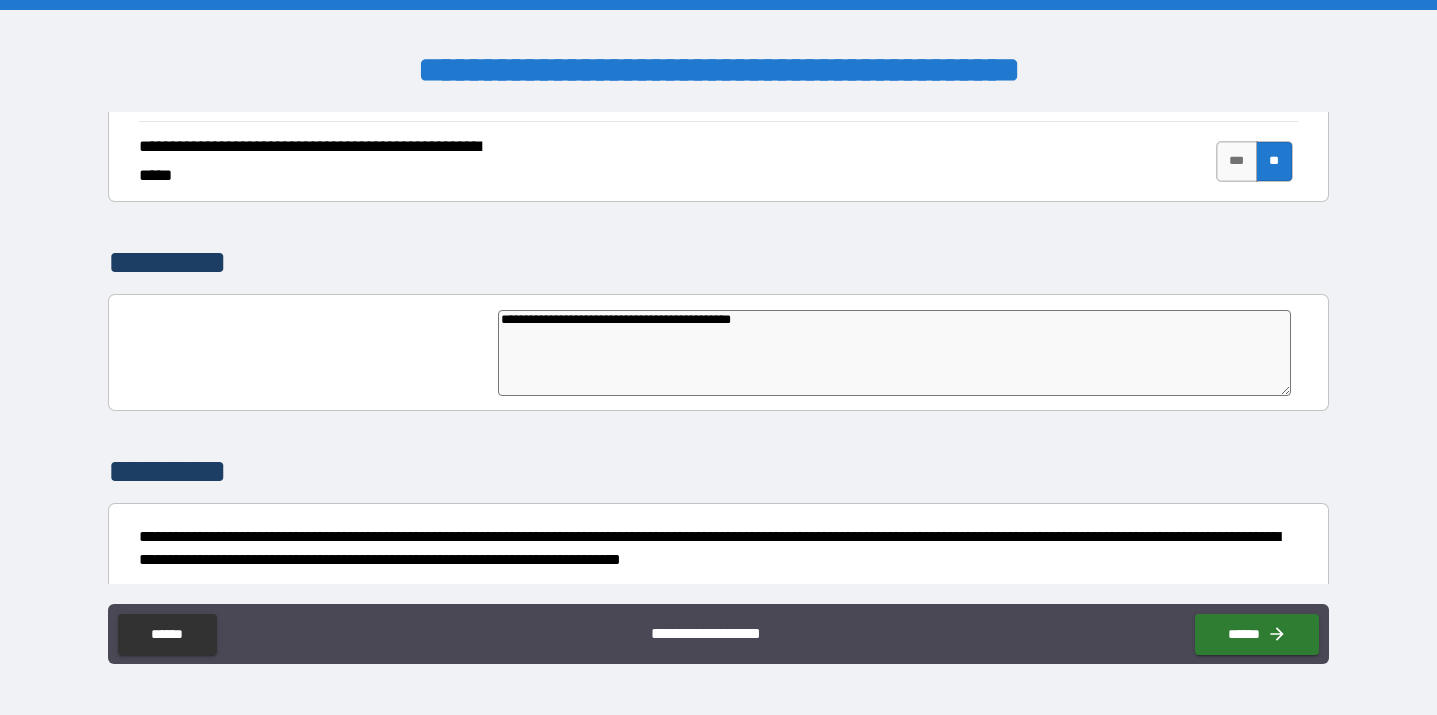 type on "**********" 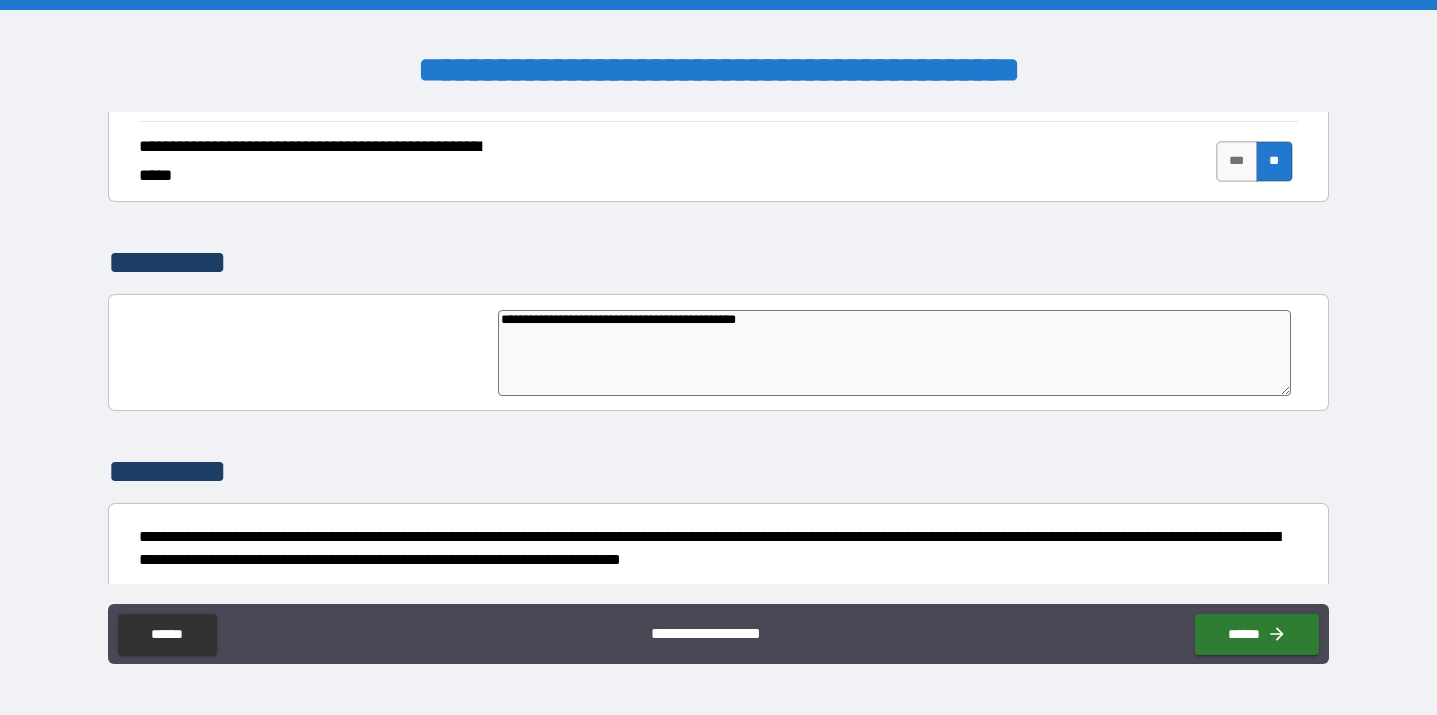 type on "*" 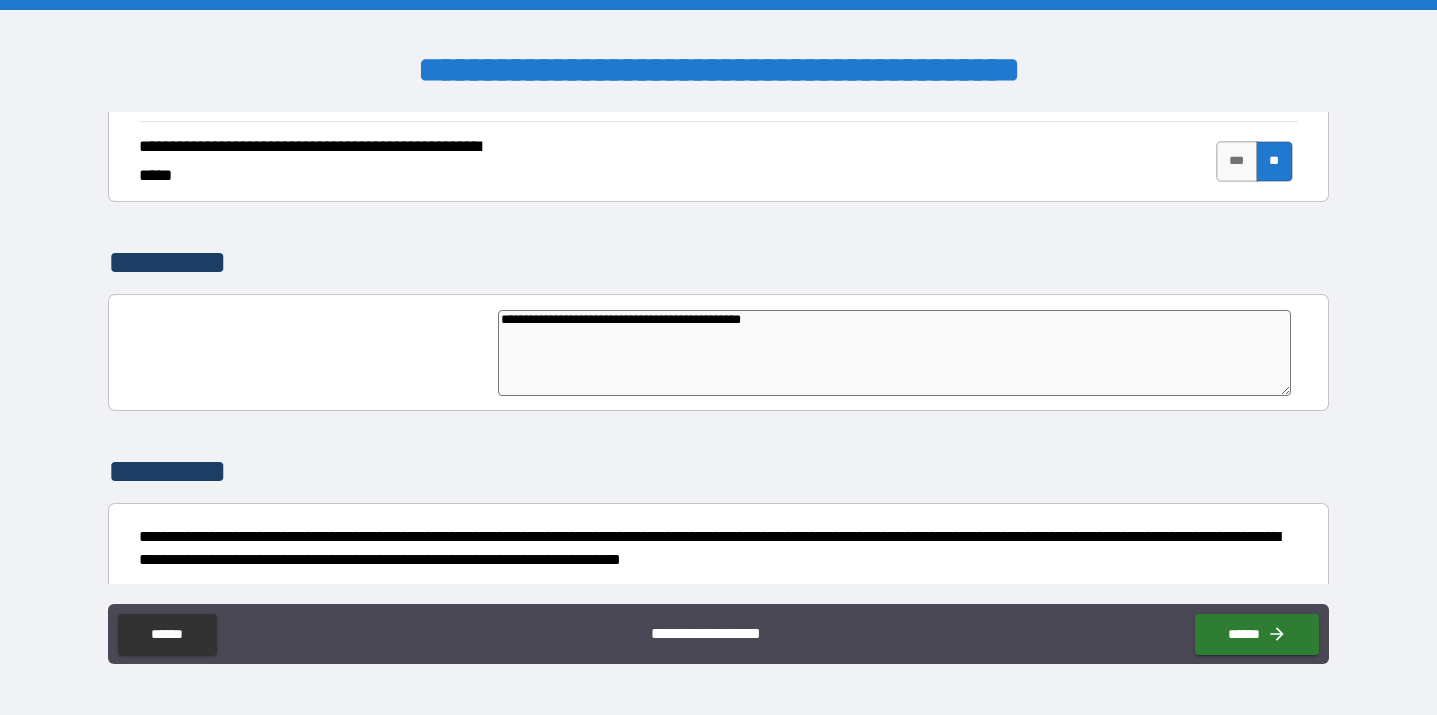 type on "**********" 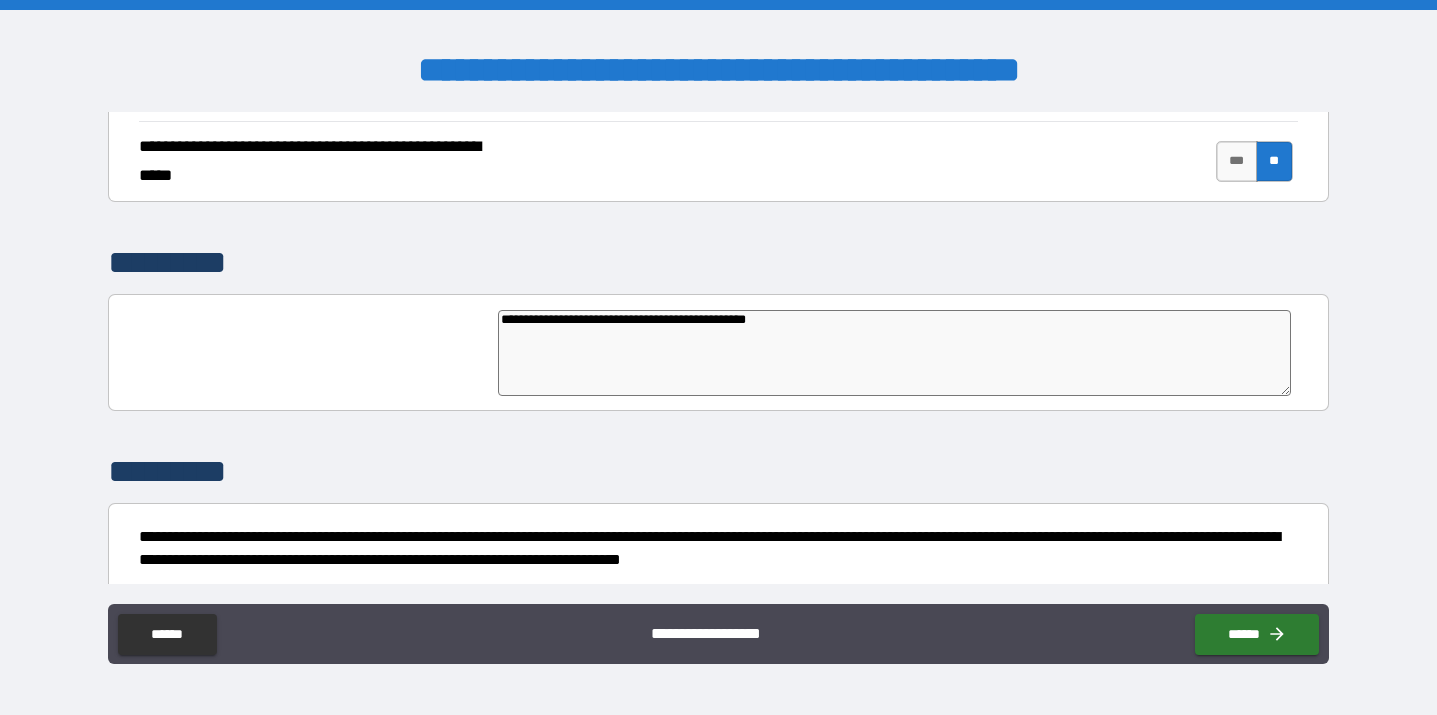 type on "**********" 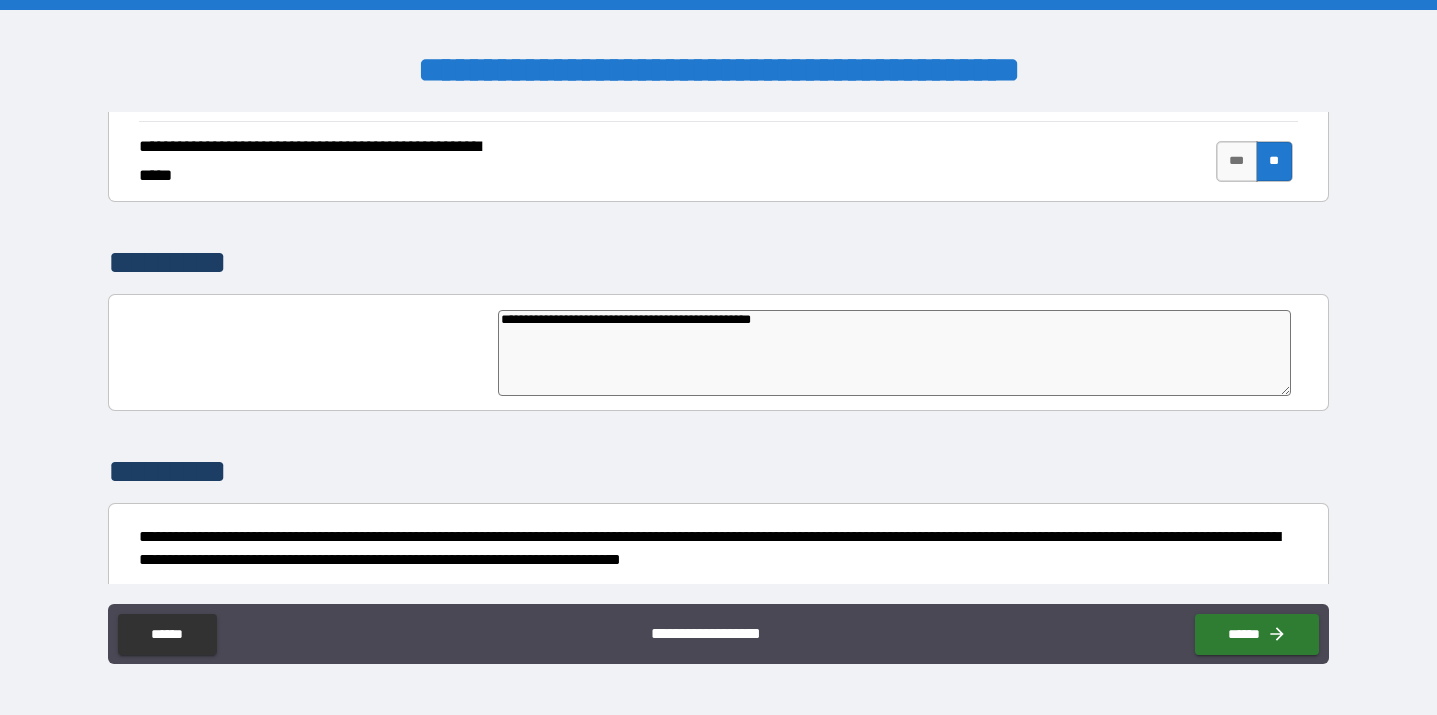 type on "*" 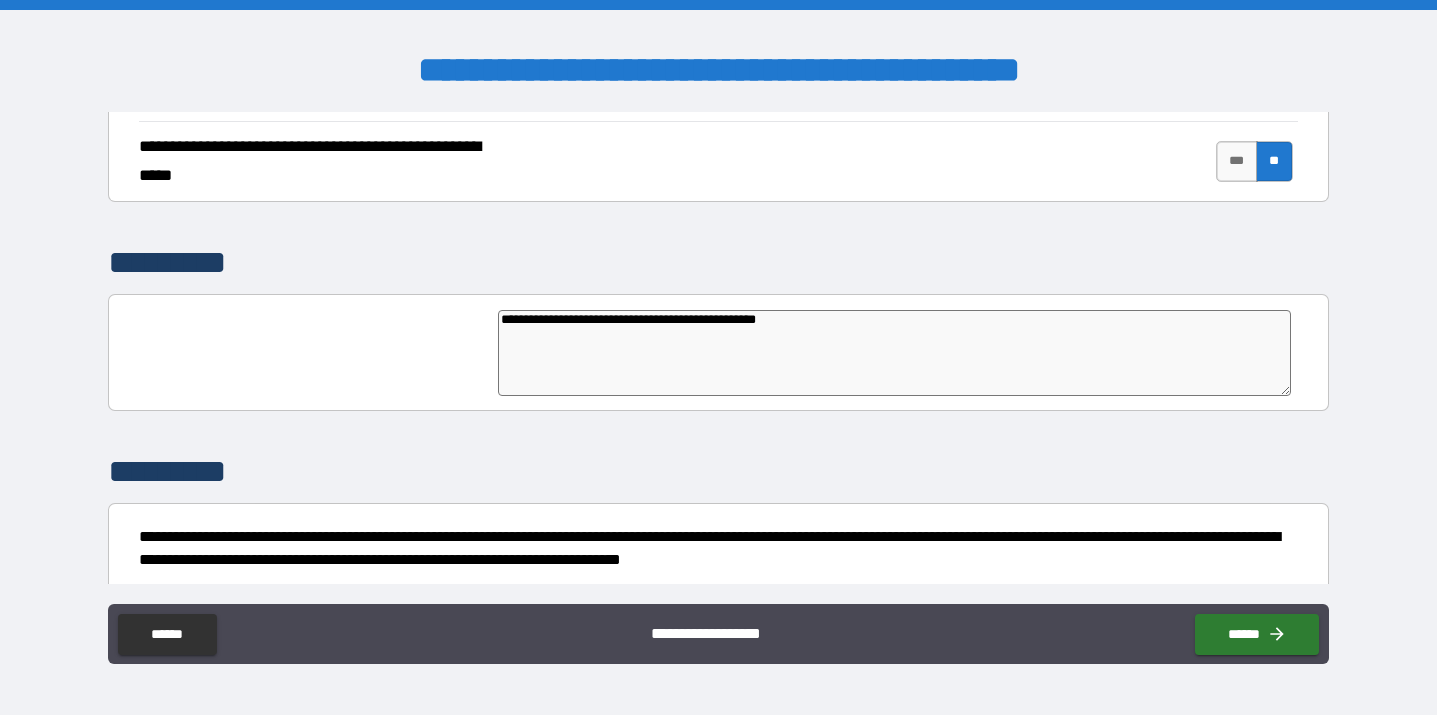 type on "**********" 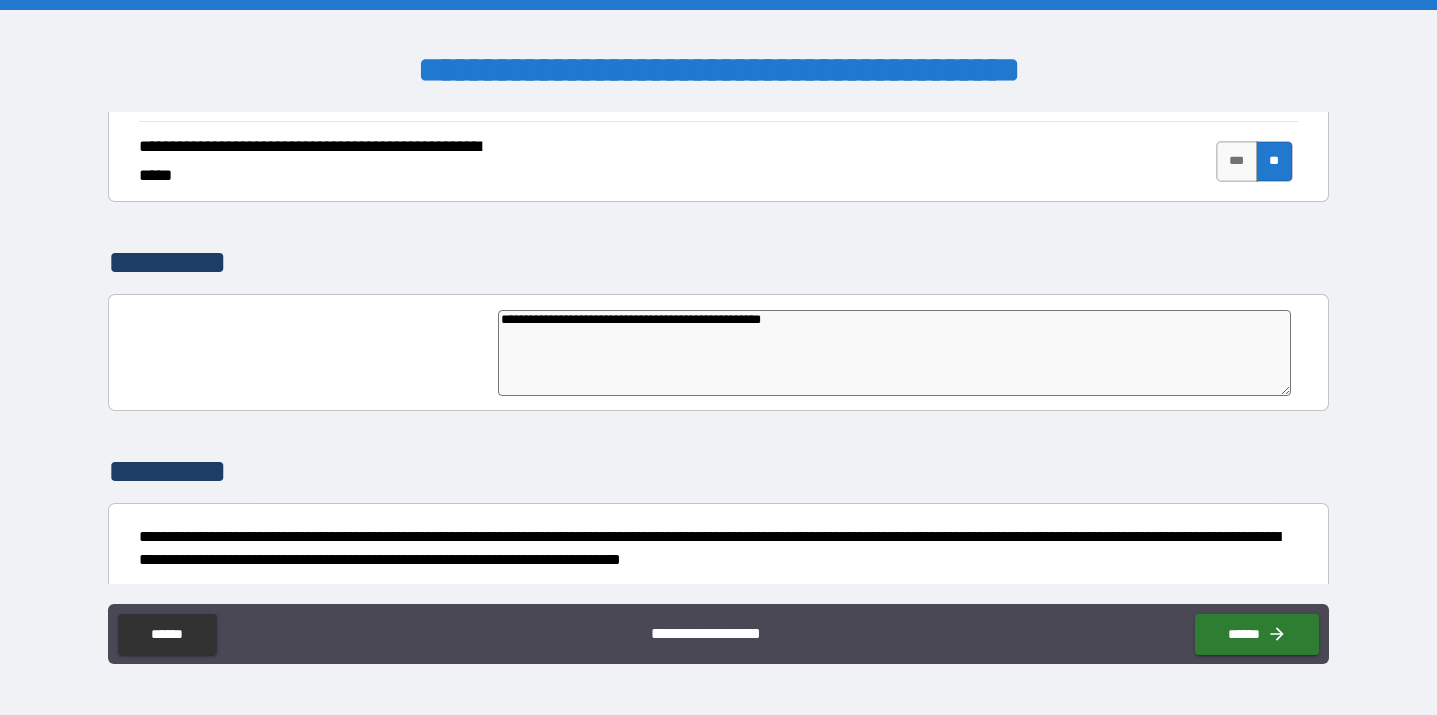 type on "*" 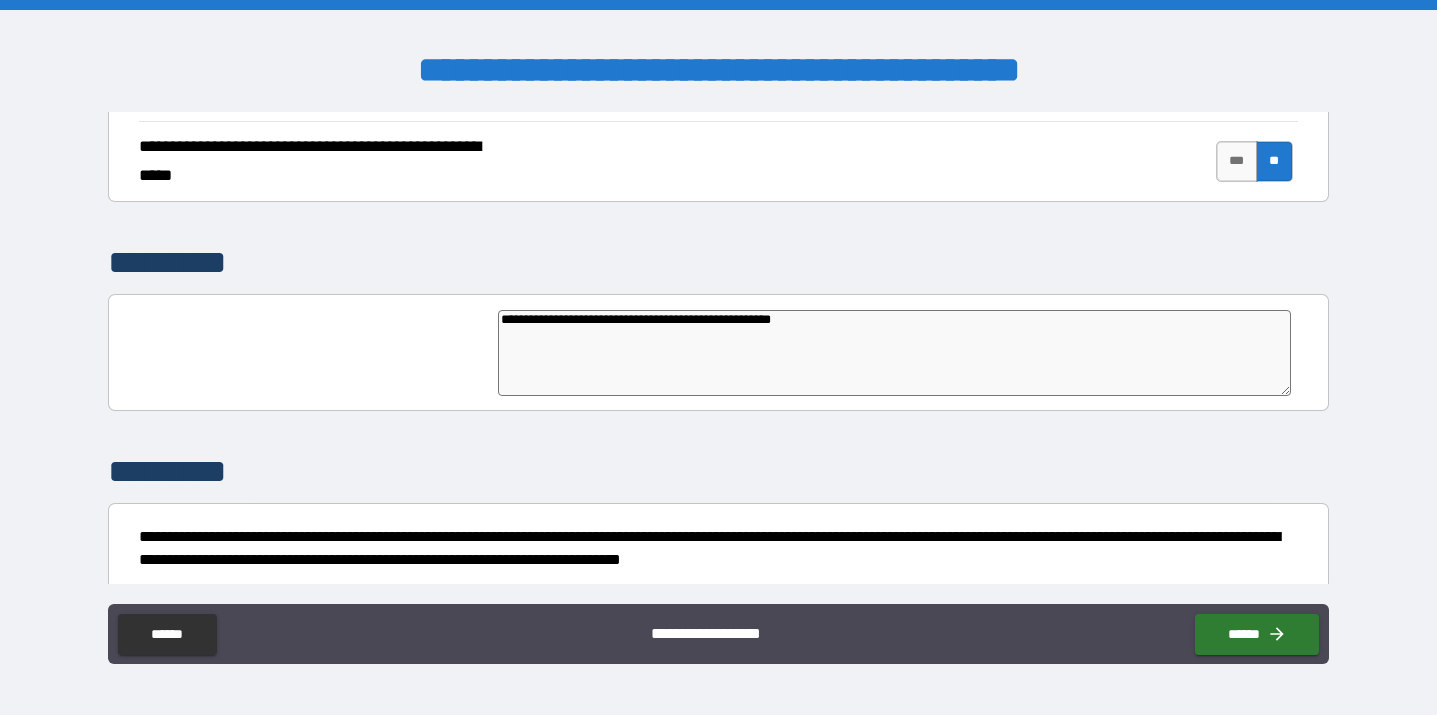 type on "**********" 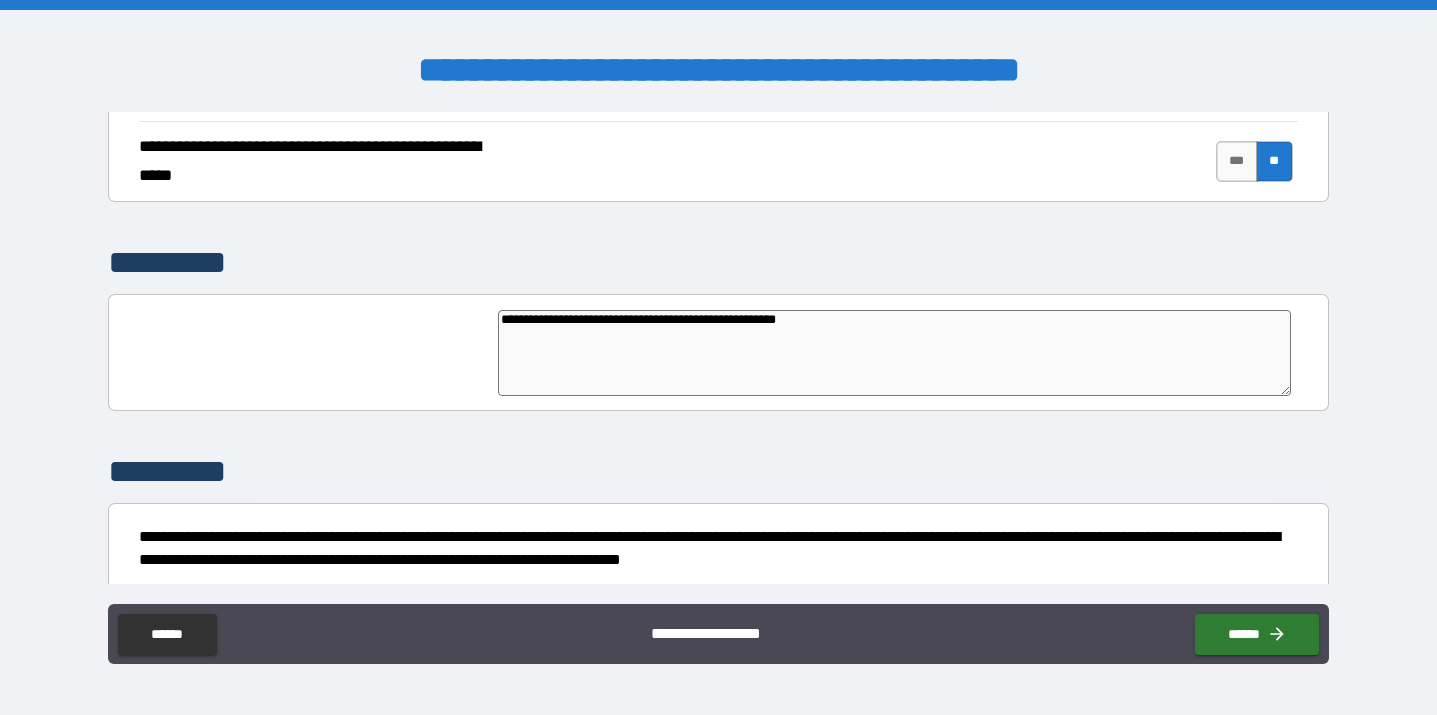 type on "**********" 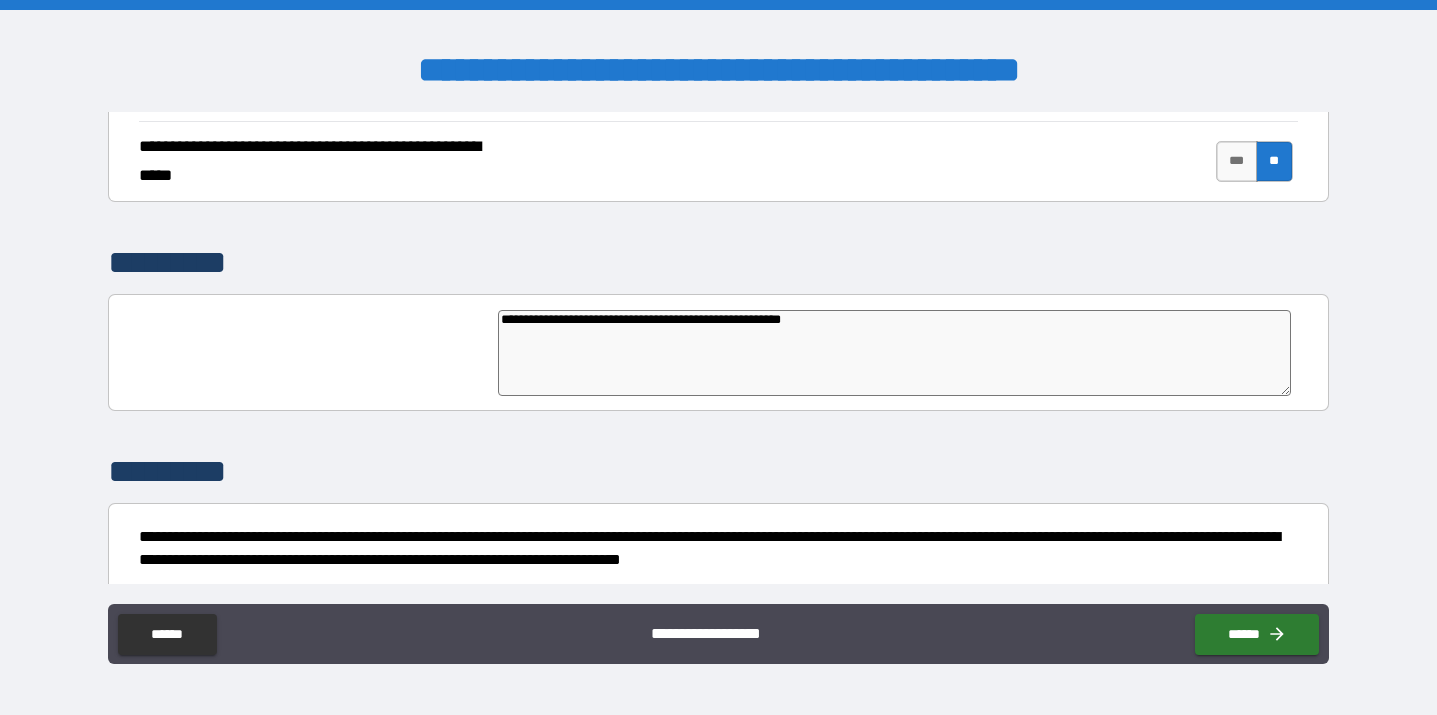 type on "**********" 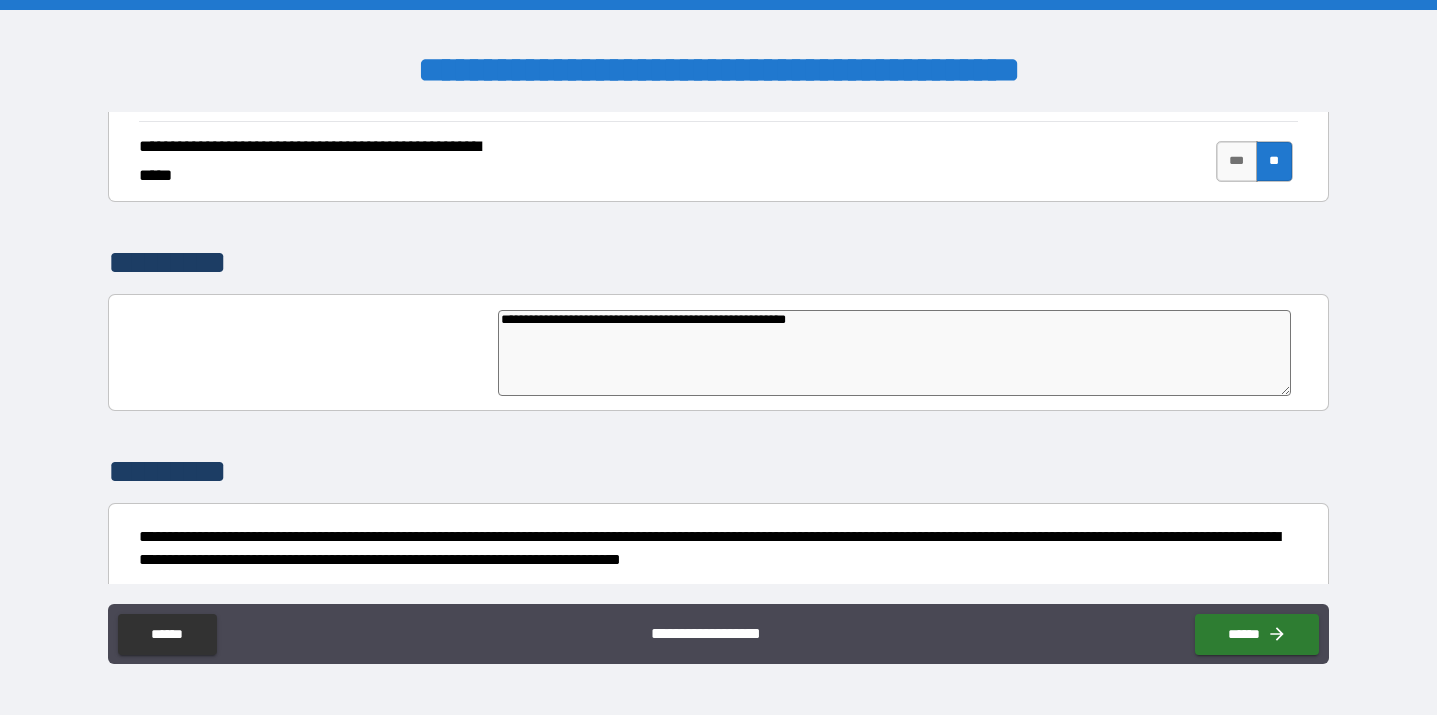 type on "**********" 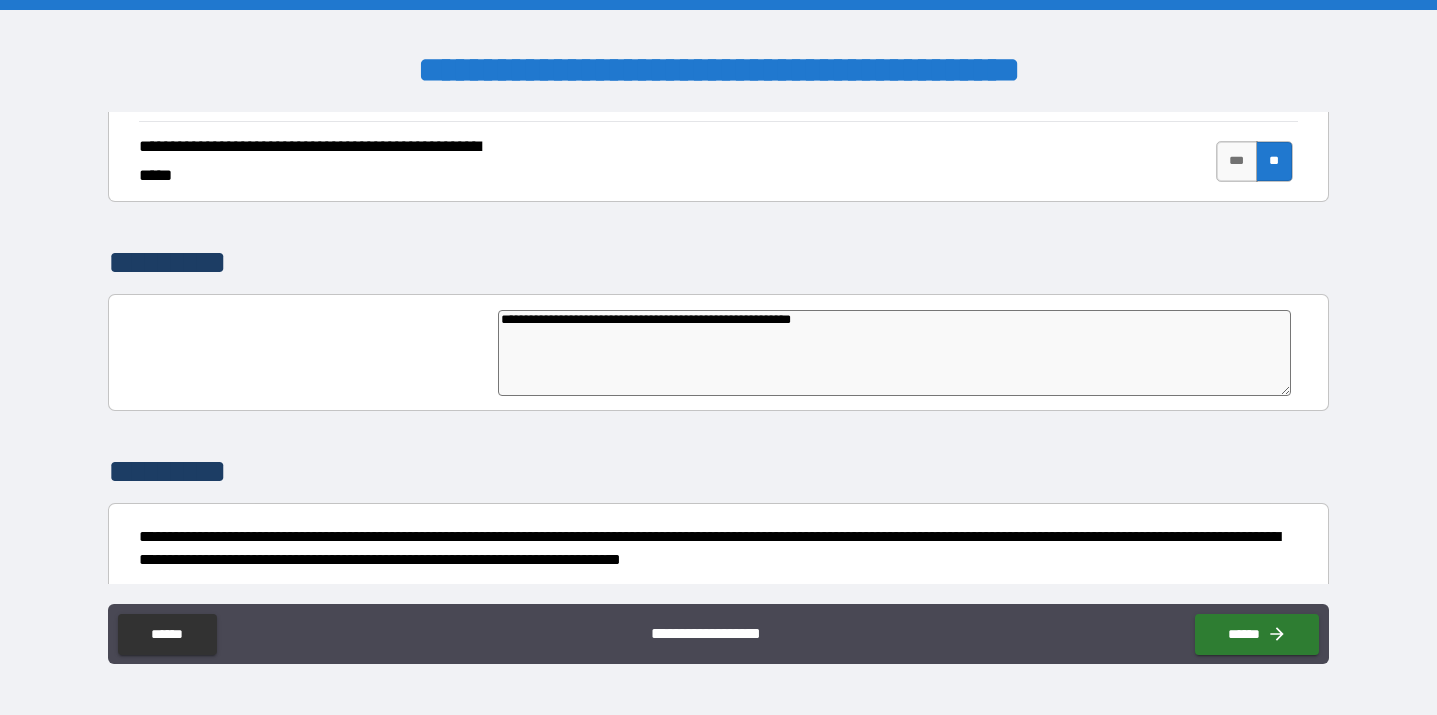 type on "**********" 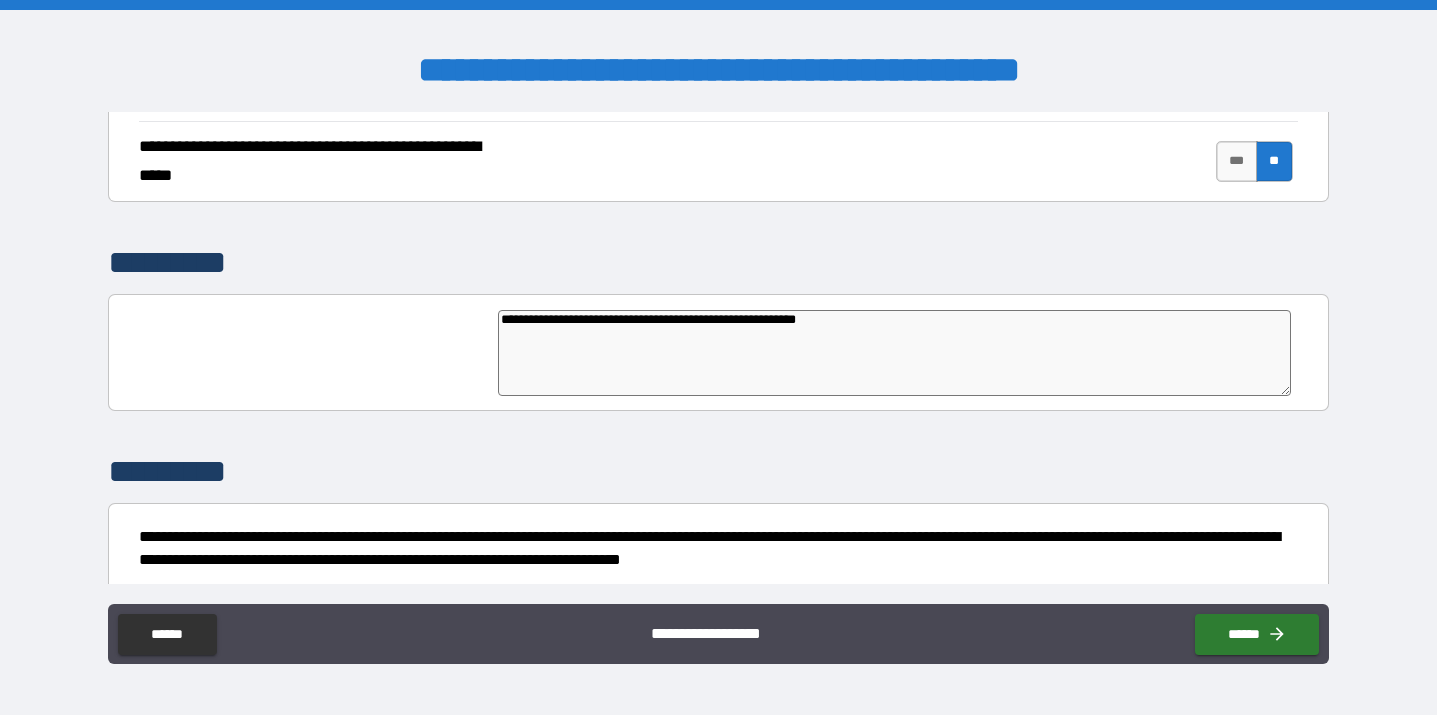 type on "*" 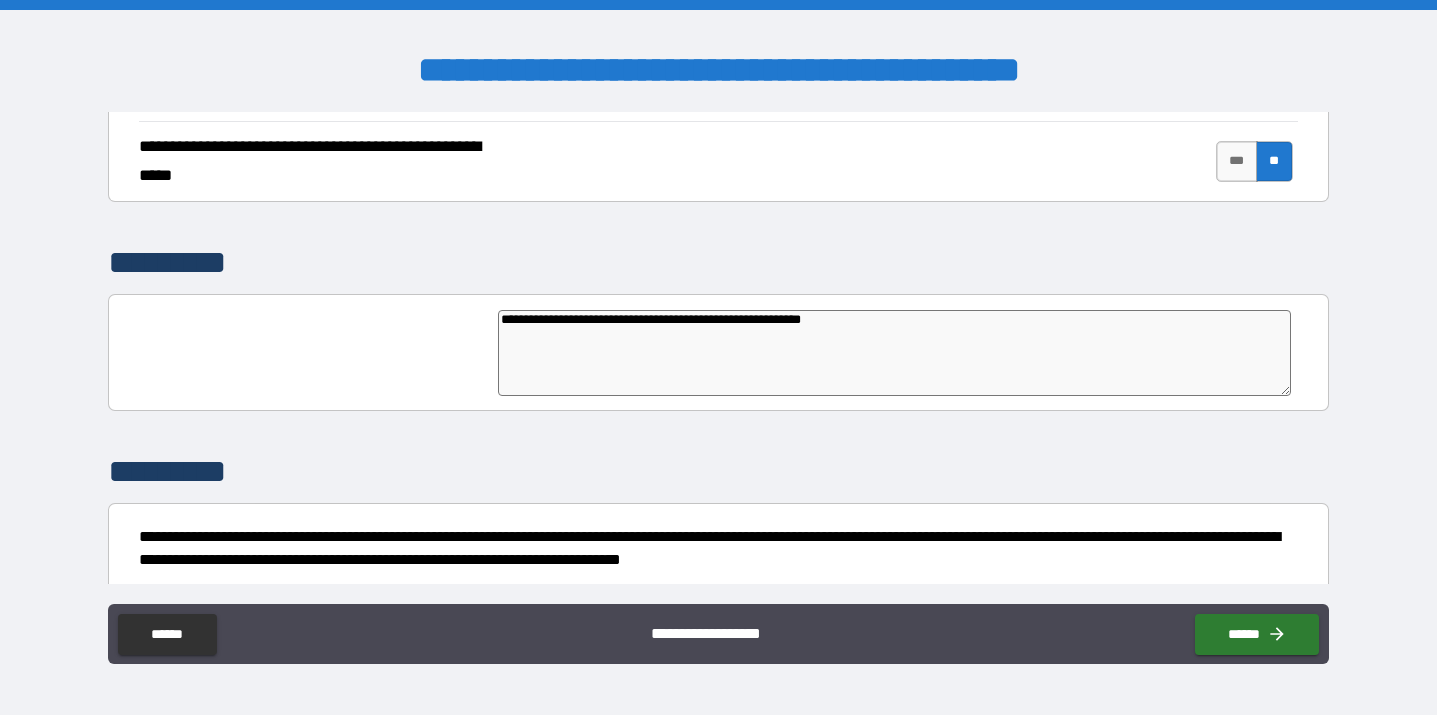 type on "*" 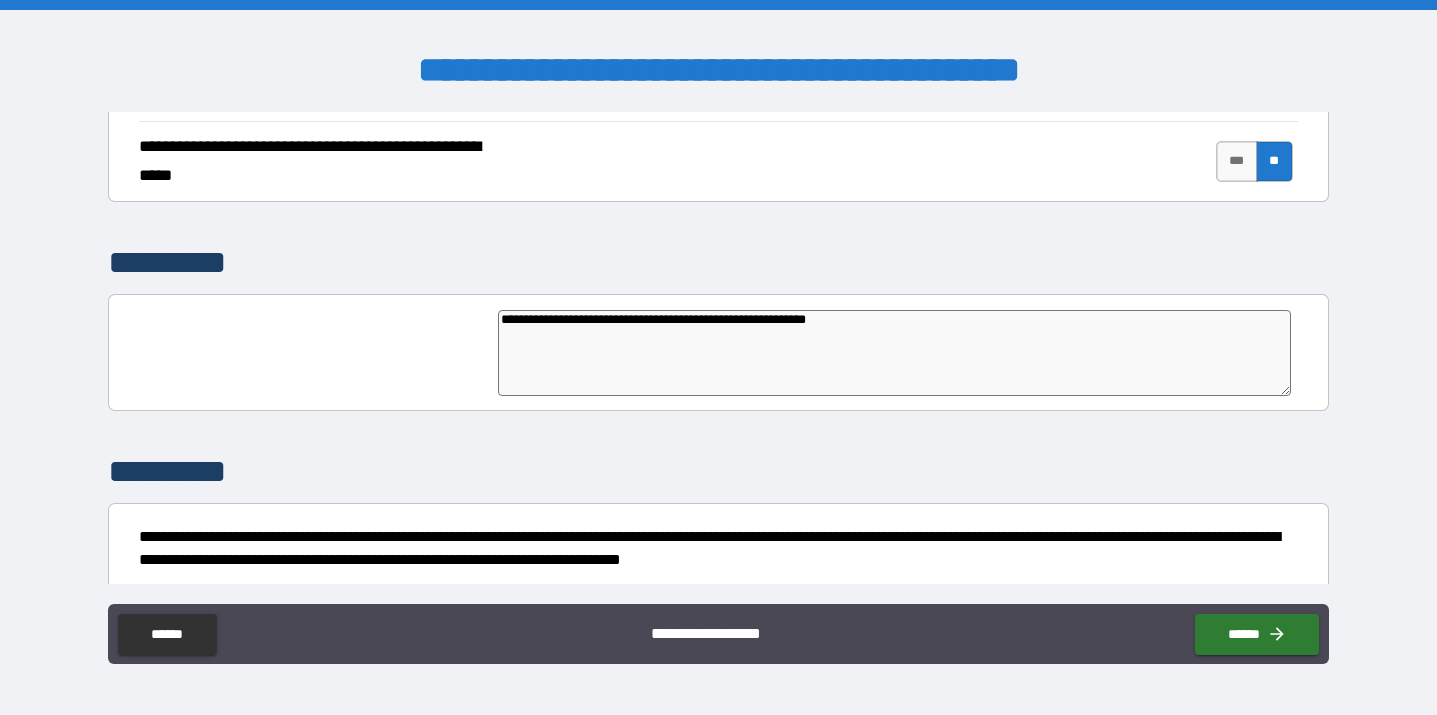 type on "*" 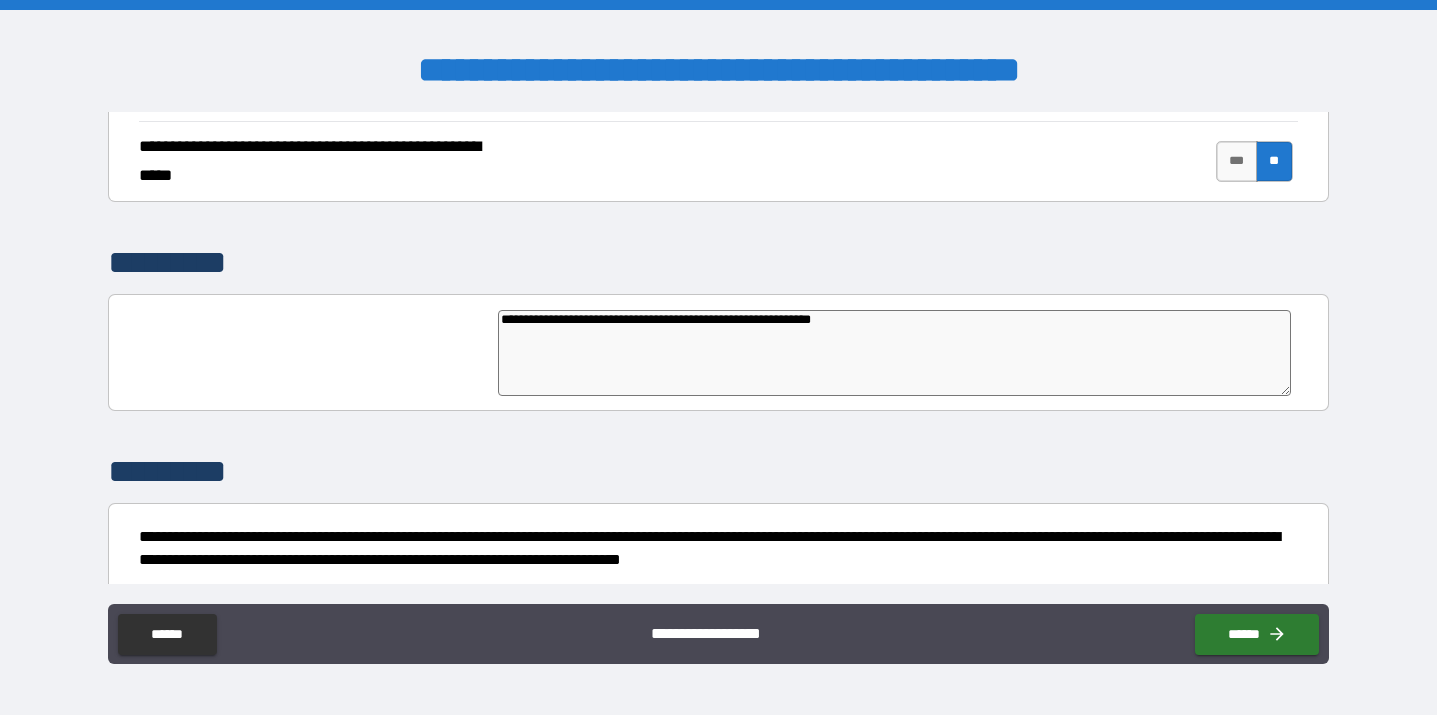 type on "**********" 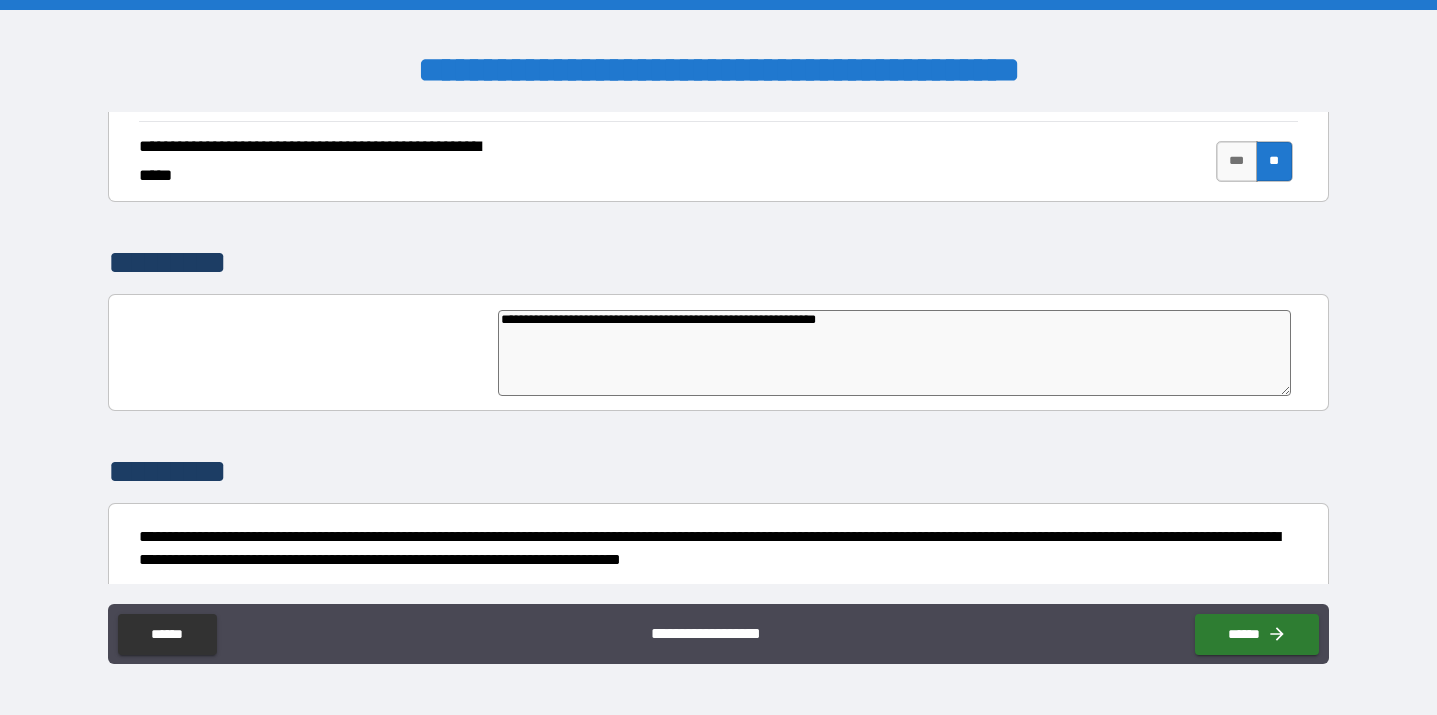 type on "*" 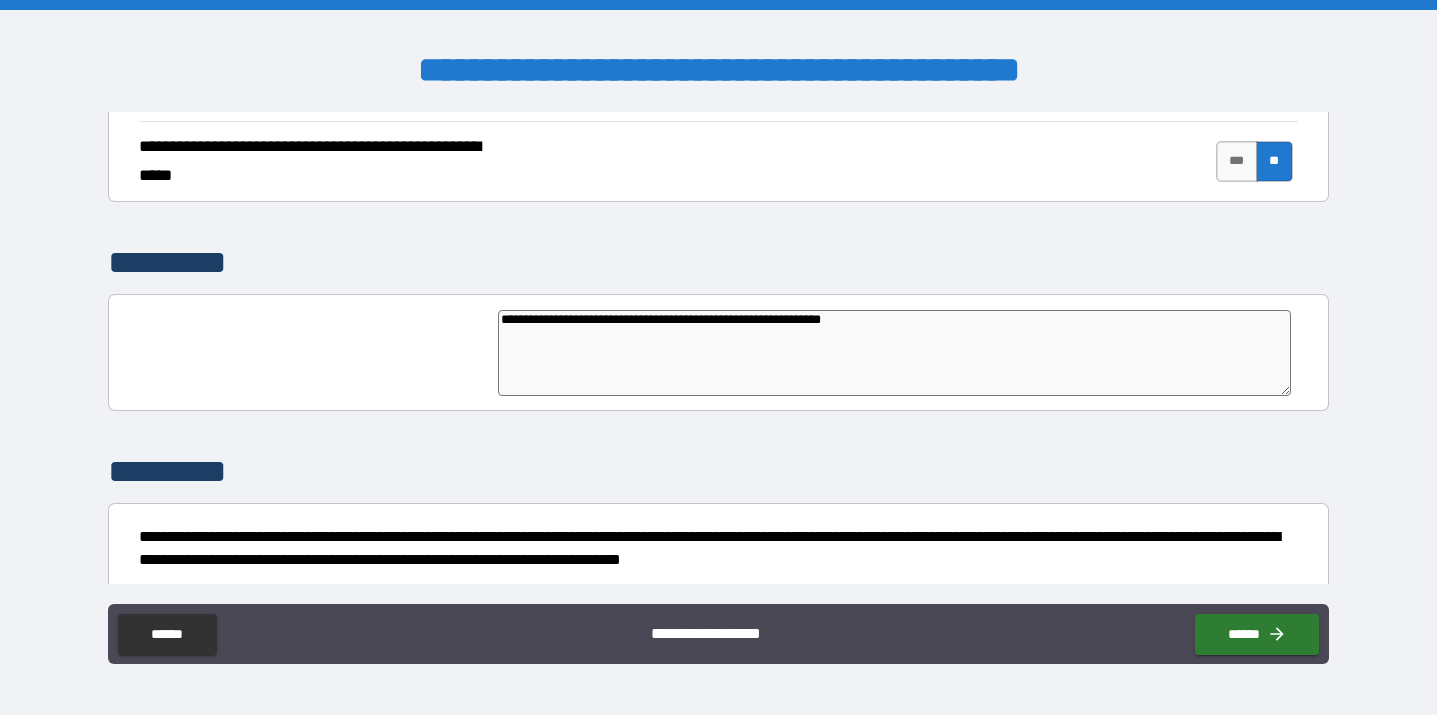 type on "**********" 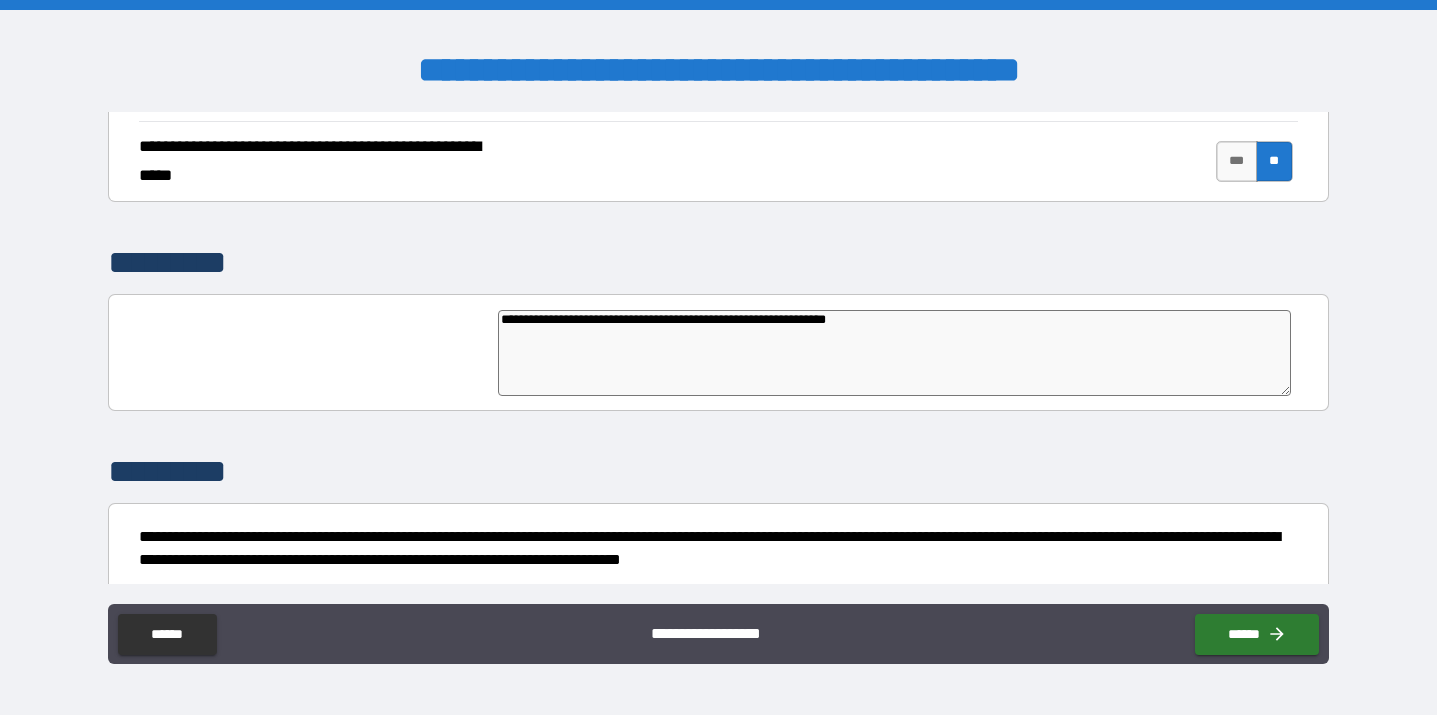 type on "*" 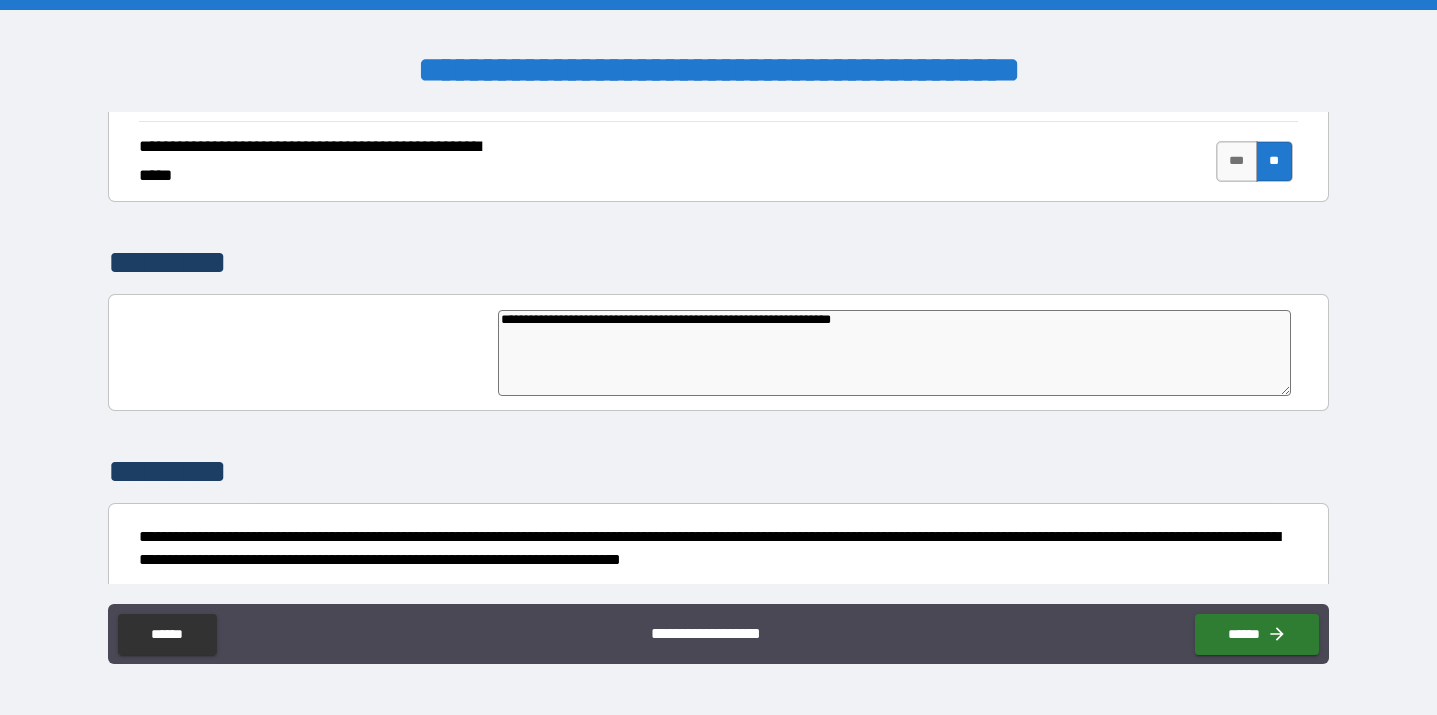 type on "*" 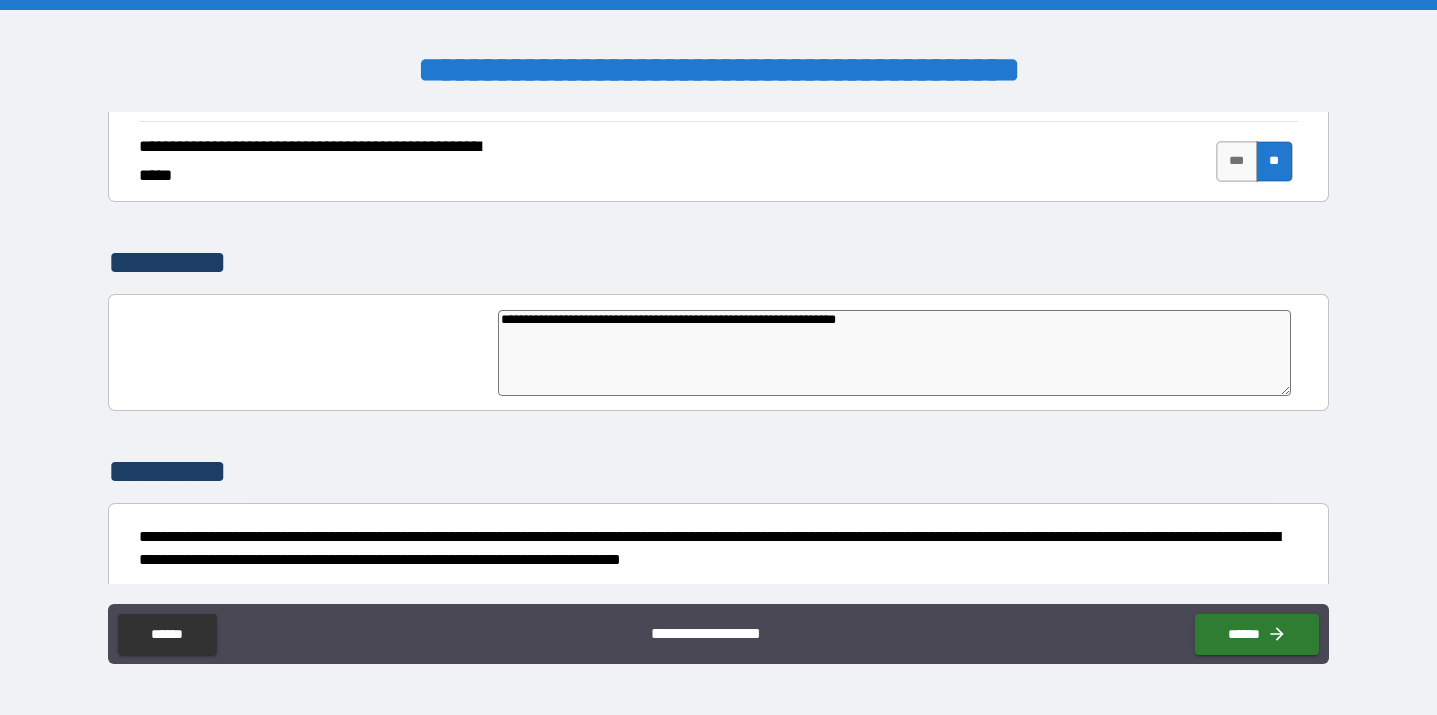 type on "*" 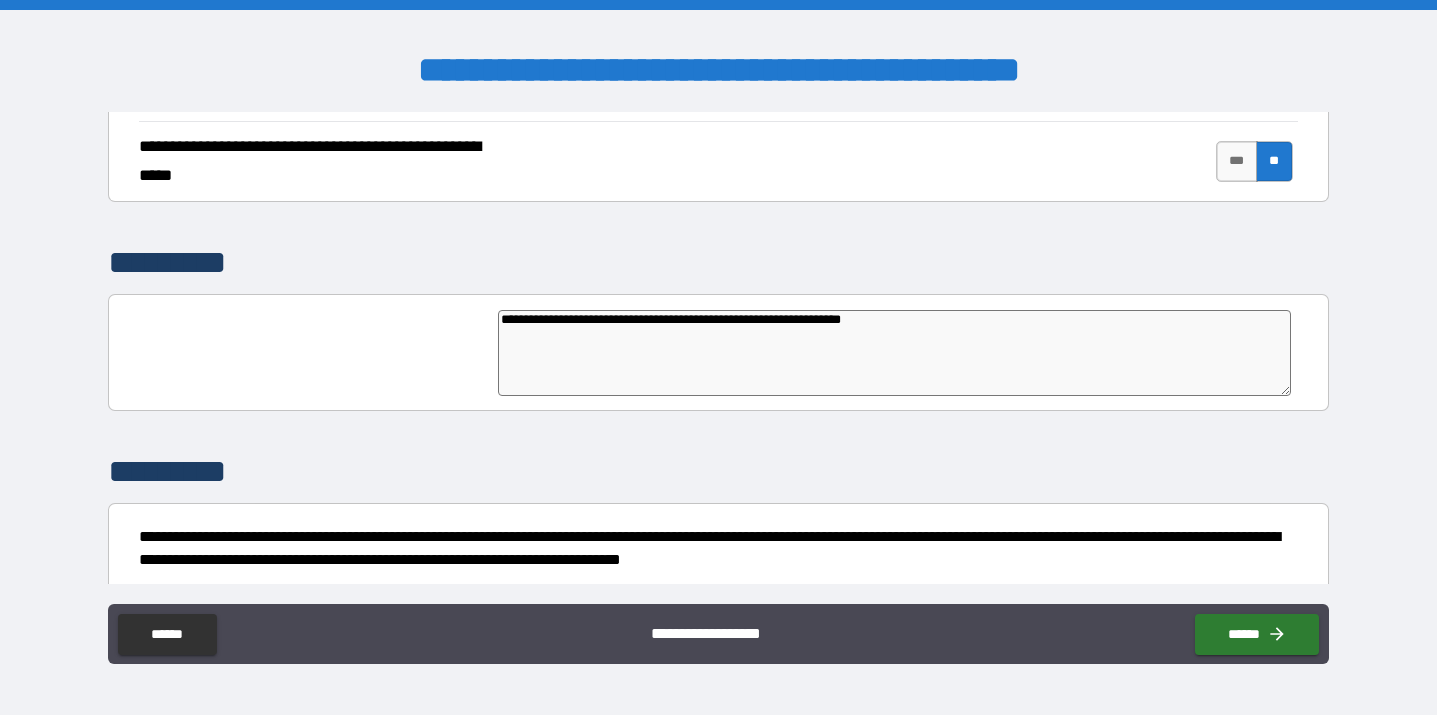 type on "**********" 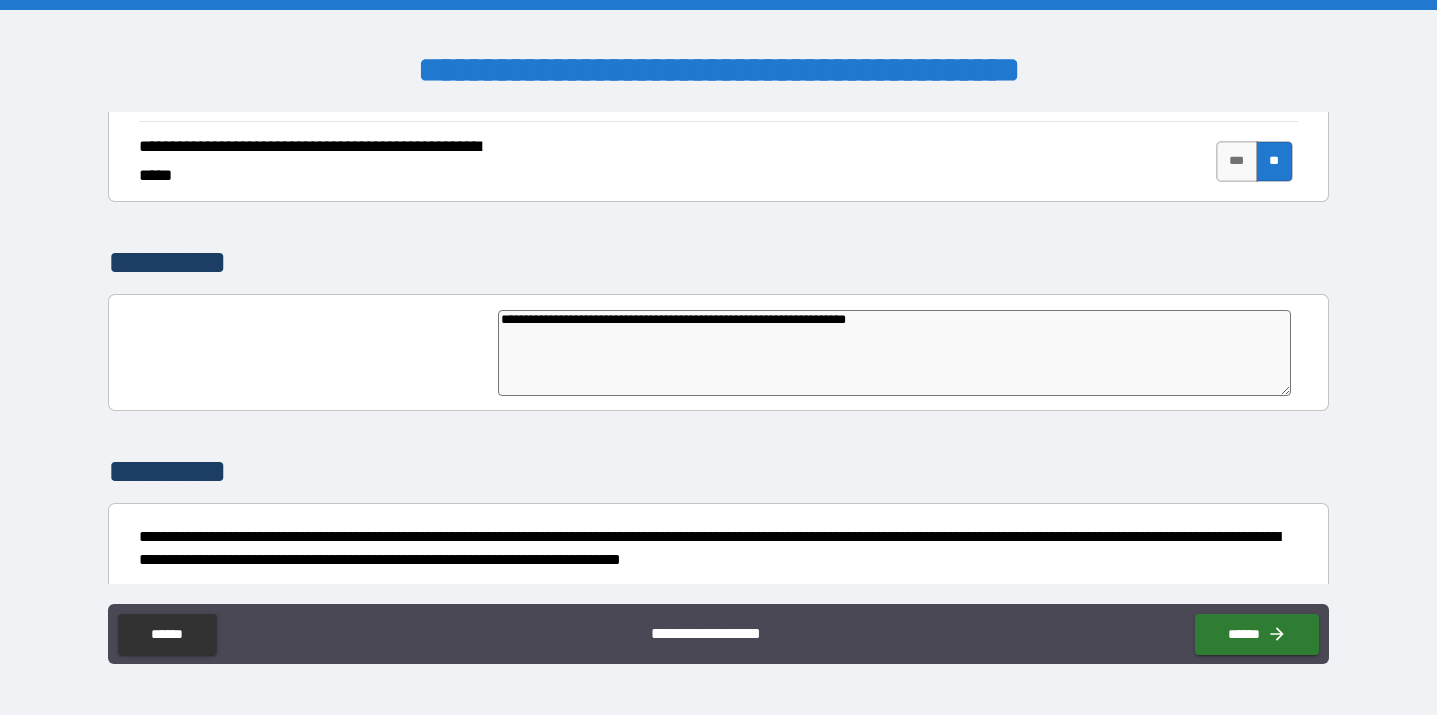 type on "*" 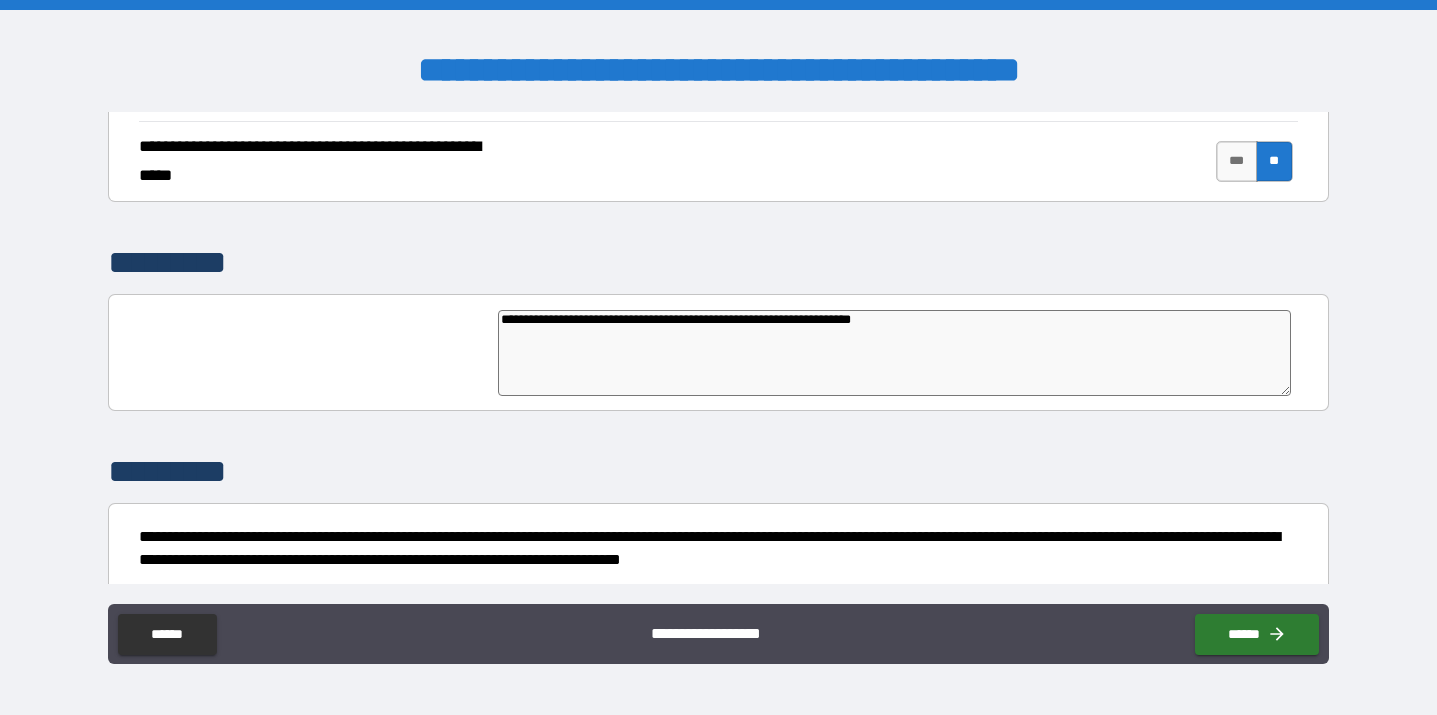 type on "*" 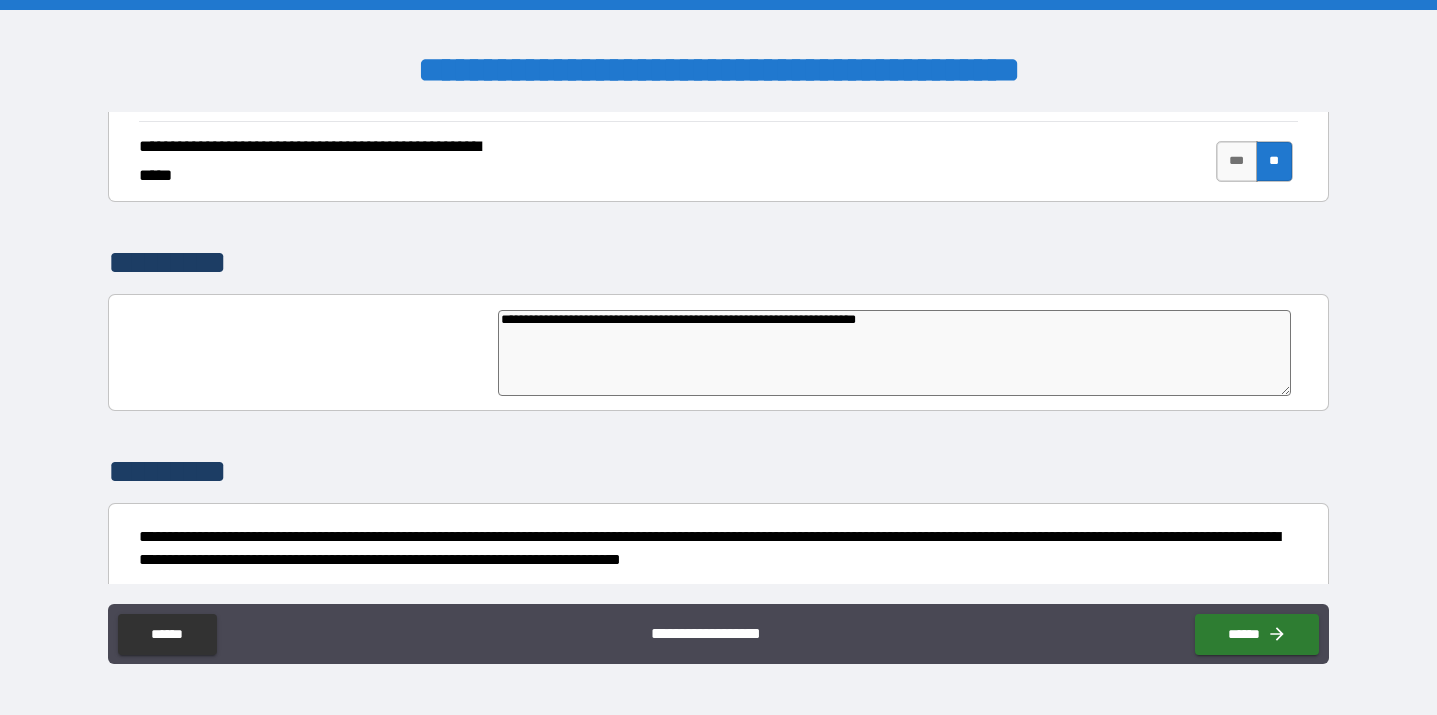 type on "**********" 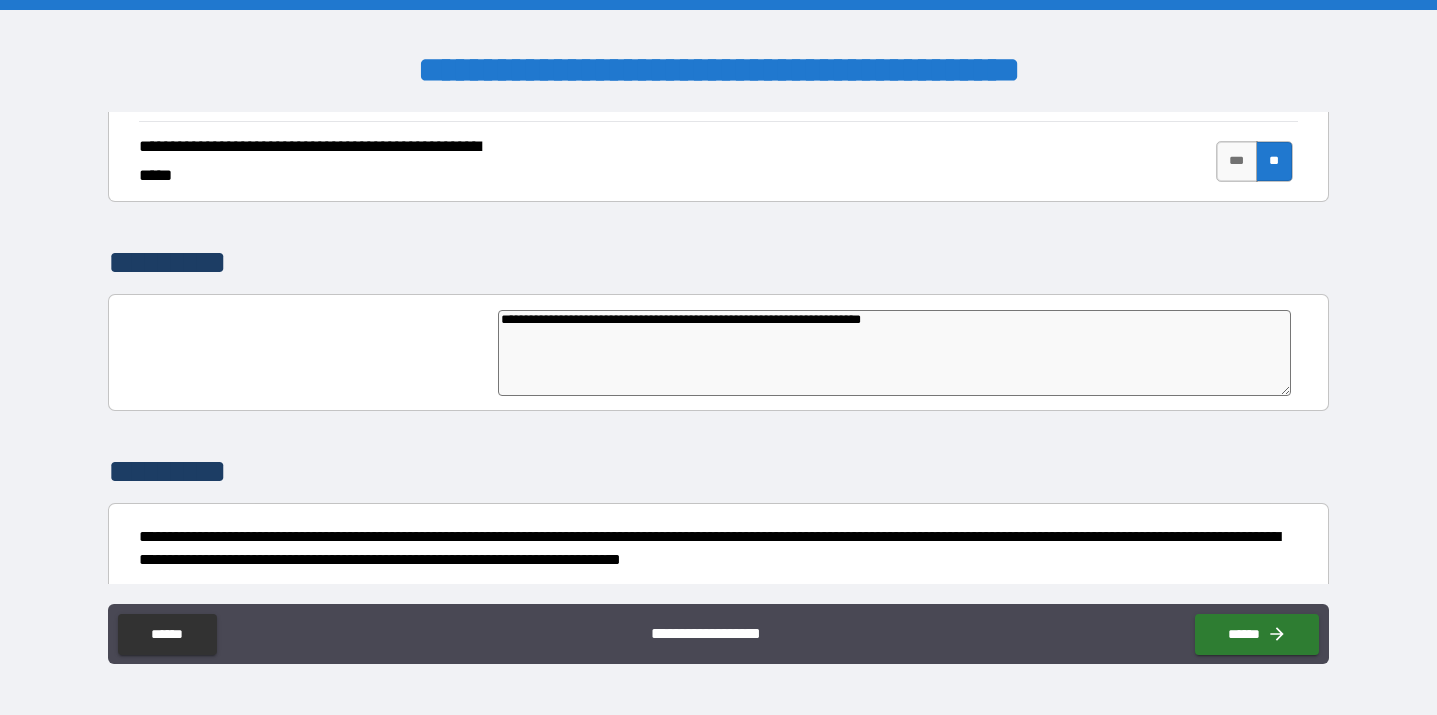 type on "**********" 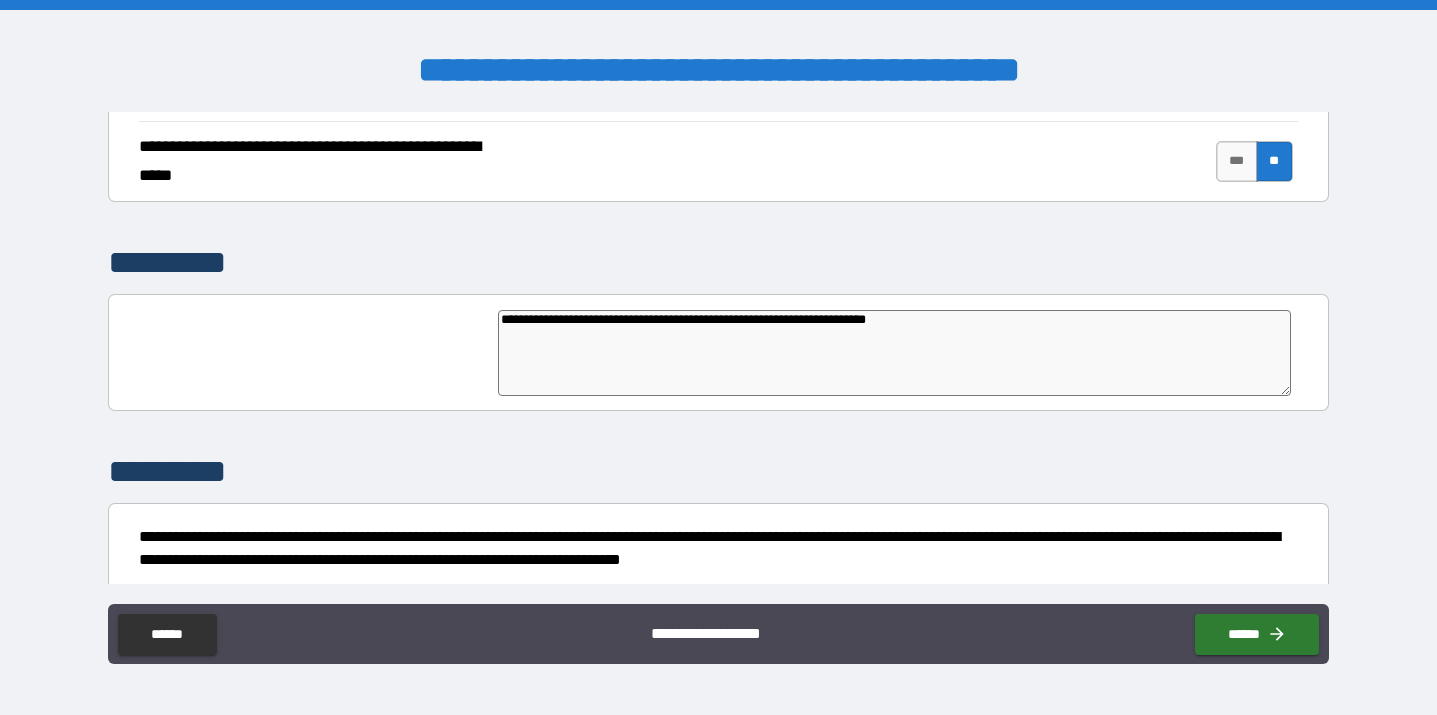 type on "*" 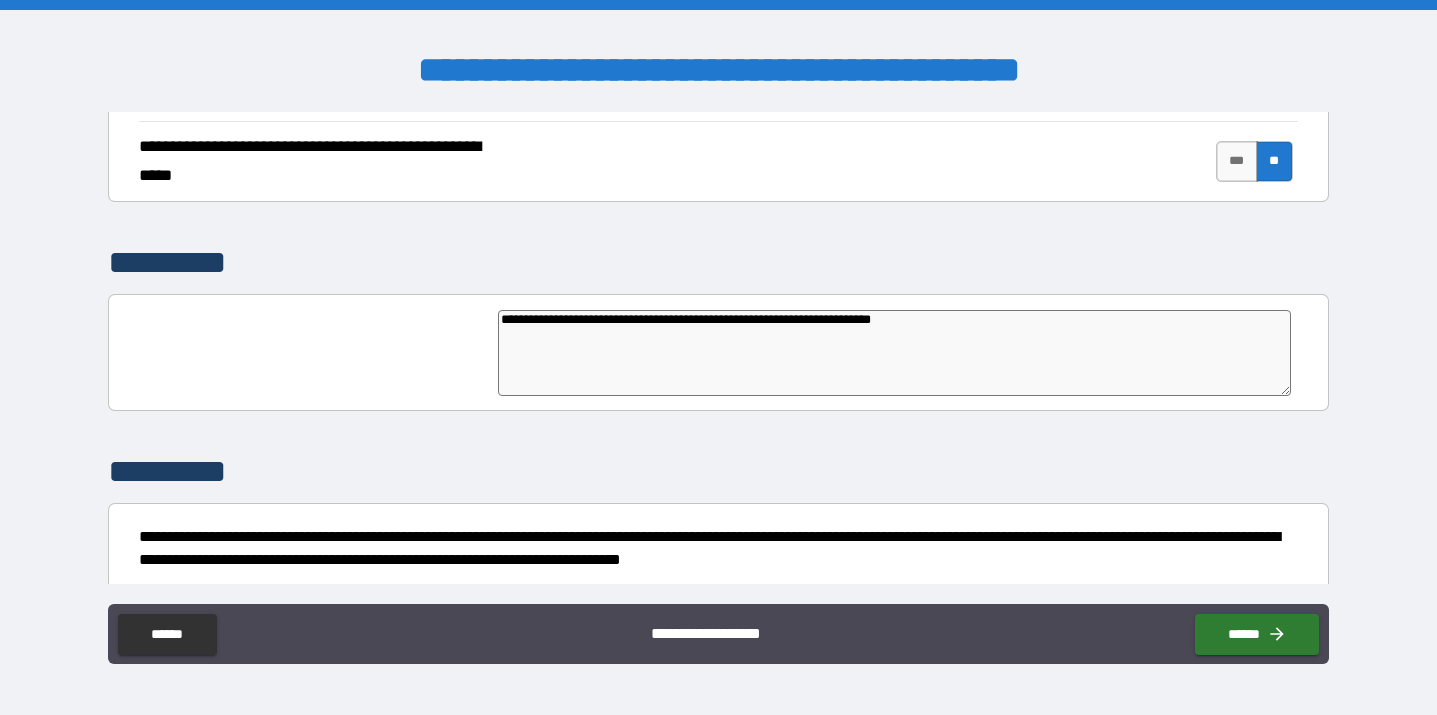 type on "*" 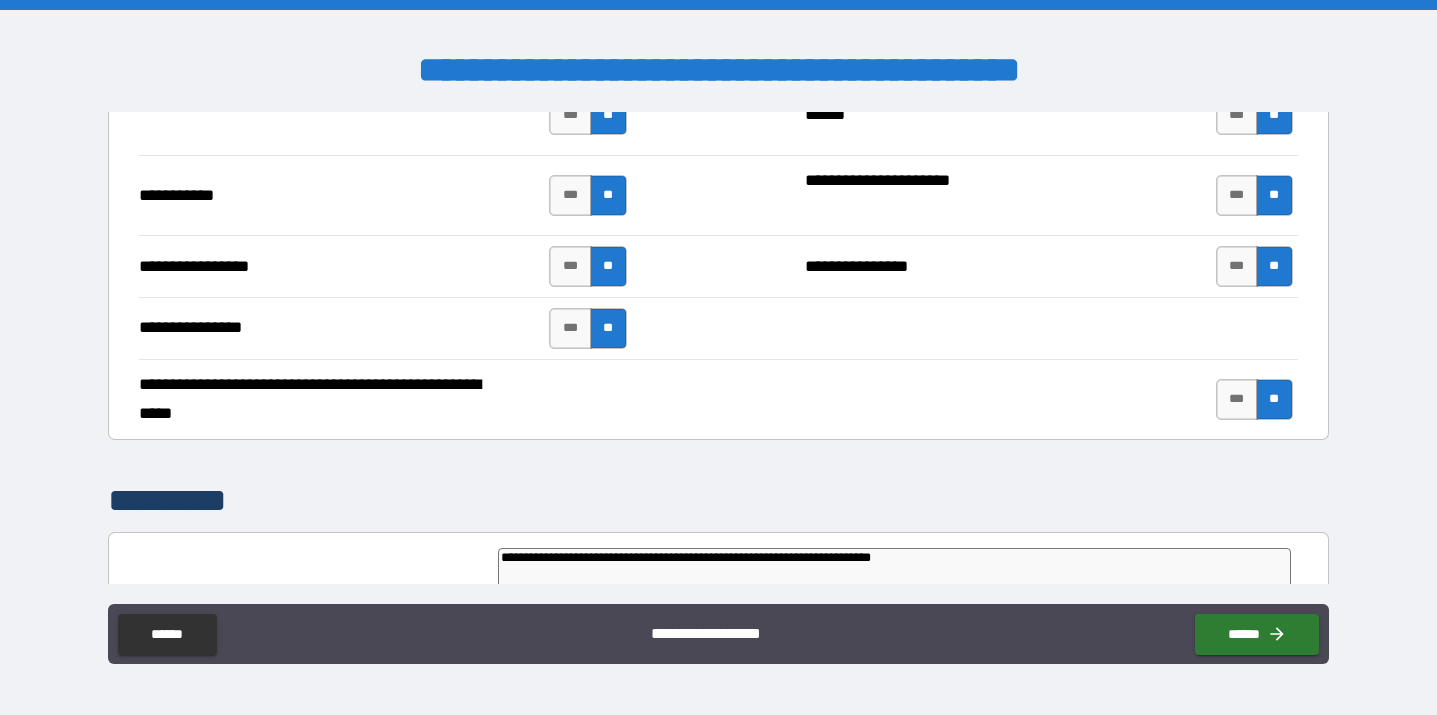 scroll, scrollTop: 5240, scrollLeft: 0, axis: vertical 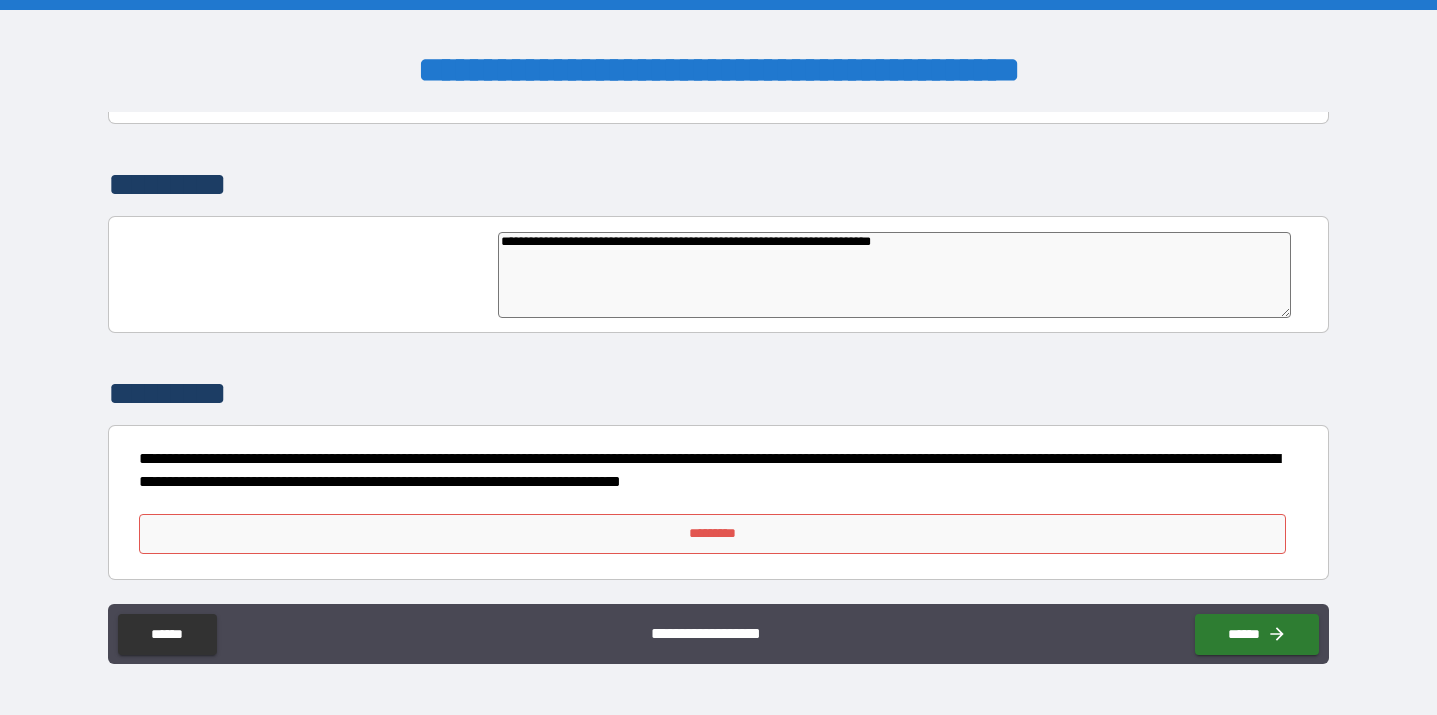 click on "**********" at bounding box center [894, 275] 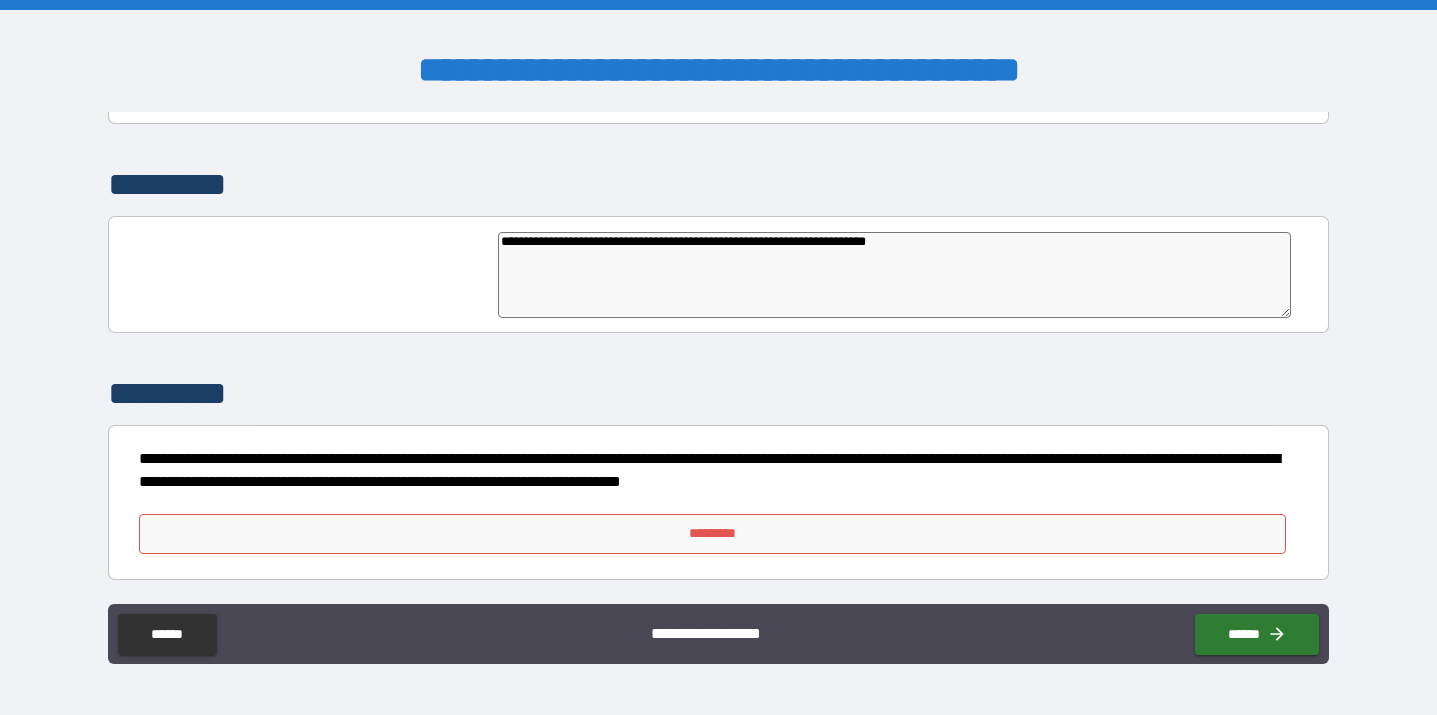 type on "*" 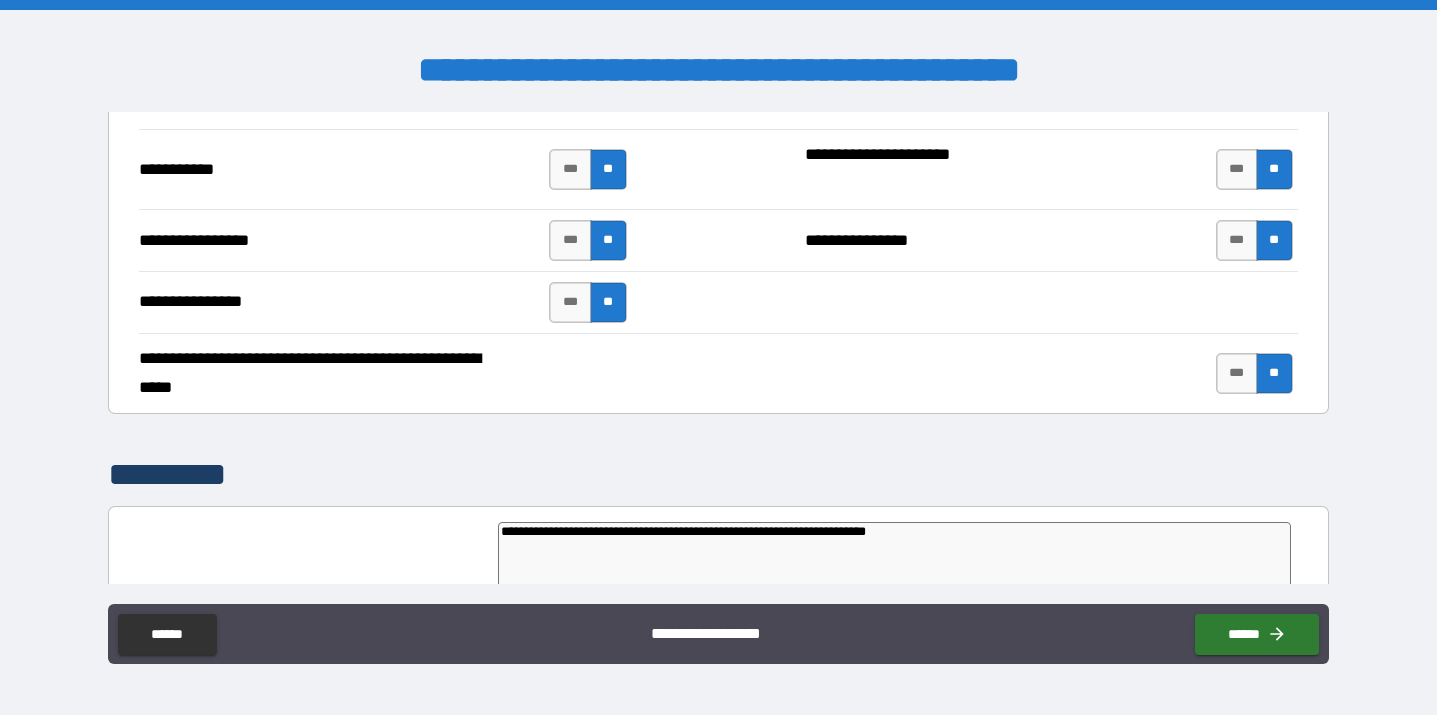 scroll, scrollTop: 5240, scrollLeft: 0, axis: vertical 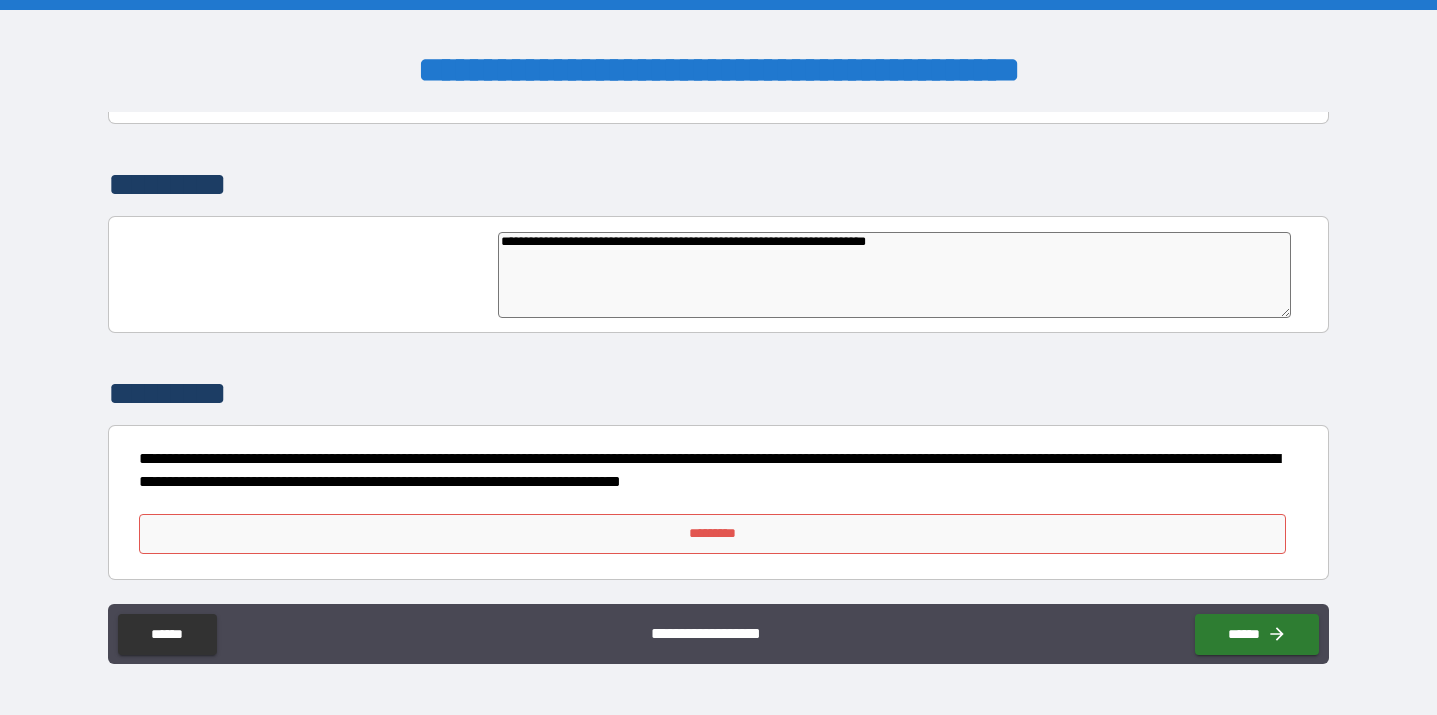 click on "**********" at bounding box center [894, 275] 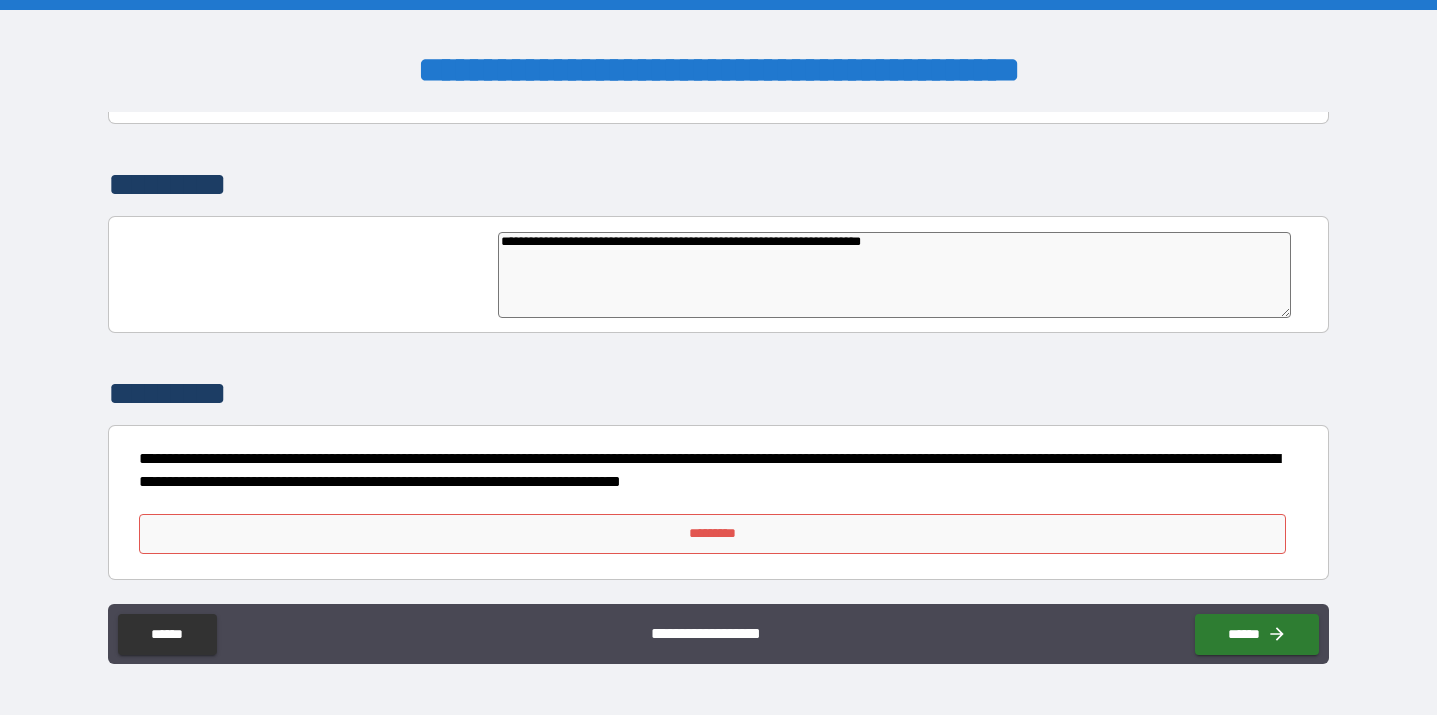 type on "*" 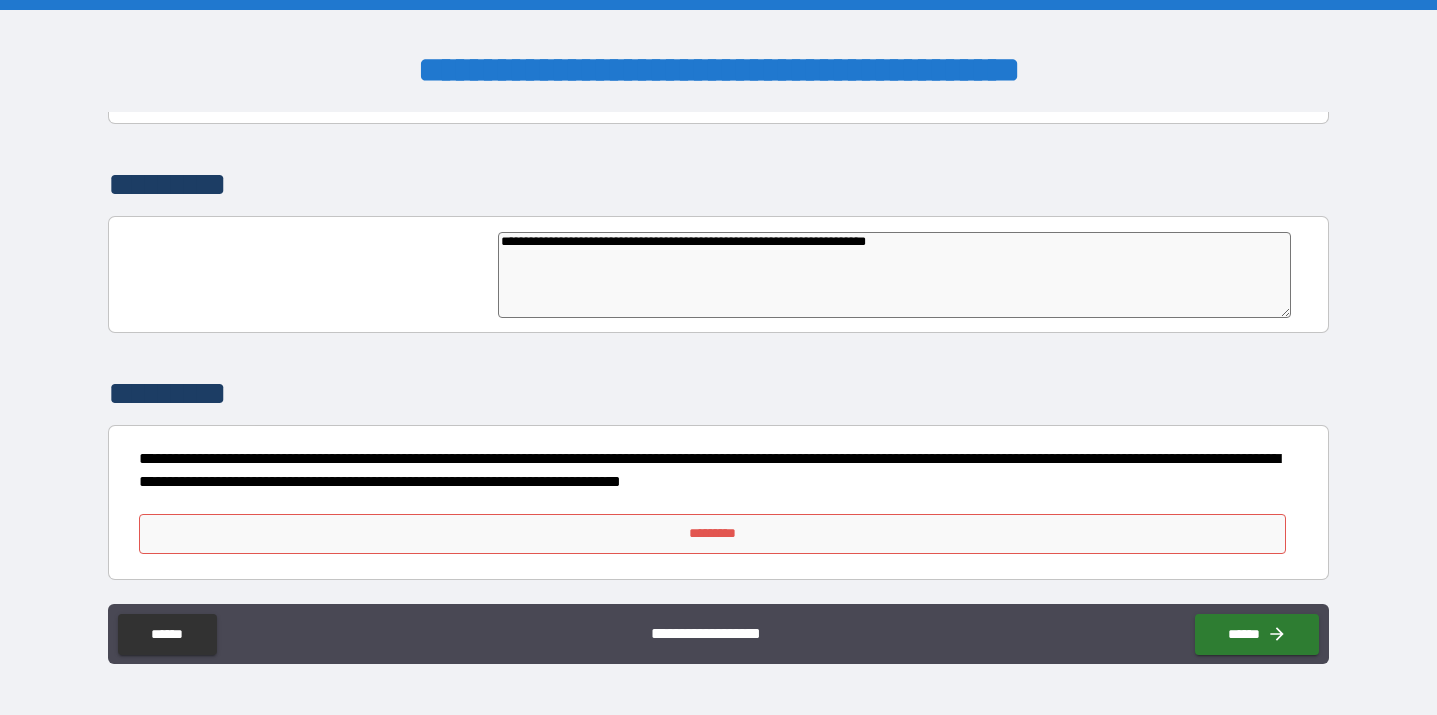 type on "*" 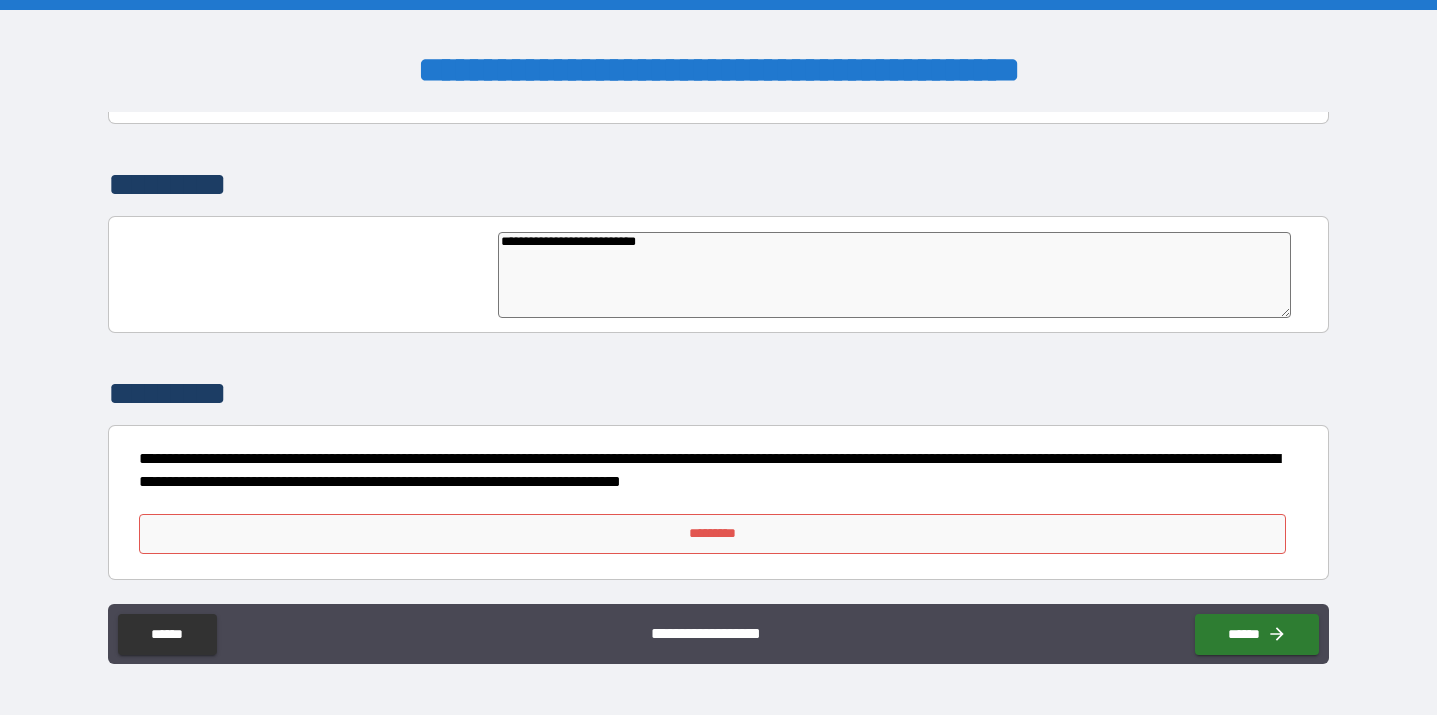 type on "**********" 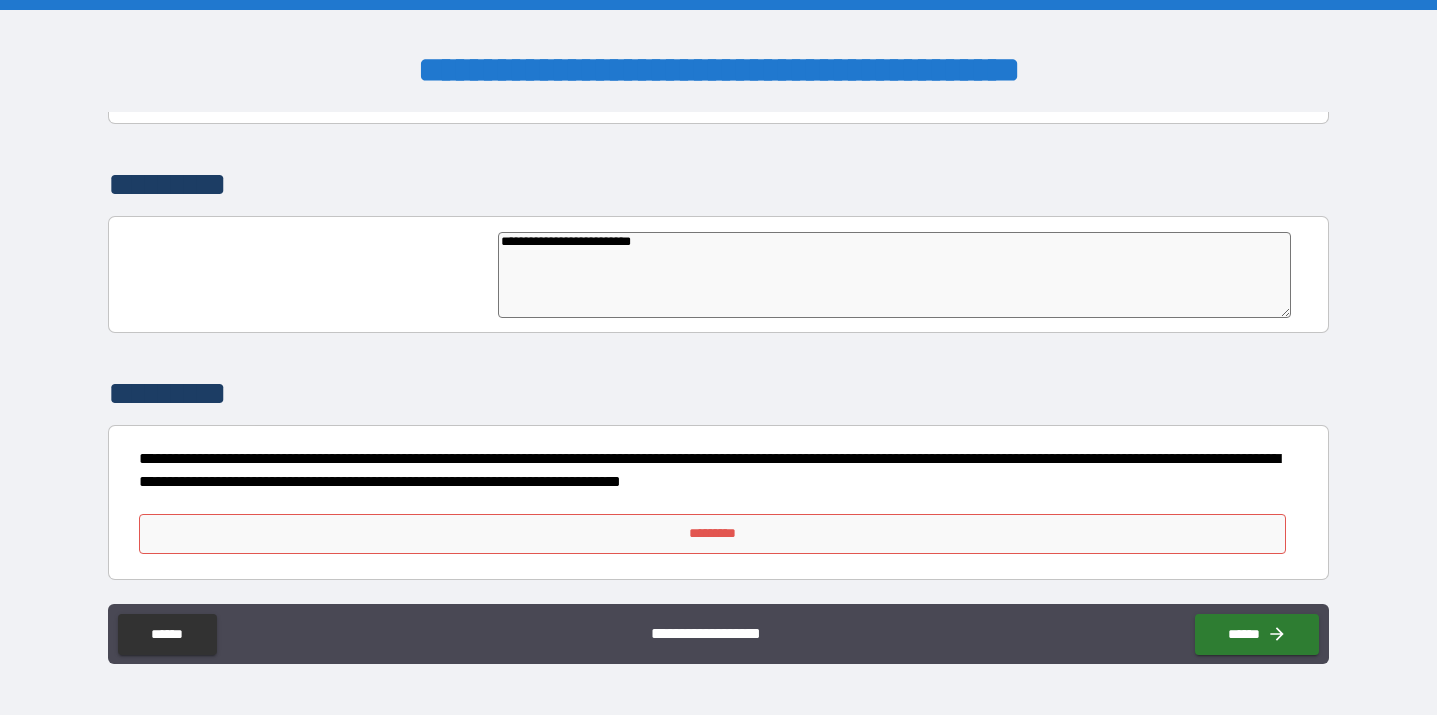 type on "*" 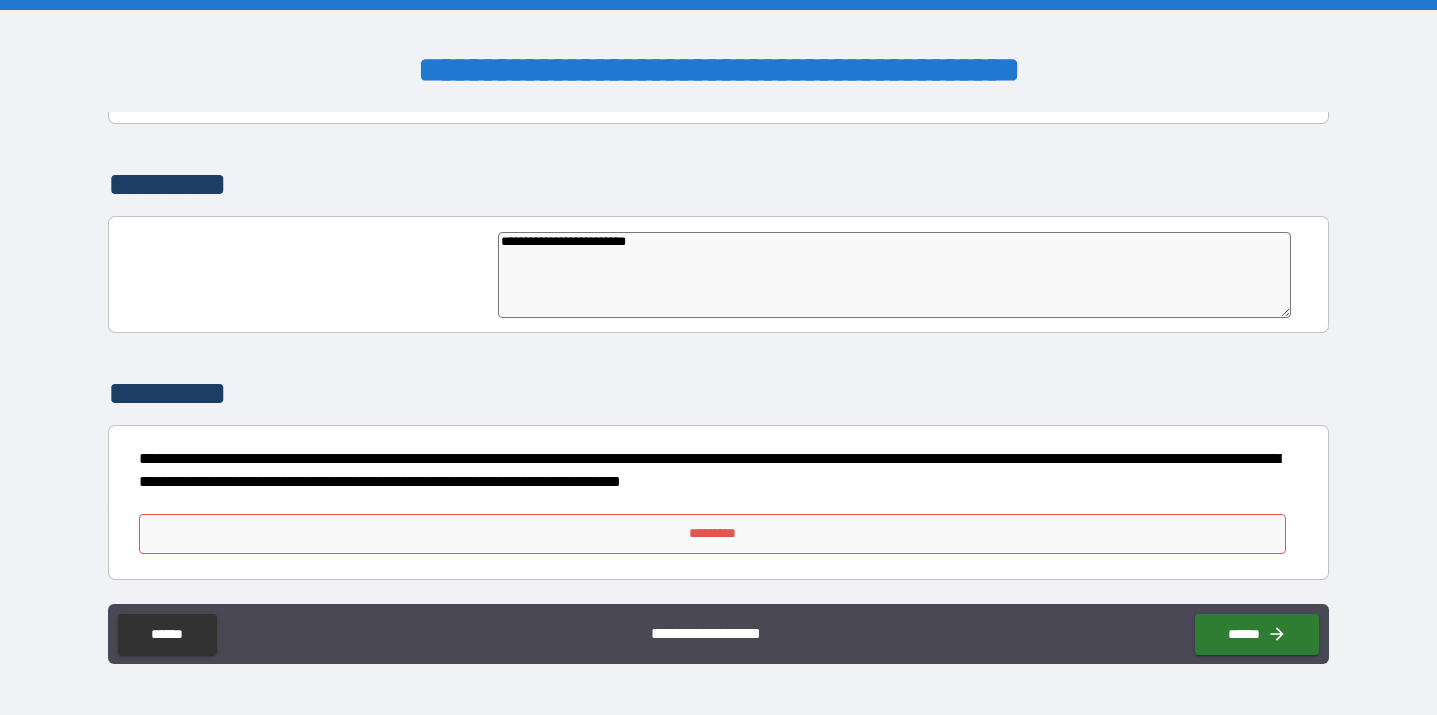 type on "**********" 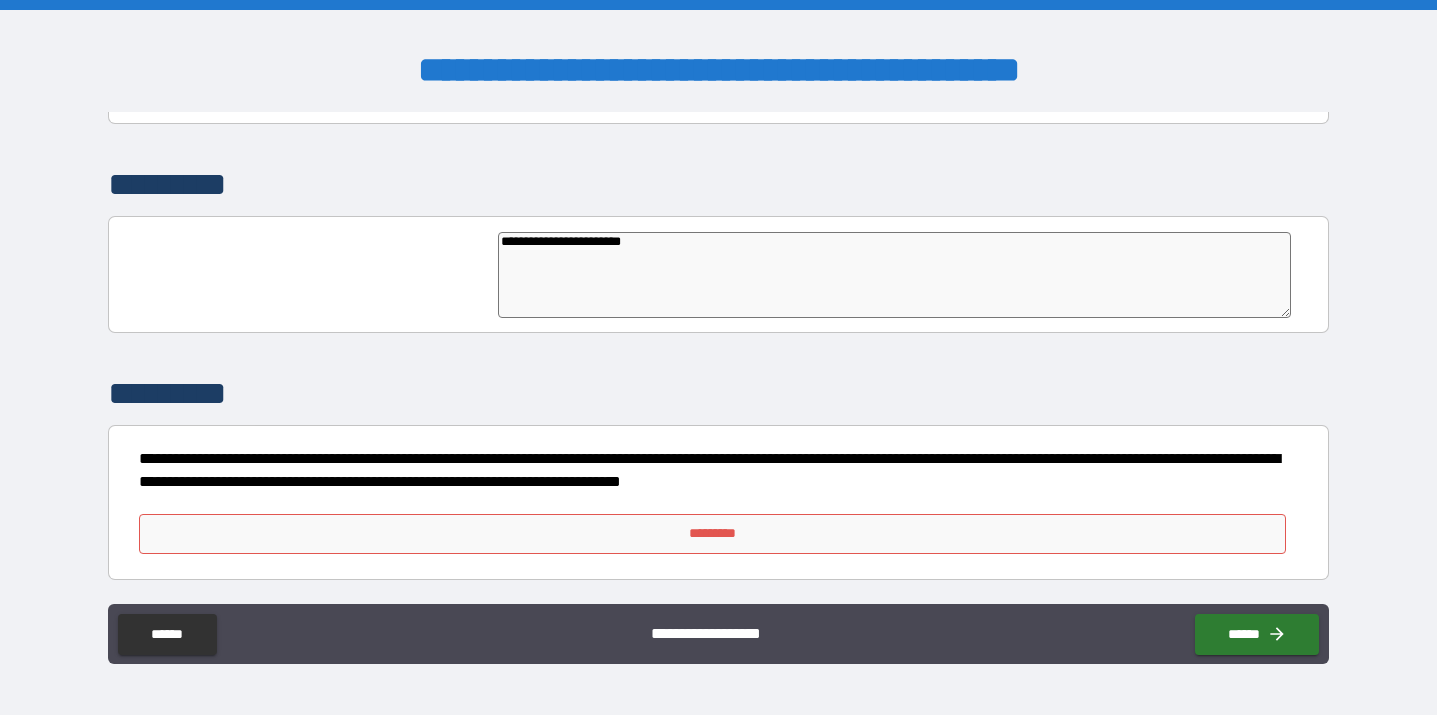 type on "**********" 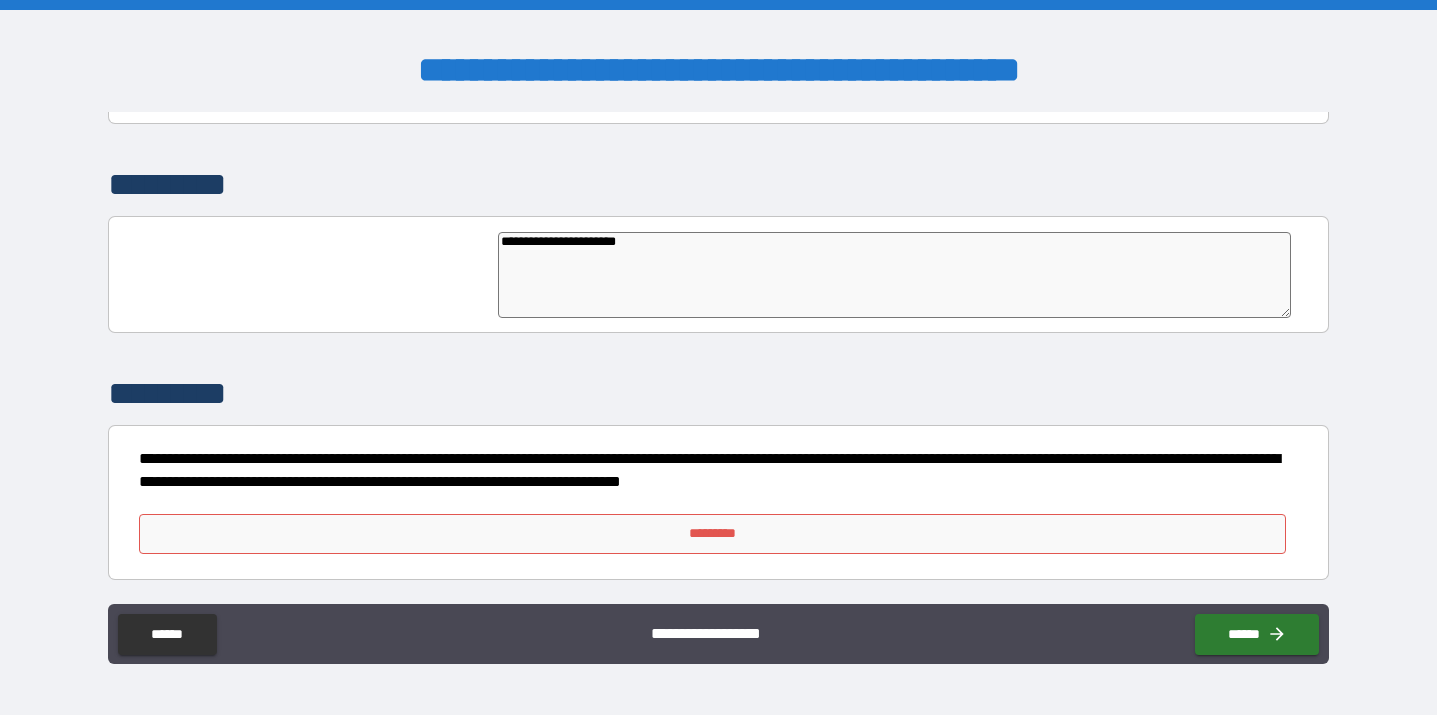 type on "*" 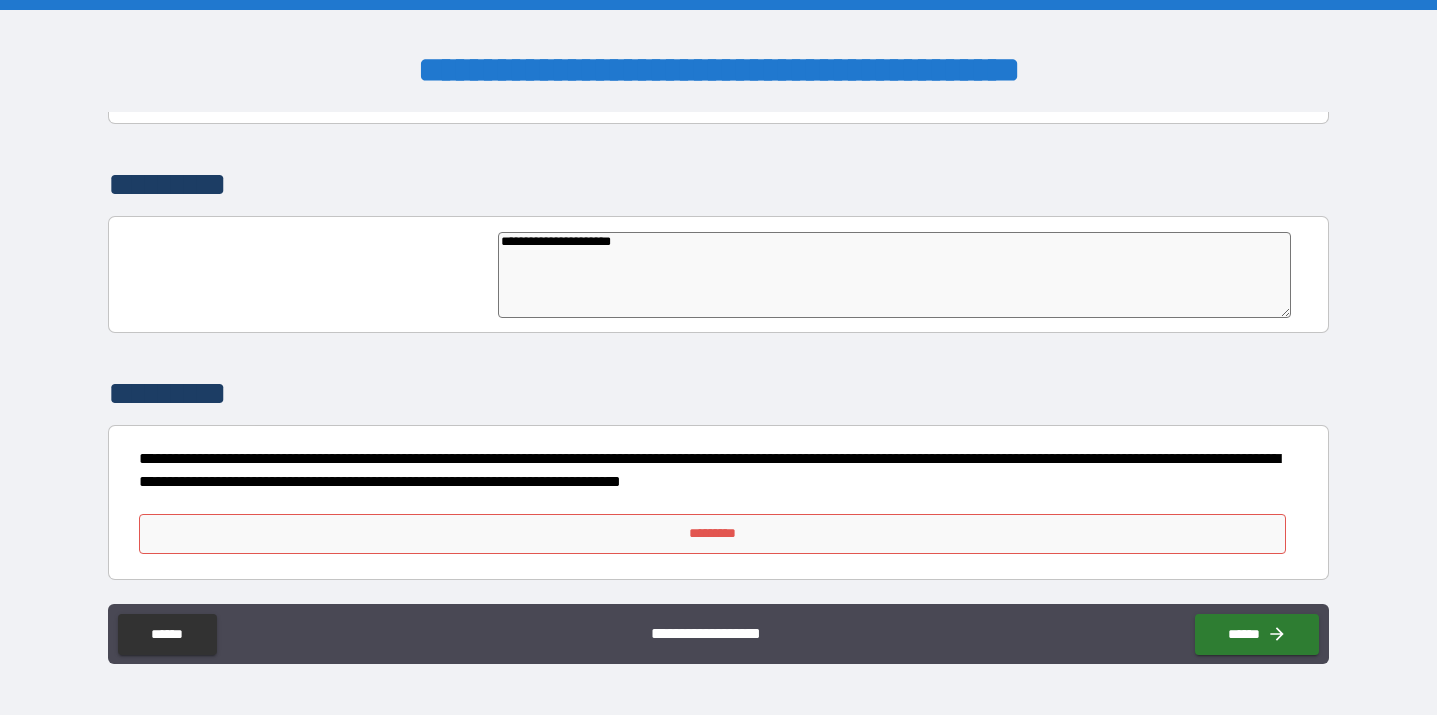 type on "**********" 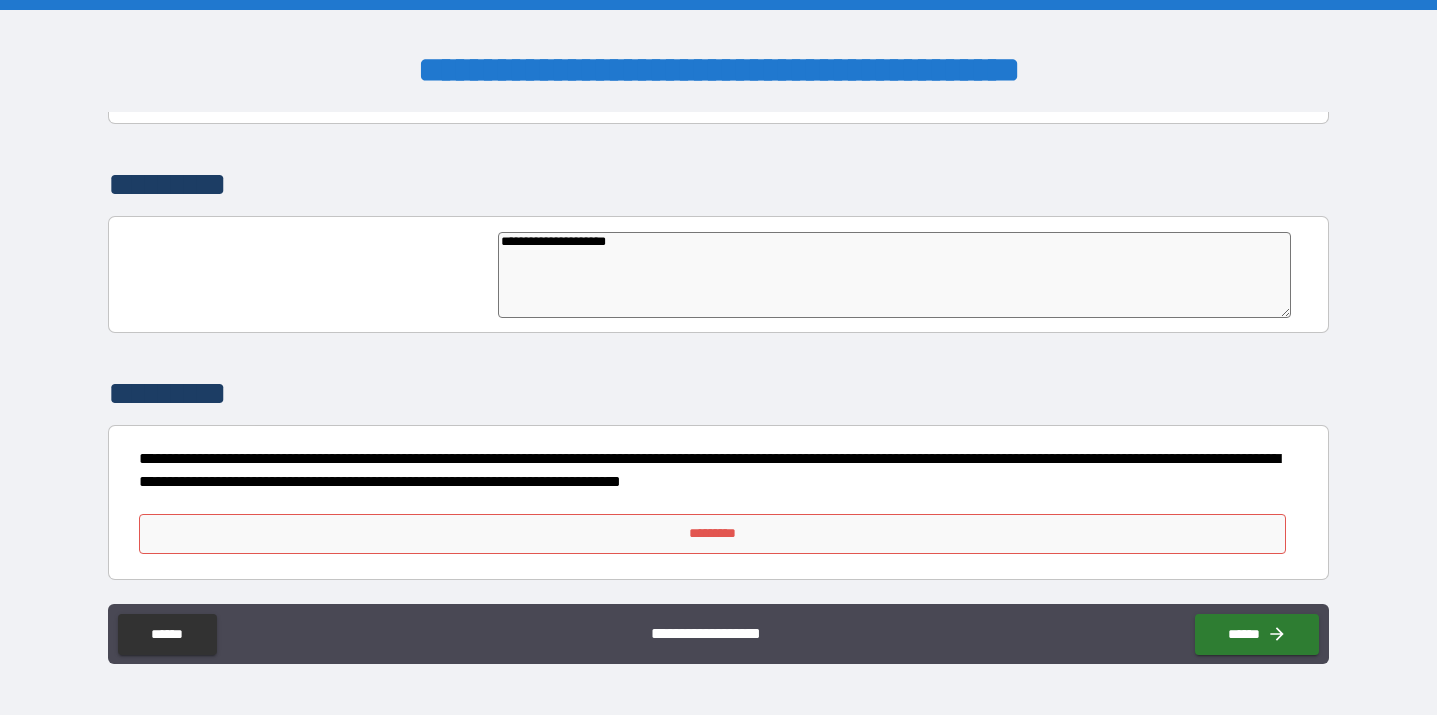 type on "**********" 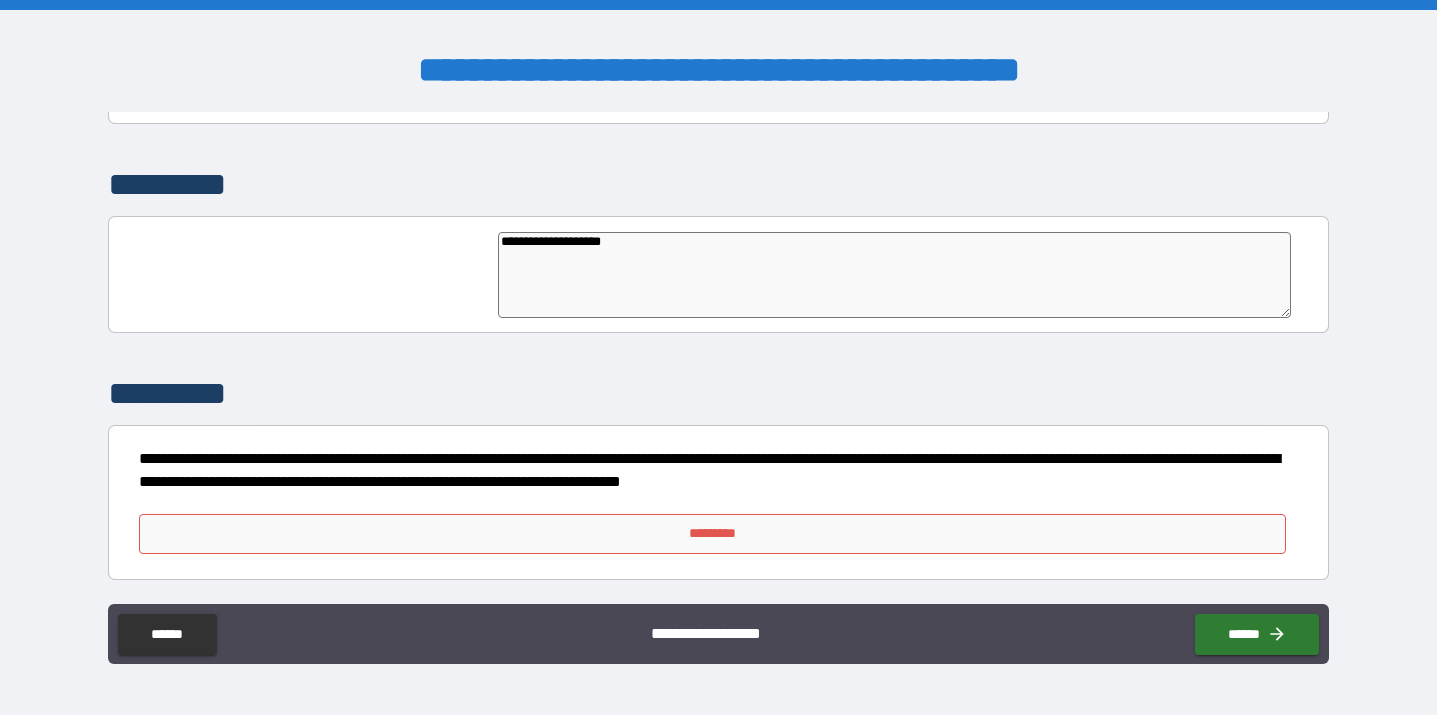 type on "**********" 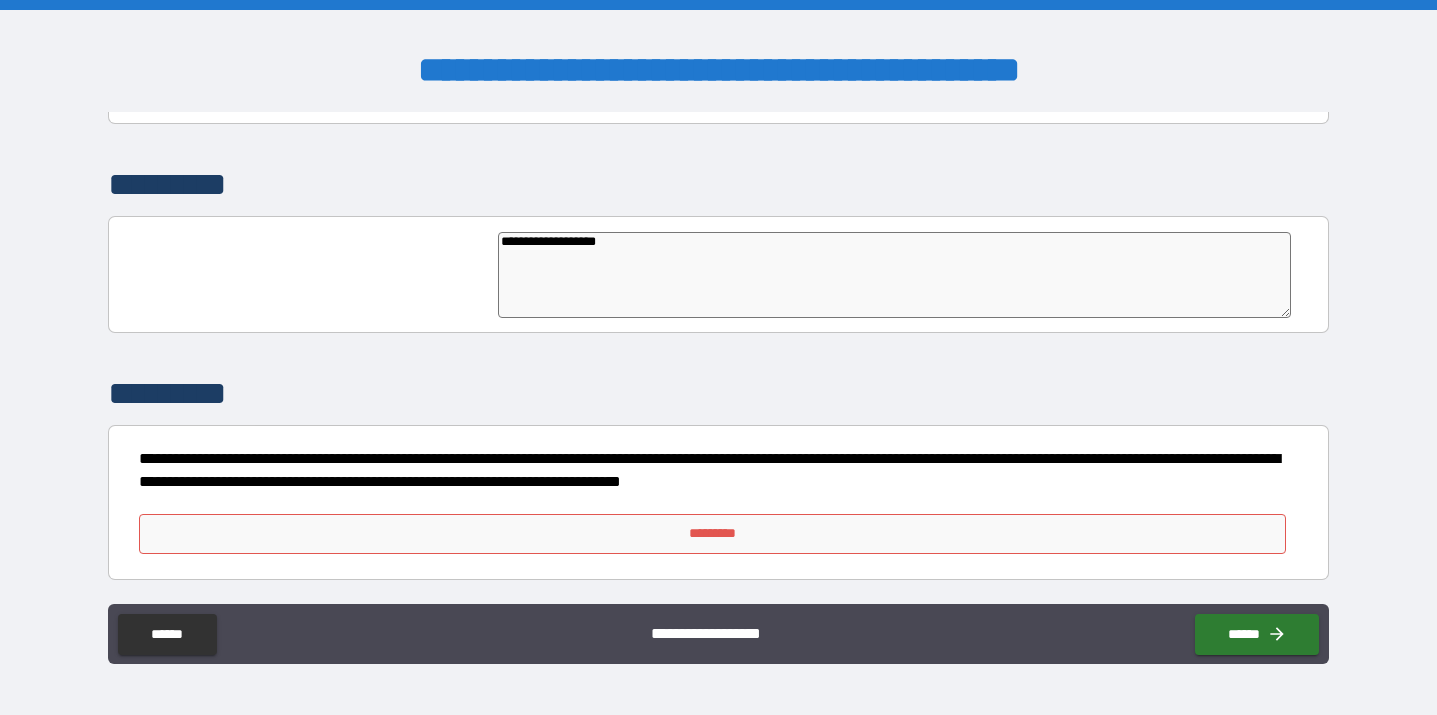type on "**********" 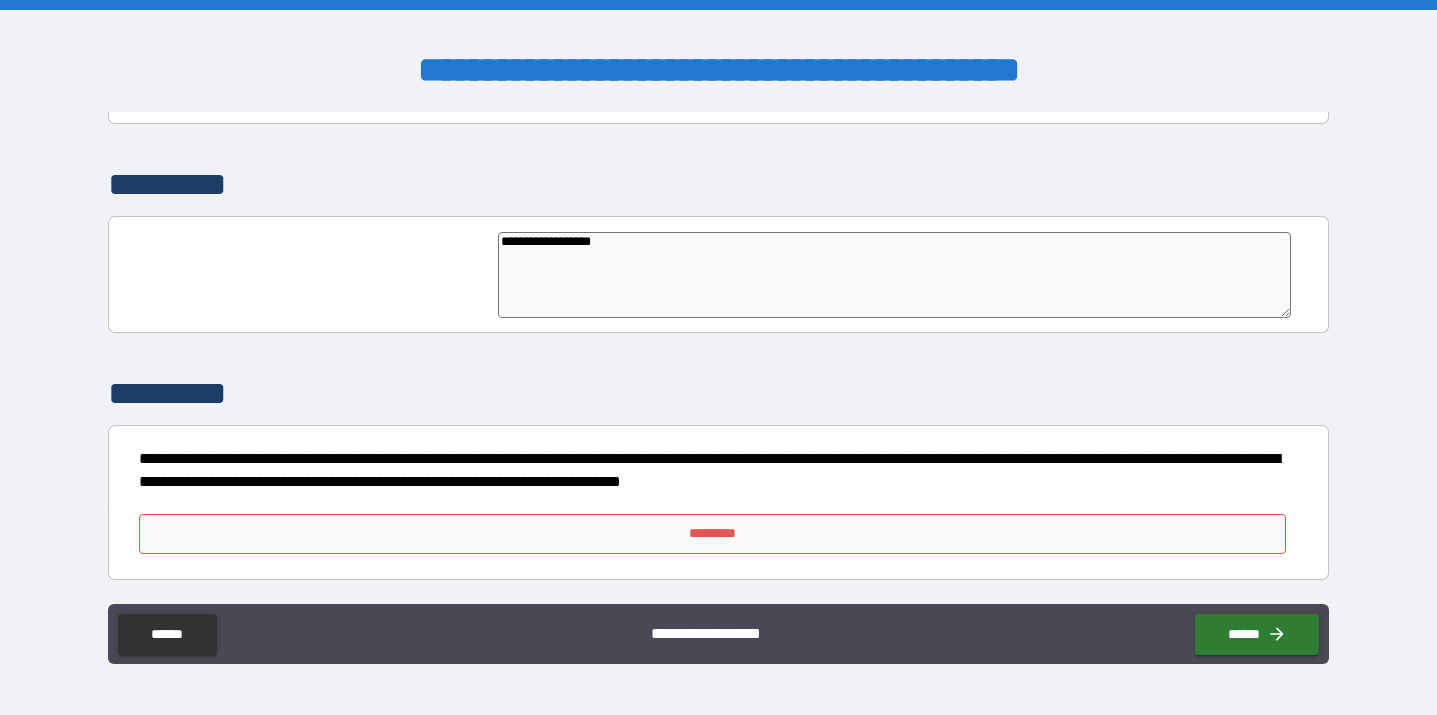 type on "*" 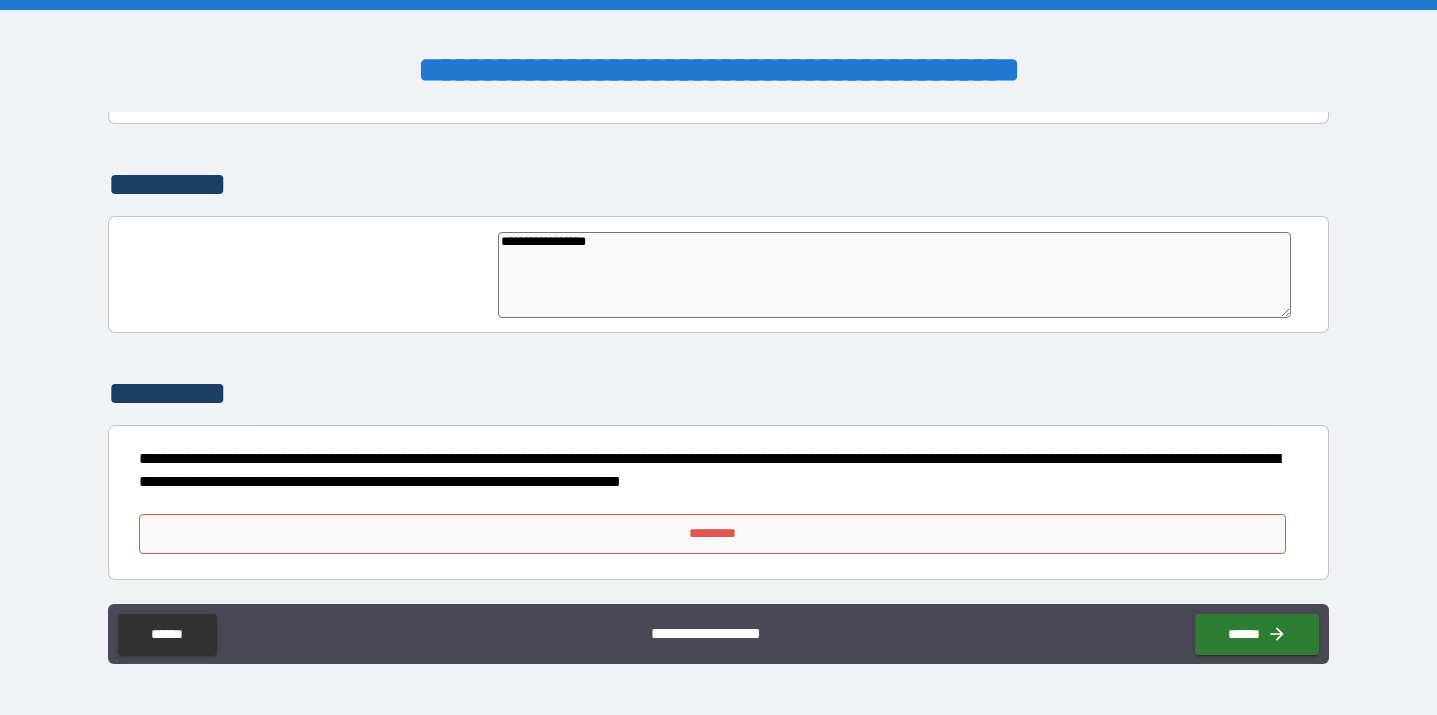 type on "**********" 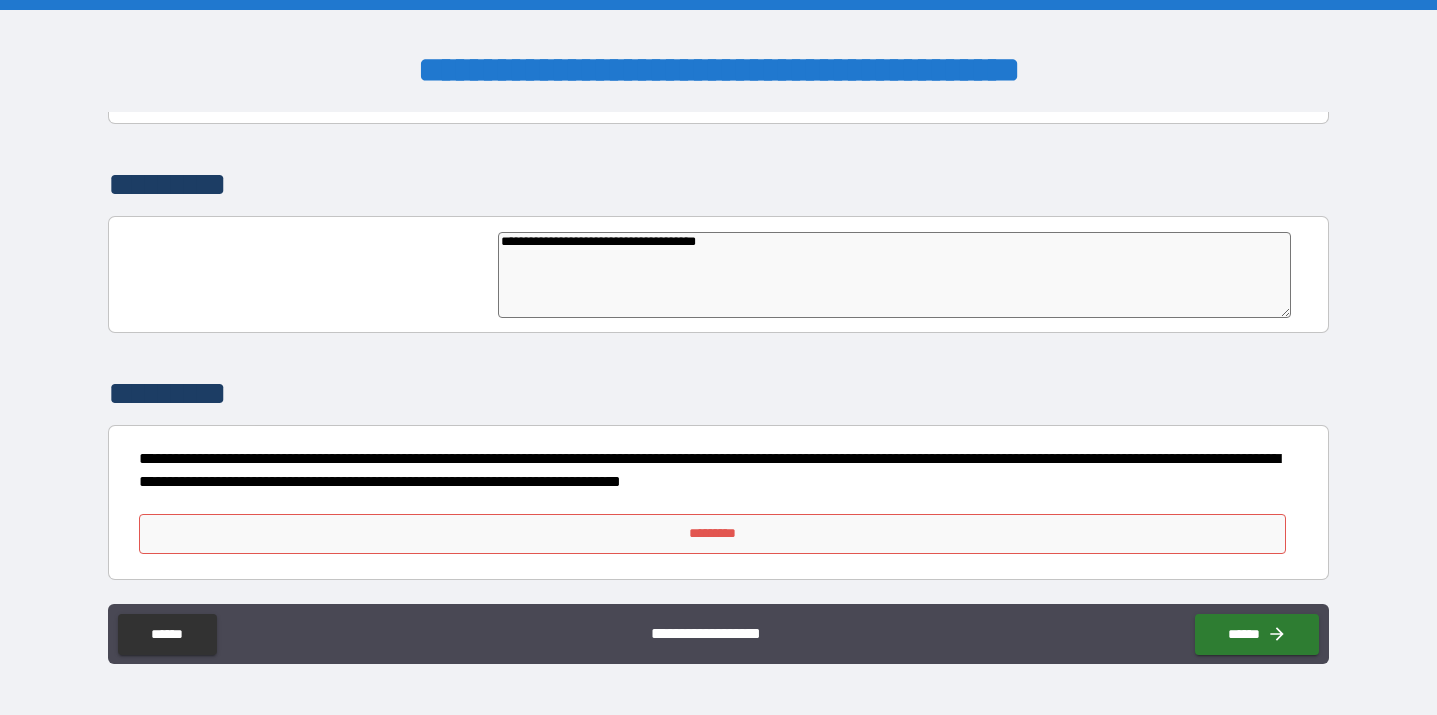 click on "**********" at bounding box center [894, 275] 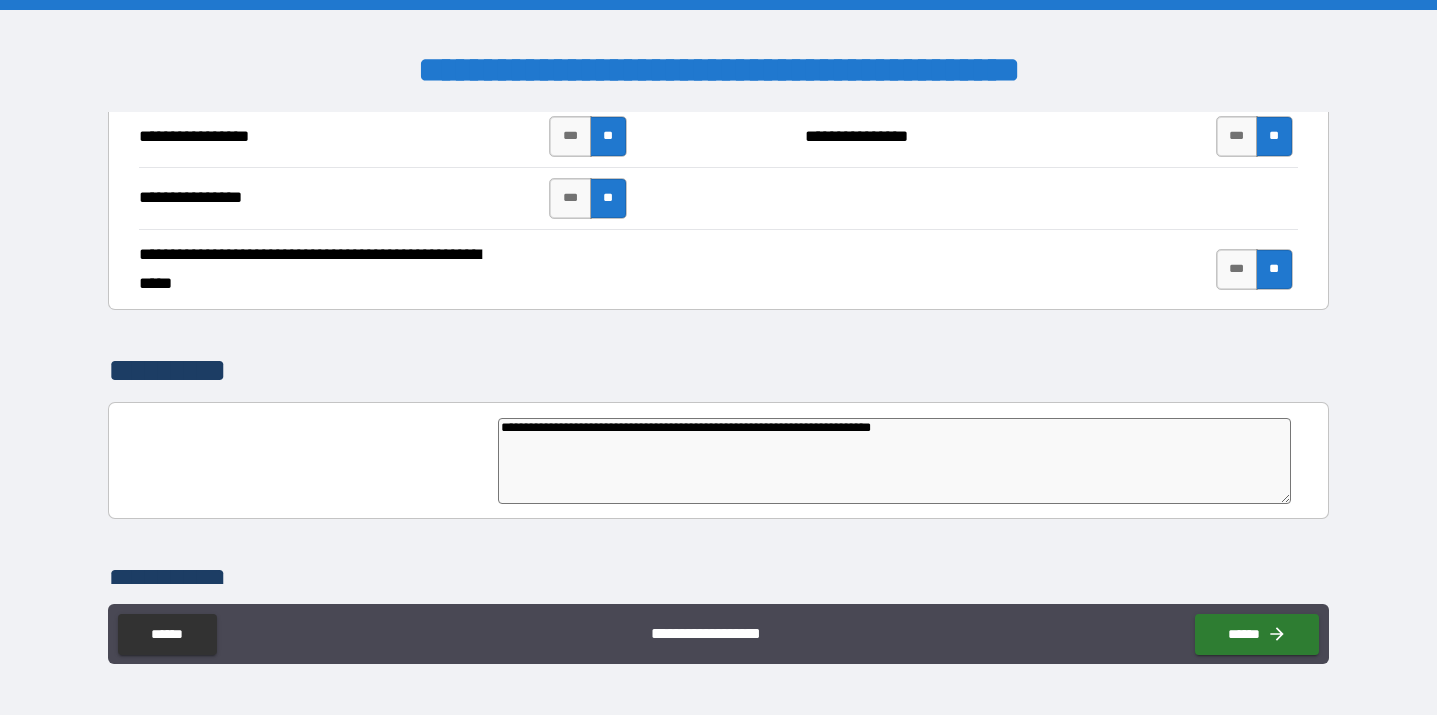 scroll, scrollTop: 5240, scrollLeft: 0, axis: vertical 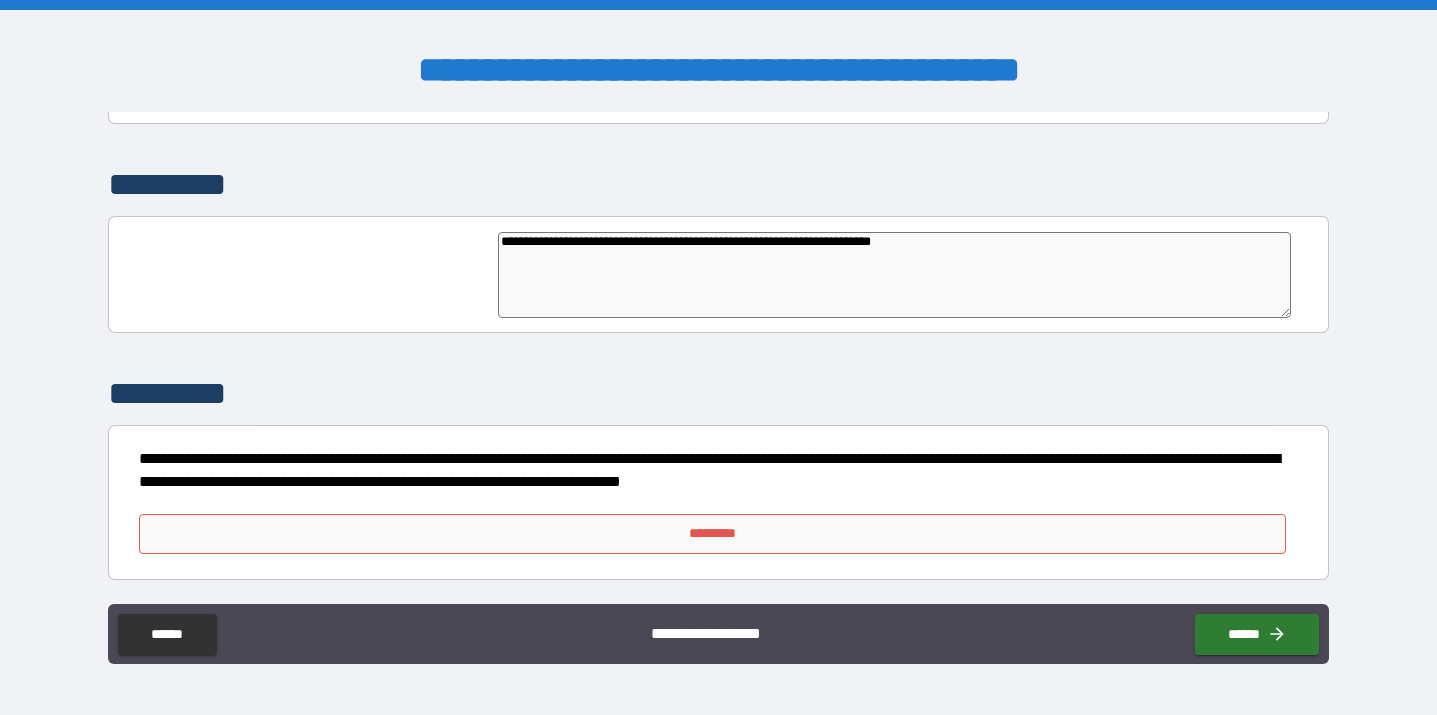 click on "*********" at bounding box center [712, 534] 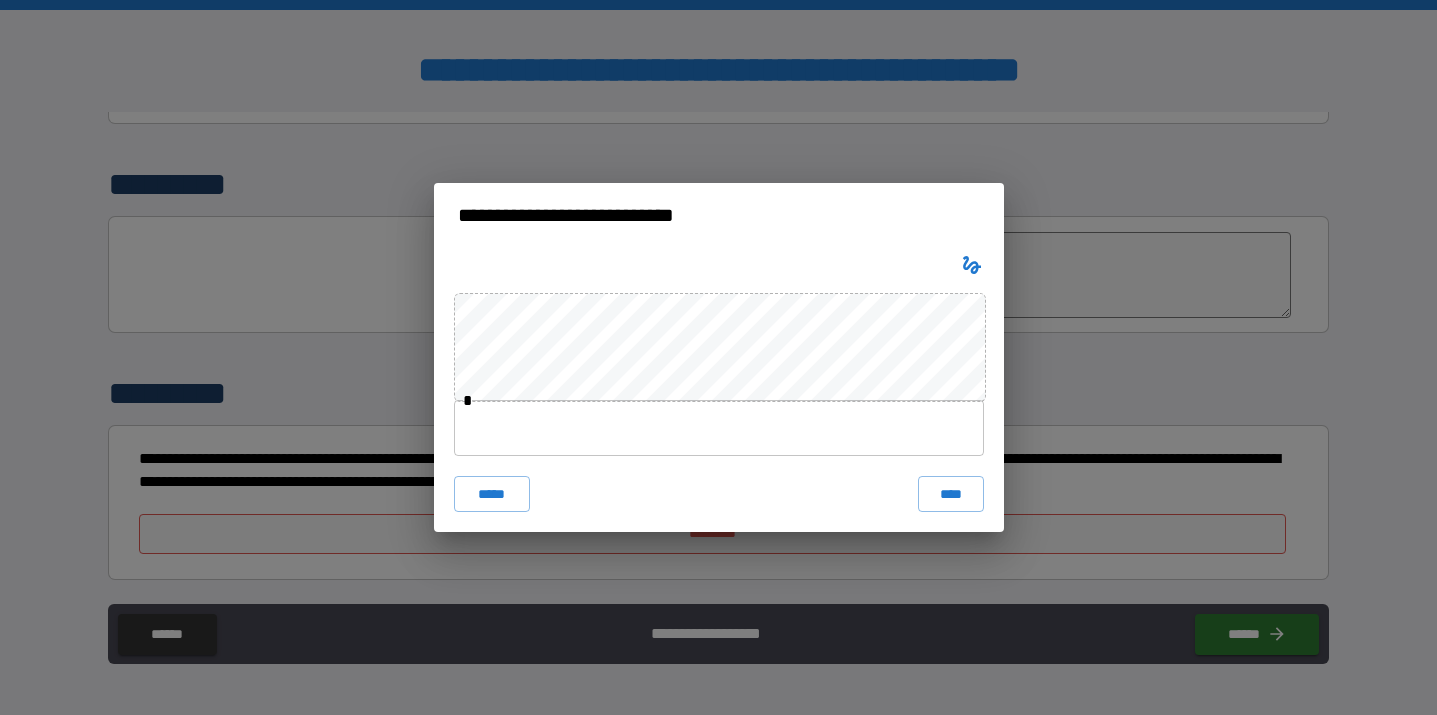 click at bounding box center (719, 428) 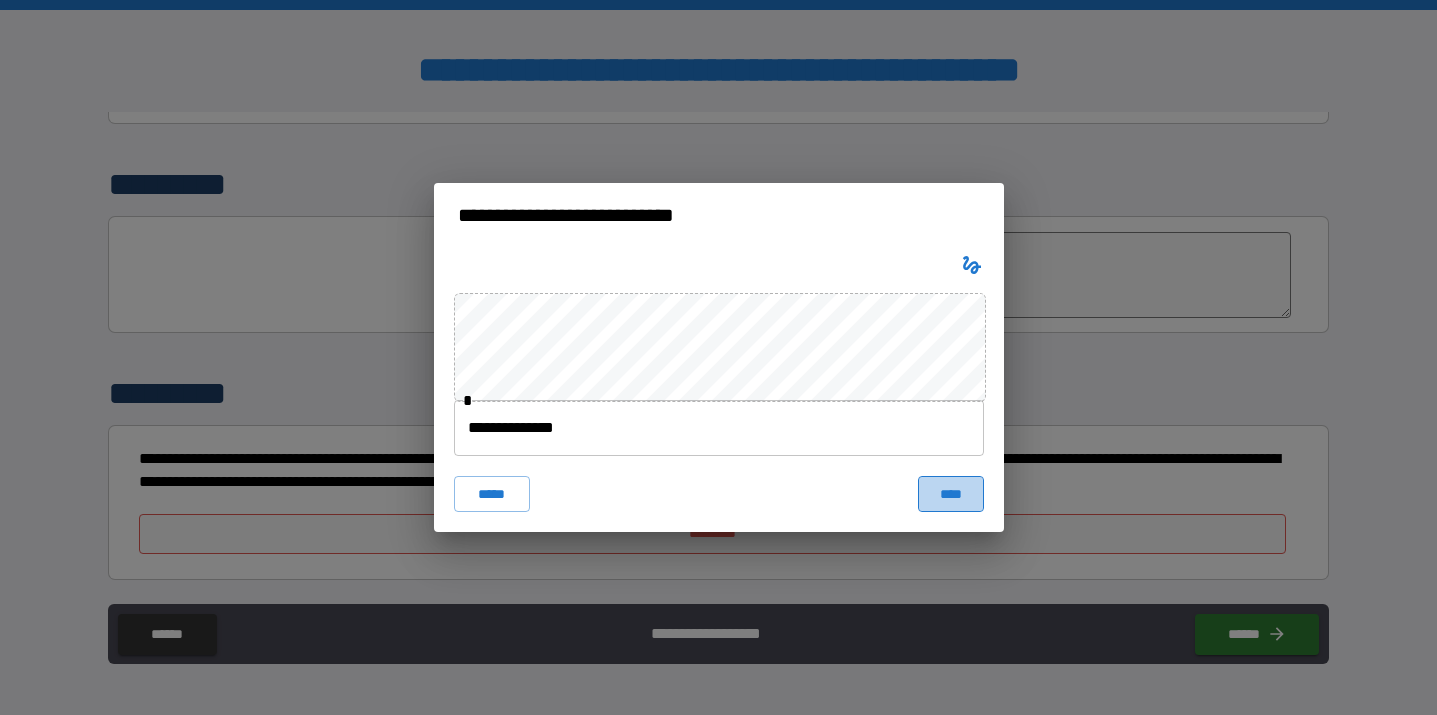 click on "****" at bounding box center [951, 494] 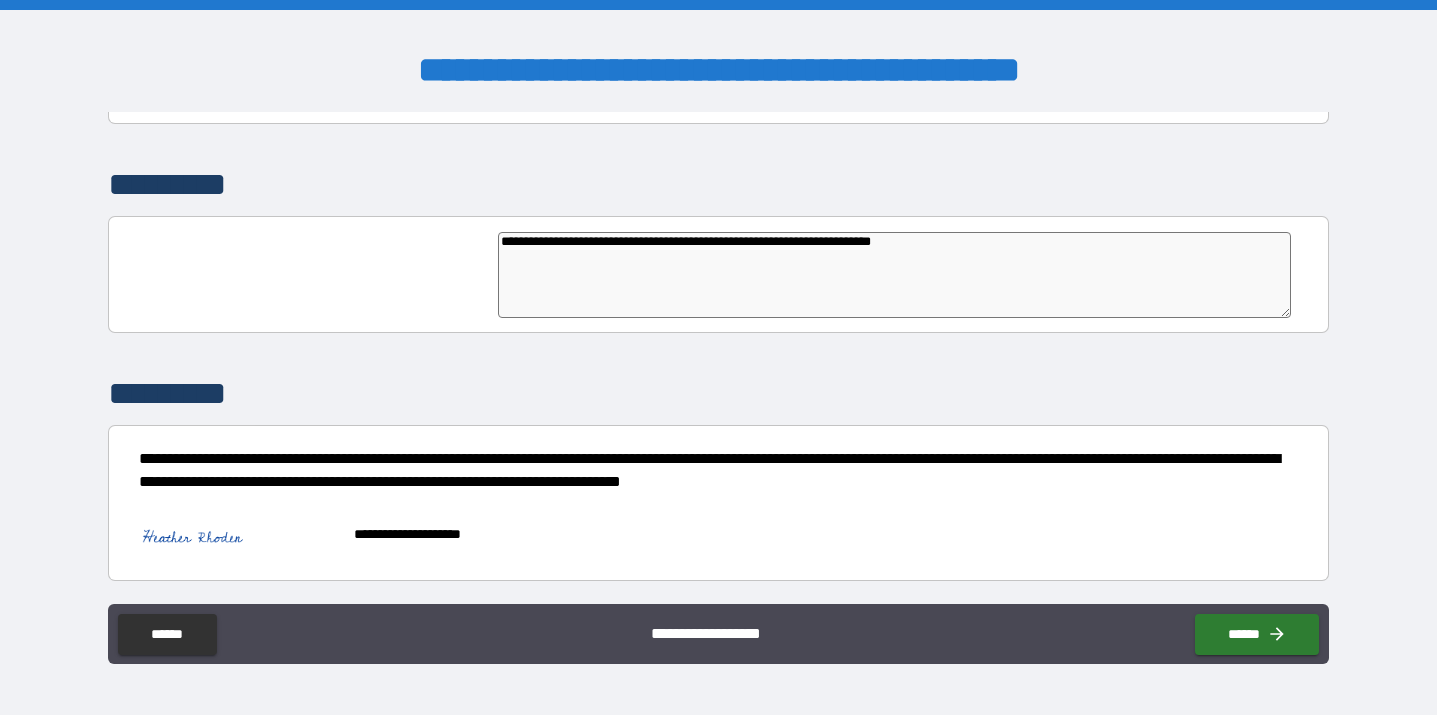scroll, scrollTop: 5241, scrollLeft: 0, axis: vertical 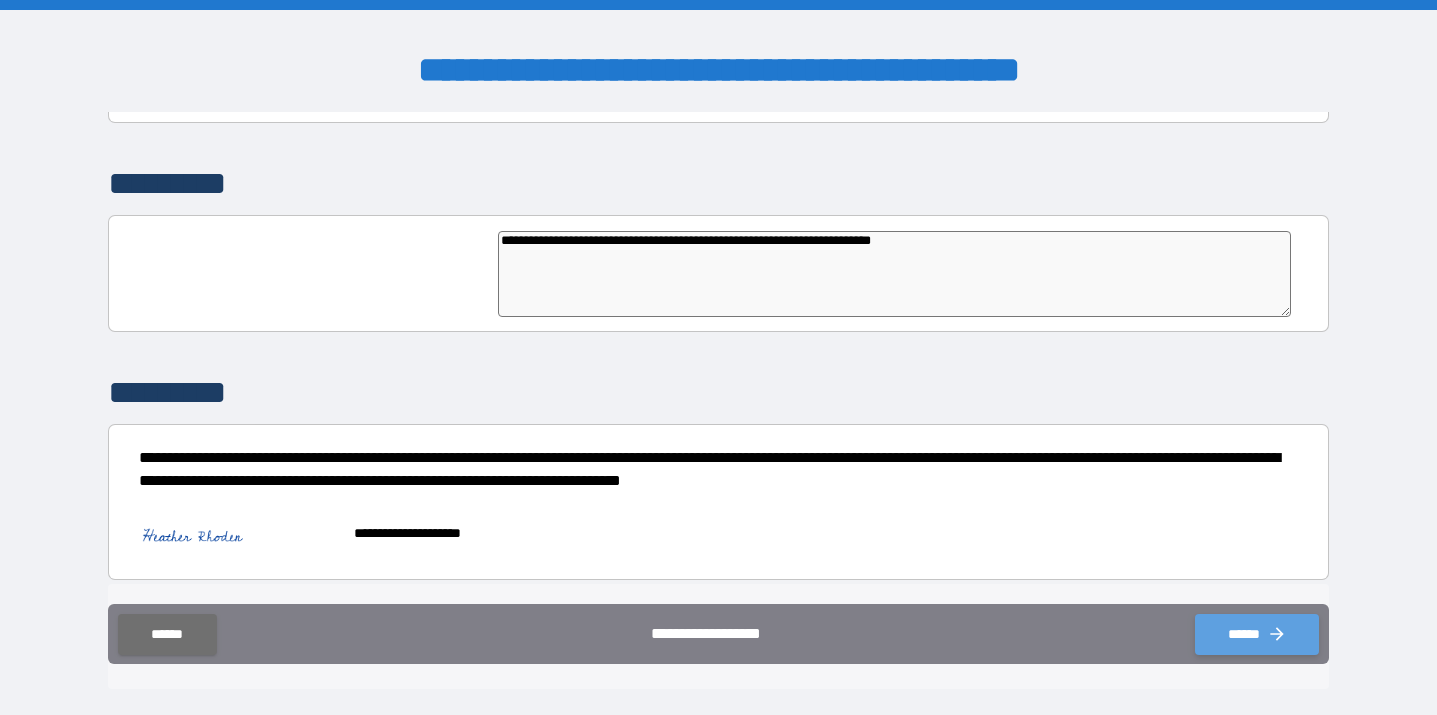 click on "******" at bounding box center (1257, 634) 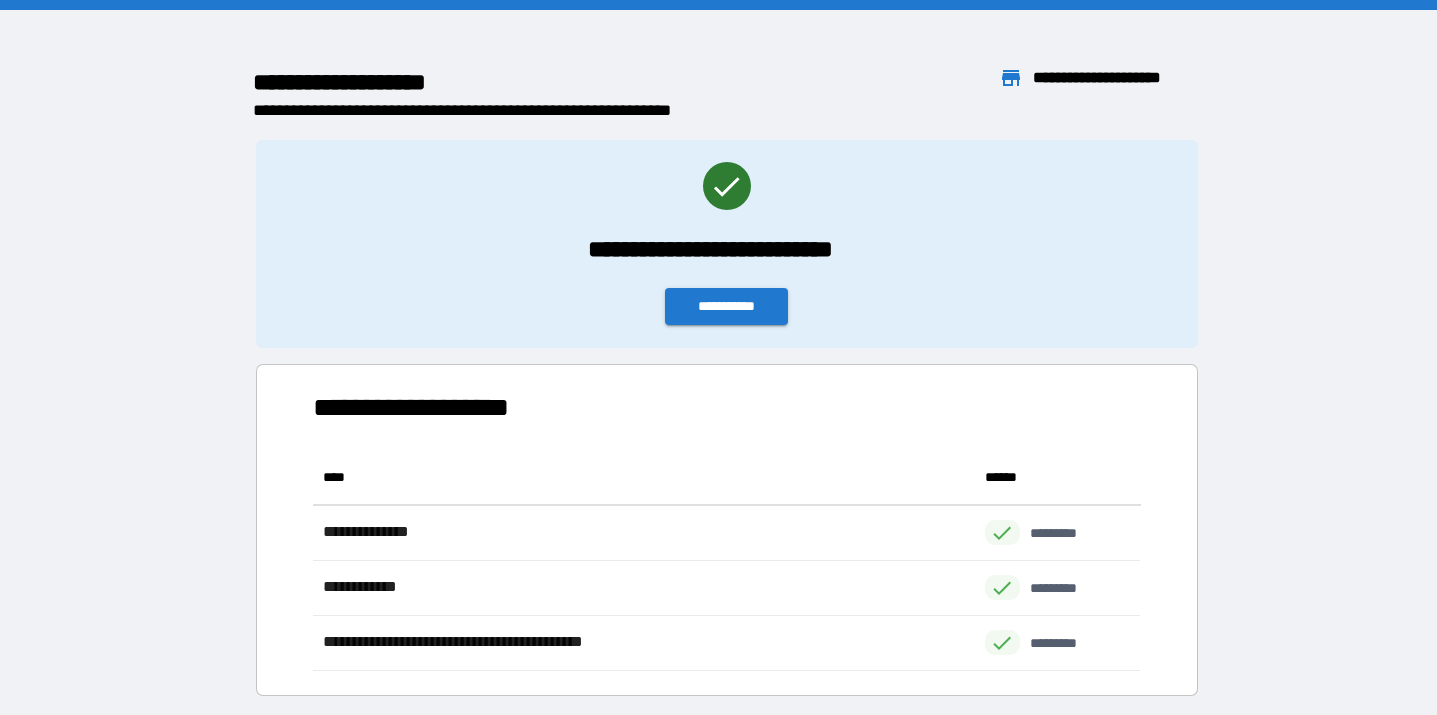 scroll, scrollTop: 1, scrollLeft: 1, axis: both 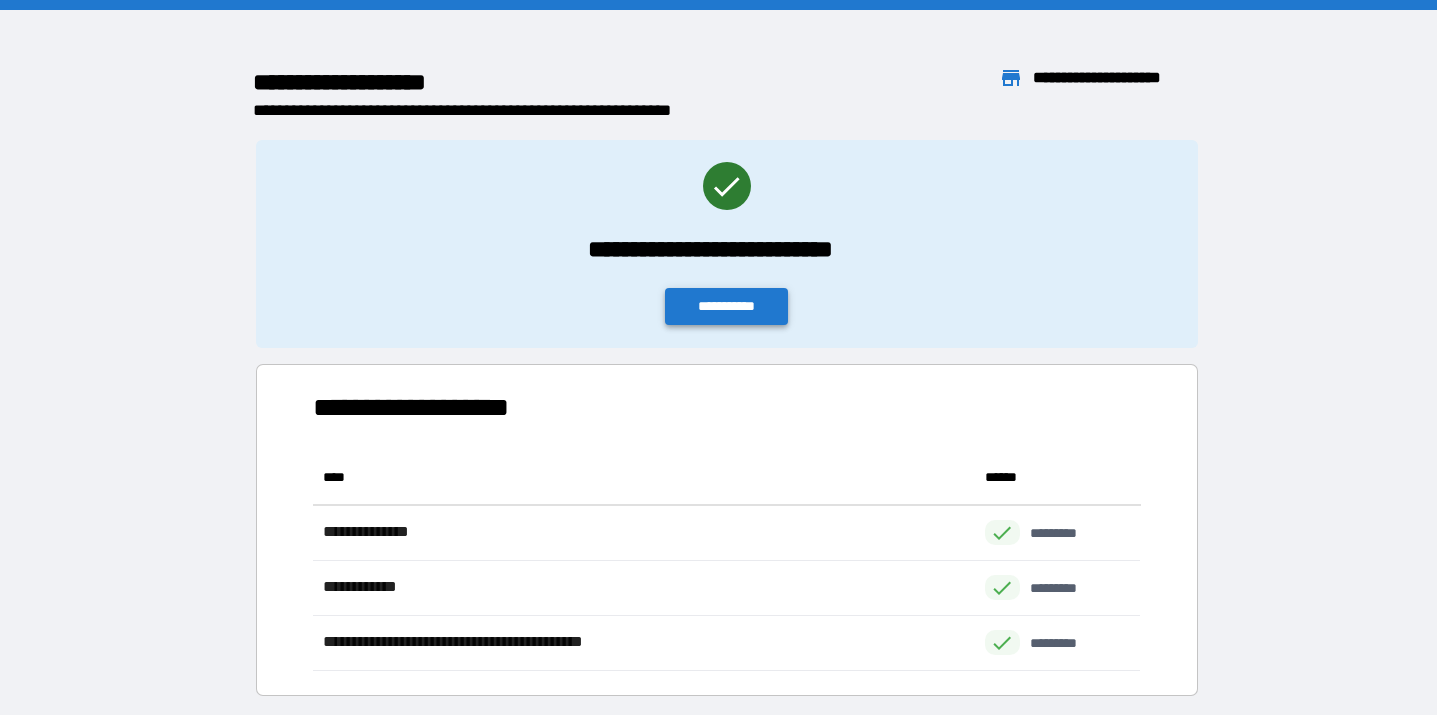 click on "**********" at bounding box center (727, 306) 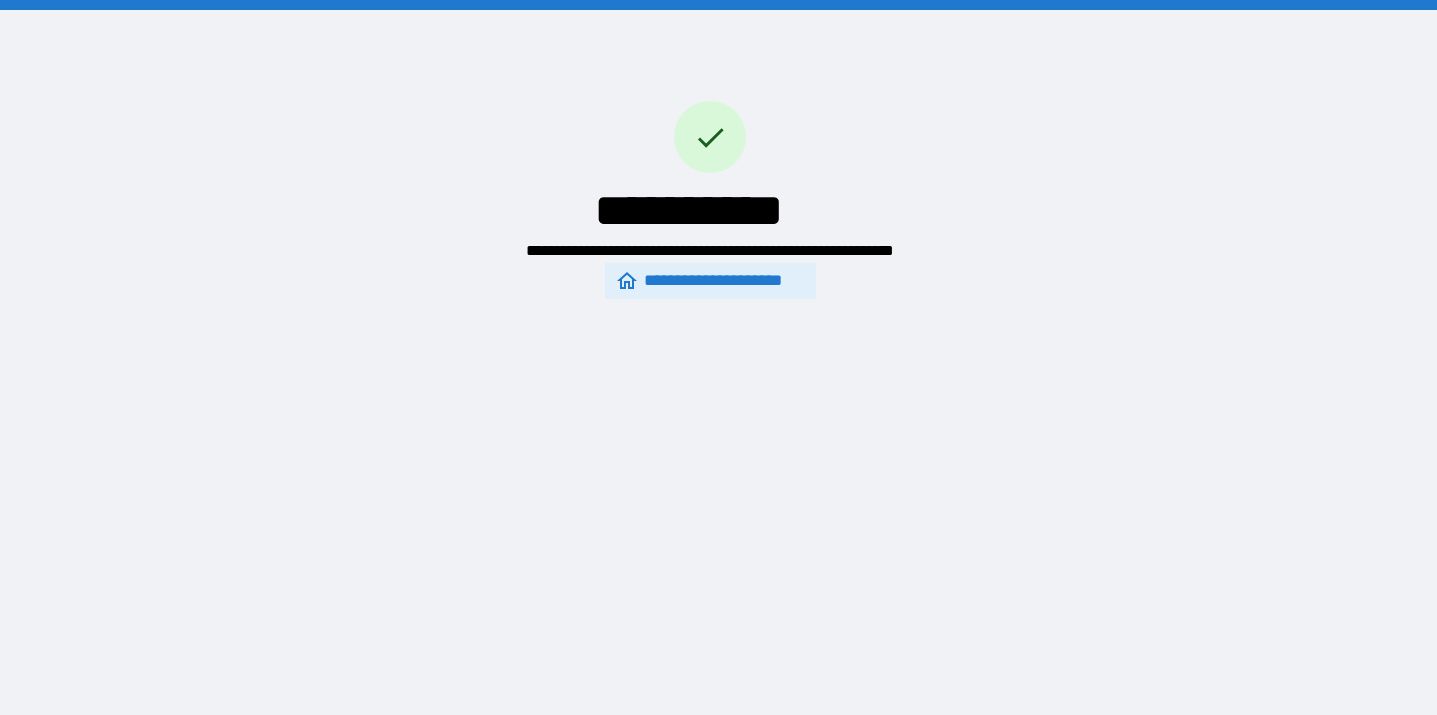 click on "**********" at bounding box center [710, 281] 